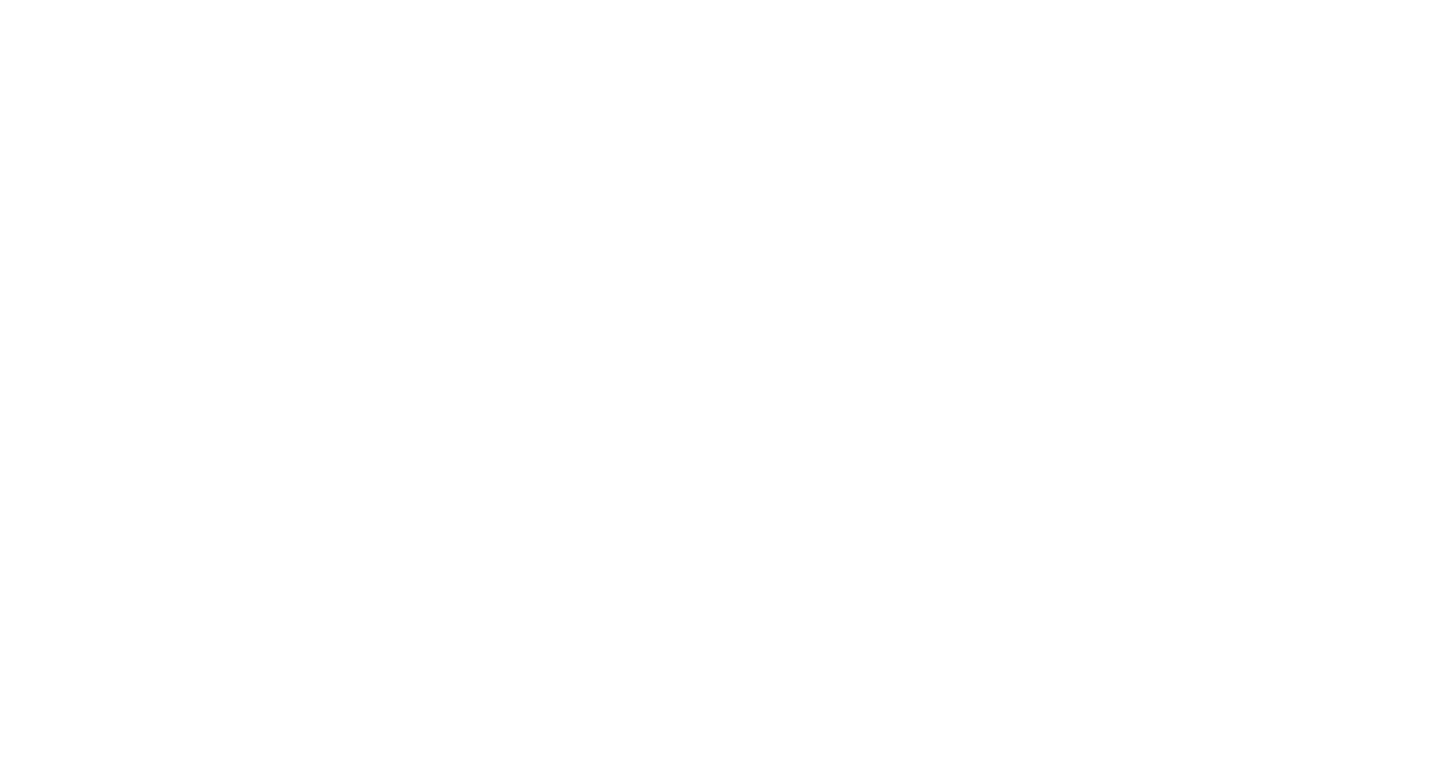 scroll, scrollTop: 0, scrollLeft: 0, axis: both 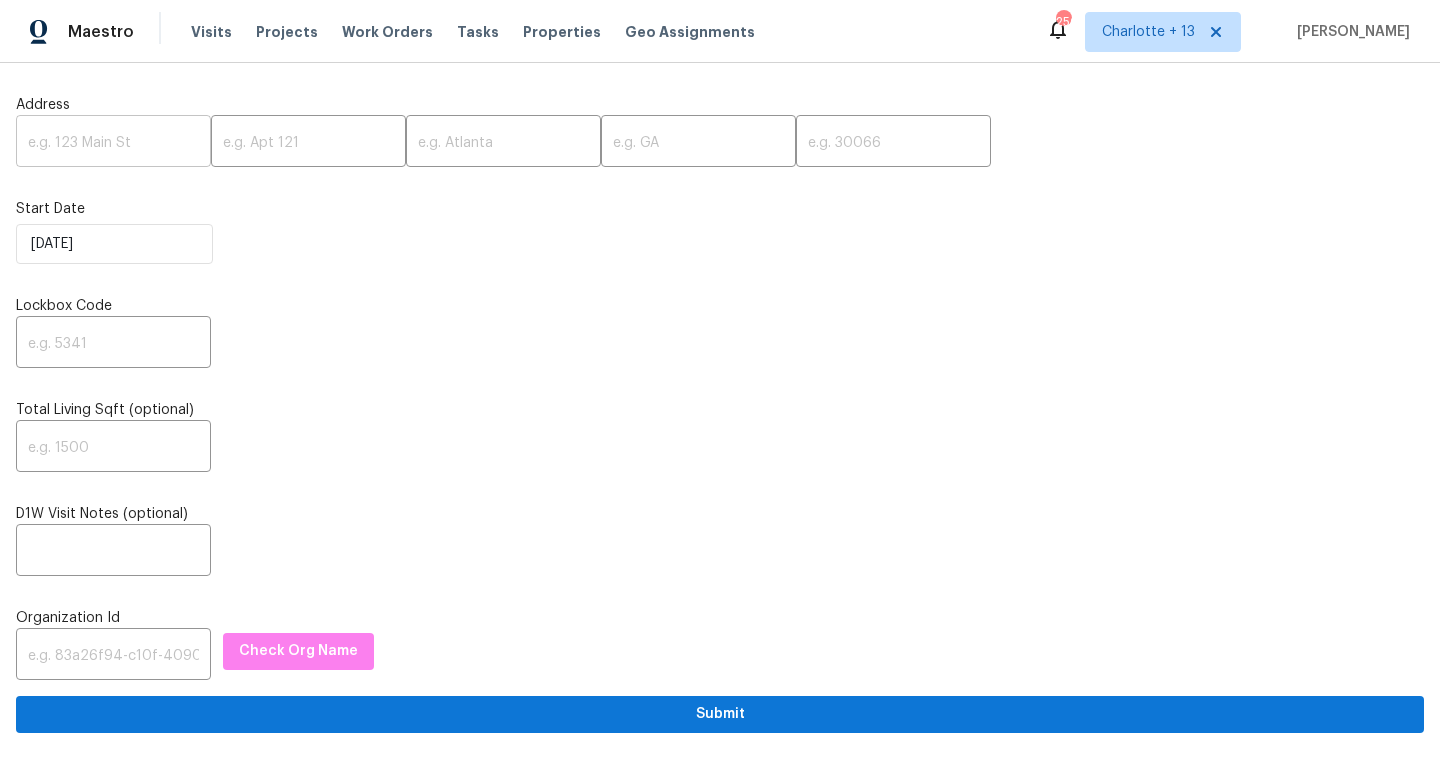 click at bounding box center (113, 143) 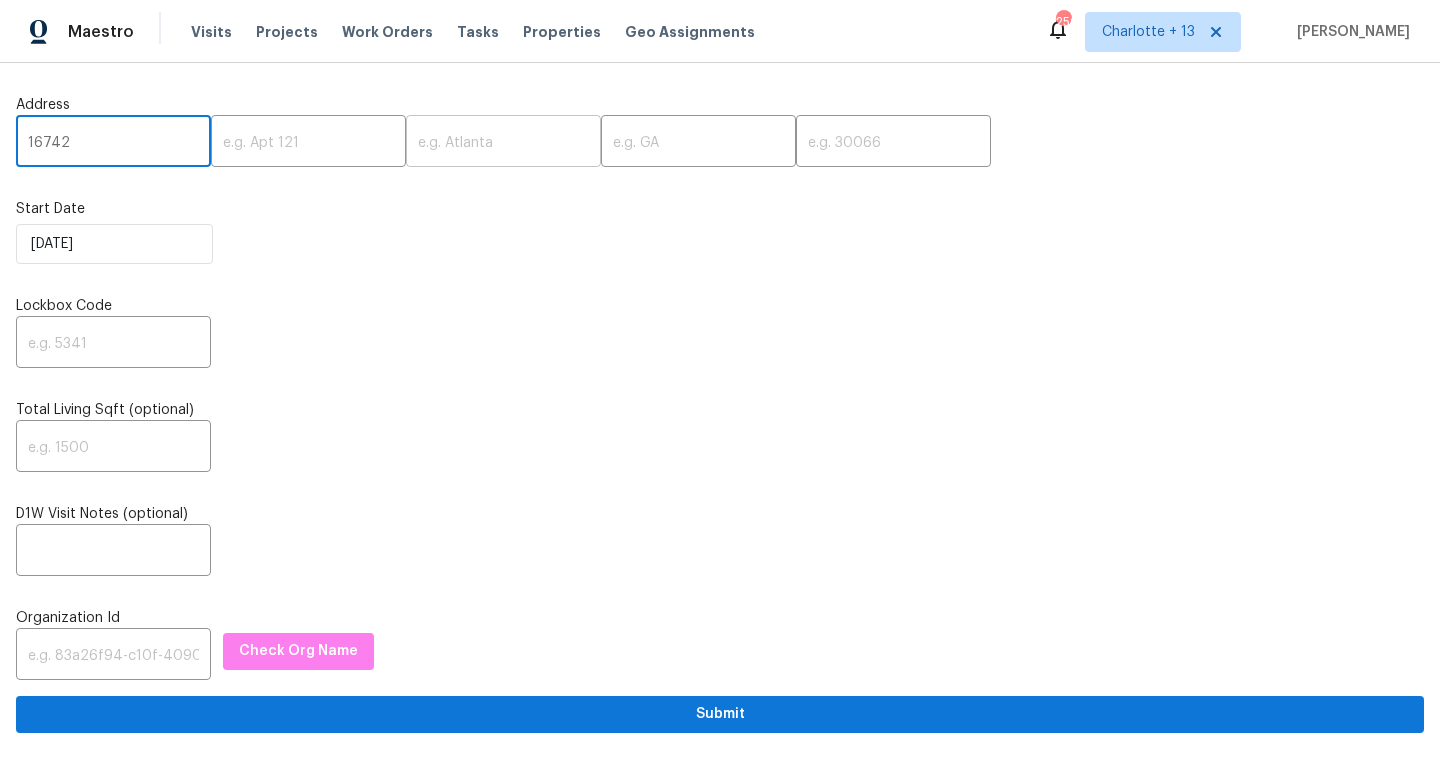 click at bounding box center [503, 143] 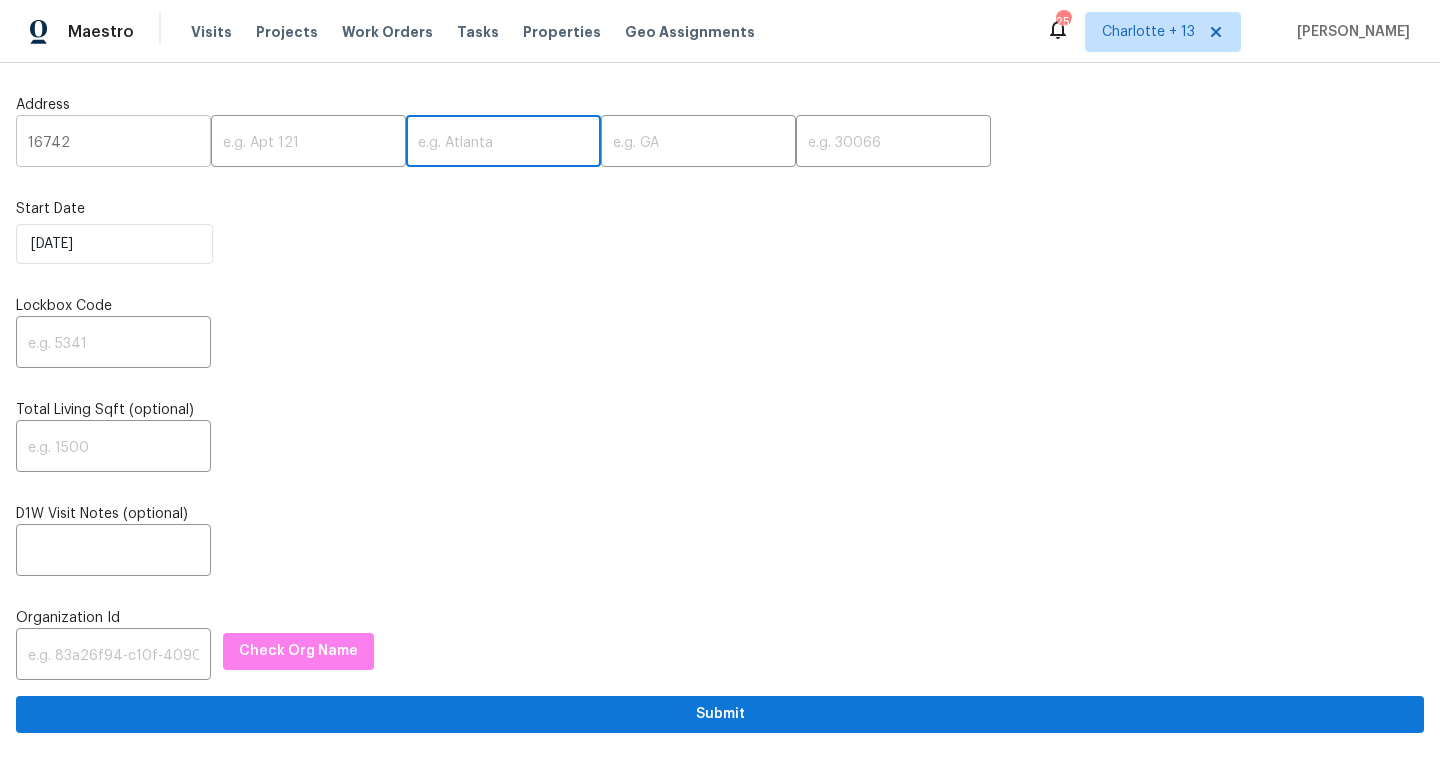 click on "16742" at bounding box center (113, 143) 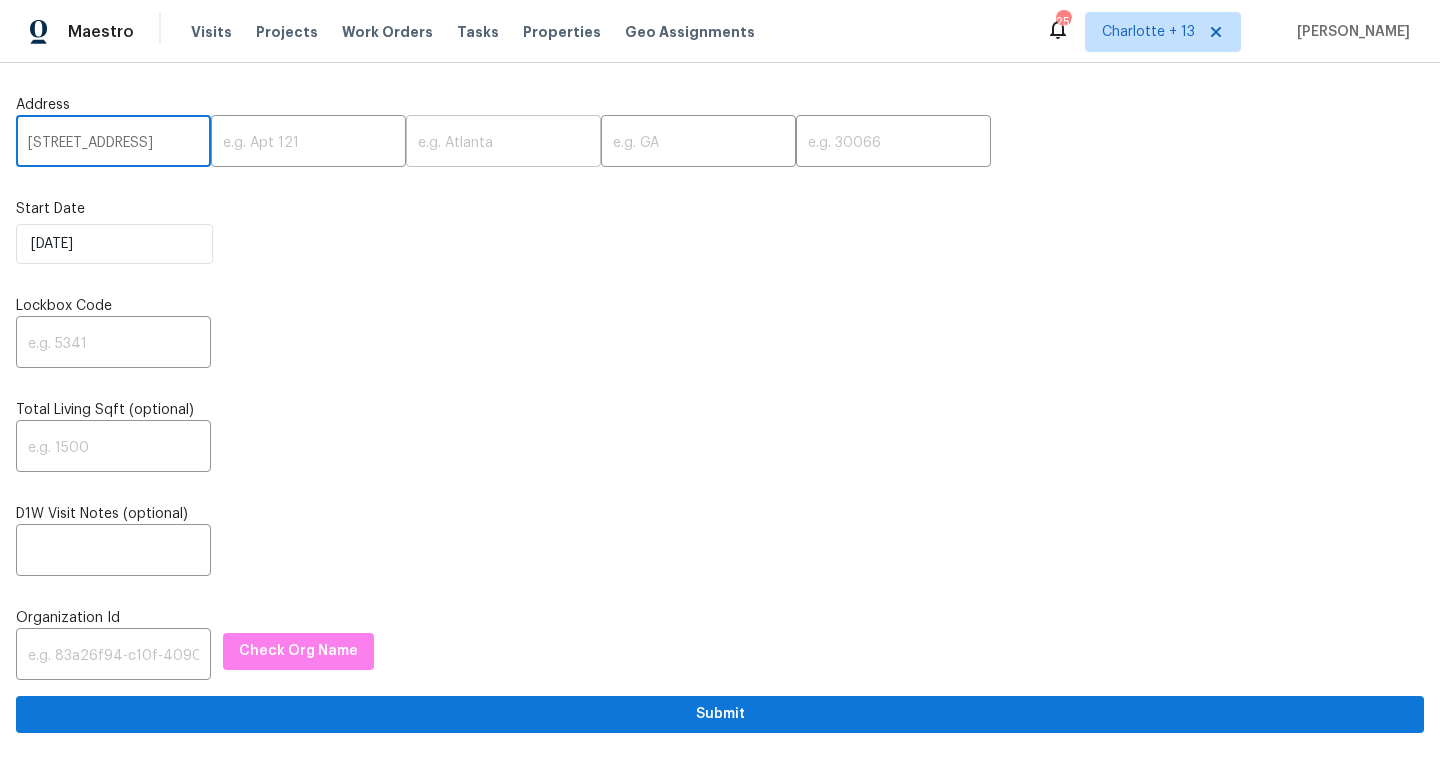 type on "16742 Quail Run Dr" 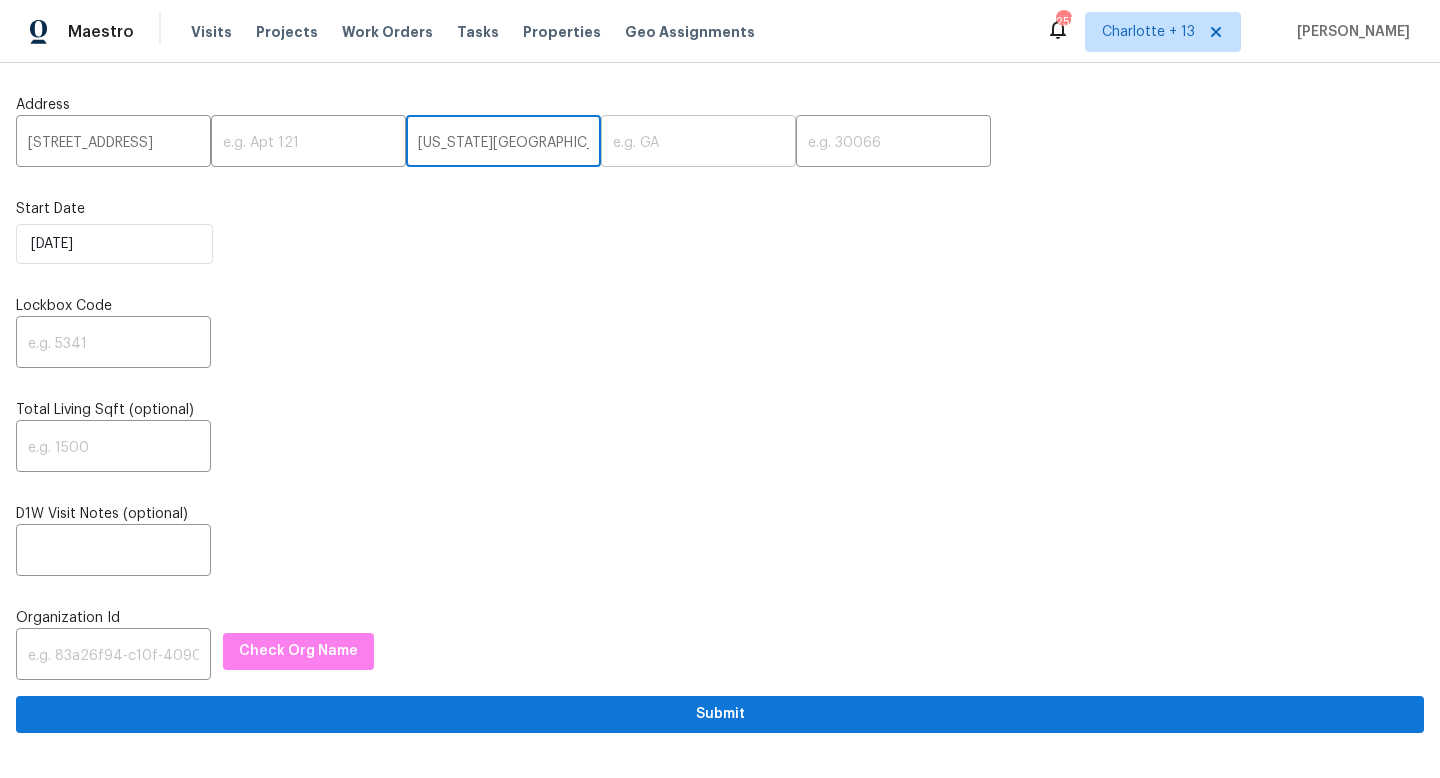 type on "Missouri City" 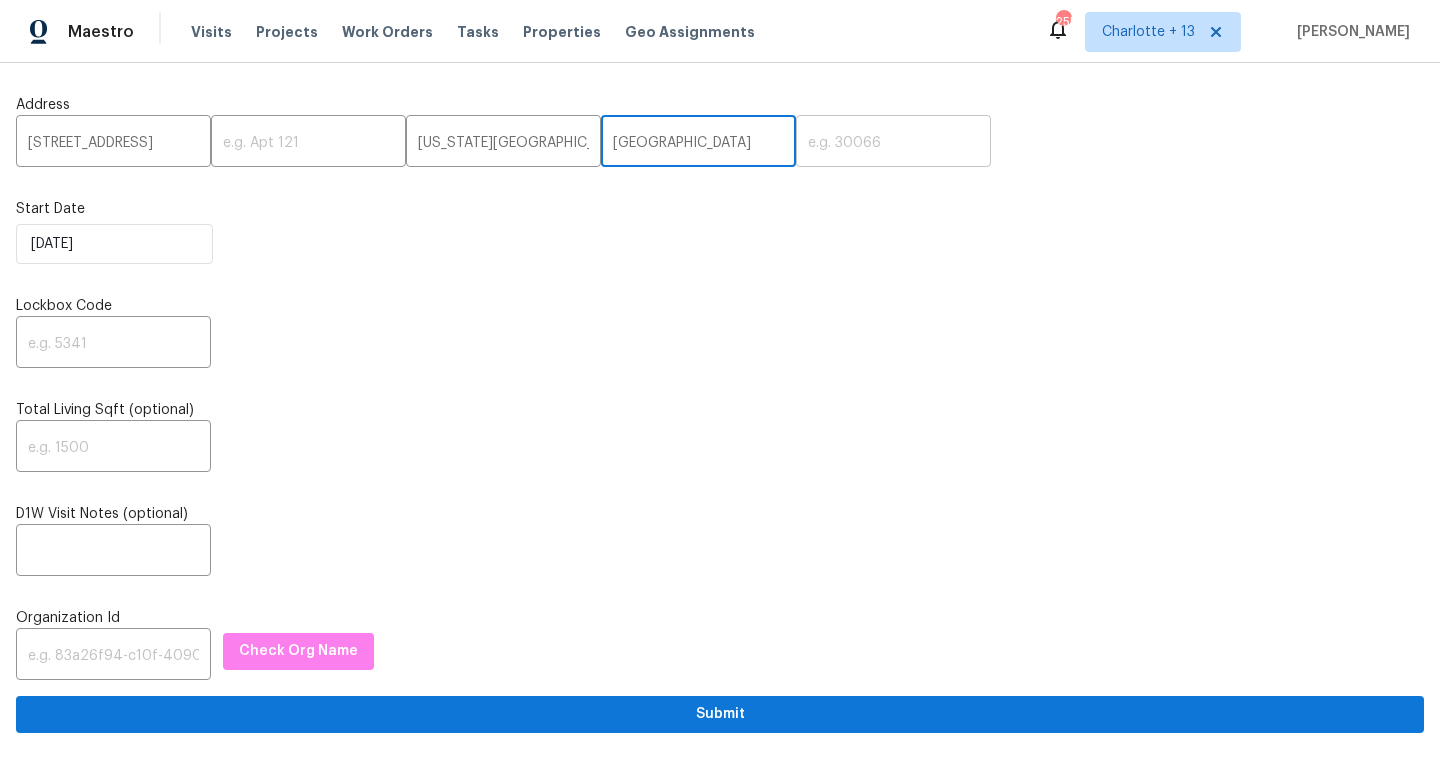 type on "TX" 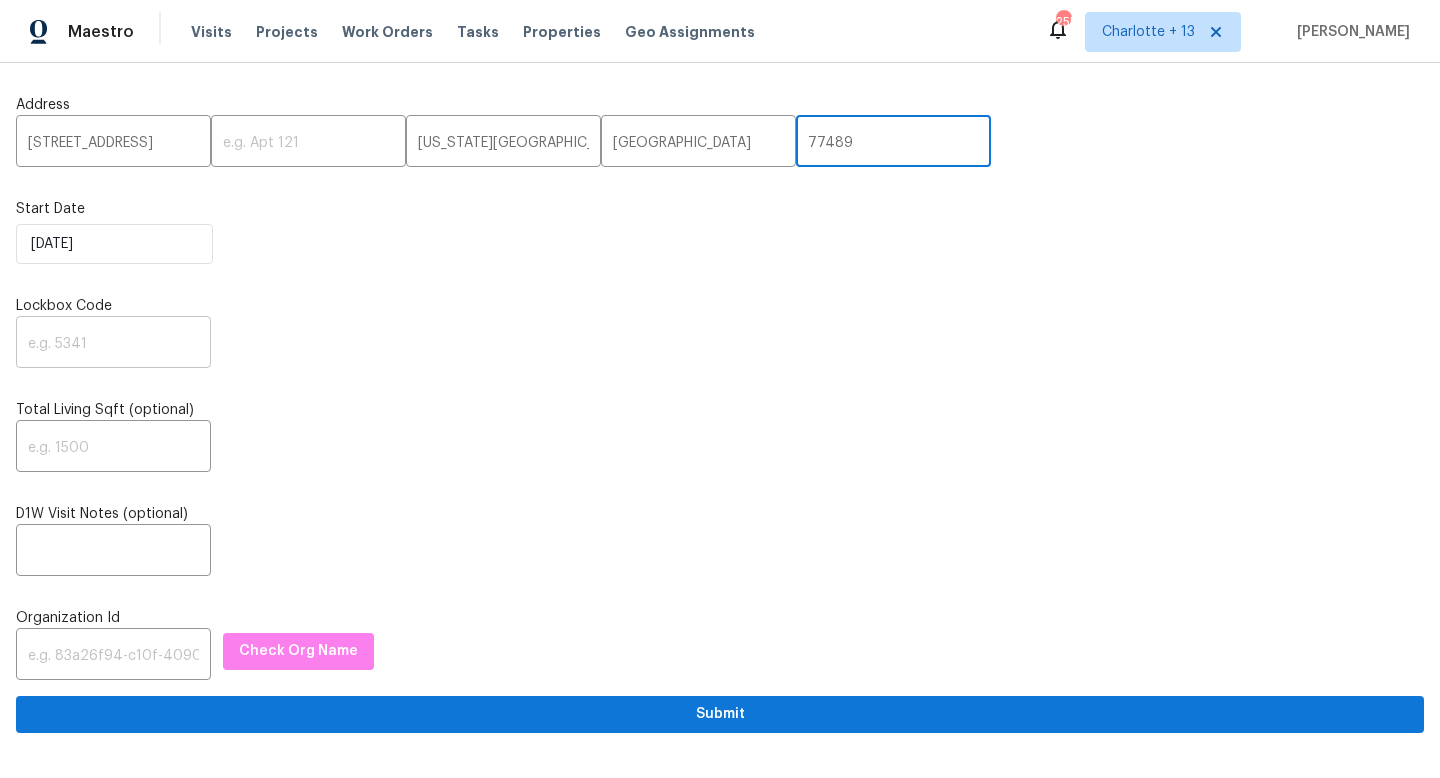 type on "77489" 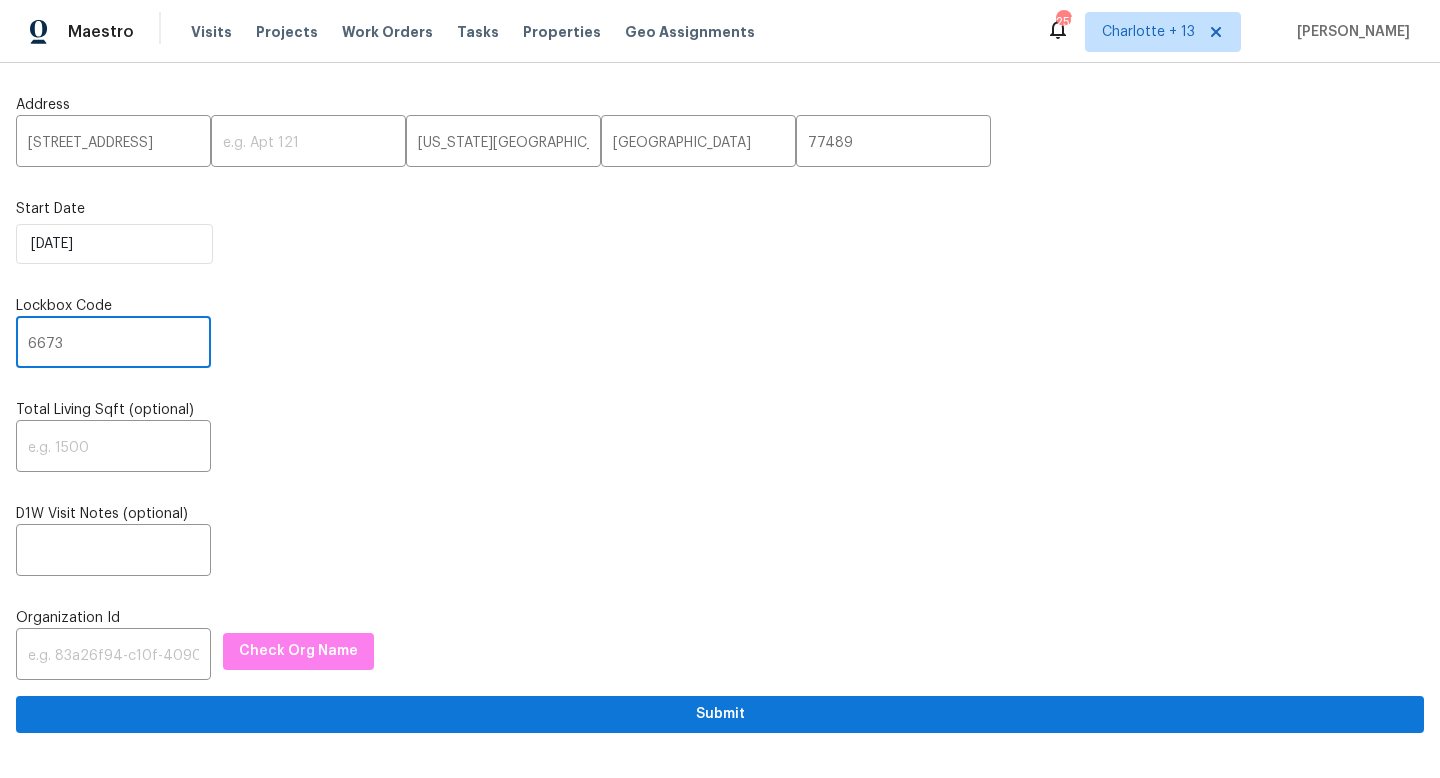 type on "6673" 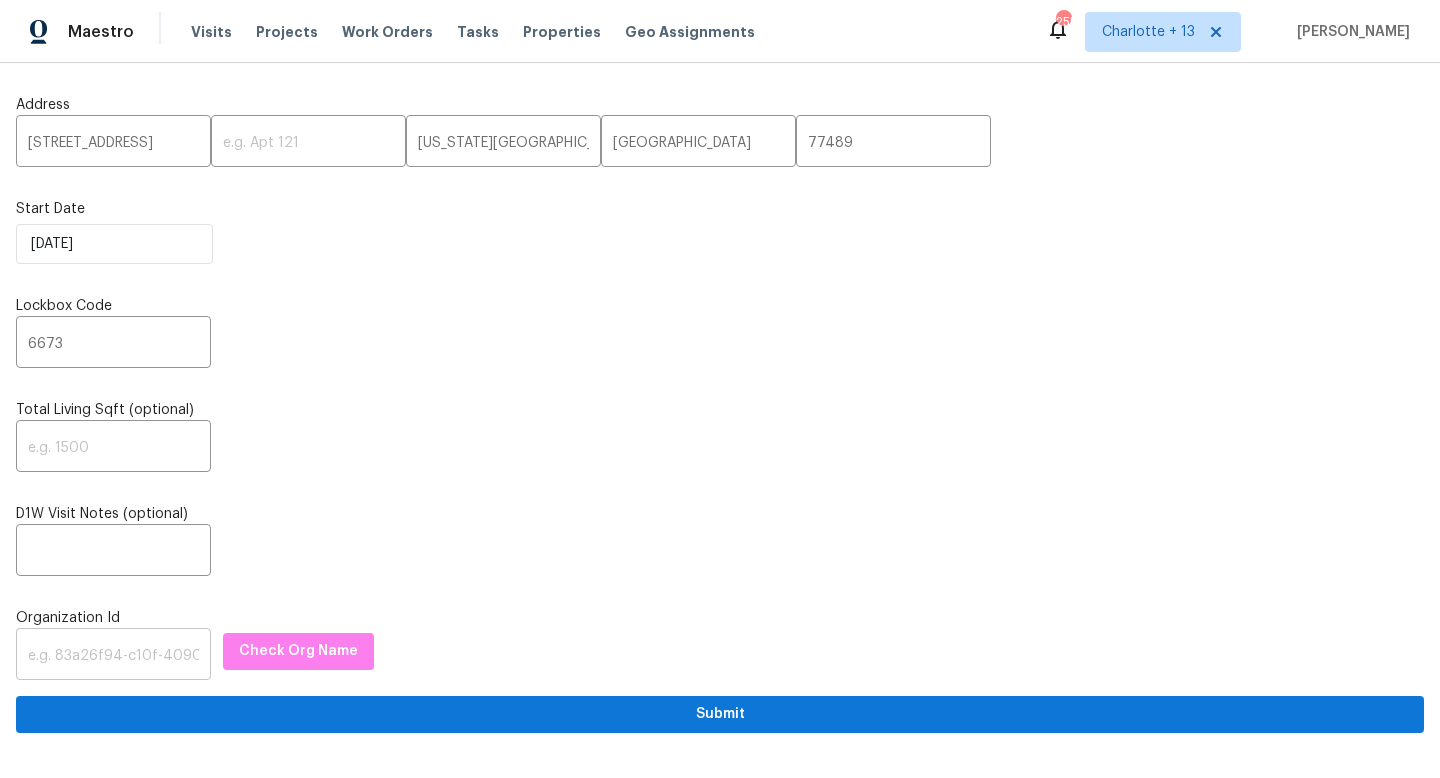 click at bounding box center (113, 656) 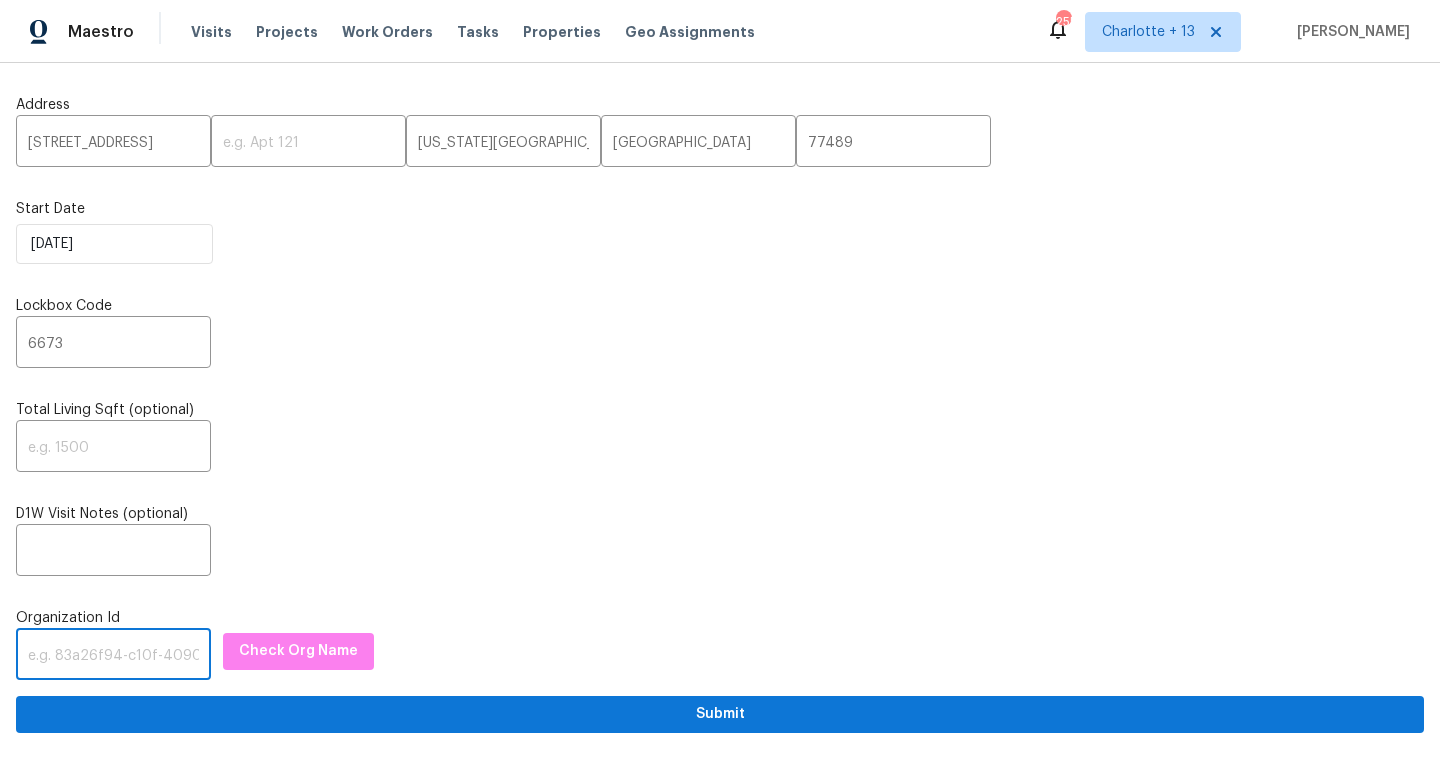 click at bounding box center [113, 656] 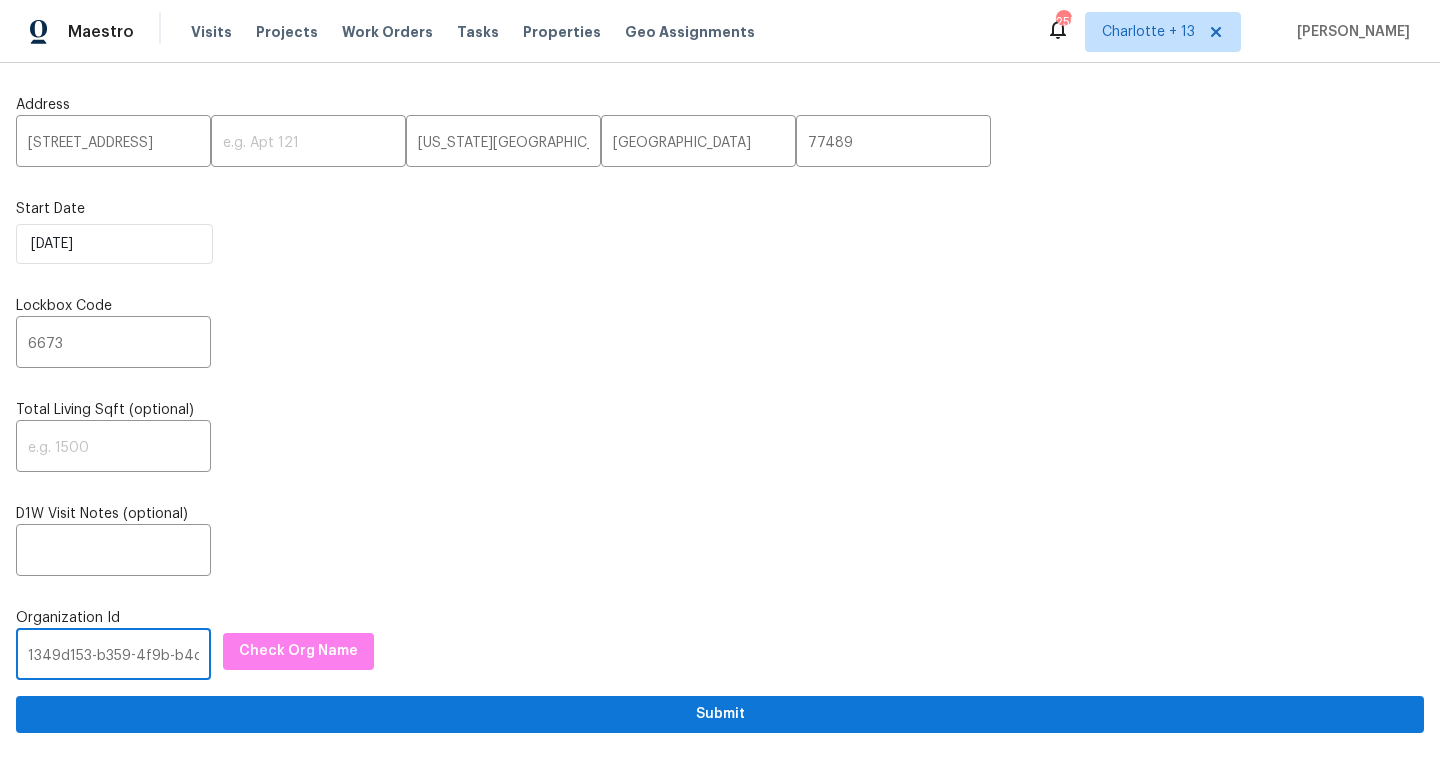 scroll, scrollTop: 0, scrollLeft: 116, axis: horizontal 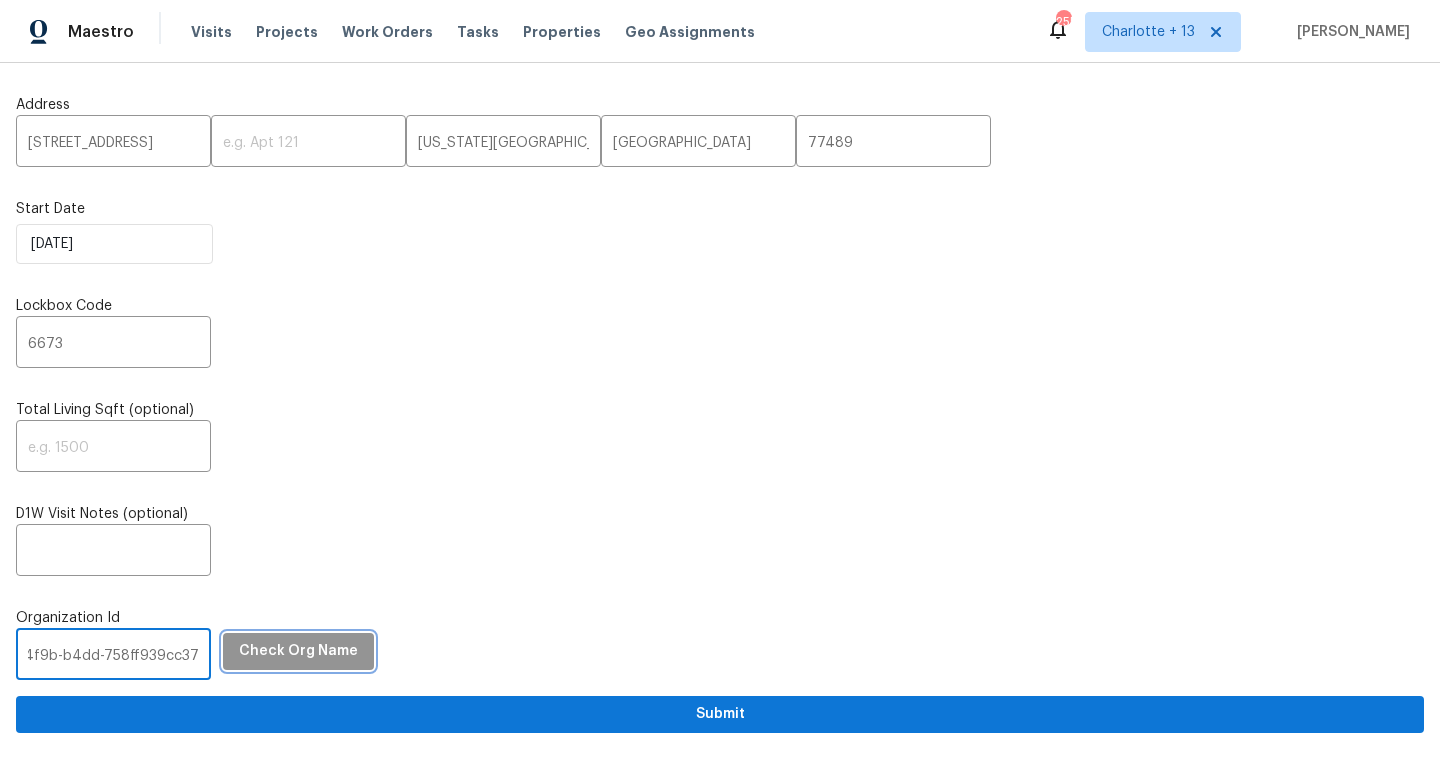 click on "Check Org Name" at bounding box center (298, 651) 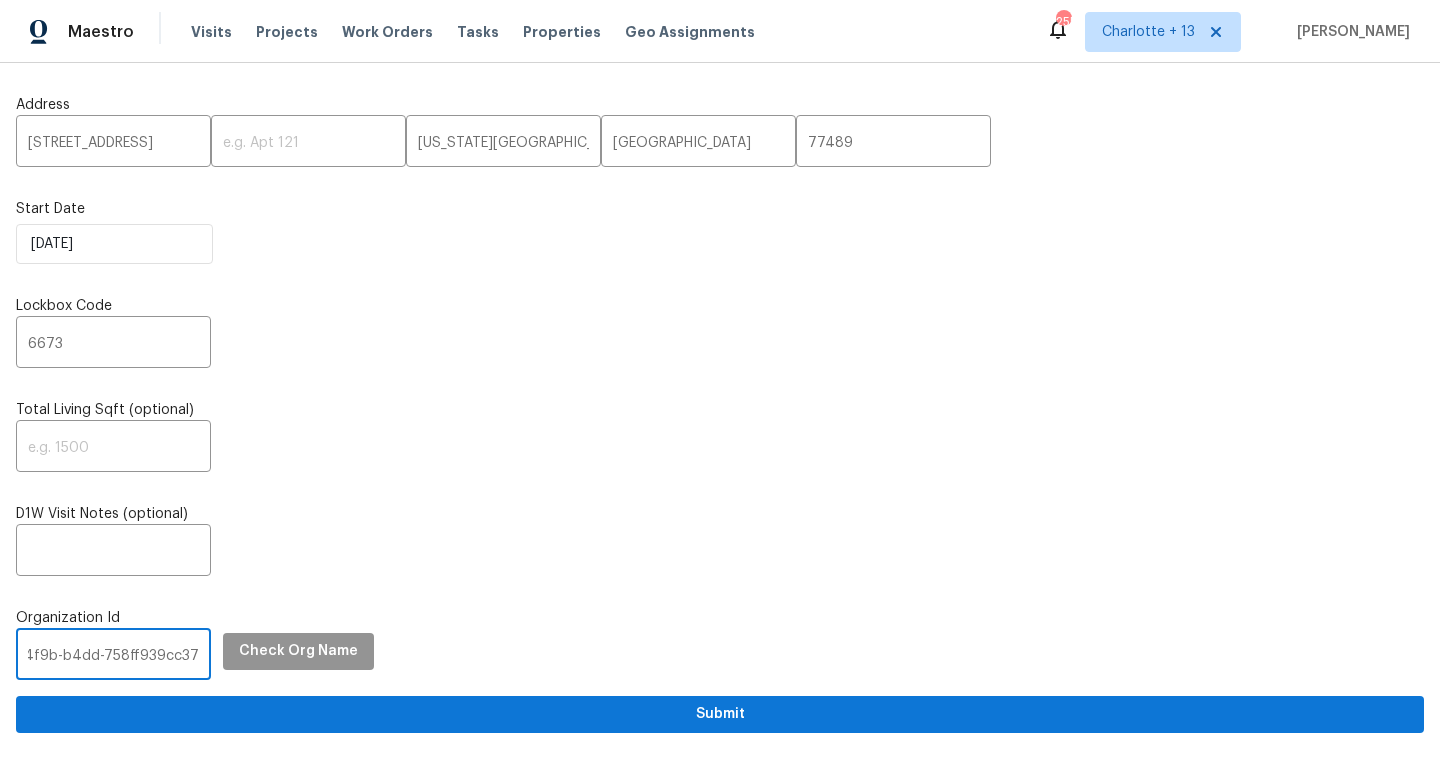scroll, scrollTop: 0, scrollLeft: 0, axis: both 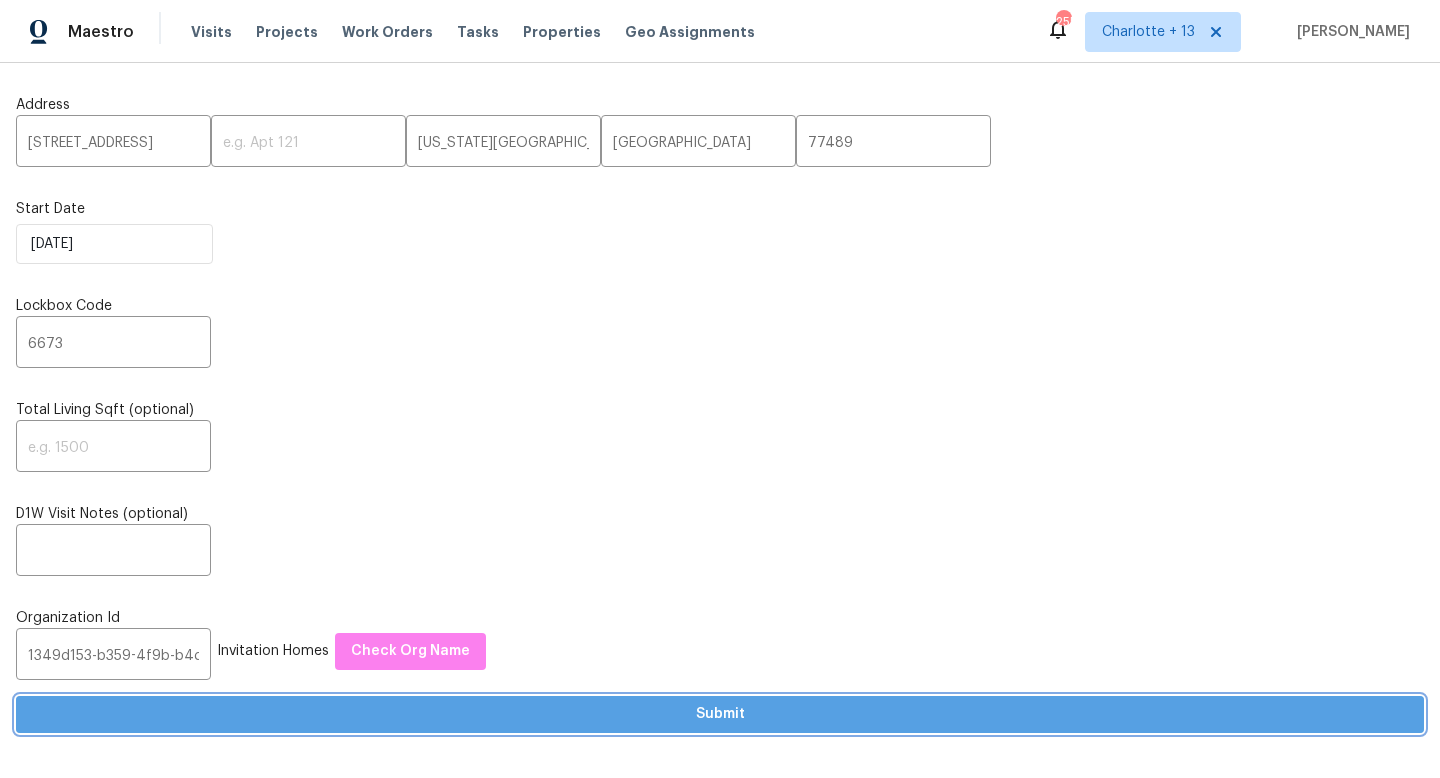 click on "Submit" at bounding box center (720, 714) 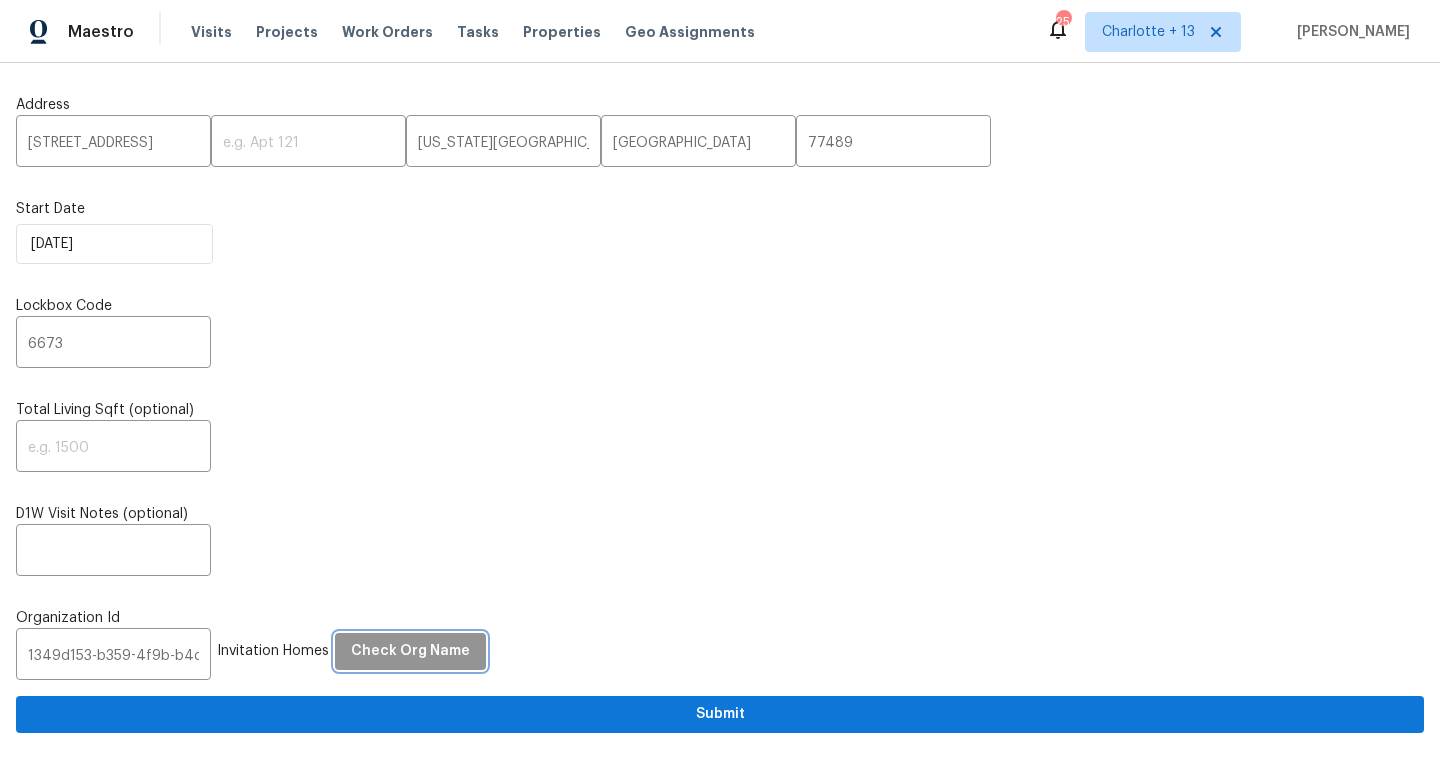 click on "Check Org Name" at bounding box center (410, 651) 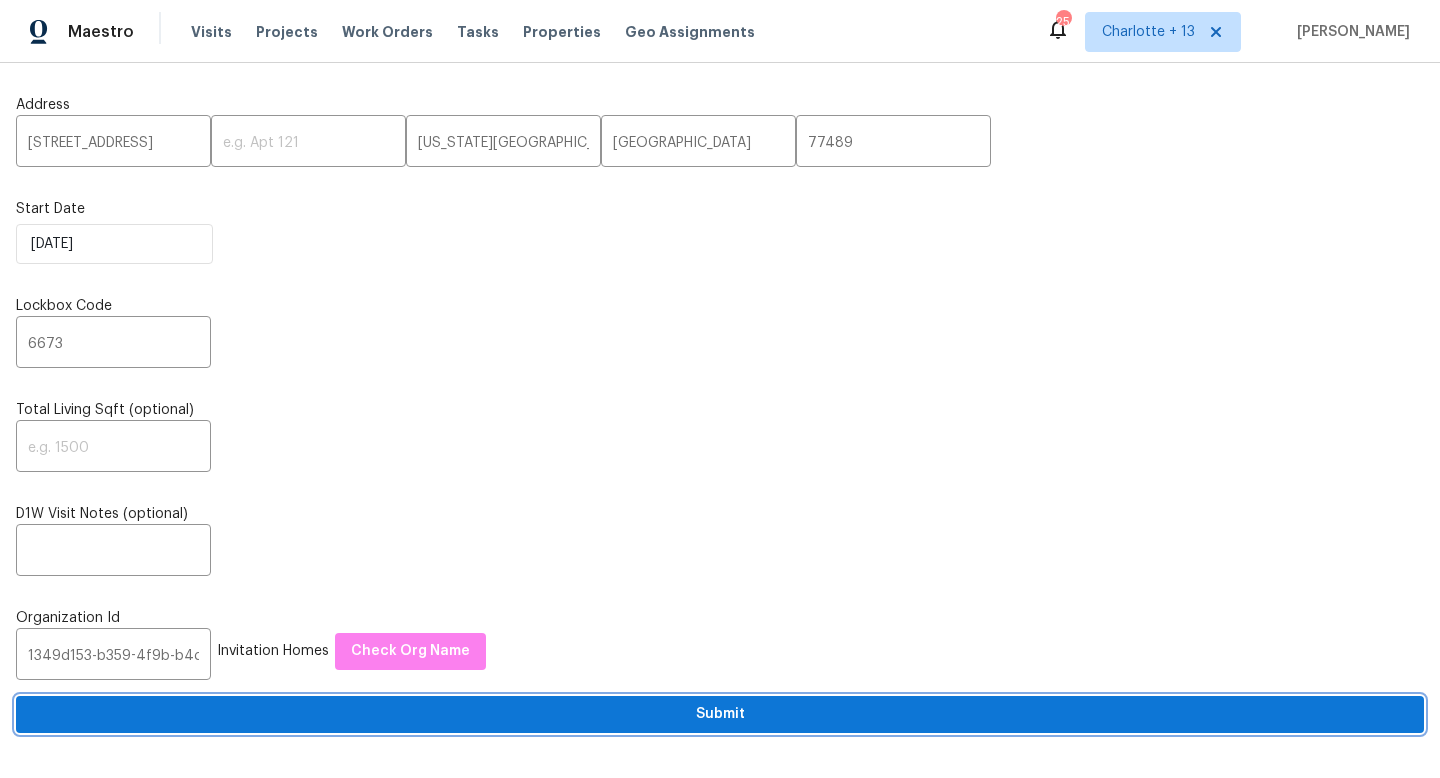 click on "Submit" at bounding box center (720, 714) 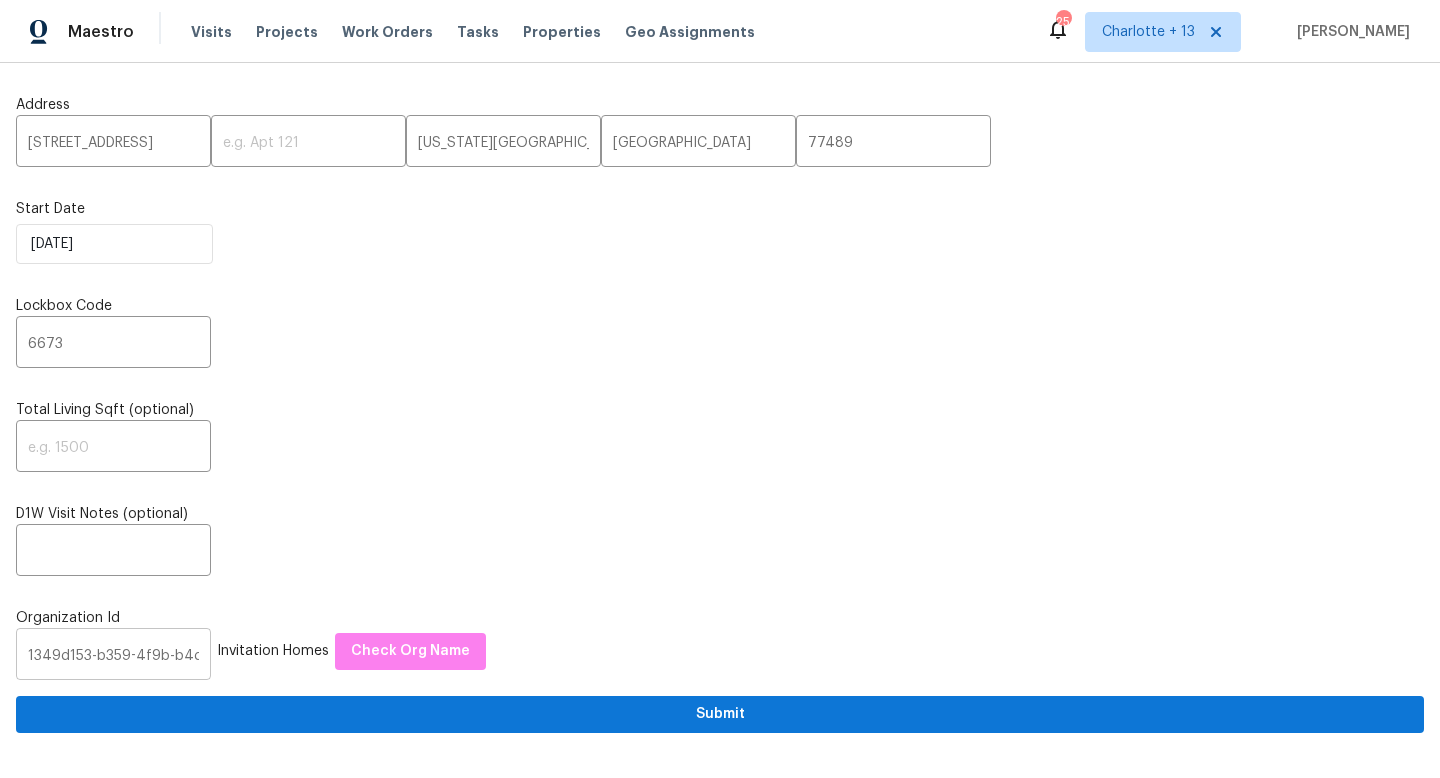 click on "1349d153-b359-4f9b-b4dd-758ff939cc37" at bounding box center (113, 656) 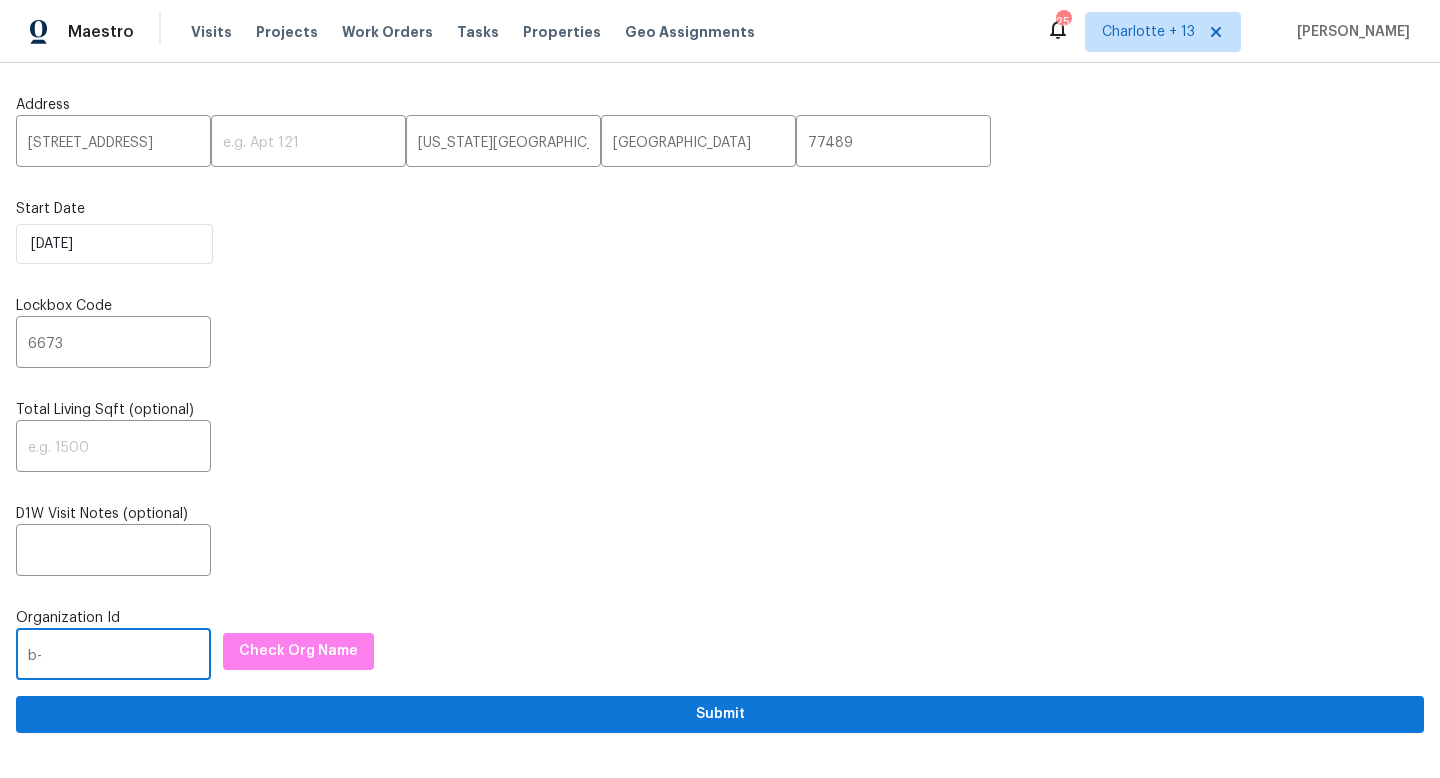 type on "b" 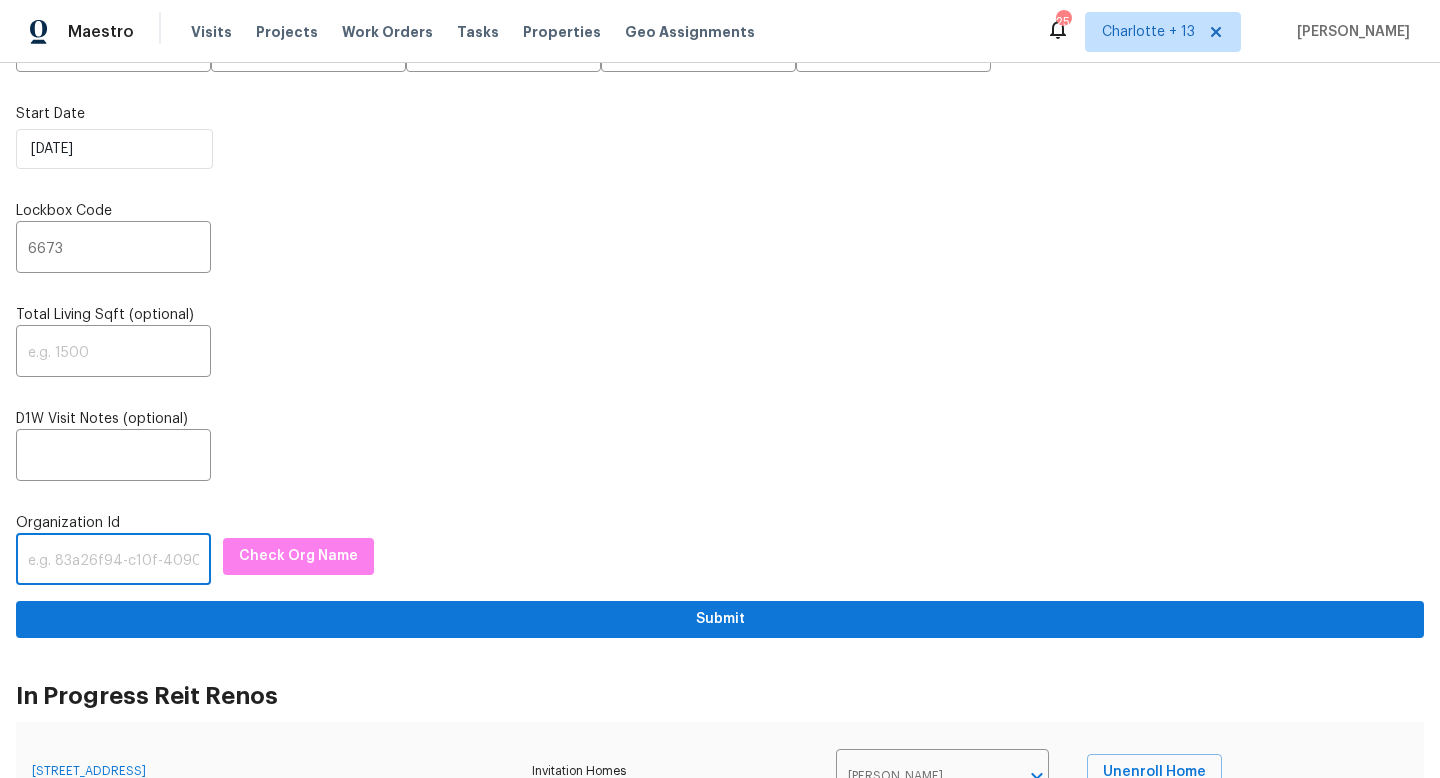 scroll, scrollTop: 90, scrollLeft: 0, axis: vertical 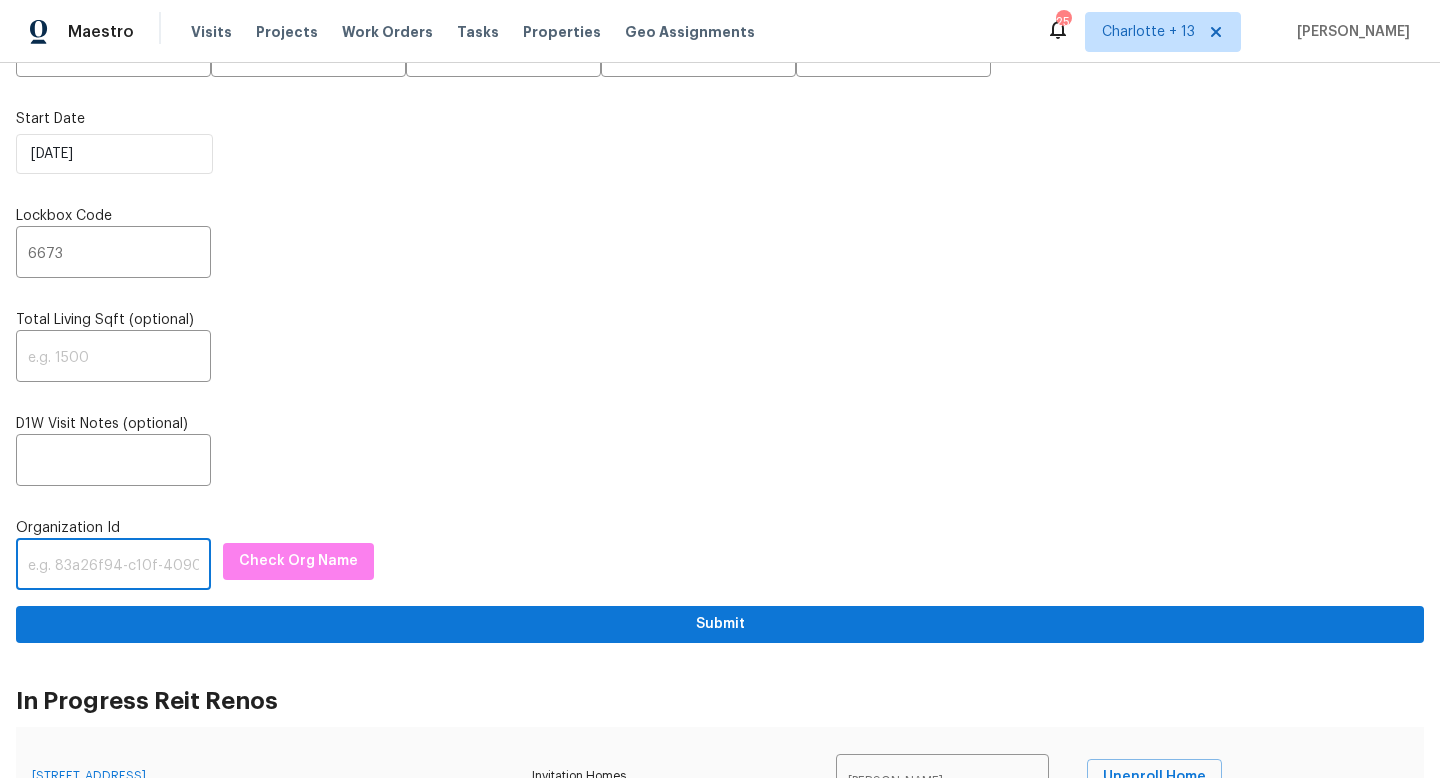 paste on "1349d153-b359-4f9b-b4dd-758ff939cc37" 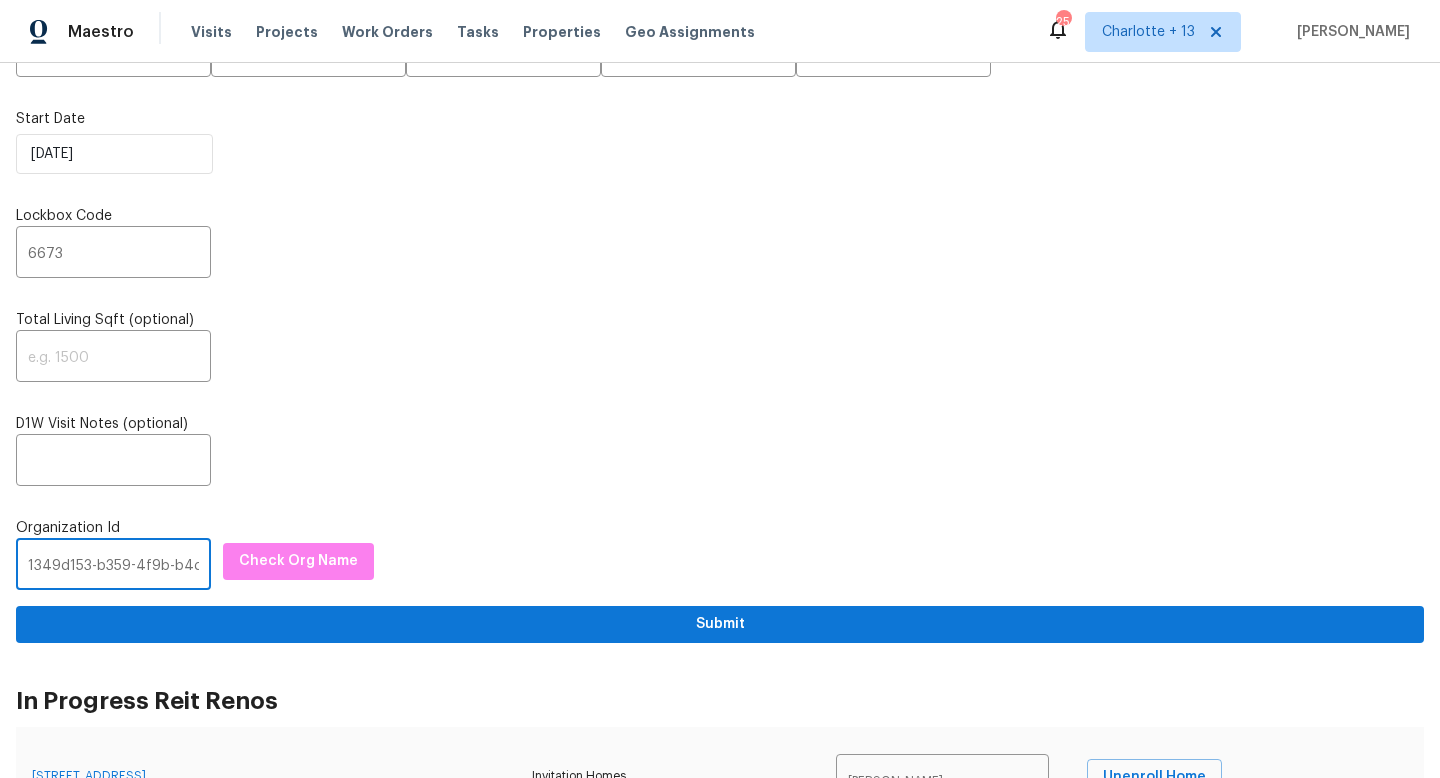 scroll, scrollTop: 0, scrollLeft: 116, axis: horizontal 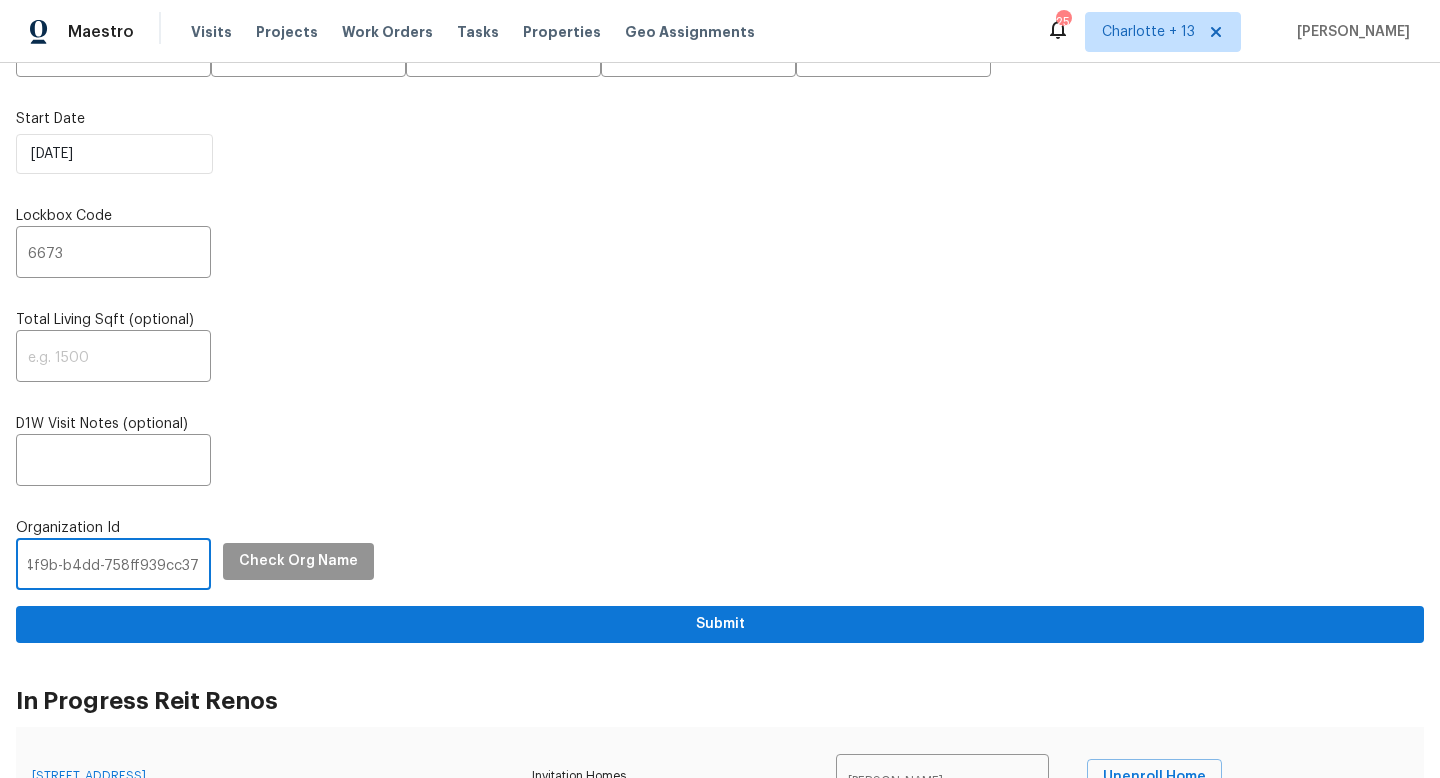 type on "1349d153-b359-4f9b-b4dd-758ff939cc37" 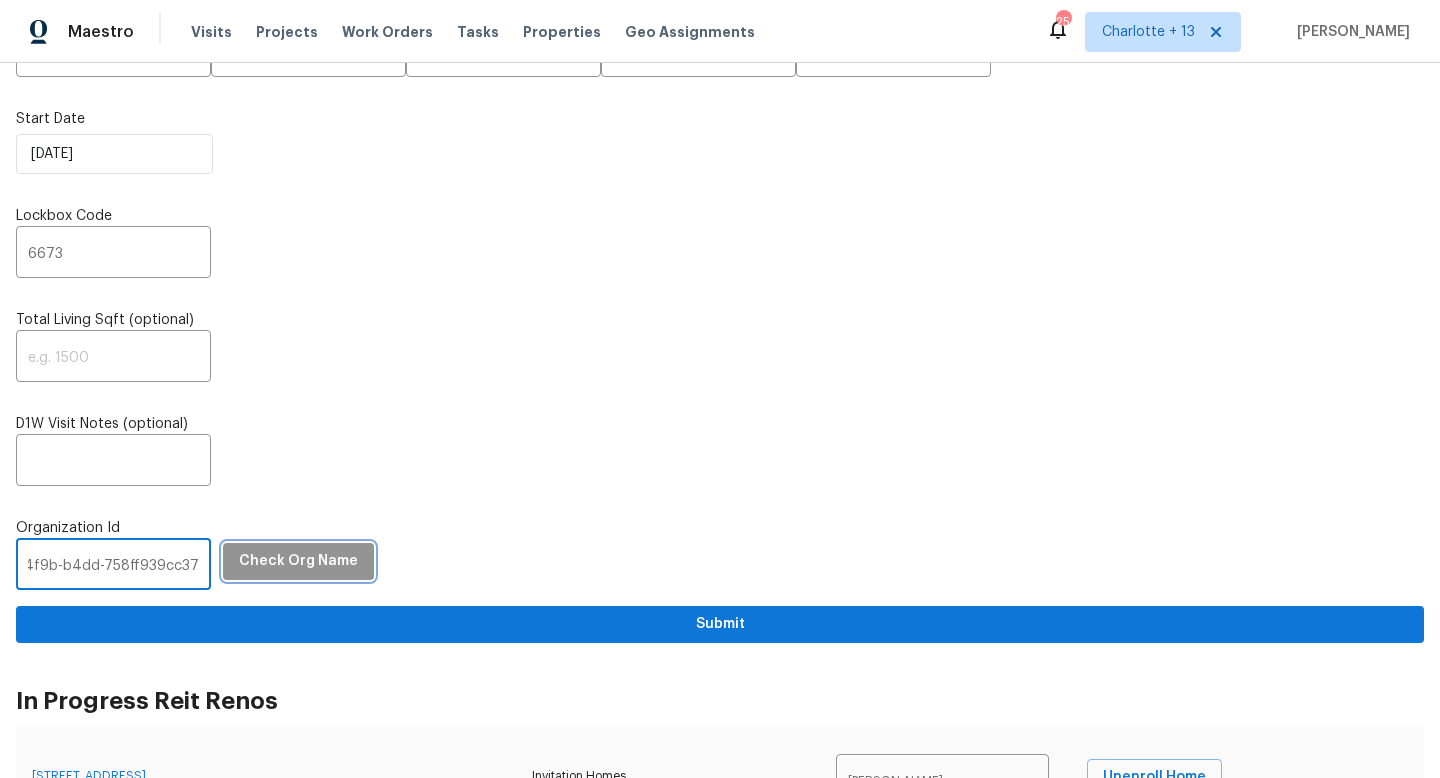 click on "Check Org Name" at bounding box center (298, 561) 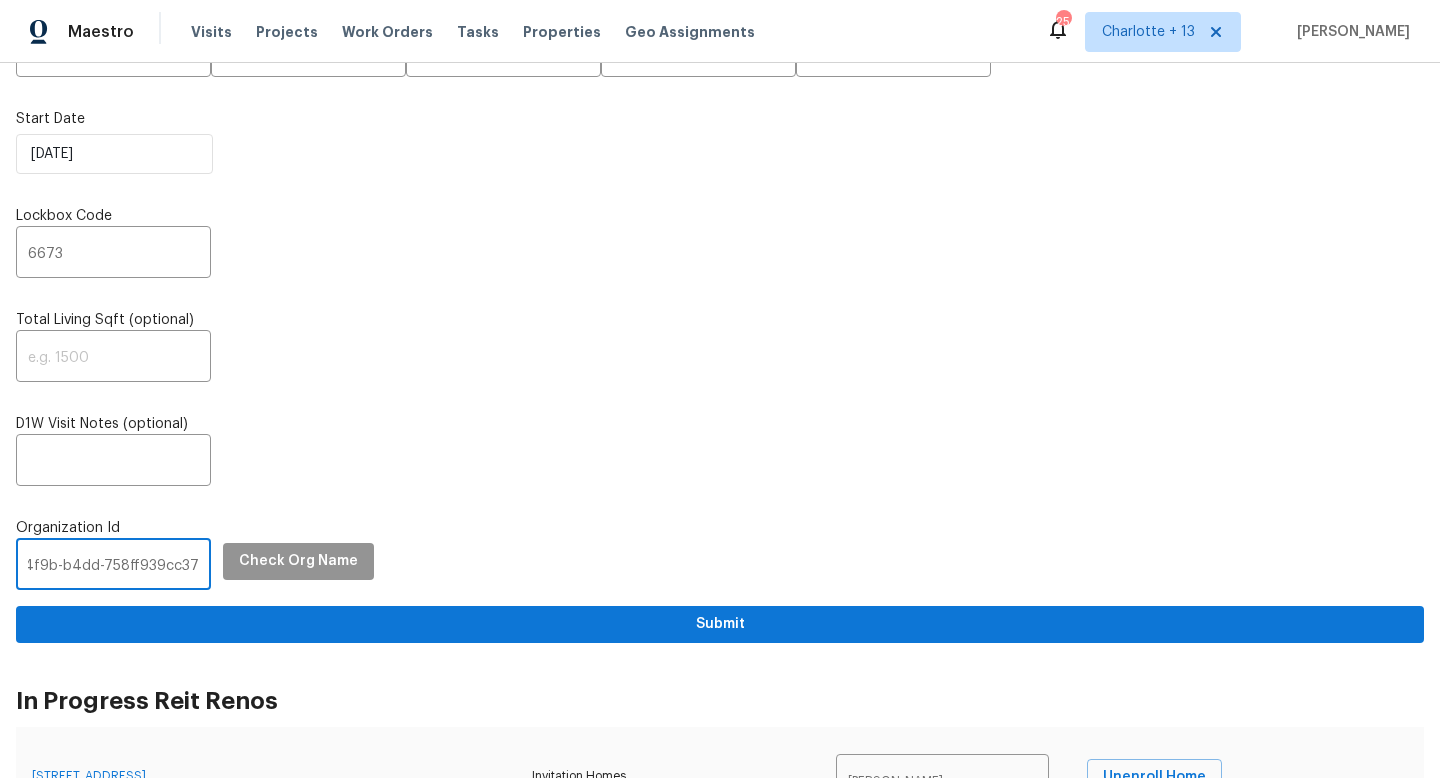 scroll, scrollTop: 0, scrollLeft: 0, axis: both 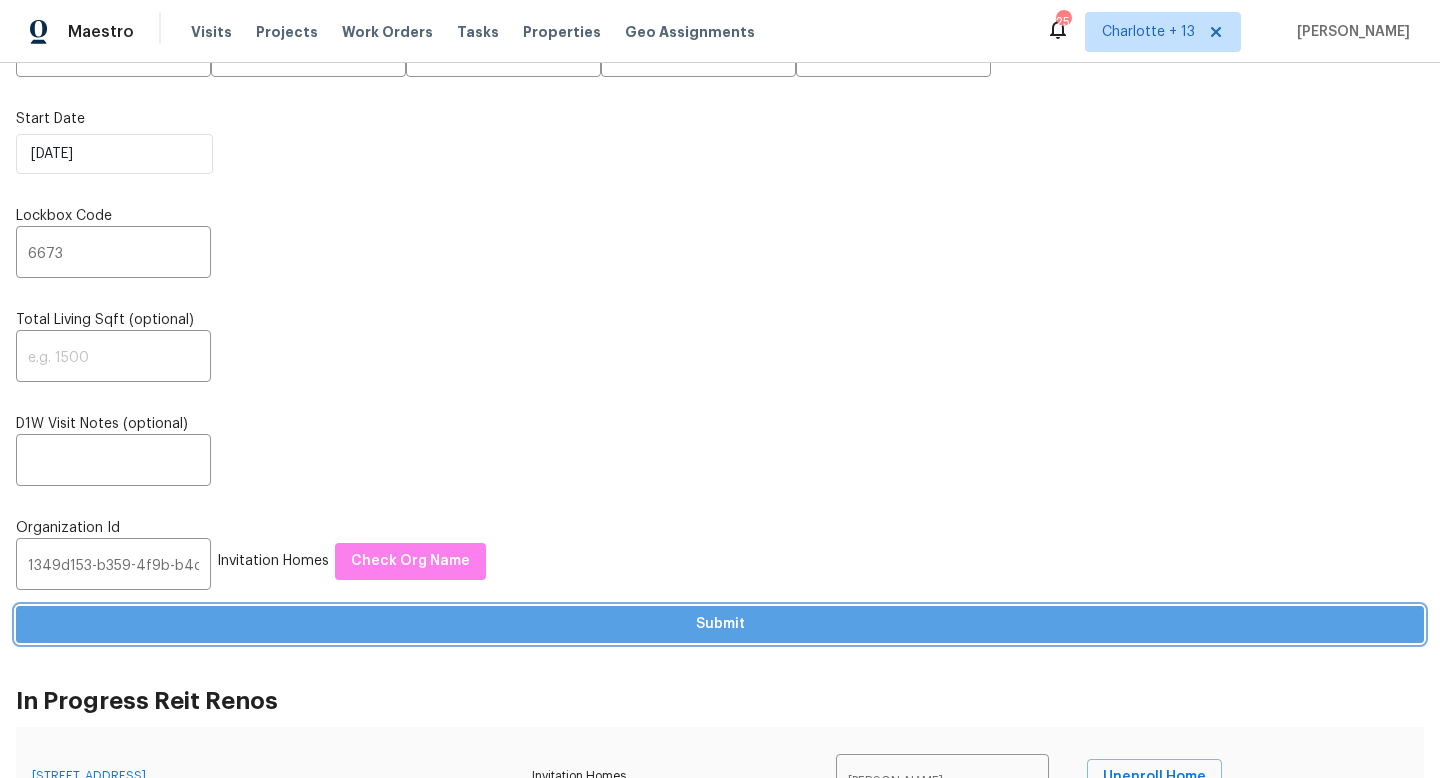 click on "Submit" at bounding box center [720, 624] 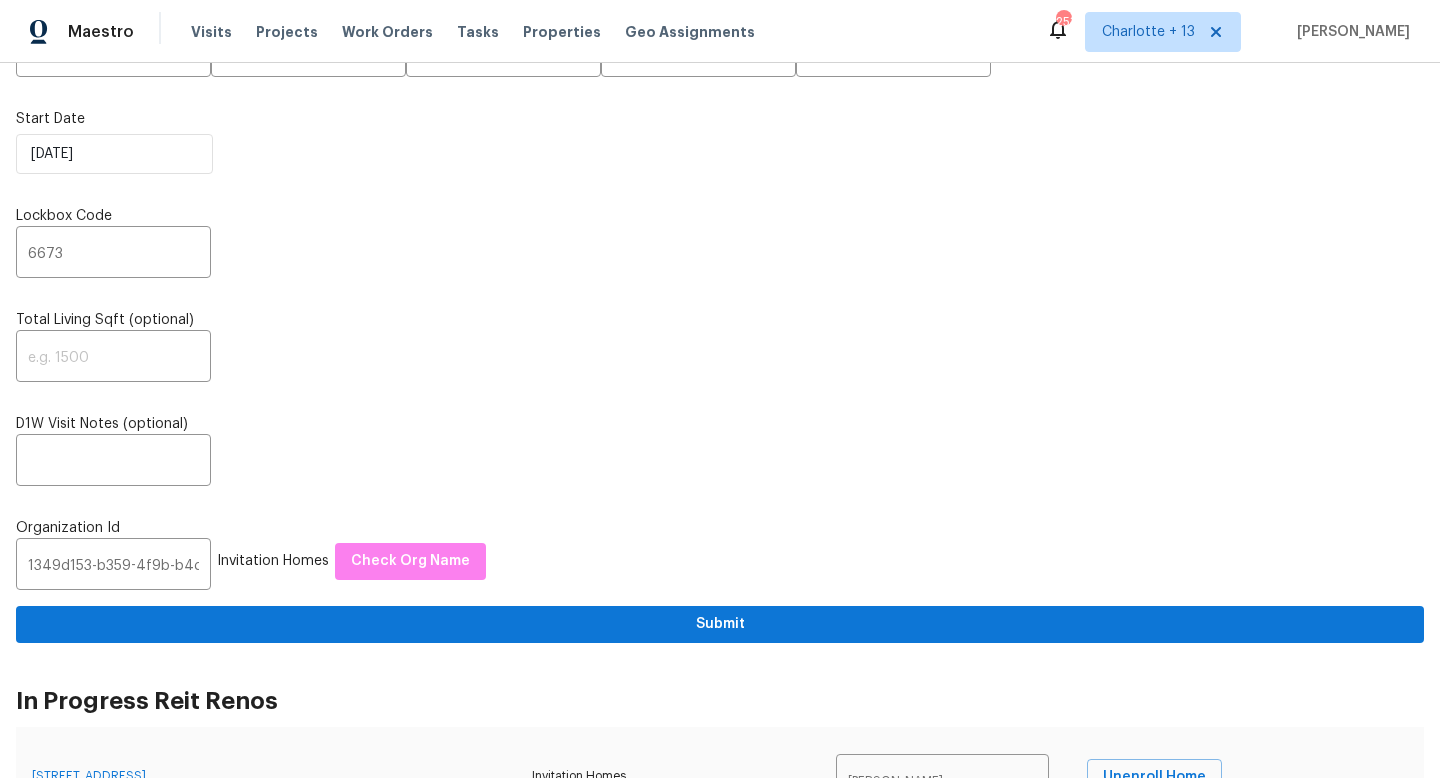 scroll, scrollTop: 0, scrollLeft: 0, axis: both 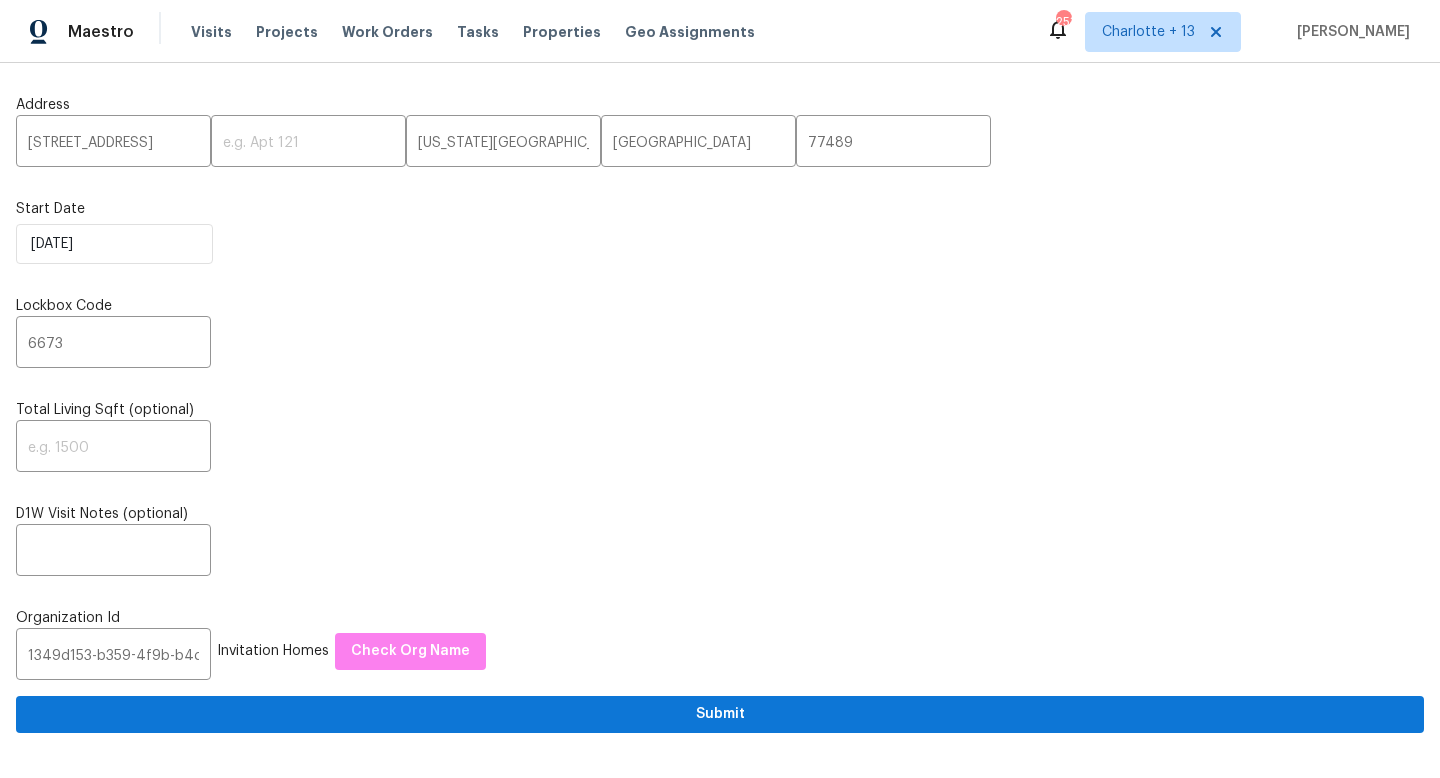 click on "In Progress Reit Renos 6350 Vineland Rd, Orlando, FL 32819 Invitation Homes Samuel Rivera ​ Unenroll Home 1084 Doyle Rd, Deltona, FL 32725 Invitation Homes Carl Biederman ​ Unenroll Home 613 Ross St, Leesburg, FL 34748 Invitation Homes Caleb Hurst ​ Unenroll Home 4827 Elese St, Orlando, FL 32811 Invitation Homes Caleb Hurst ​ Unenroll Home 737 Cardinal Dr, Saginaw, TX 76131 Progress Residential Spencer Kleintop ​ Unenroll Home 1602 Sheffield Rd, Leesburg, FL 34748 Invitation Homes Caleb Hurst ​ Unenroll Home 1300 Mercy Dr, Orlando, FL 32808 Invitation Homes Caleb Hurst ​ Unenroll Home 811 S Lone Oak Dr, Leesburg, FL 34748 Invitation Homes Caleb Hurst ​ Unenroll Home 6154 Balboa Dr, Orlando, FL 32808 Invitation Homes Caleb Hurst ​ Unenroll Home 9598 E Paseo San Ardo, Tucson, AZ 85747 Invitation Homes John Perkins ​ Unenroll Home 3716 W Nevil Ct, Tucson, AZ 85746 Invitation Homes John Perkins ​ Unenroll Home 4881 Arlington Ave, Riverside, CA 92504 Invitation Homes Jeff Gandy ​ ​ ​" at bounding box center [720, 1732] 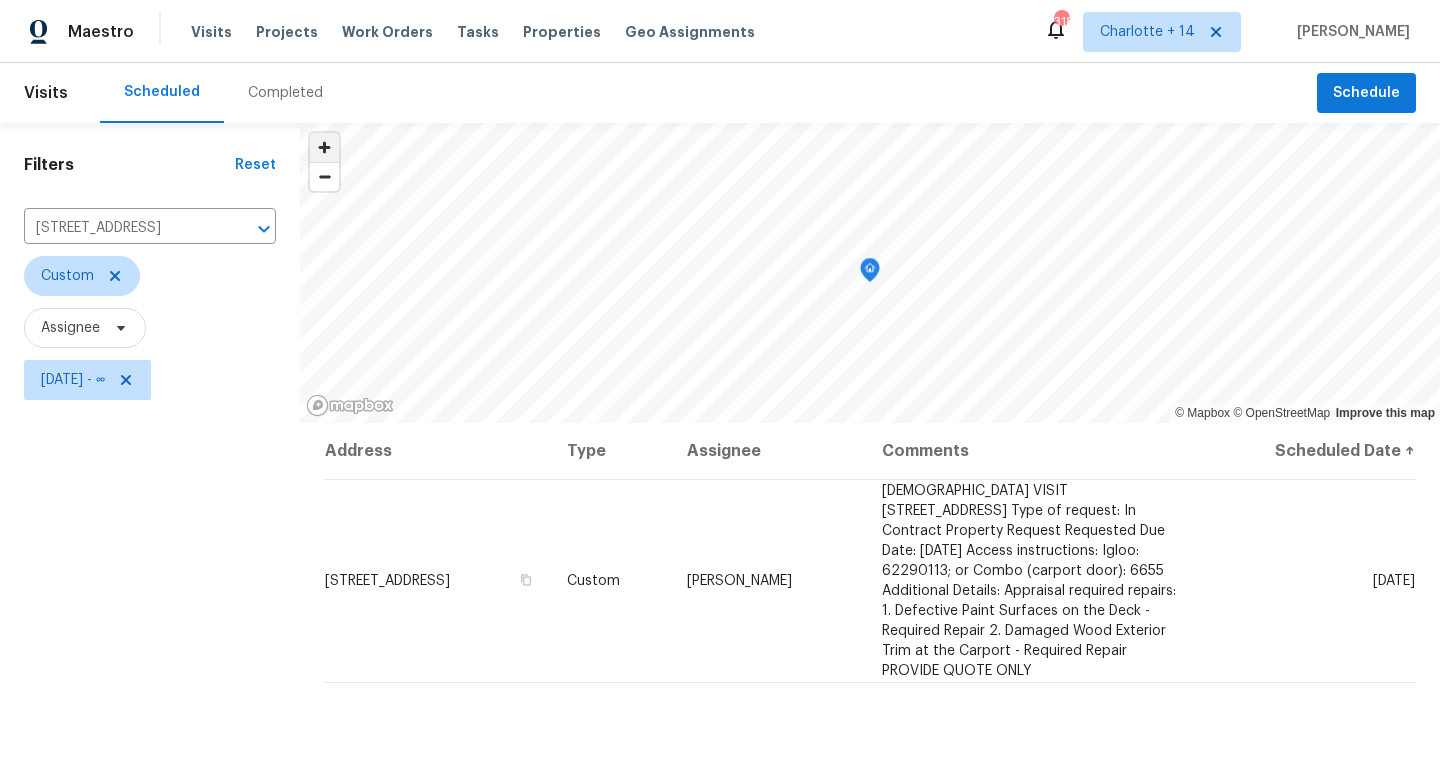 scroll, scrollTop: 0, scrollLeft: 0, axis: both 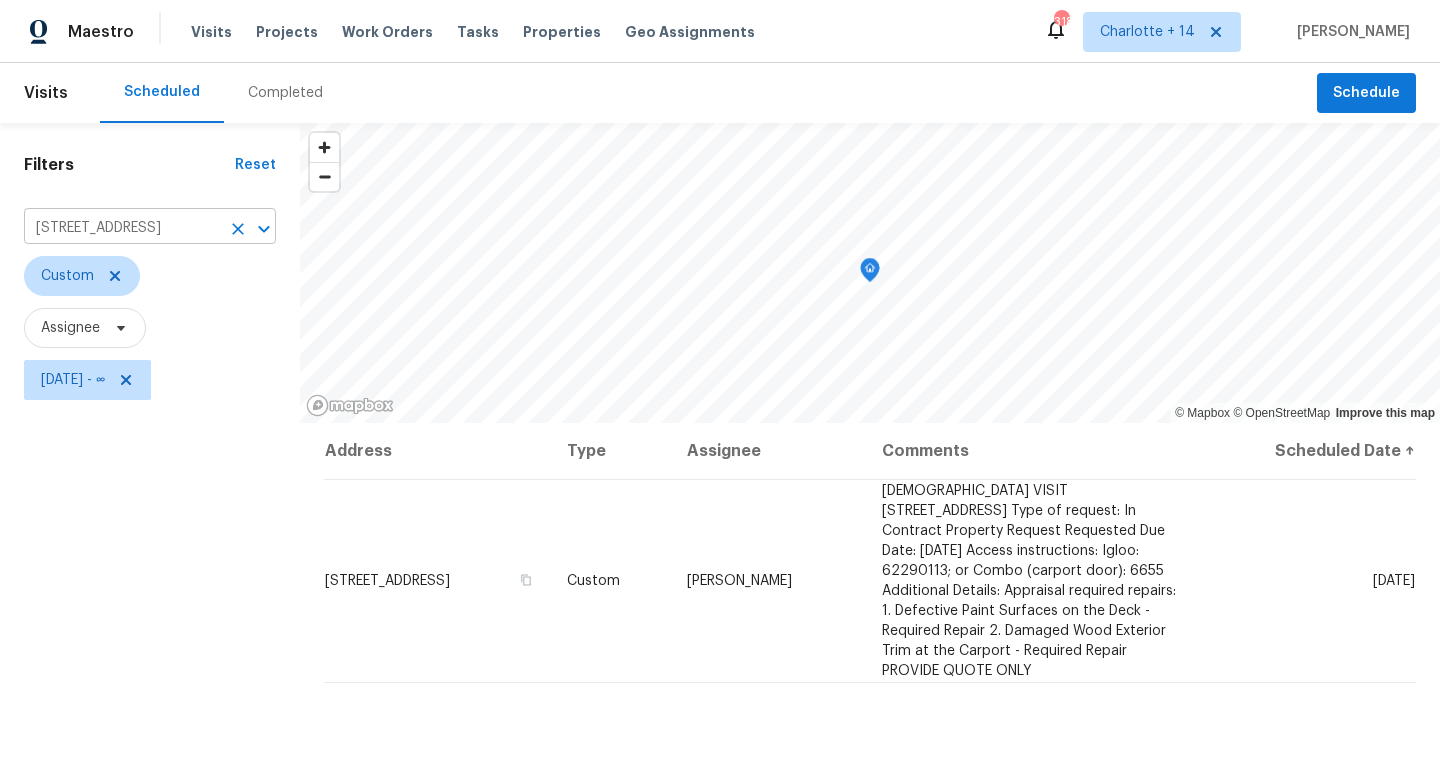 click 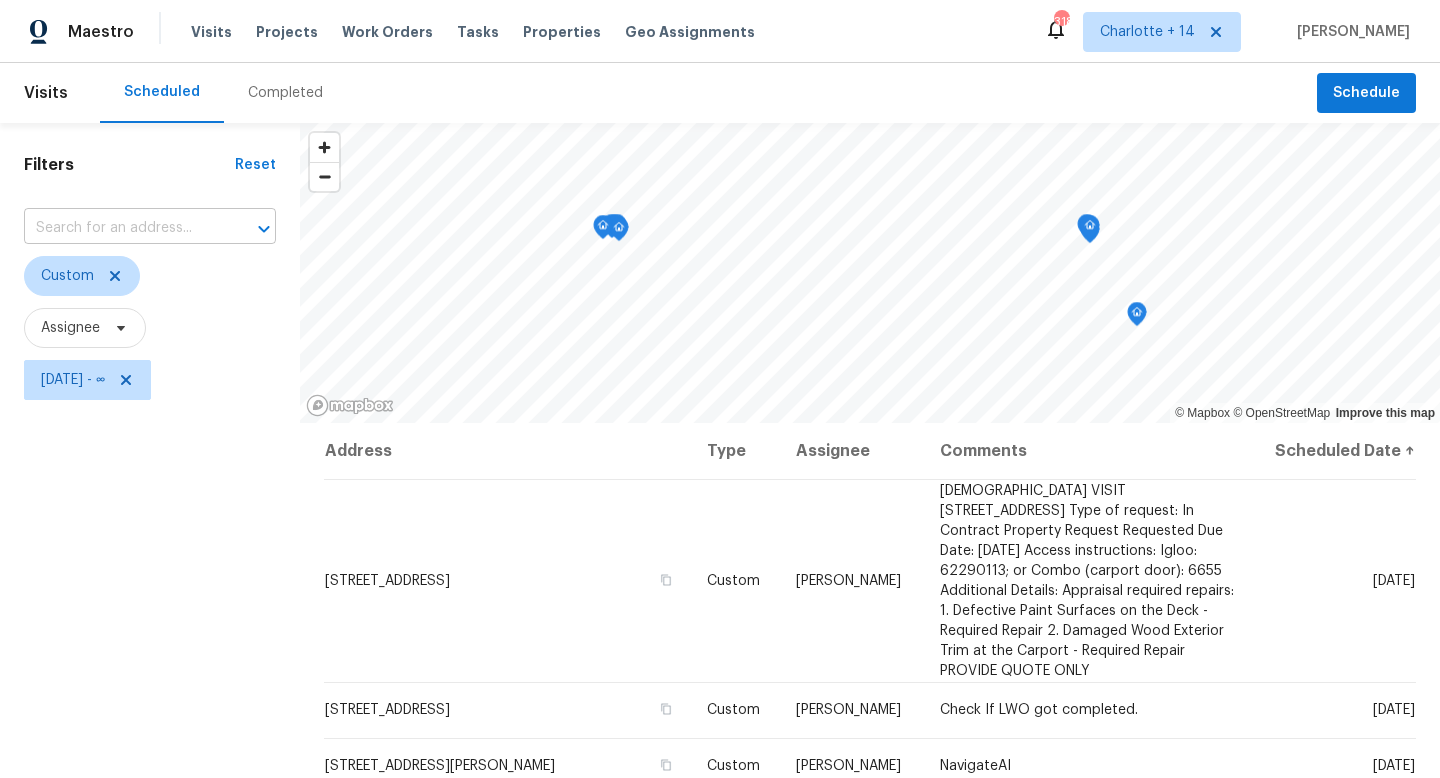 click at bounding box center [122, 228] 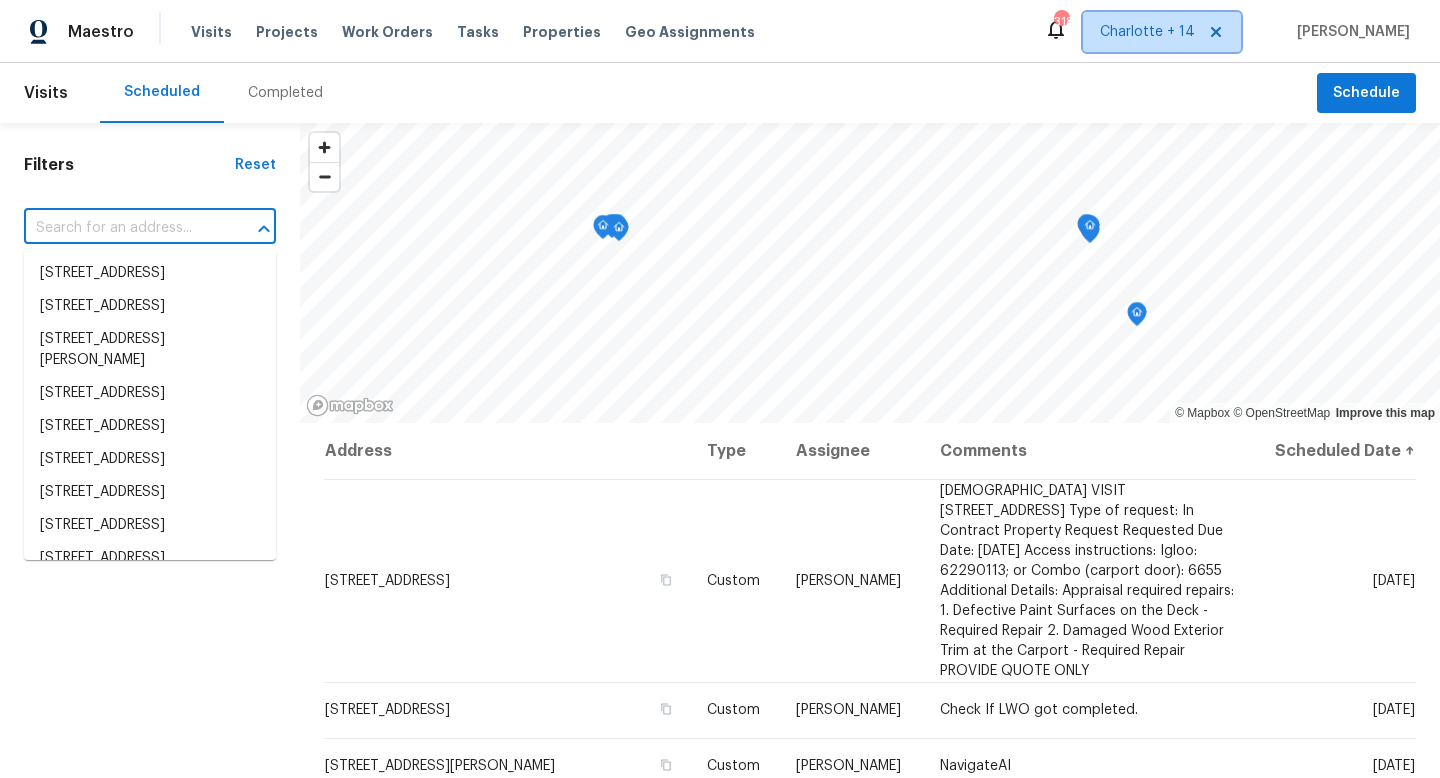 click on "Charlotte + 14" at bounding box center [1147, 32] 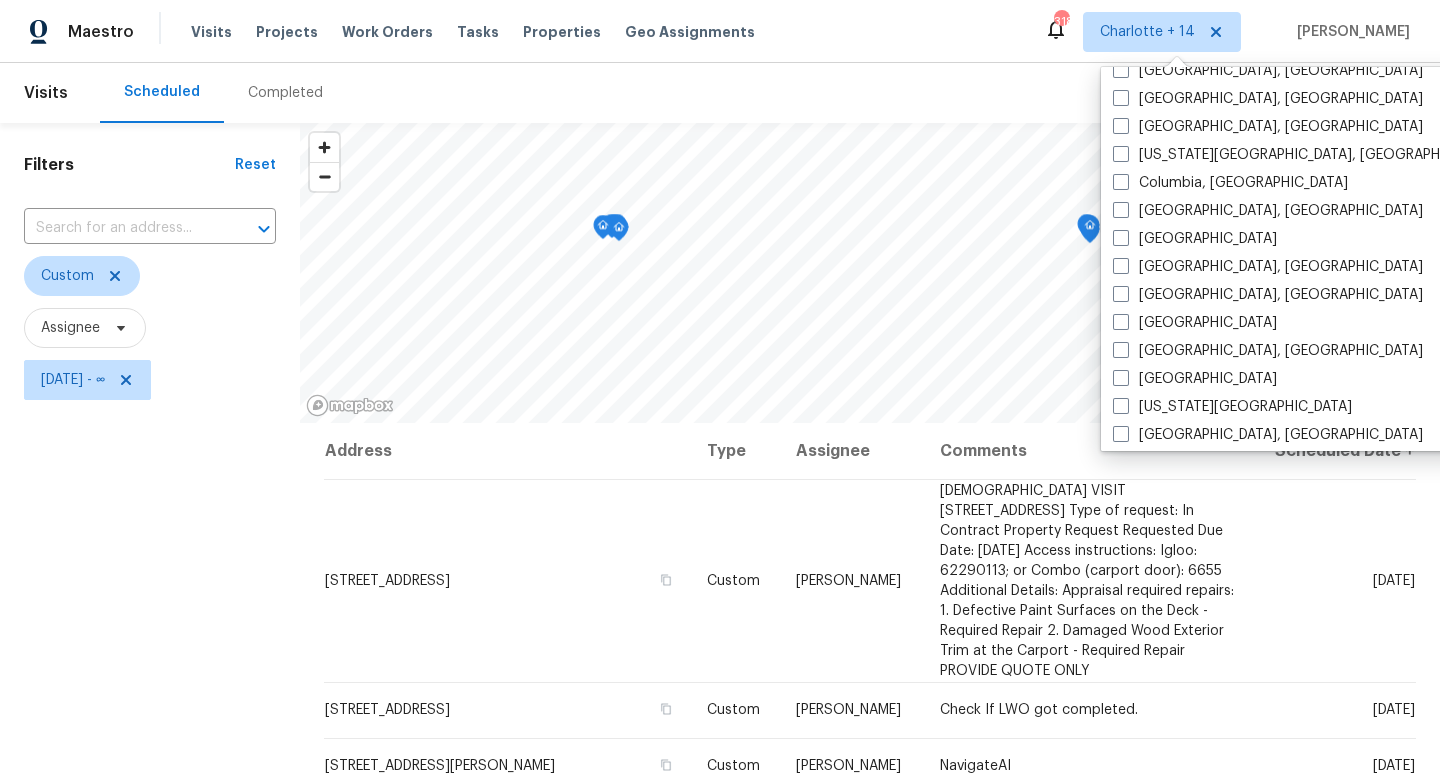 scroll, scrollTop: 695, scrollLeft: 0, axis: vertical 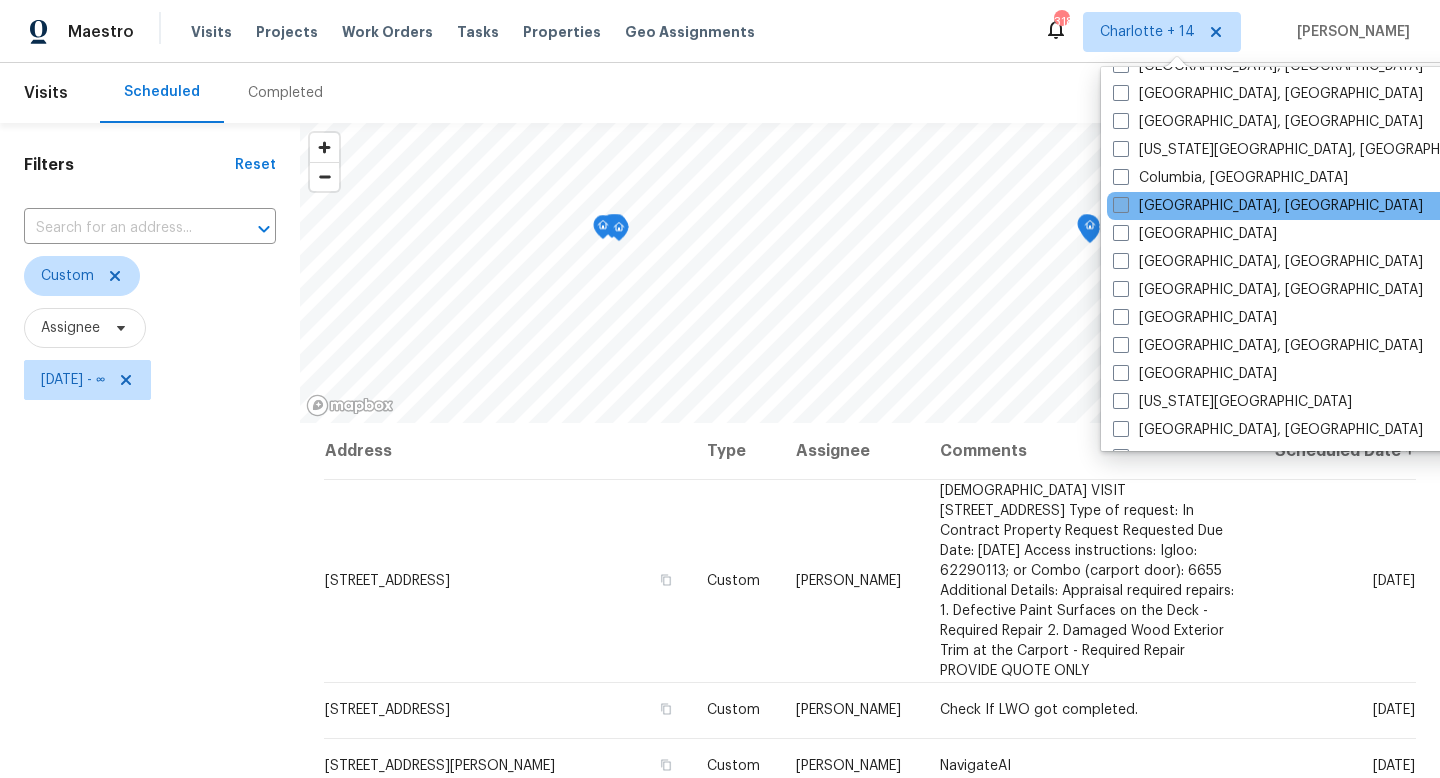 click at bounding box center [1121, 205] 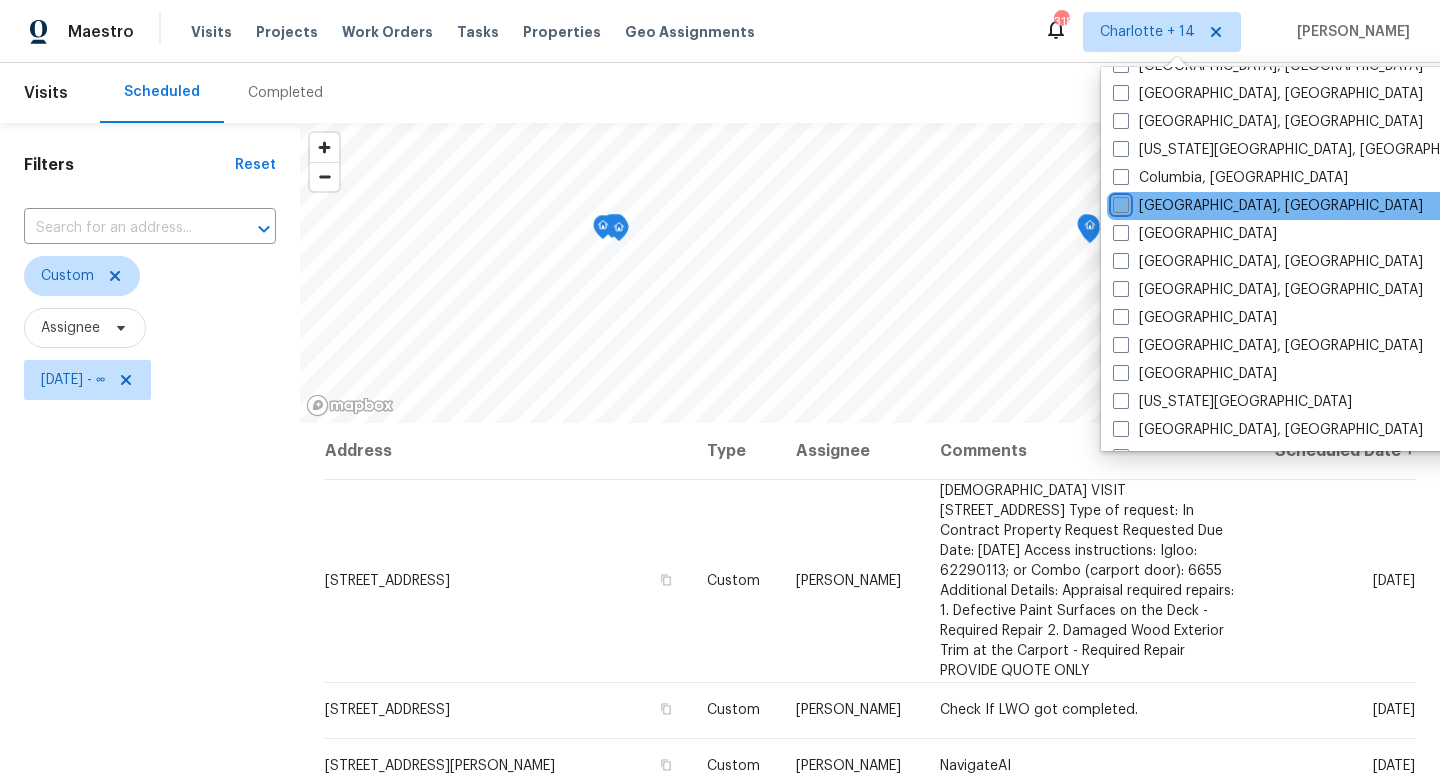 click on "[GEOGRAPHIC_DATA], [GEOGRAPHIC_DATA]" at bounding box center (1119, 202) 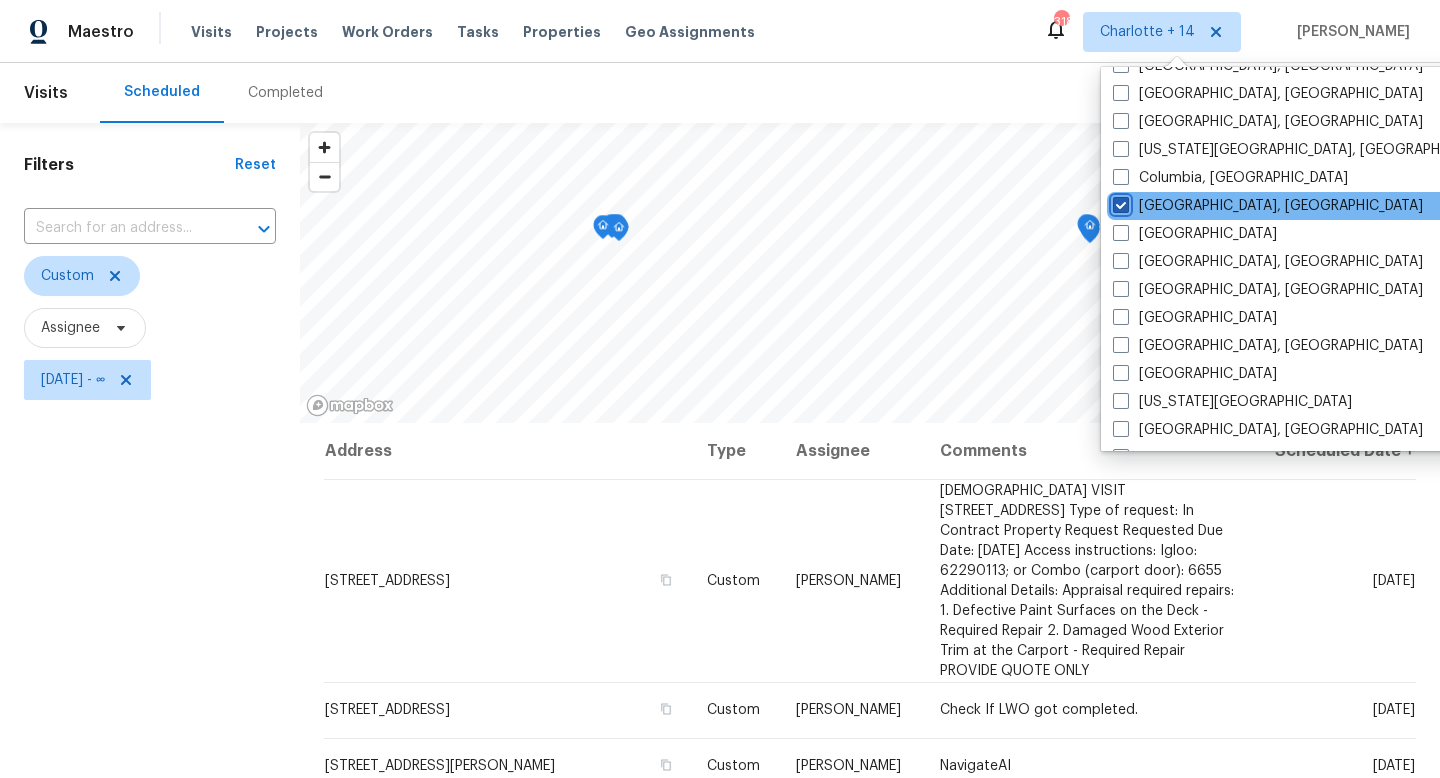checkbox on "true" 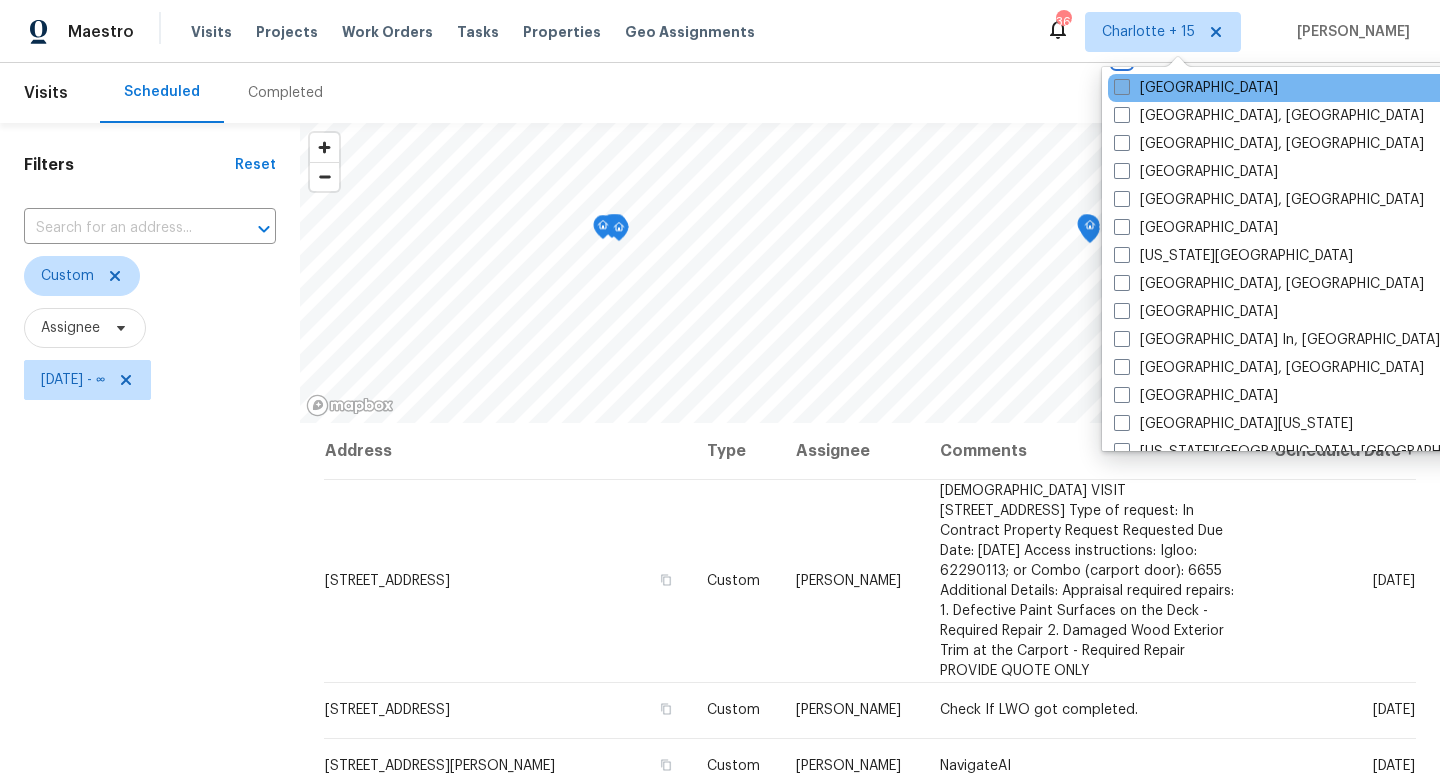 scroll, scrollTop: 871, scrollLeft: 0, axis: vertical 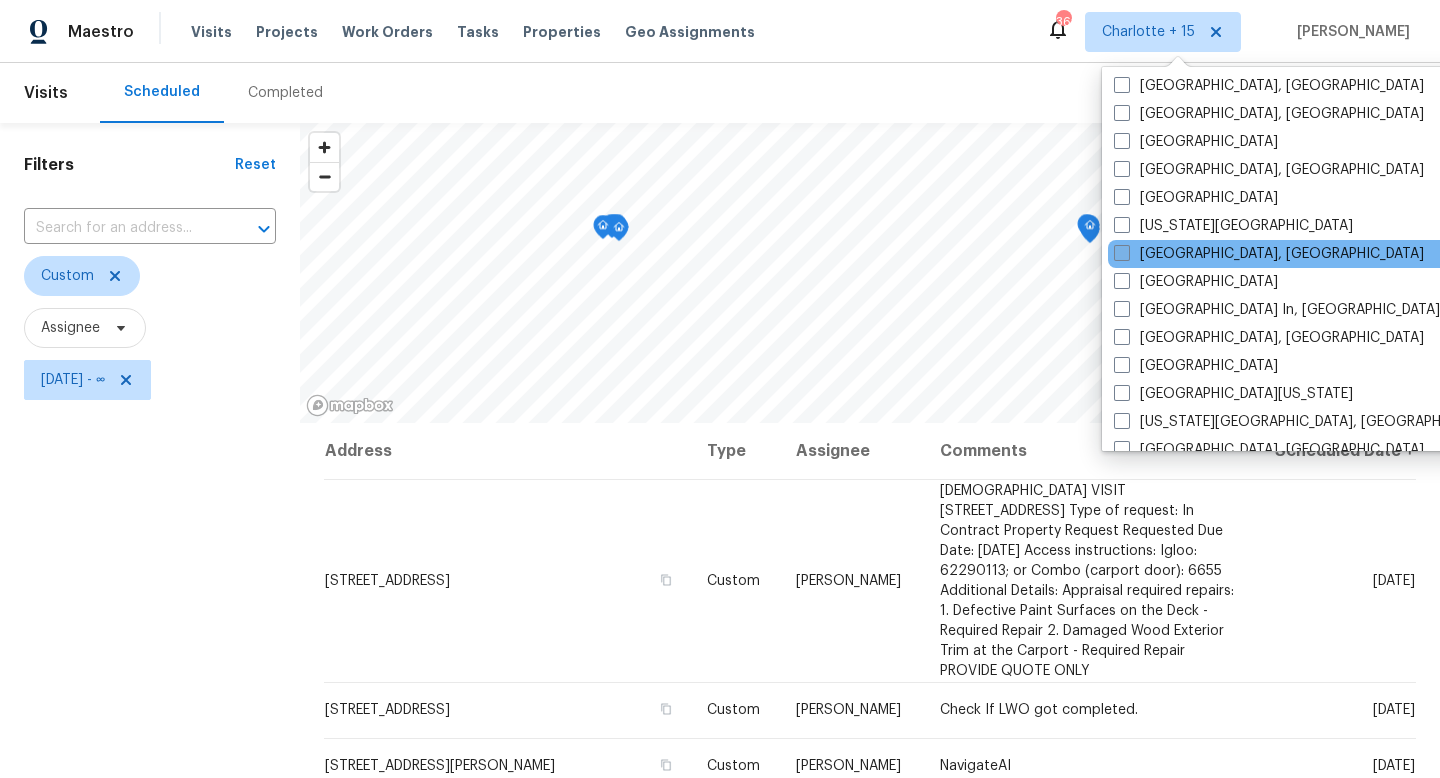 click at bounding box center [1122, 253] 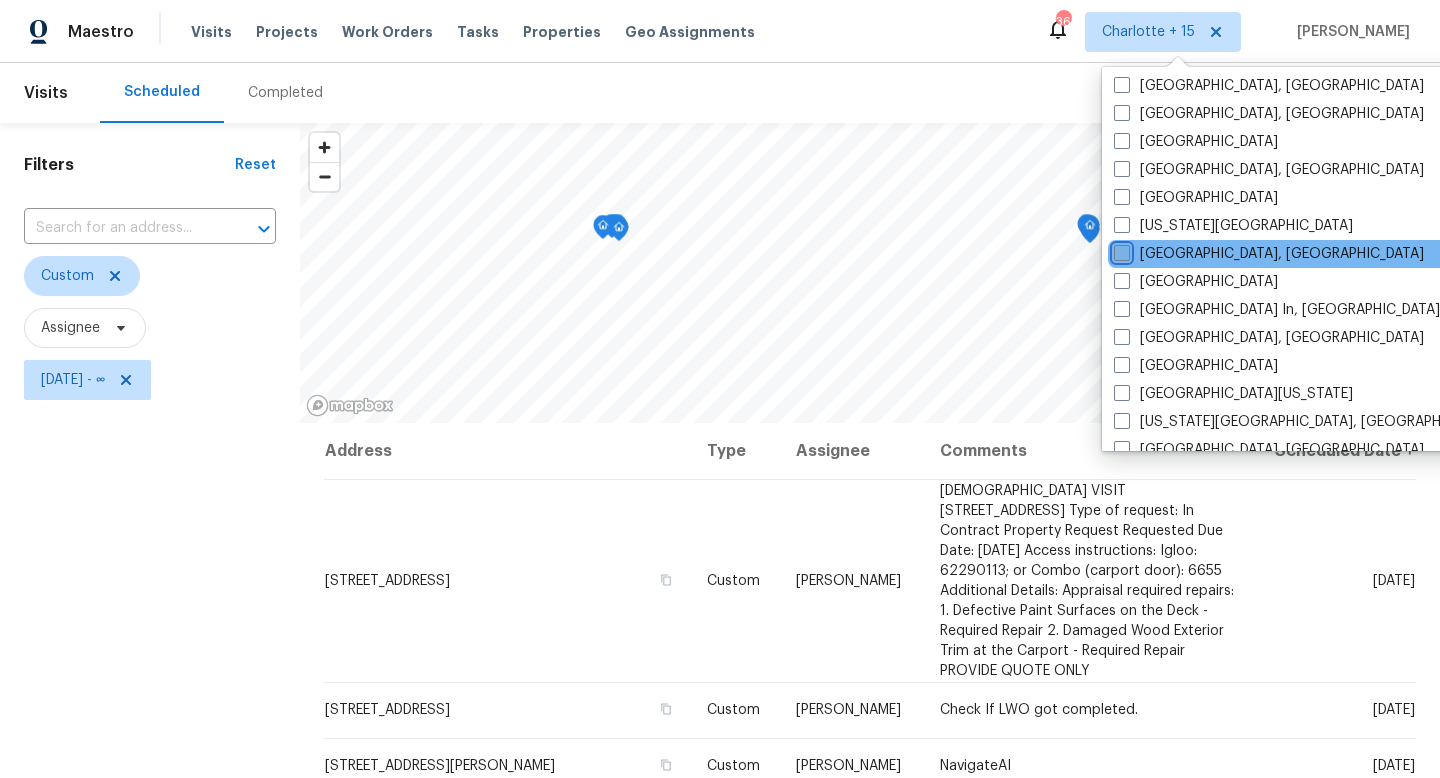 click on "[GEOGRAPHIC_DATA], [GEOGRAPHIC_DATA]" at bounding box center (1120, 250) 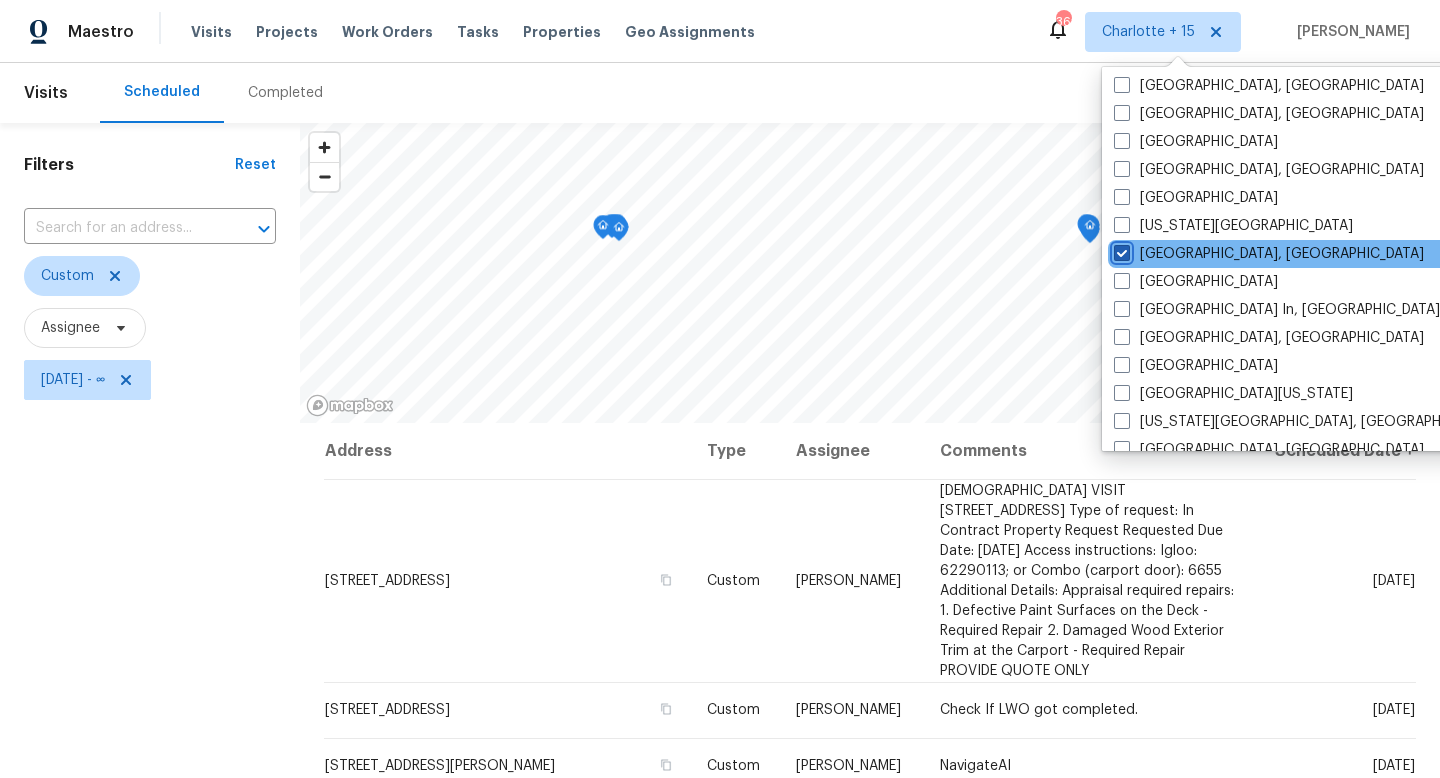 checkbox on "true" 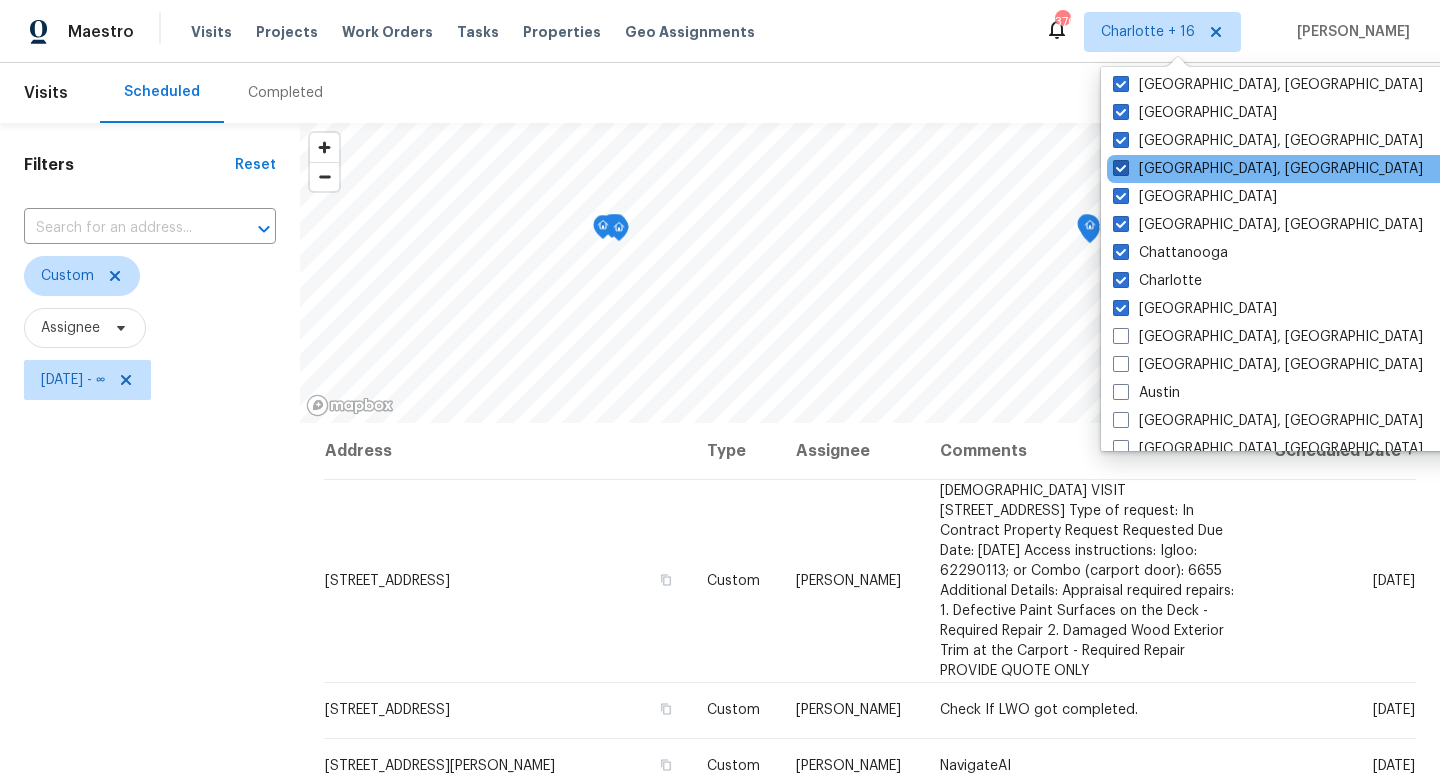 scroll, scrollTop: 254, scrollLeft: 0, axis: vertical 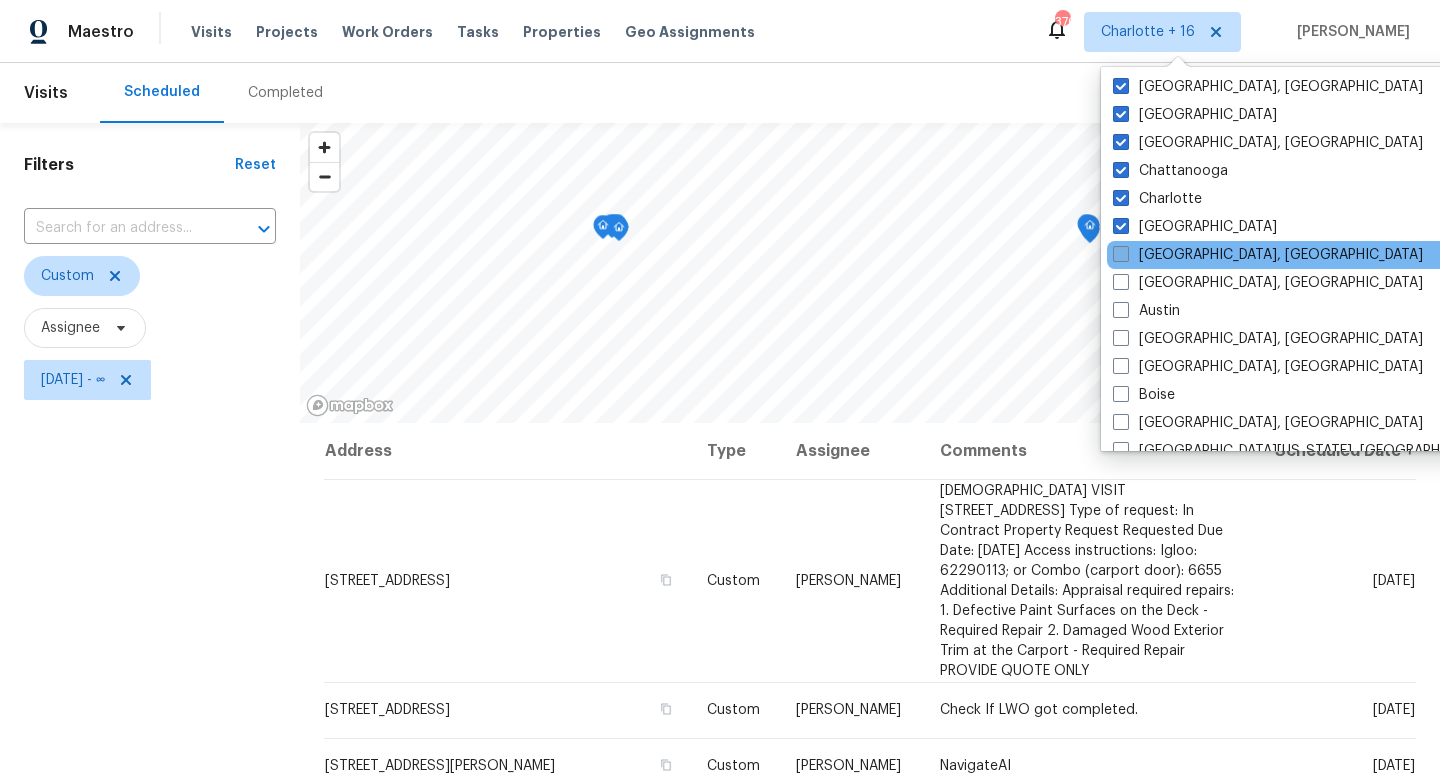 click at bounding box center (1121, 254) 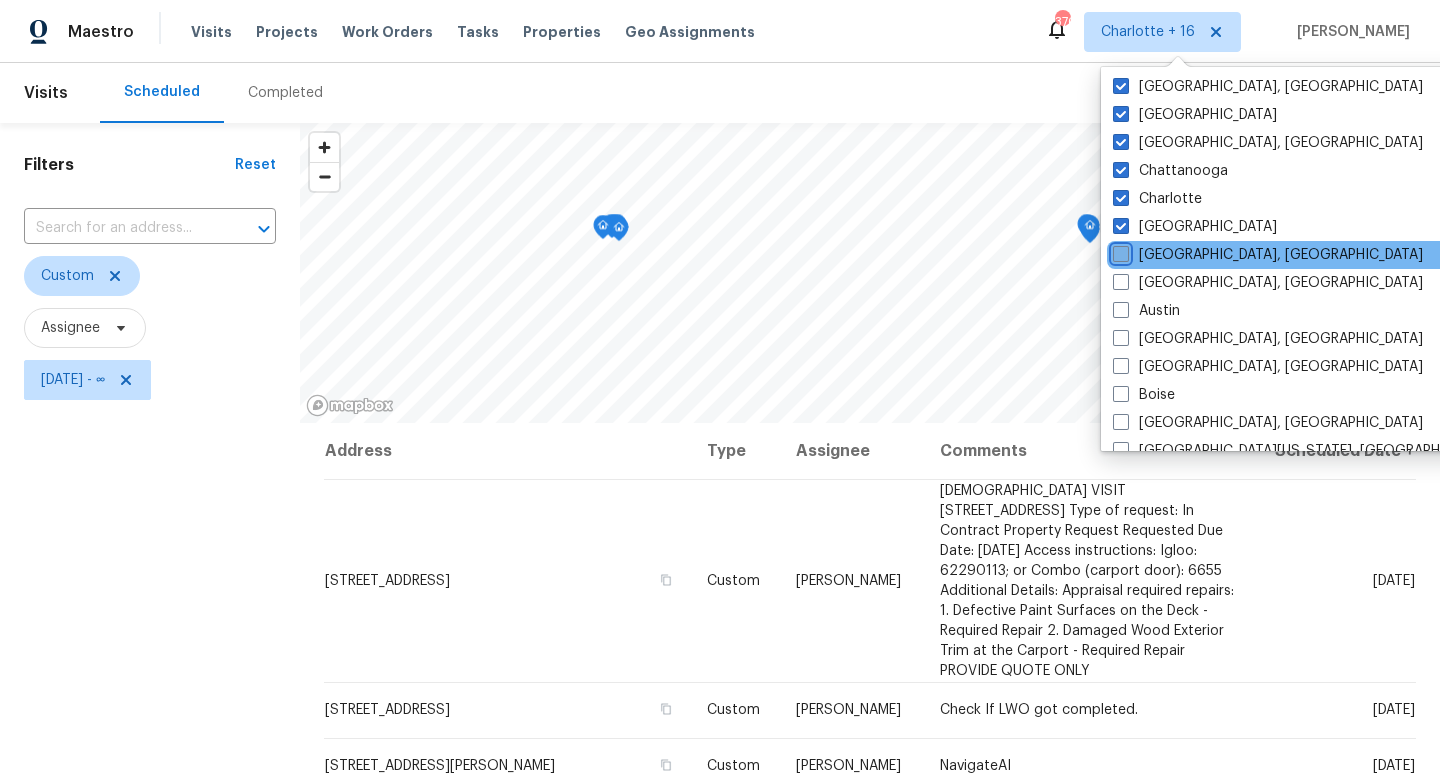 click on "[GEOGRAPHIC_DATA], [GEOGRAPHIC_DATA]" at bounding box center [1119, 251] 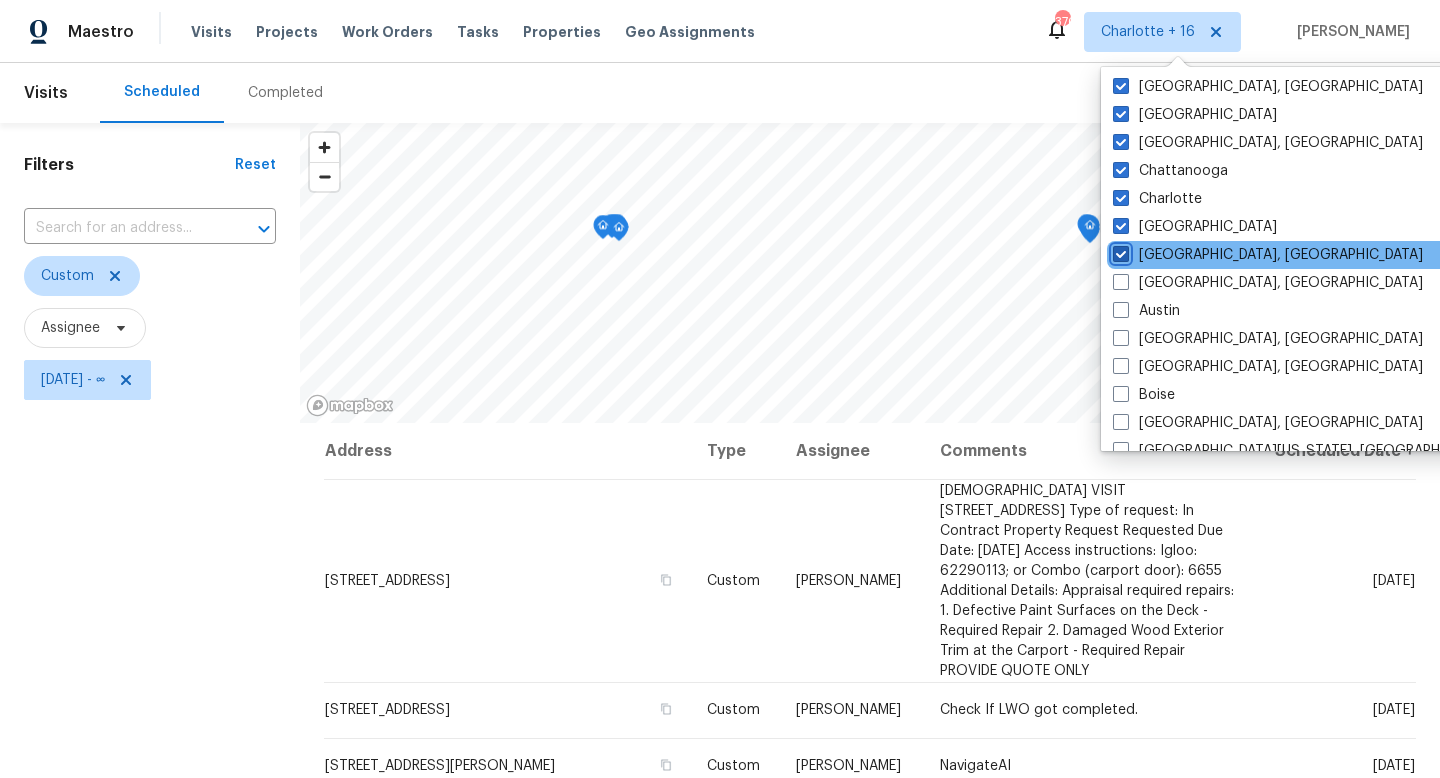 checkbox on "true" 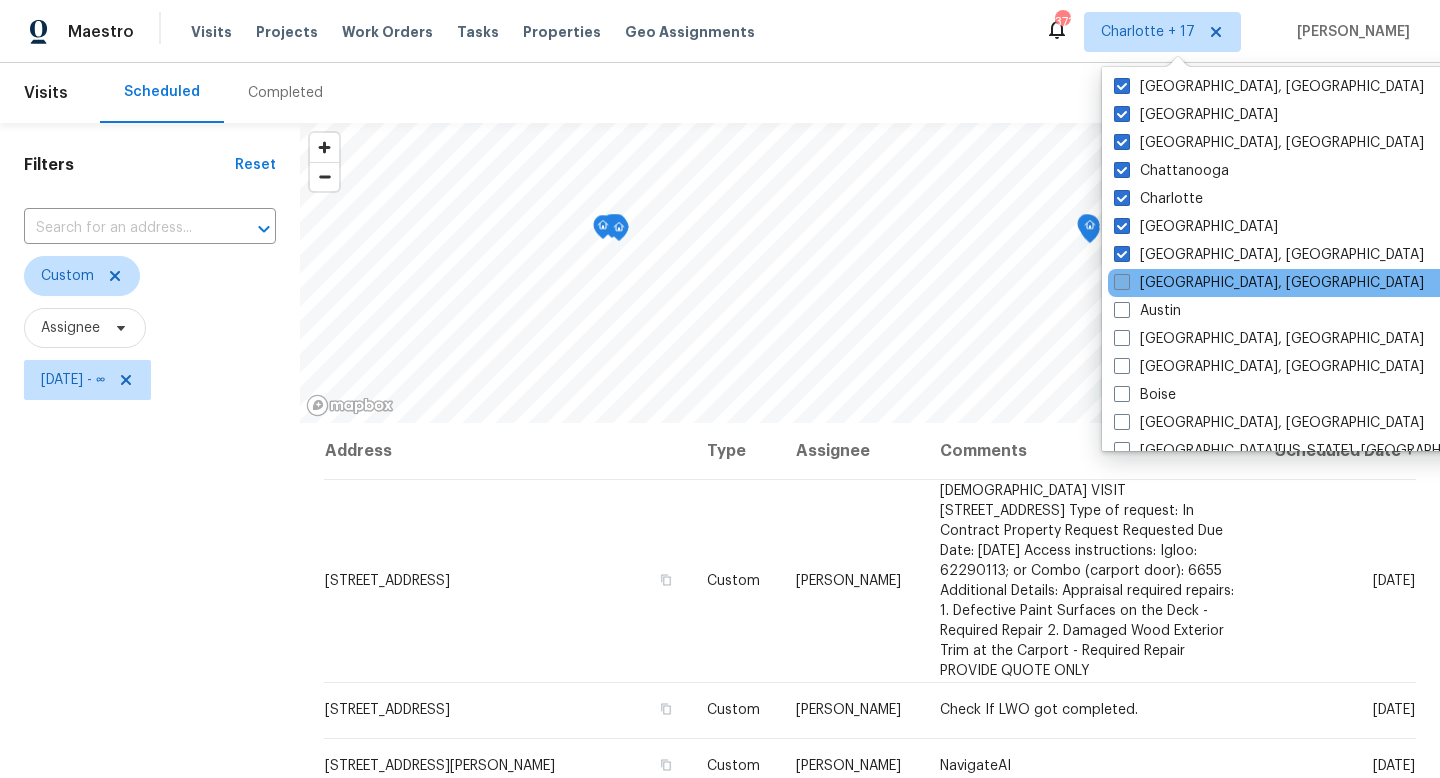 click at bounding box center [1122, 282] 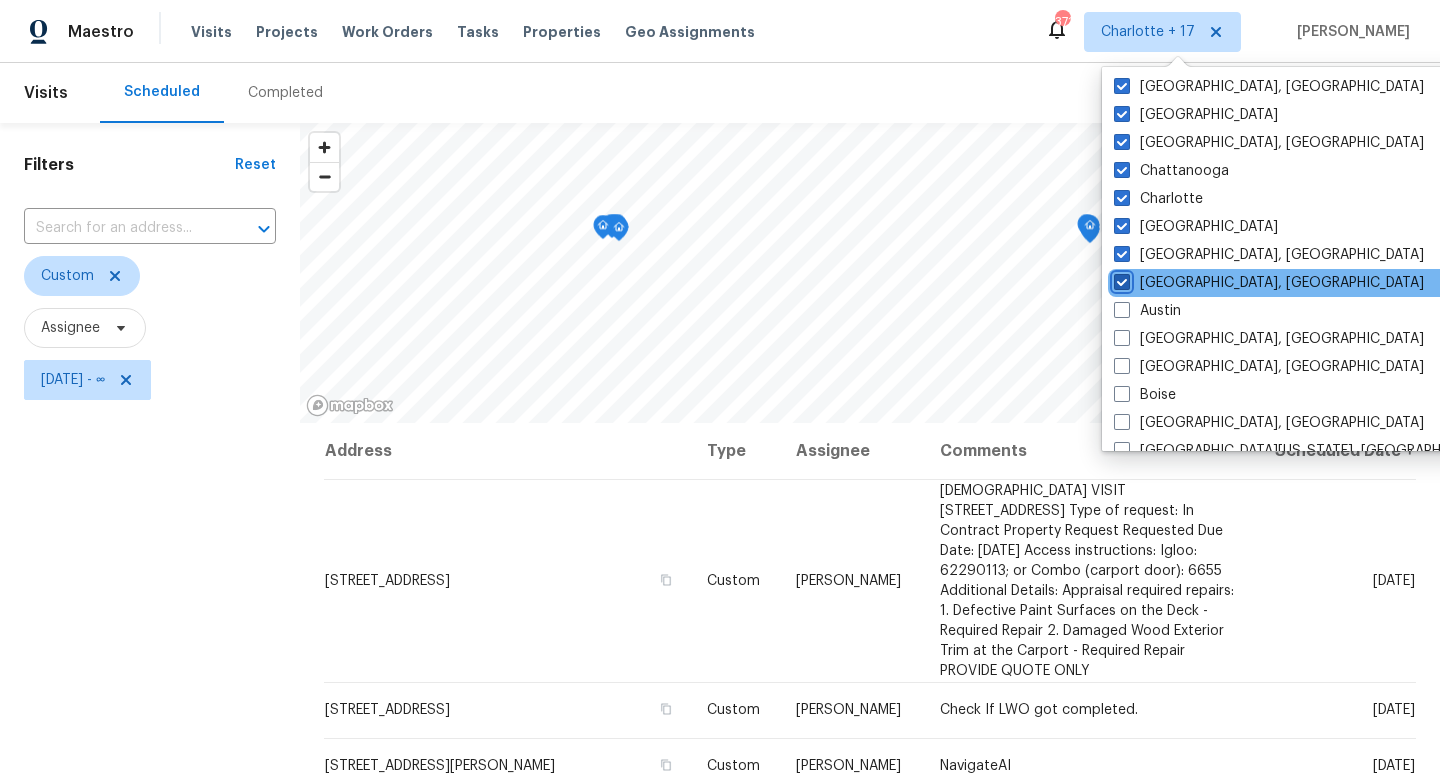 checkbox on "true" 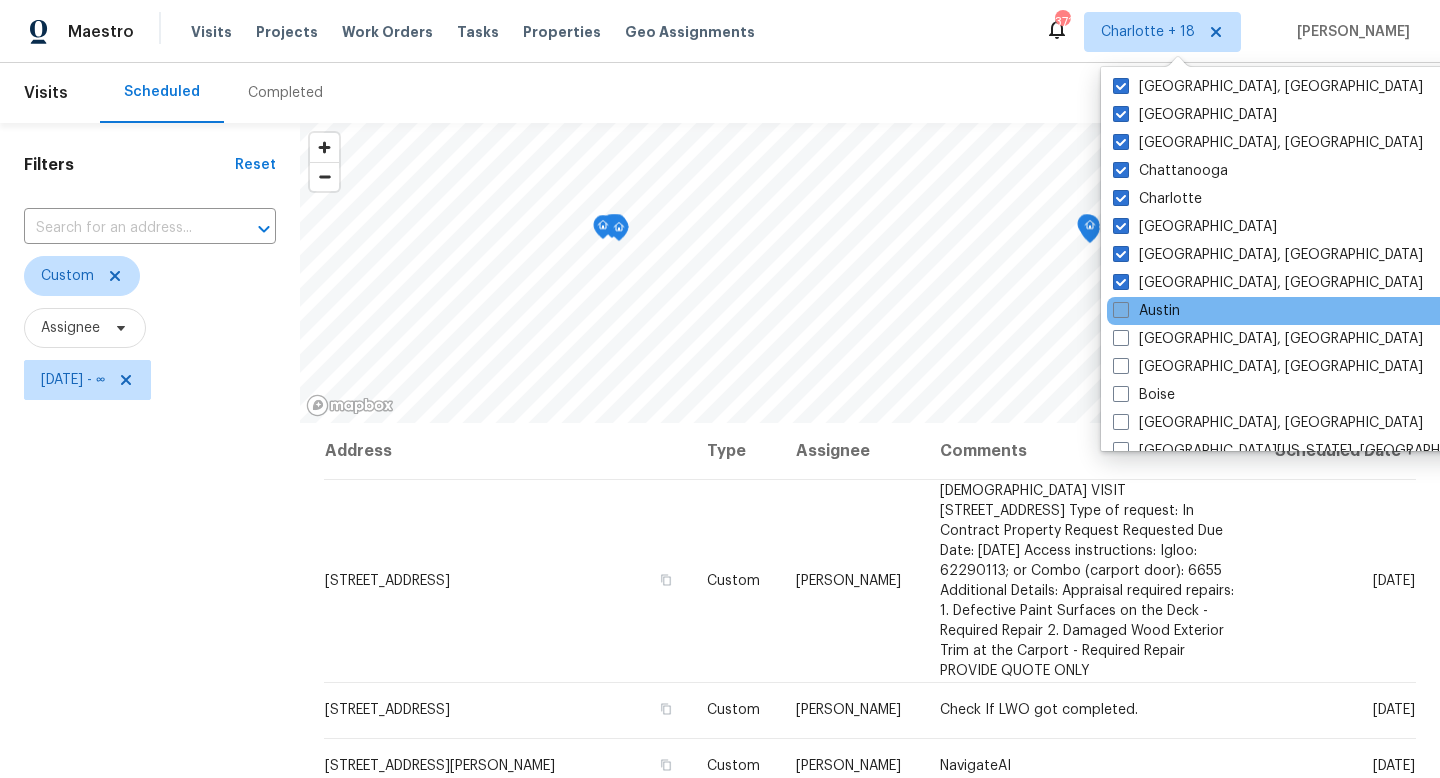 click at bounding box center (1121, 310) 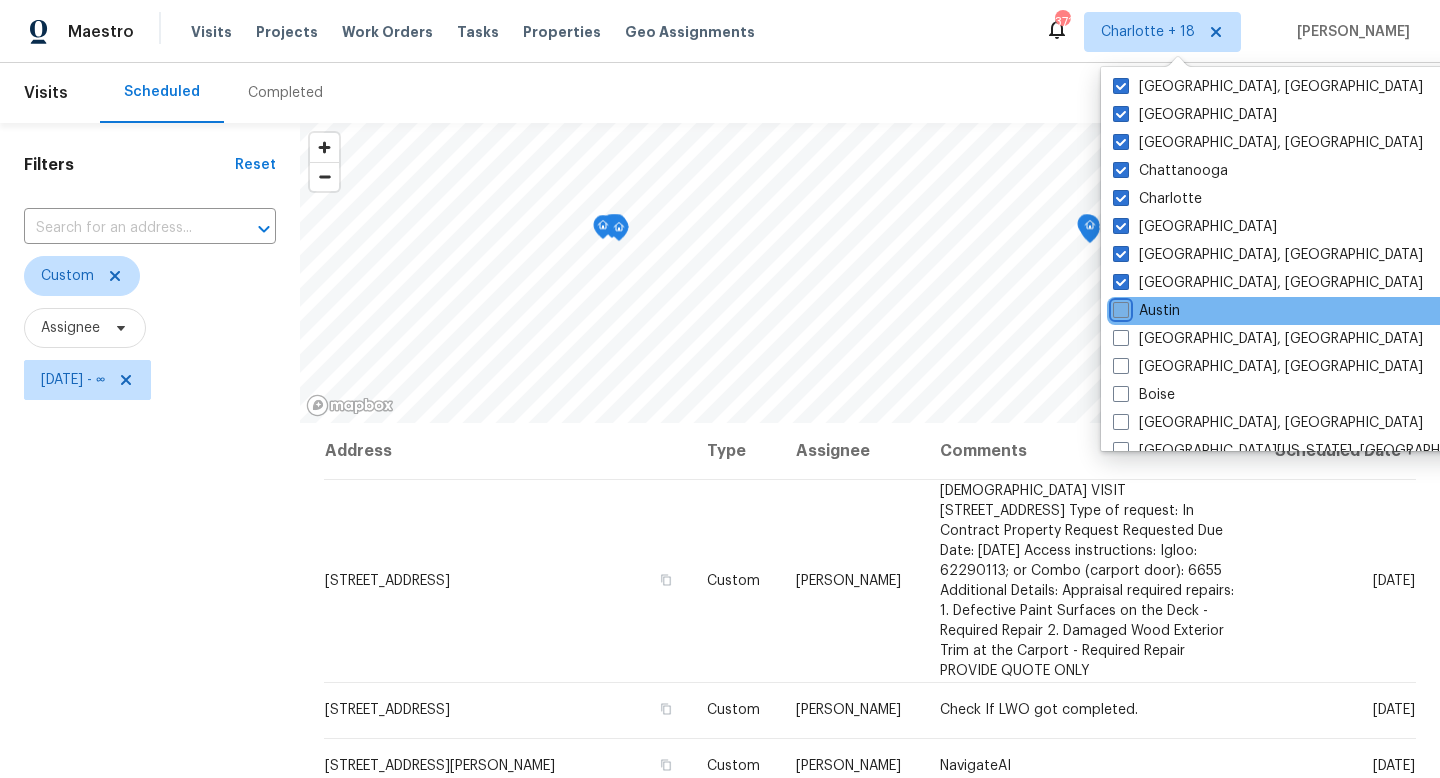 click on "Austin" at bounding box center (1119, 307) 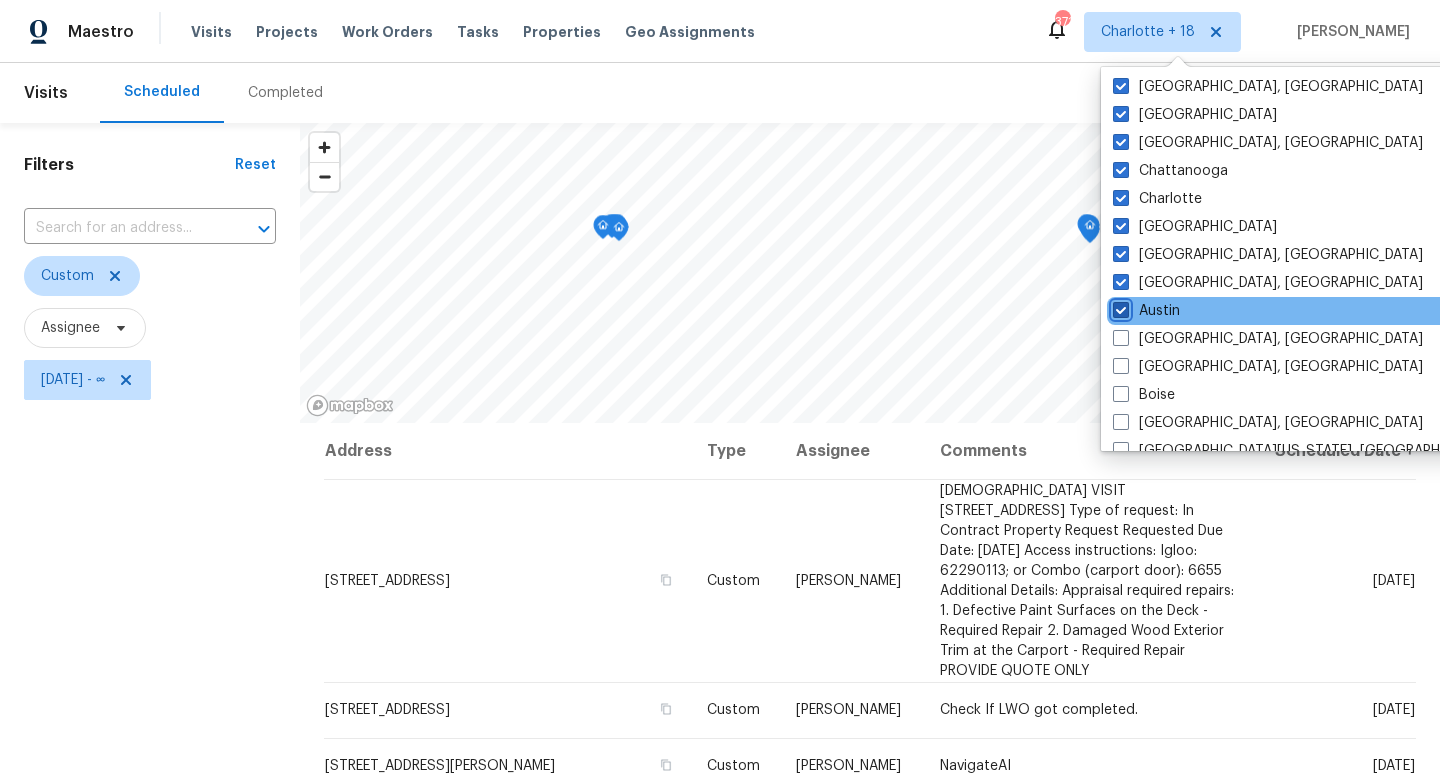 checkbox on "true" 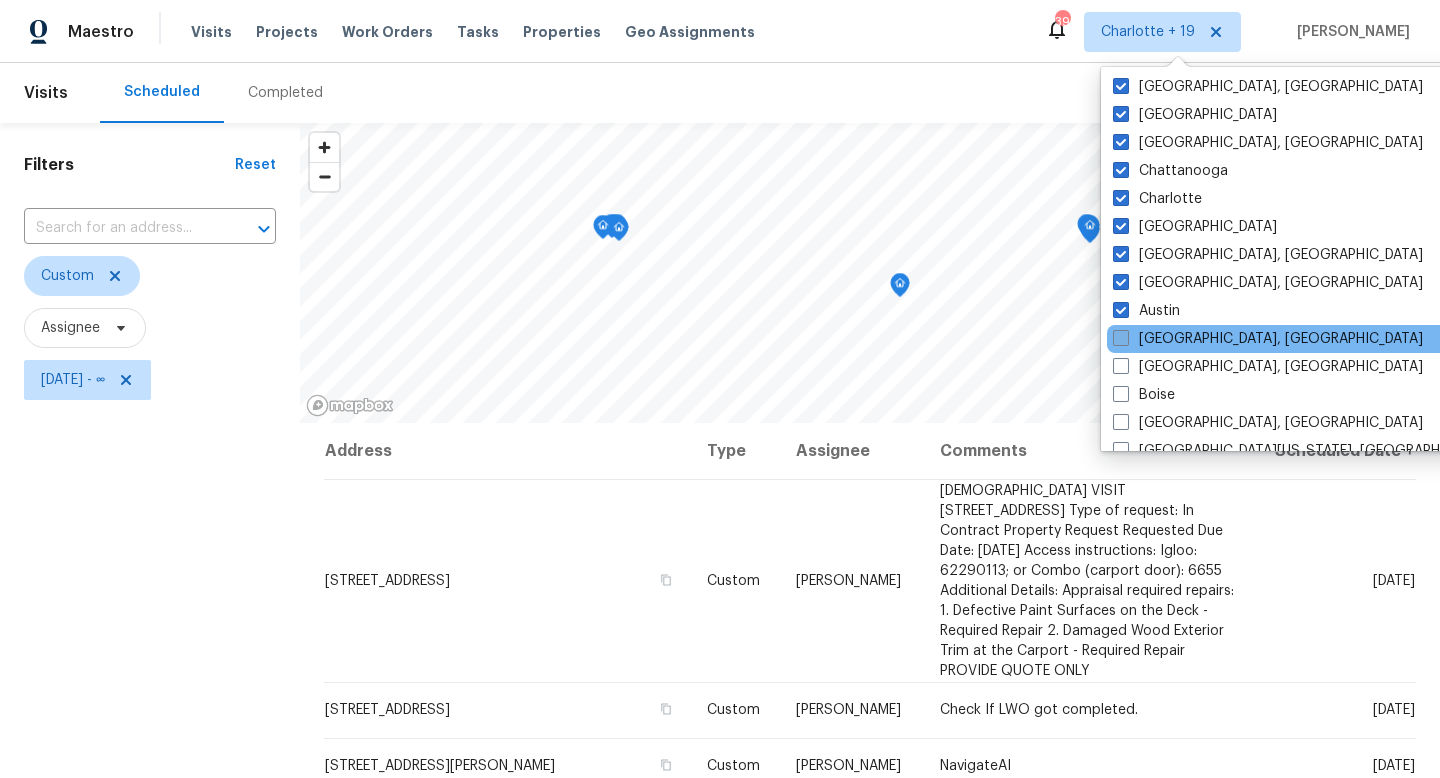 click on "[GEOGRAPHIC_DATA], [GEOGRAPHIC_DATA]" at bounding box center [1268, 339] 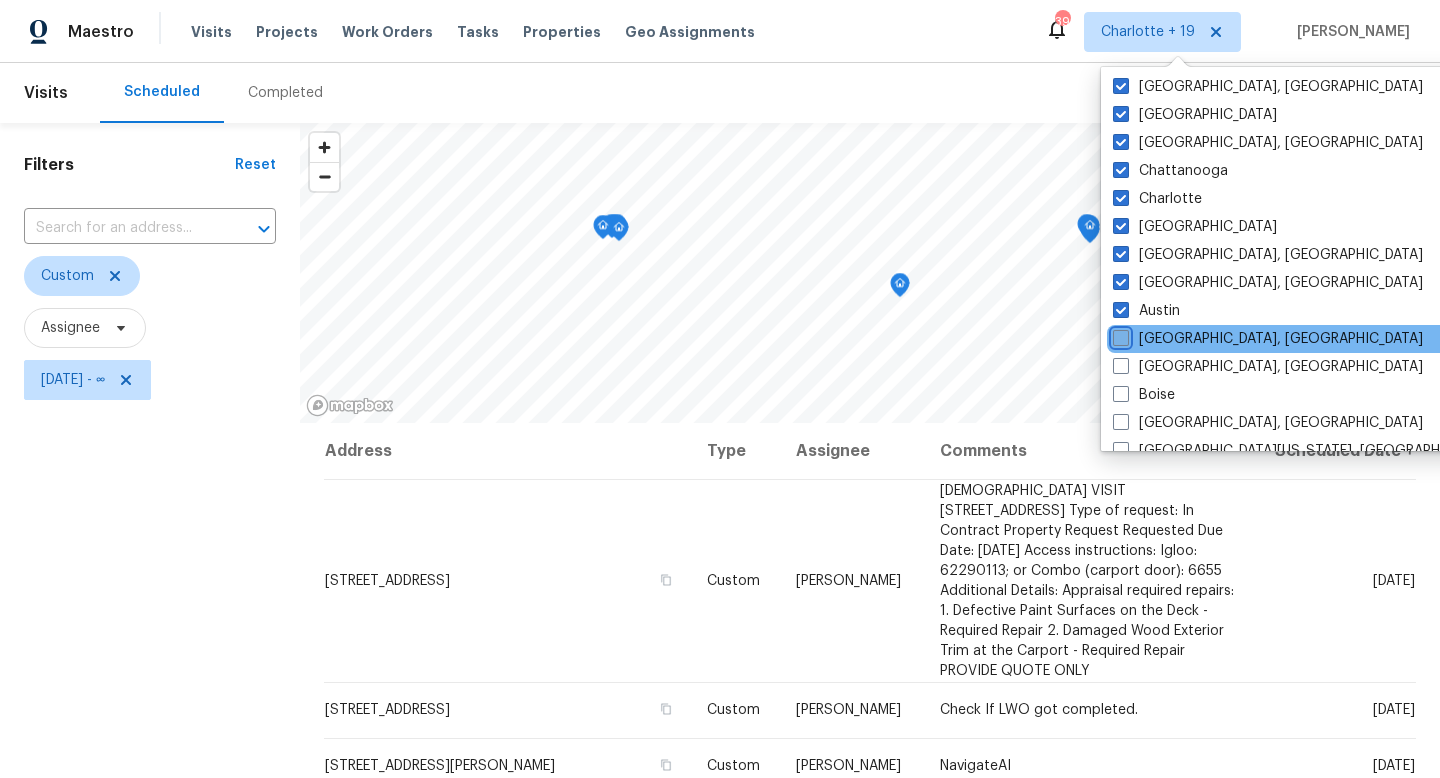 click on "[GEOGRAPHIC_DATA], [GEOGRAPHIC_DATA]" at bounding box center [1119, 335] 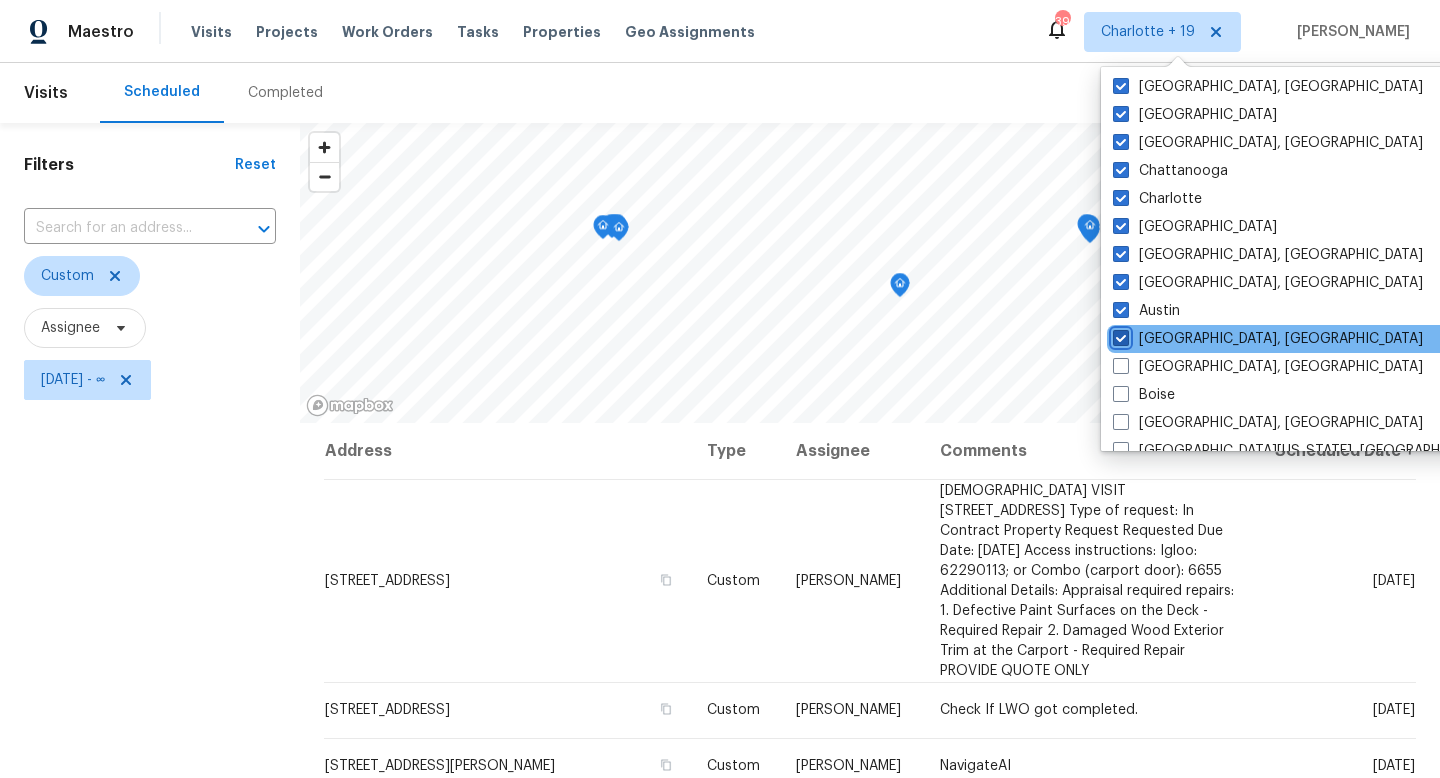 checkbox on "true" 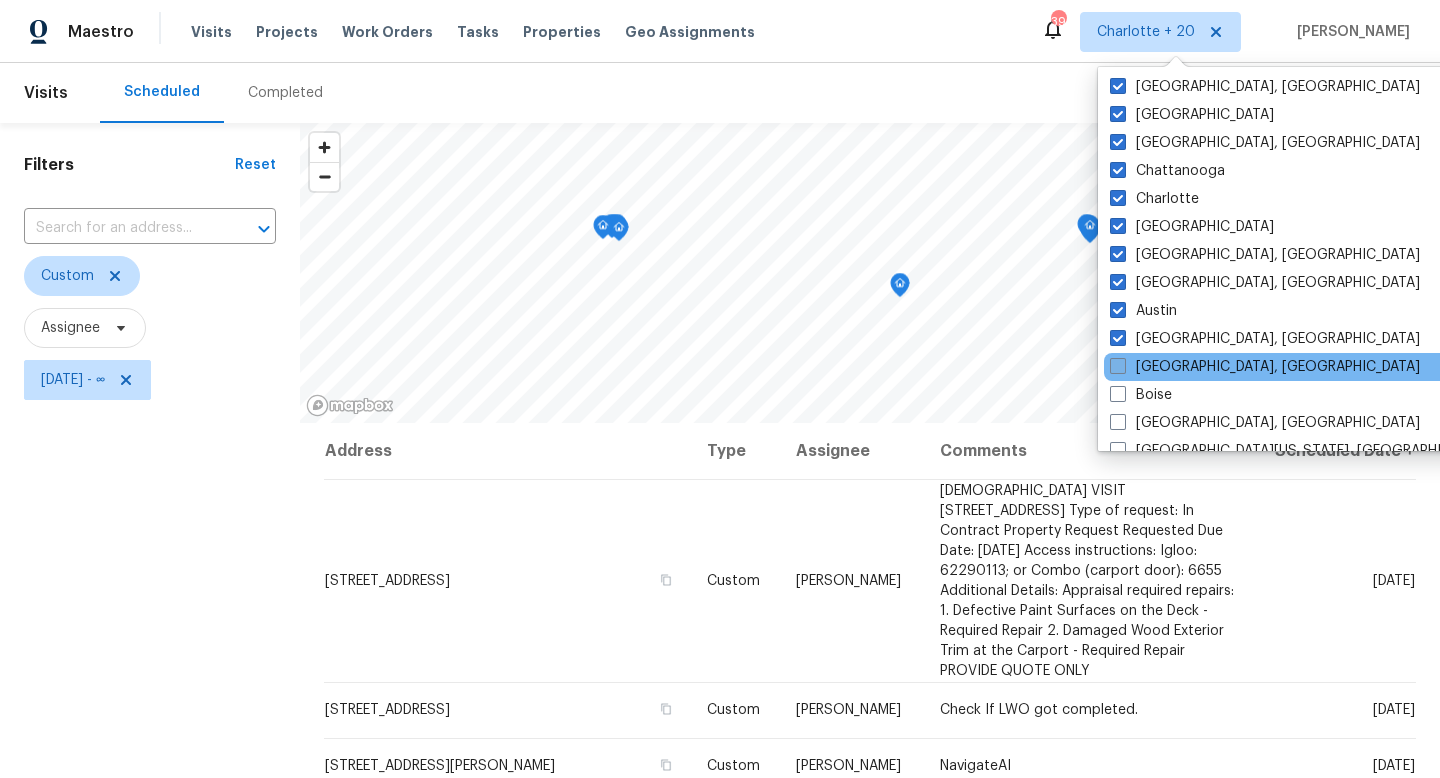 click at bounding box center [1118, 366] 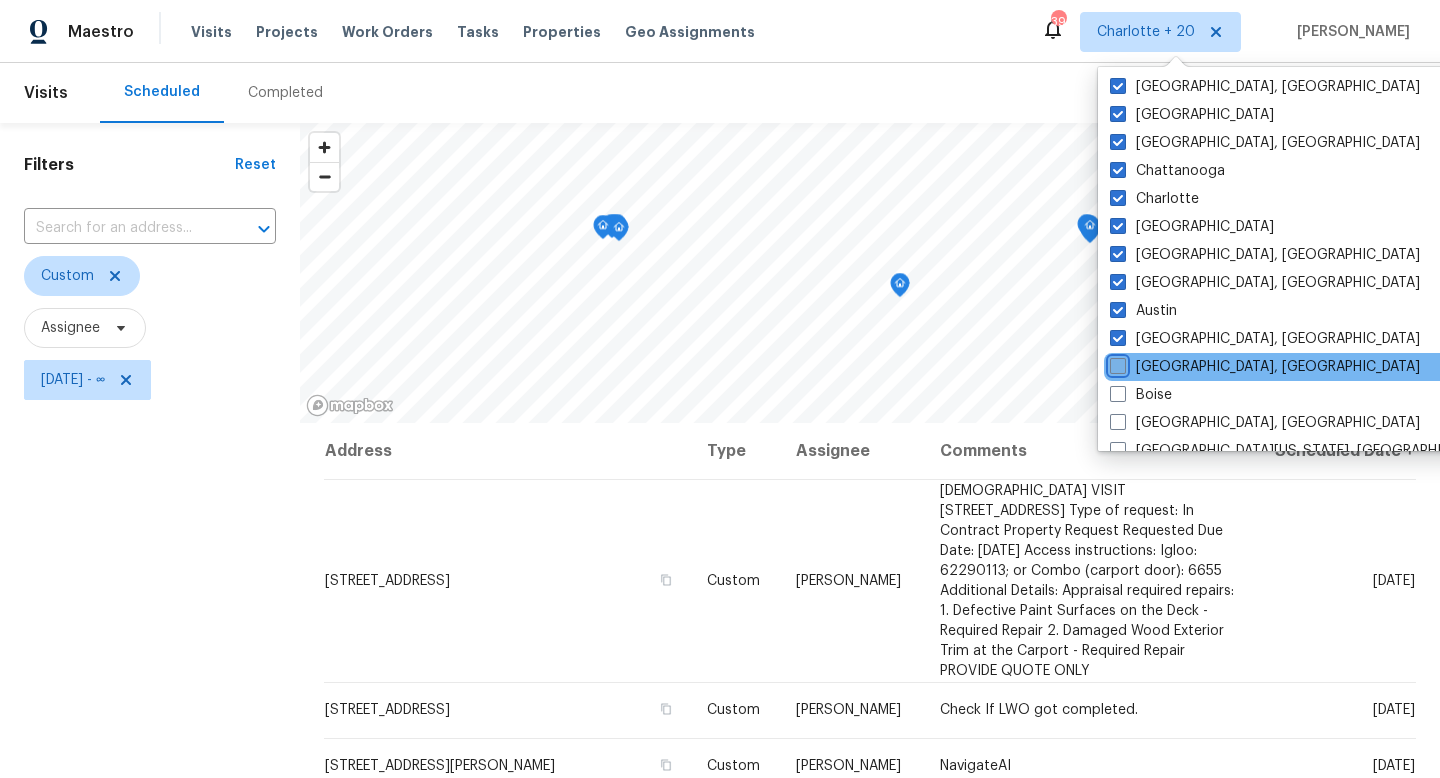 click on "[GEOGRAPHIC_DATA], [GEOGRAPHIC_DATA]" at bounding box center [1116, 363] 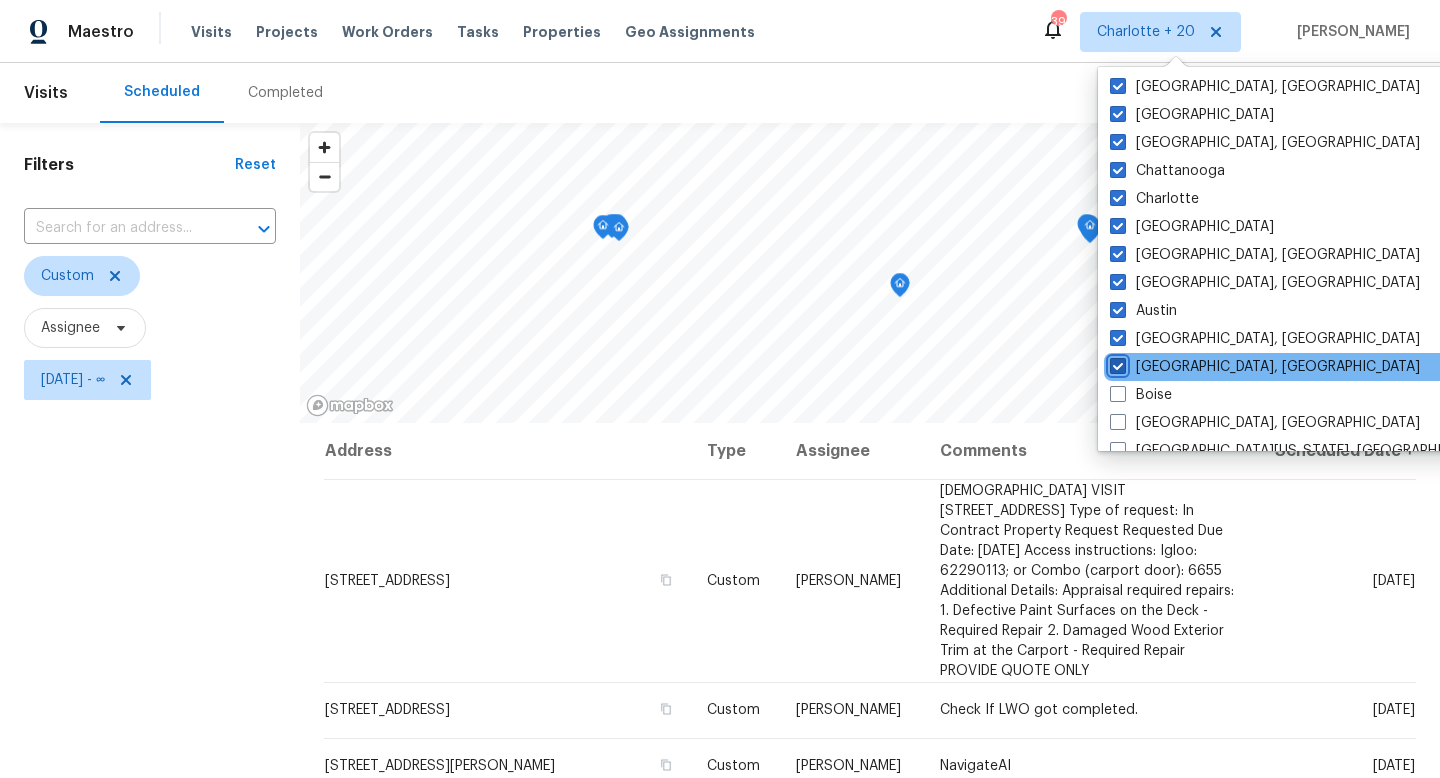 checkbox on "true" 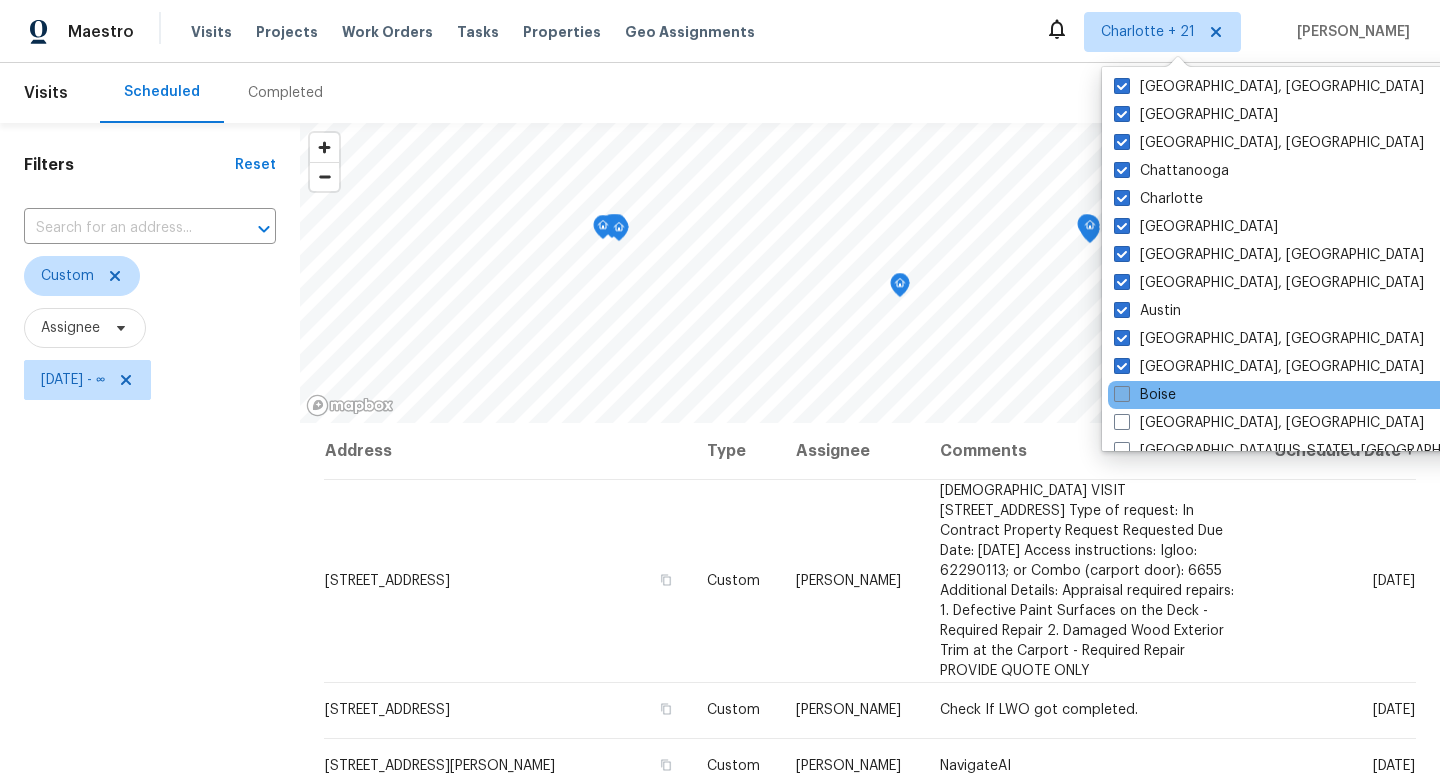 click at bounding box center (1122, 394) 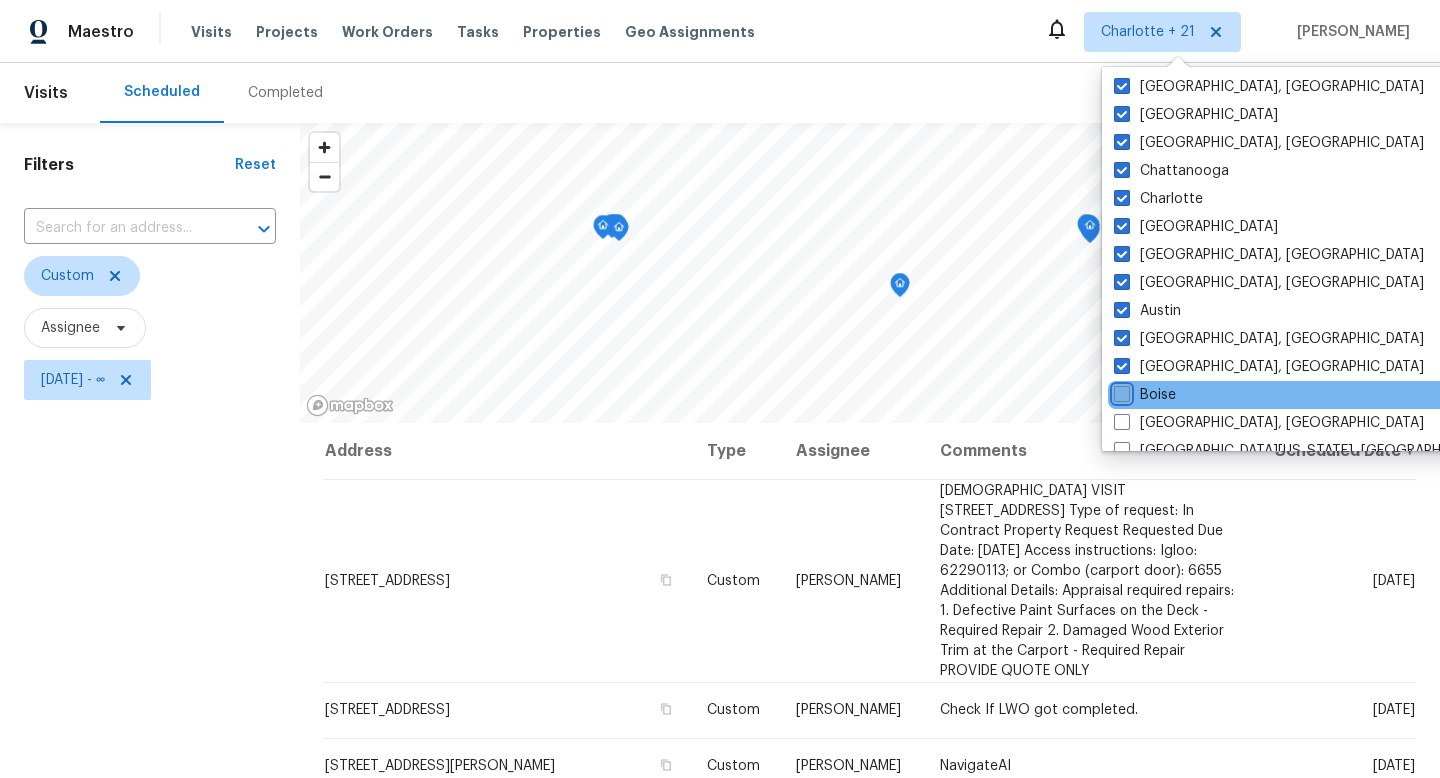 click on "Boise" at bounding box center (1120, 391) 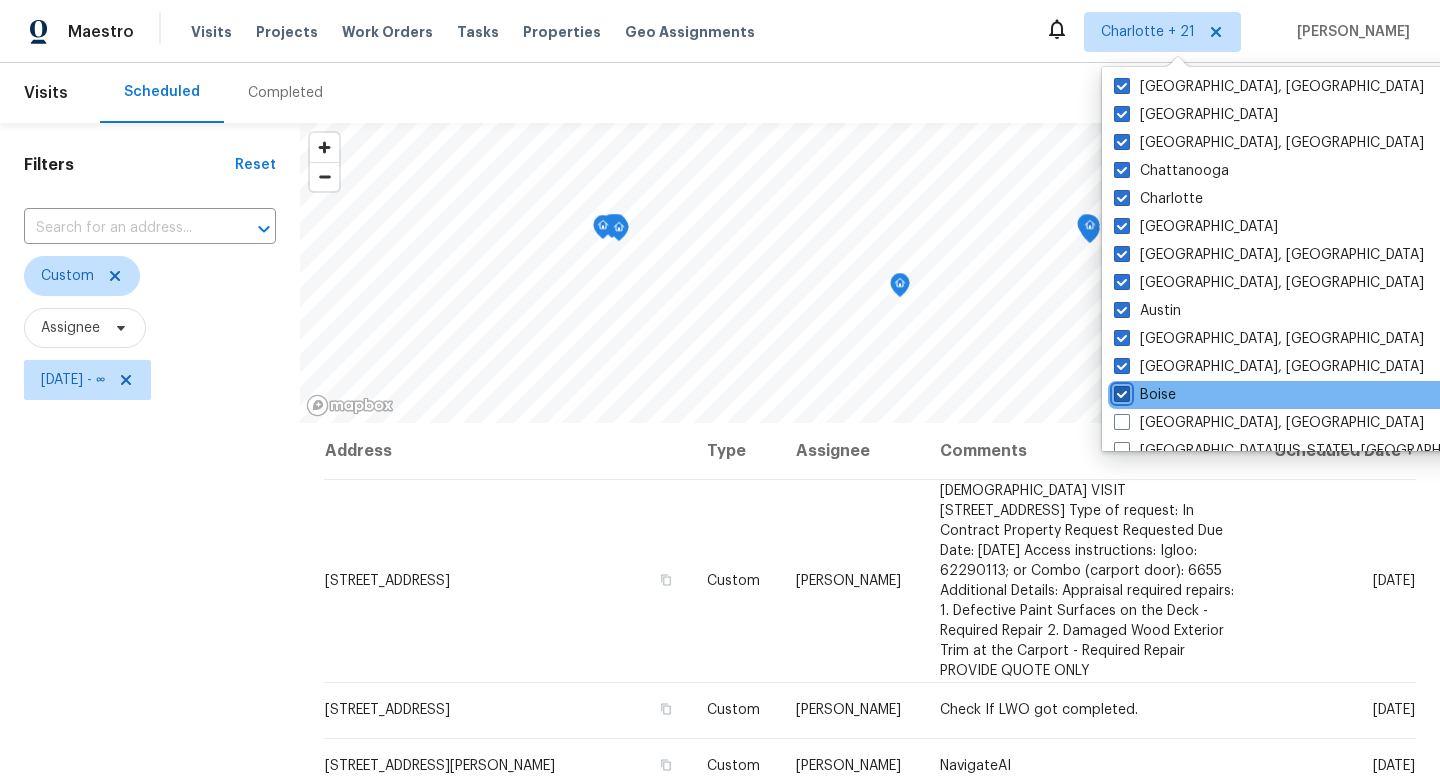 checkbox on "true" 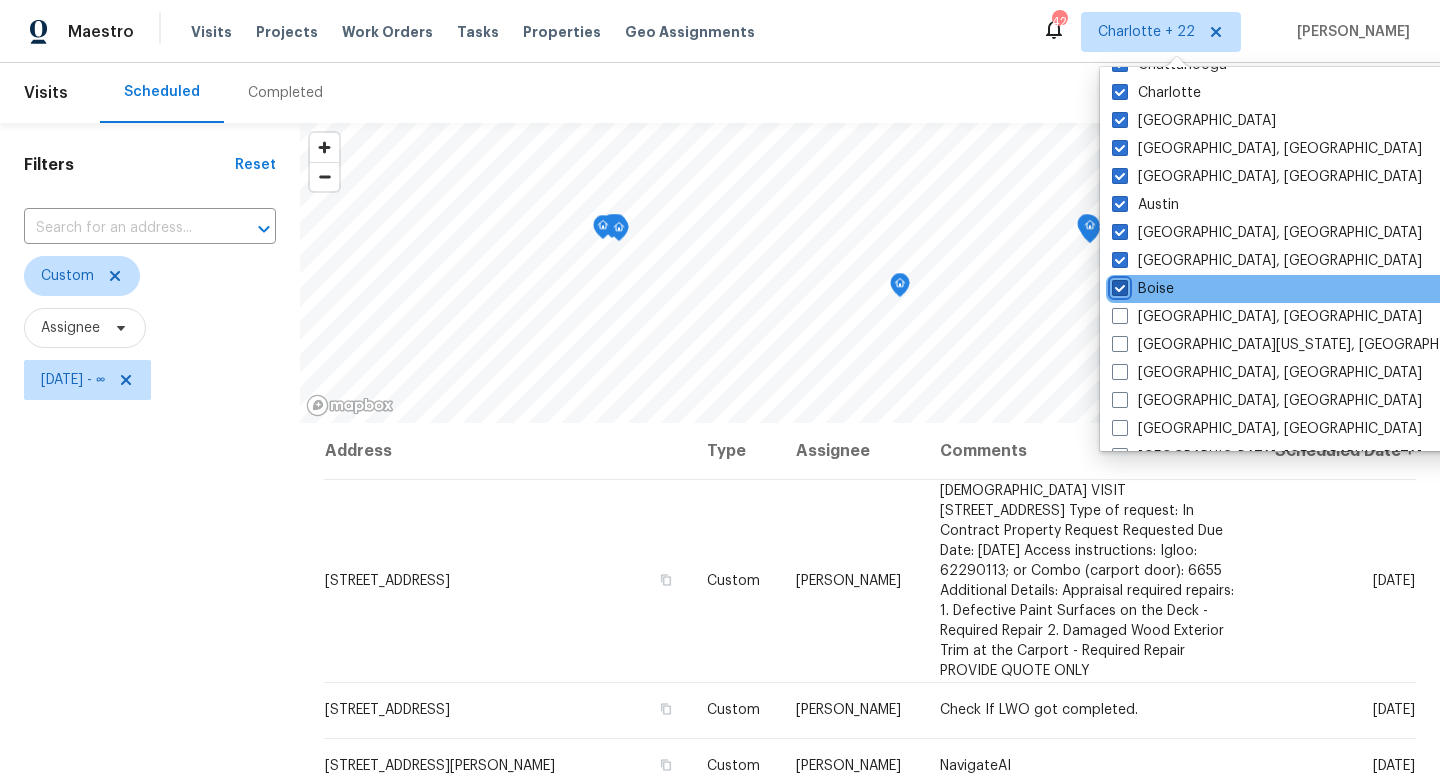 scroll, scrollTop: 431, scrollLeft: 0, axis: vertical 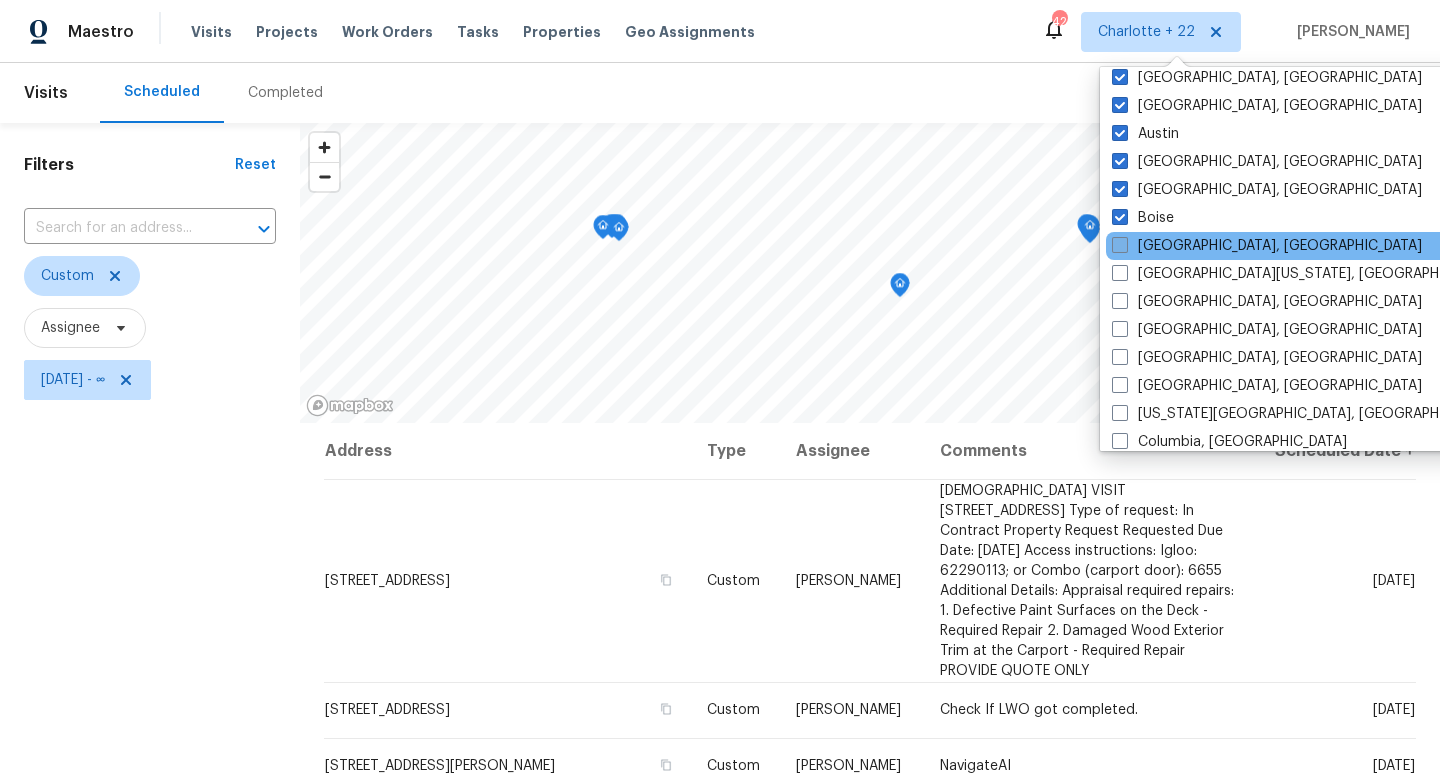 click at bounding box center [1120, 245] 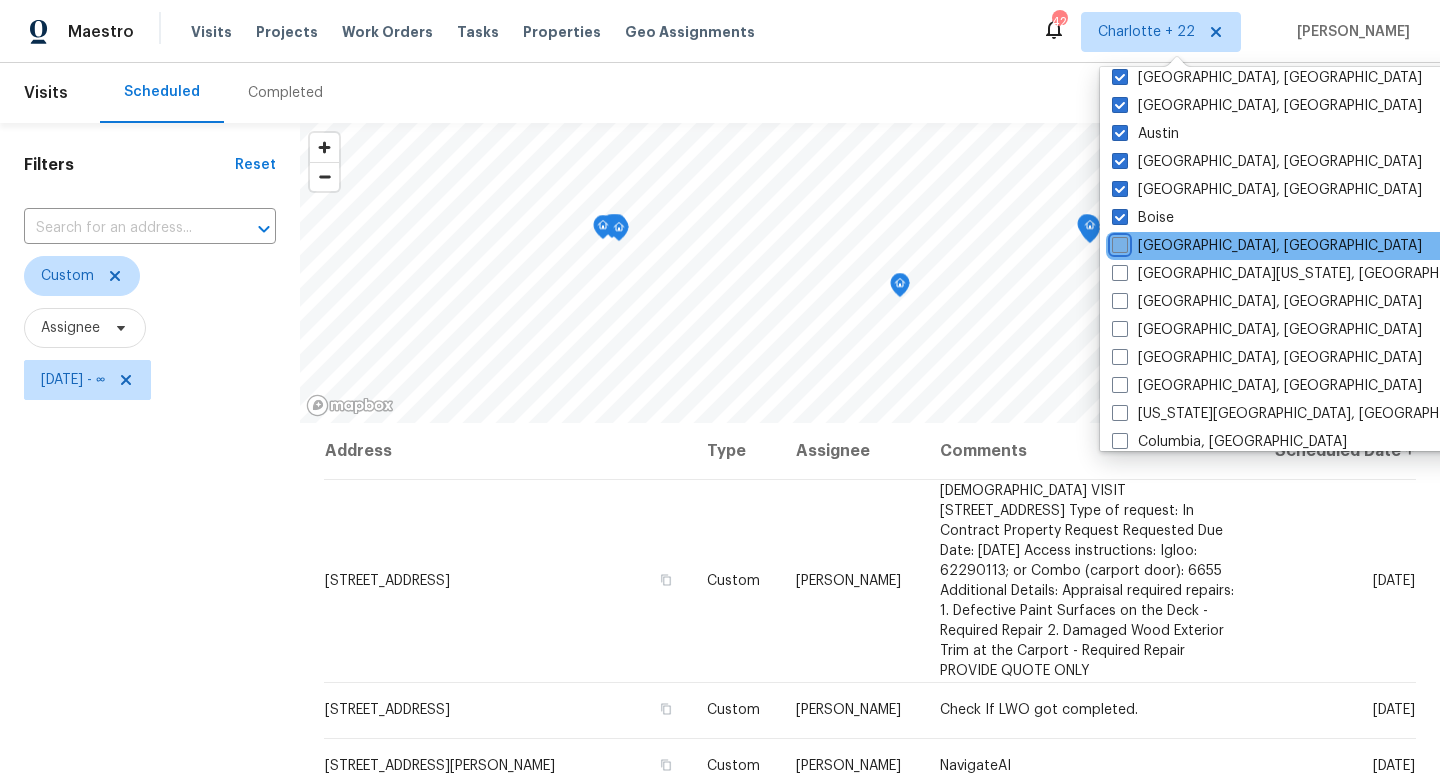 click on "[GEOGRAPHIC_DATA], [GEOGRAPHIC_DATA]" at bounding box center [1118, 242] 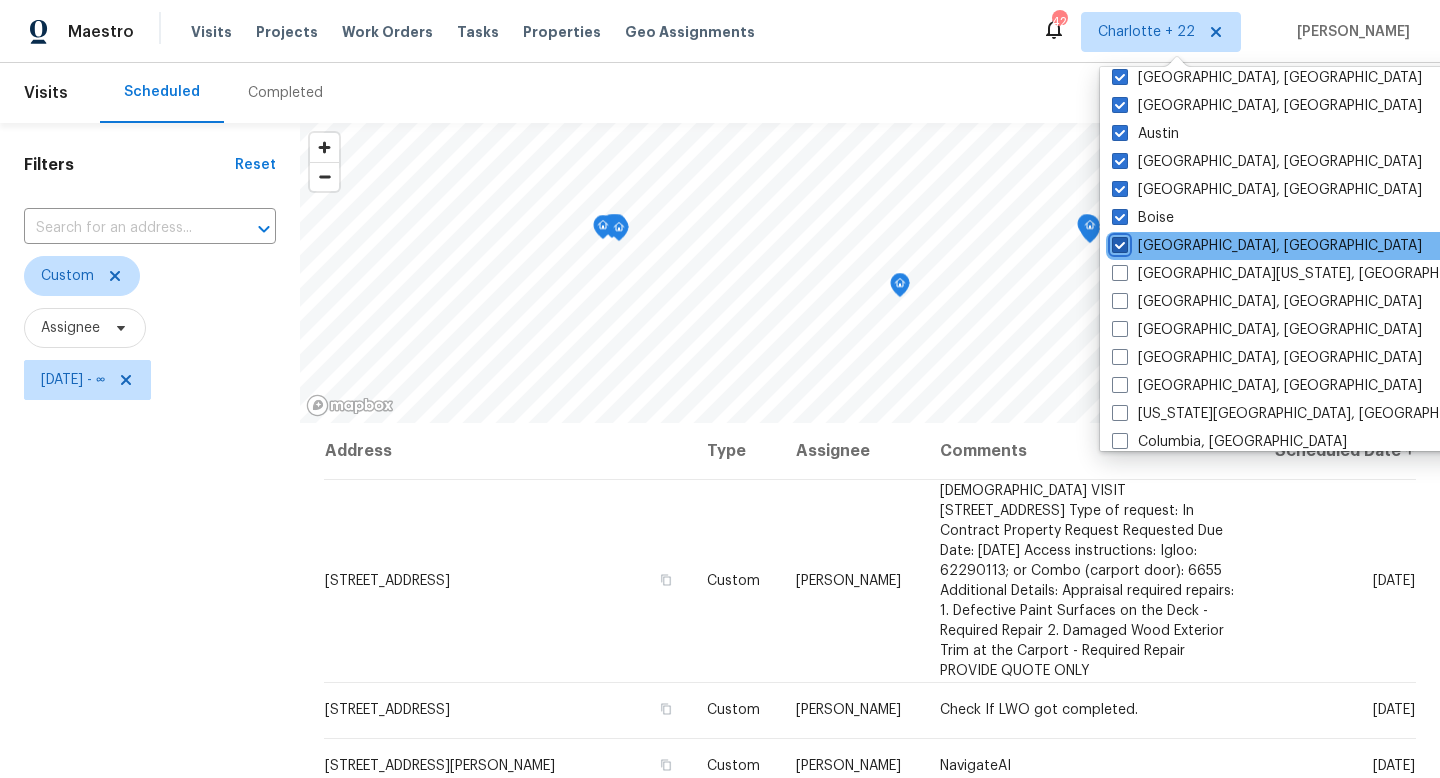 checkbox on "true" 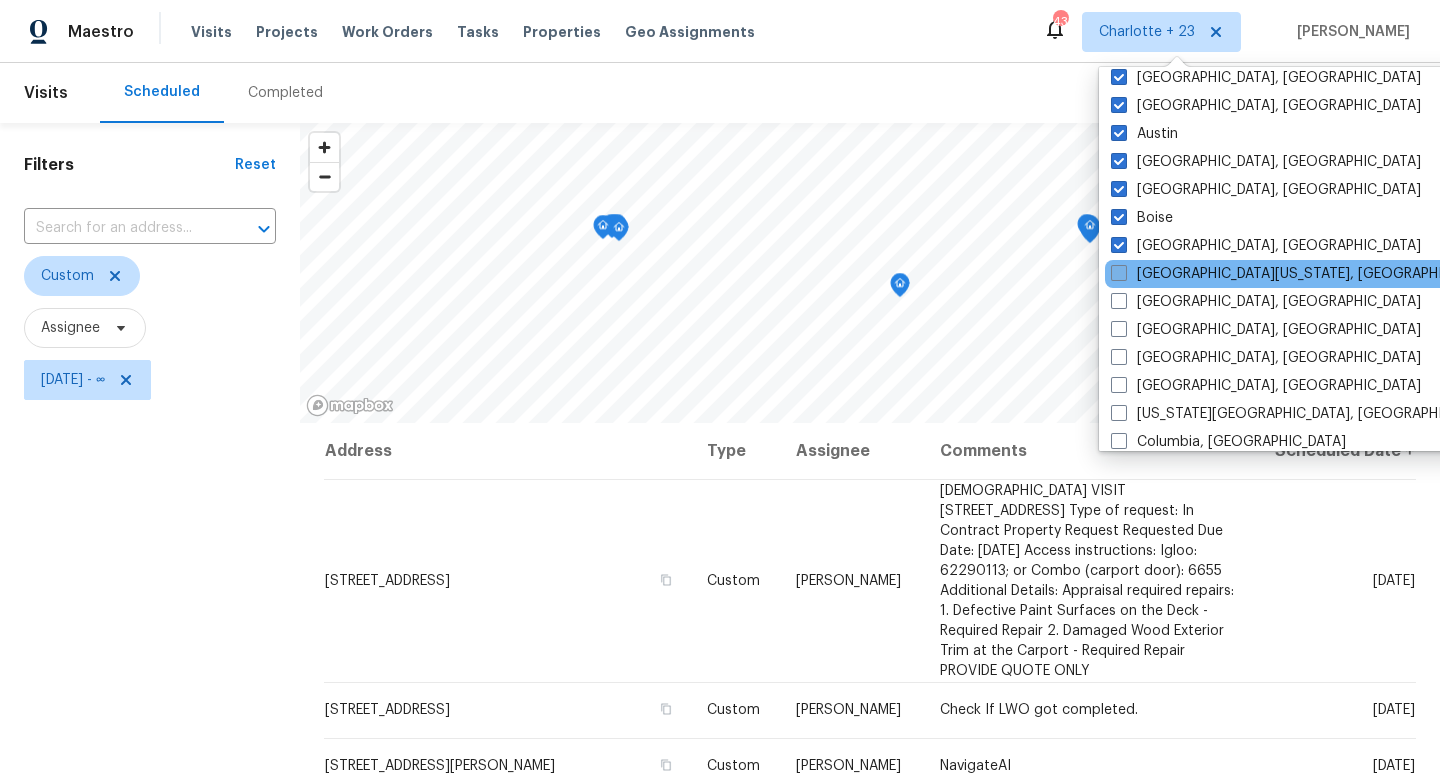 click at bounding box center (1119, 273) 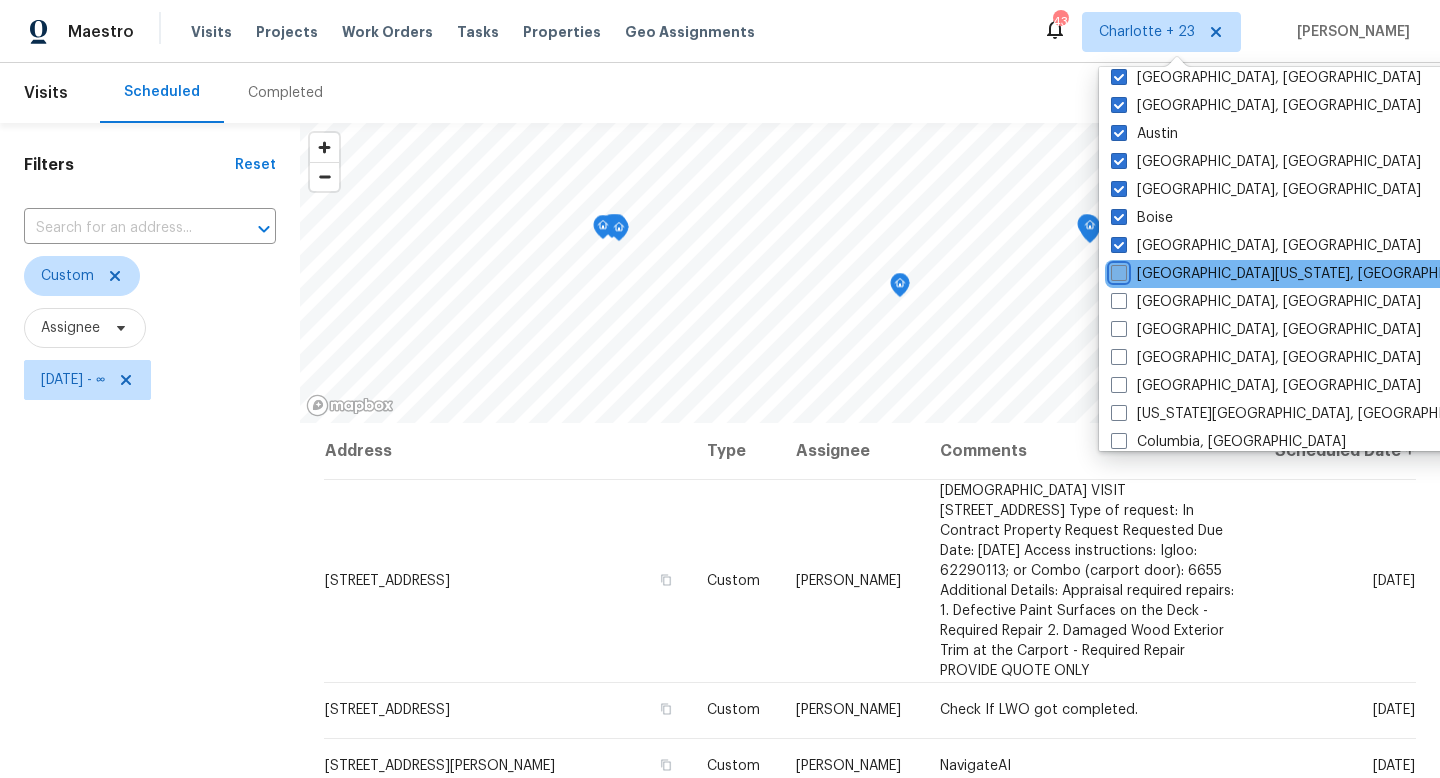 click on "[GEOGRAPHIC_DATA][US_STATE], [GEOGRAPHIC_DATA]" at bounding box center [1117, 270] 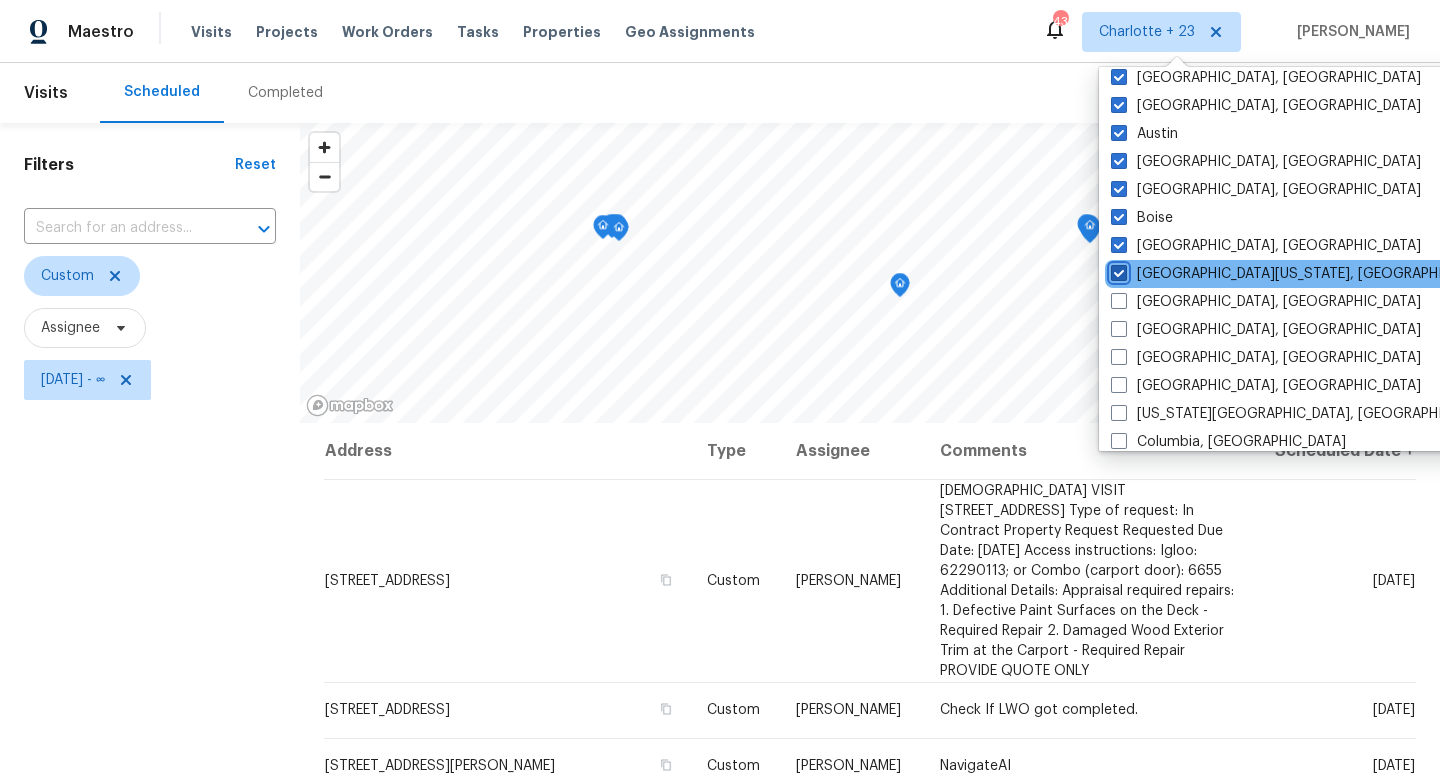 checkbox on "true" 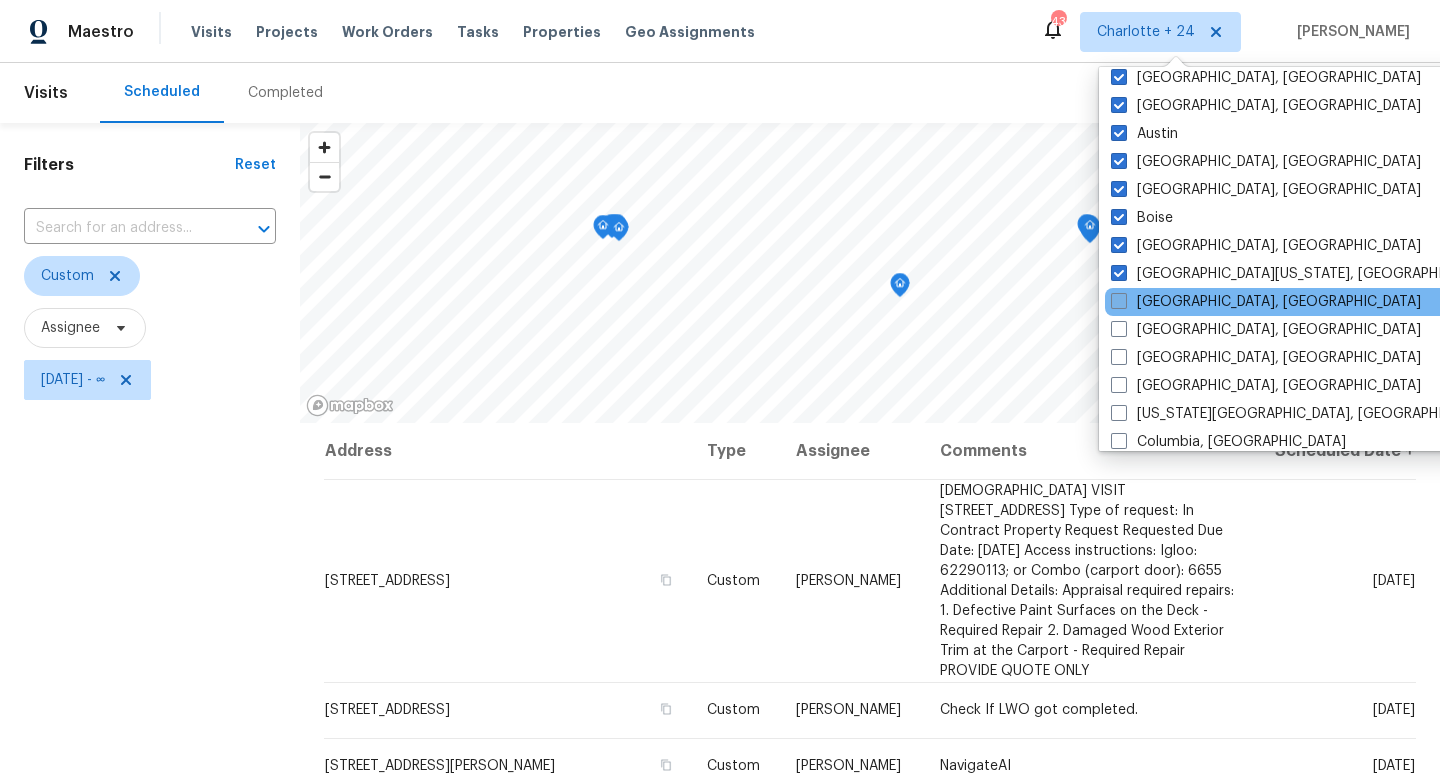 click on "[GEOGRAPHIC_DATA], [GEOGRAPHIC_DATA]" at bounding box center (1266, 302) 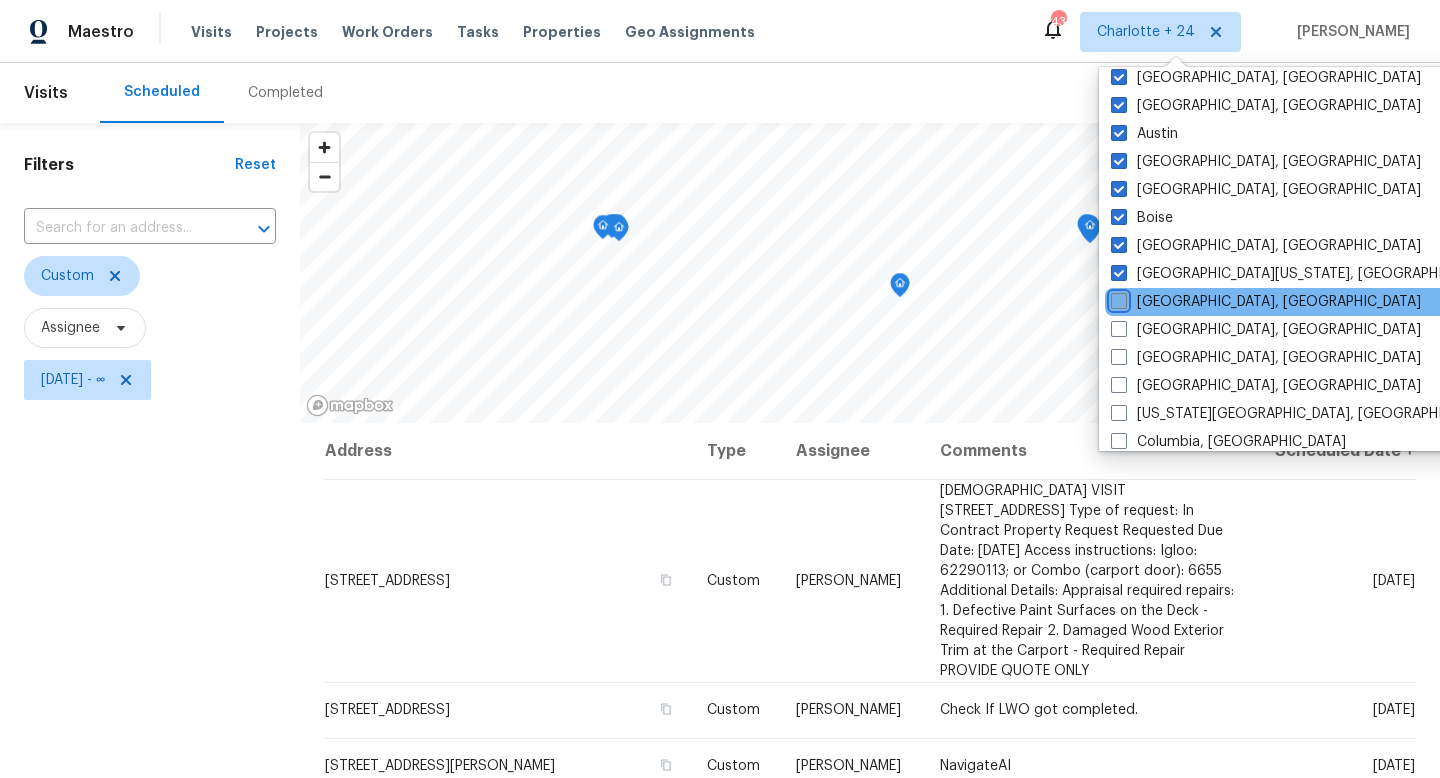 click on "[GEOGRAPHIC_DATA], [GEOGRAPHIC_DATA]" at bounding box center (1117, 298) 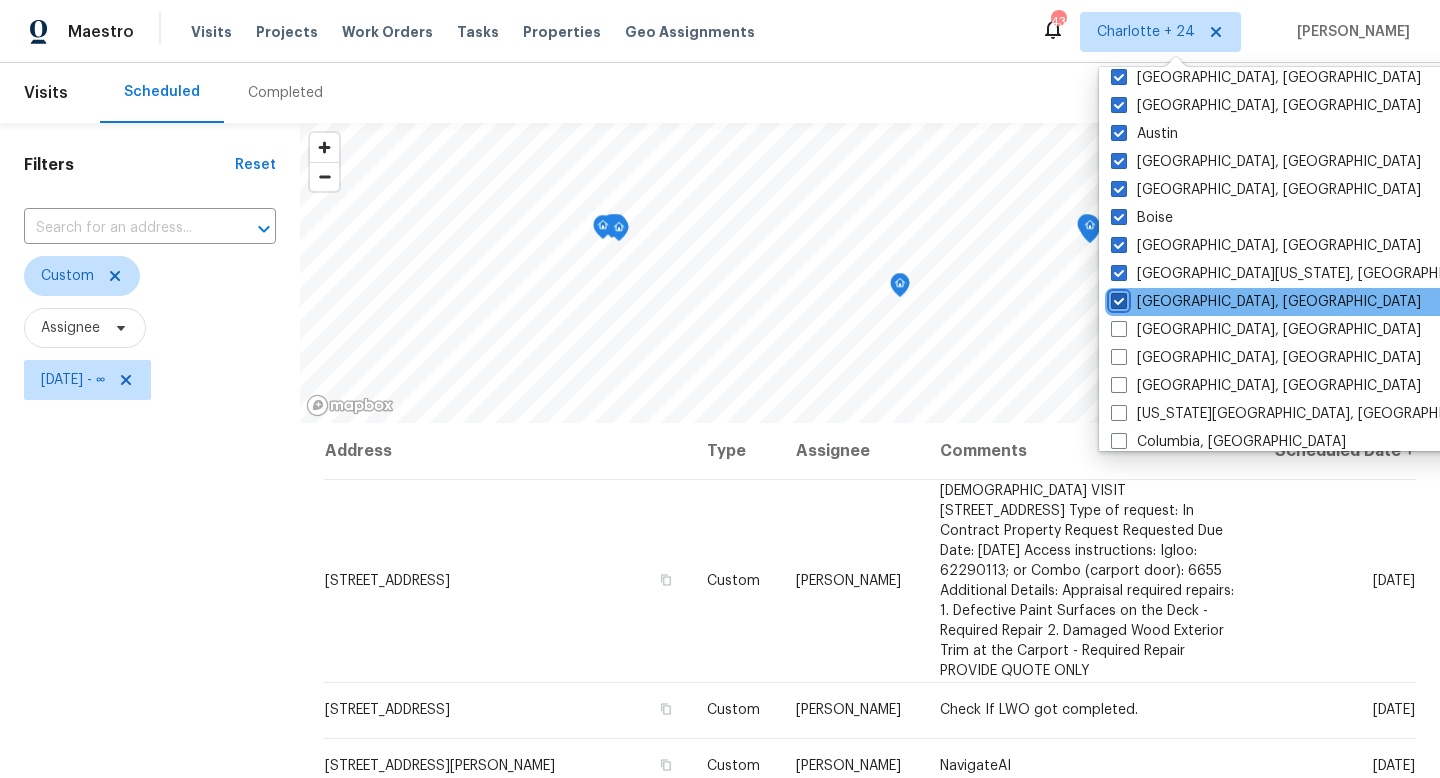 checkbox on "true" 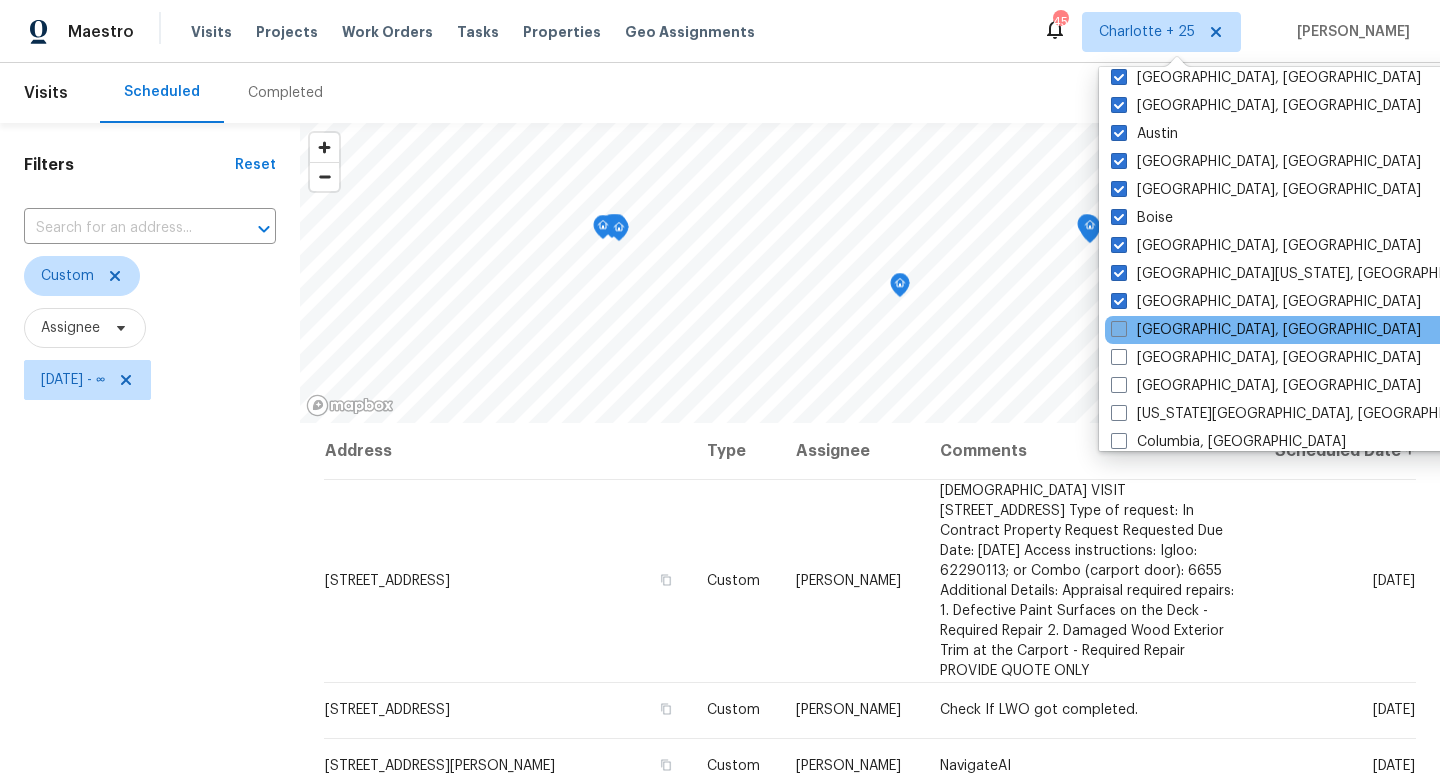 click at bounding box center [1119, 329] 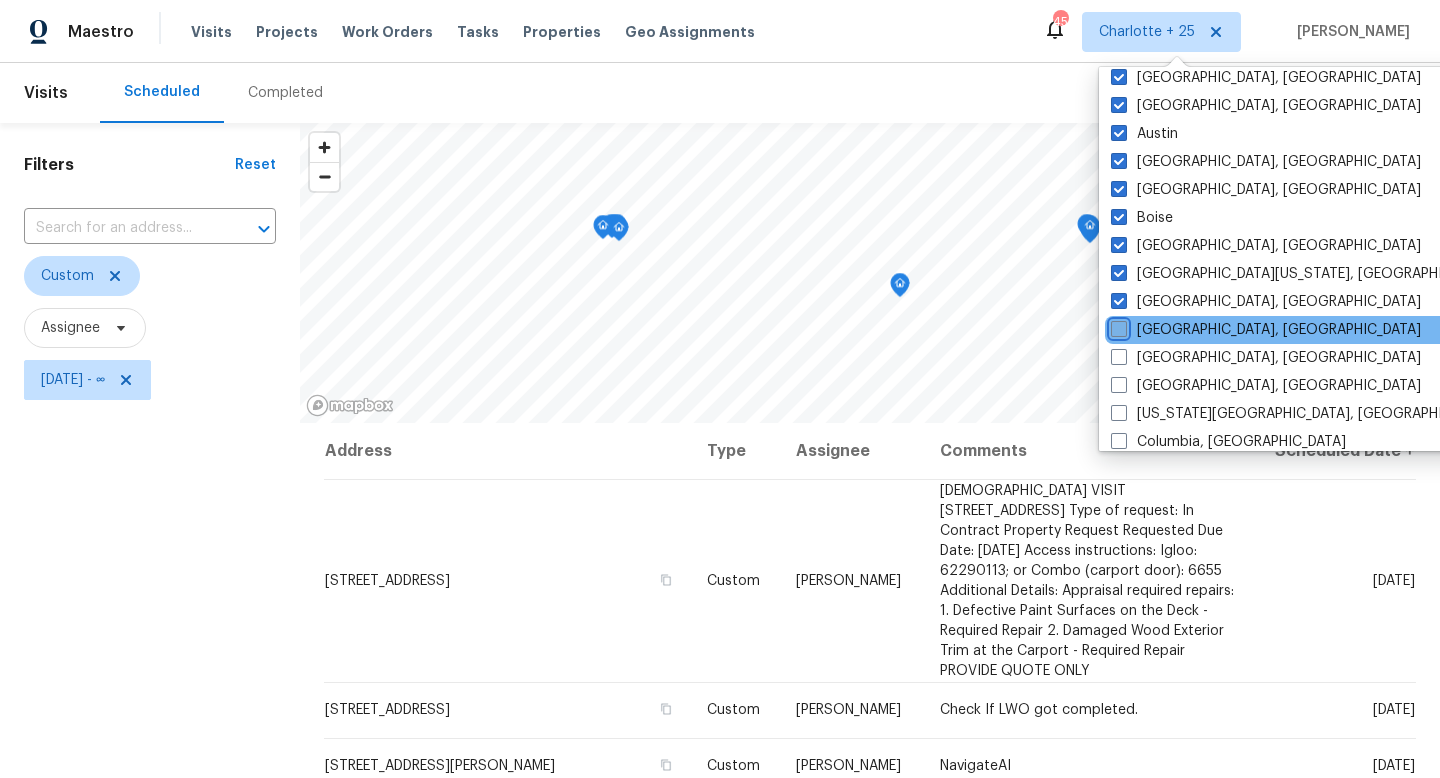 click on "[GEOGRAPHIC_DATA], [GEOGRAPHIC_DATA]" at bounding box center (1117, 326) 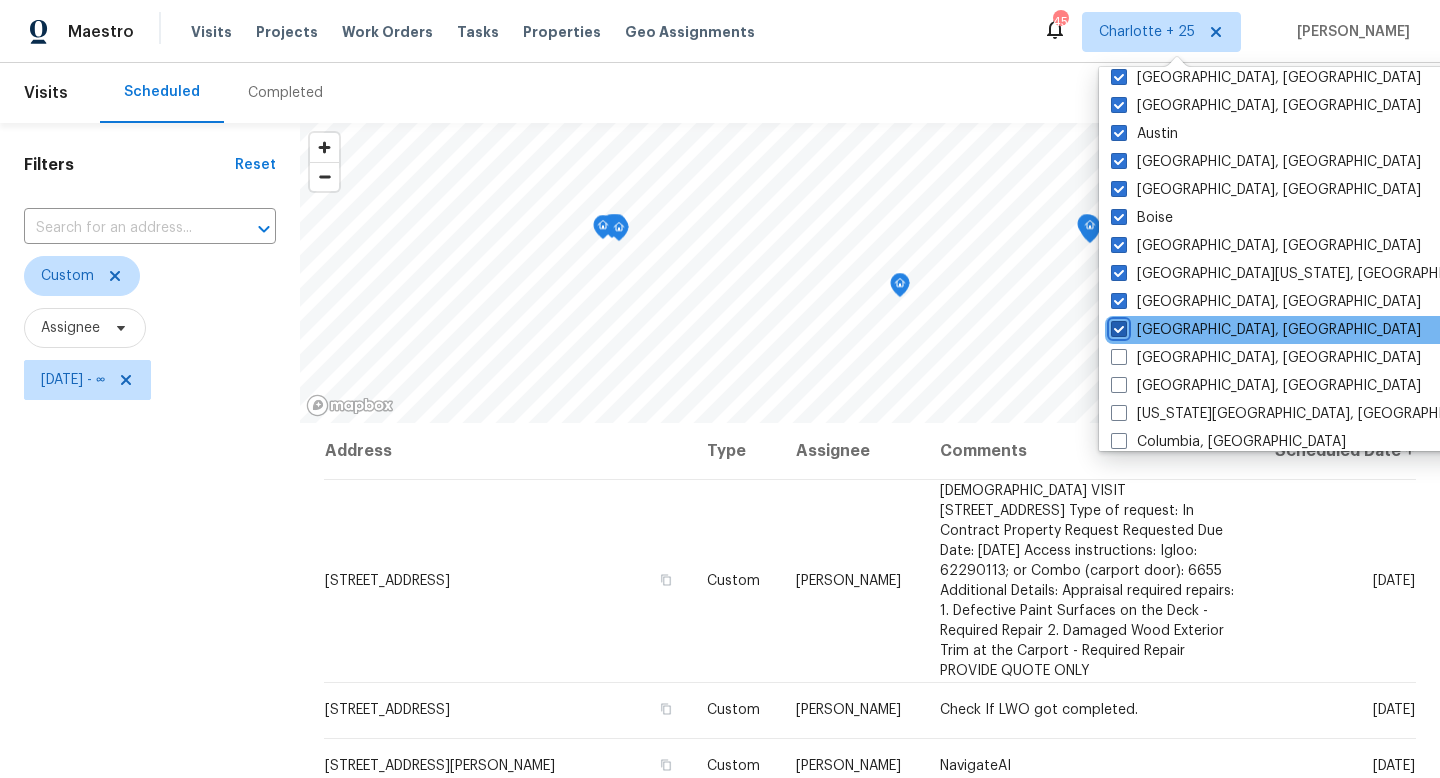 checkbox on "true" 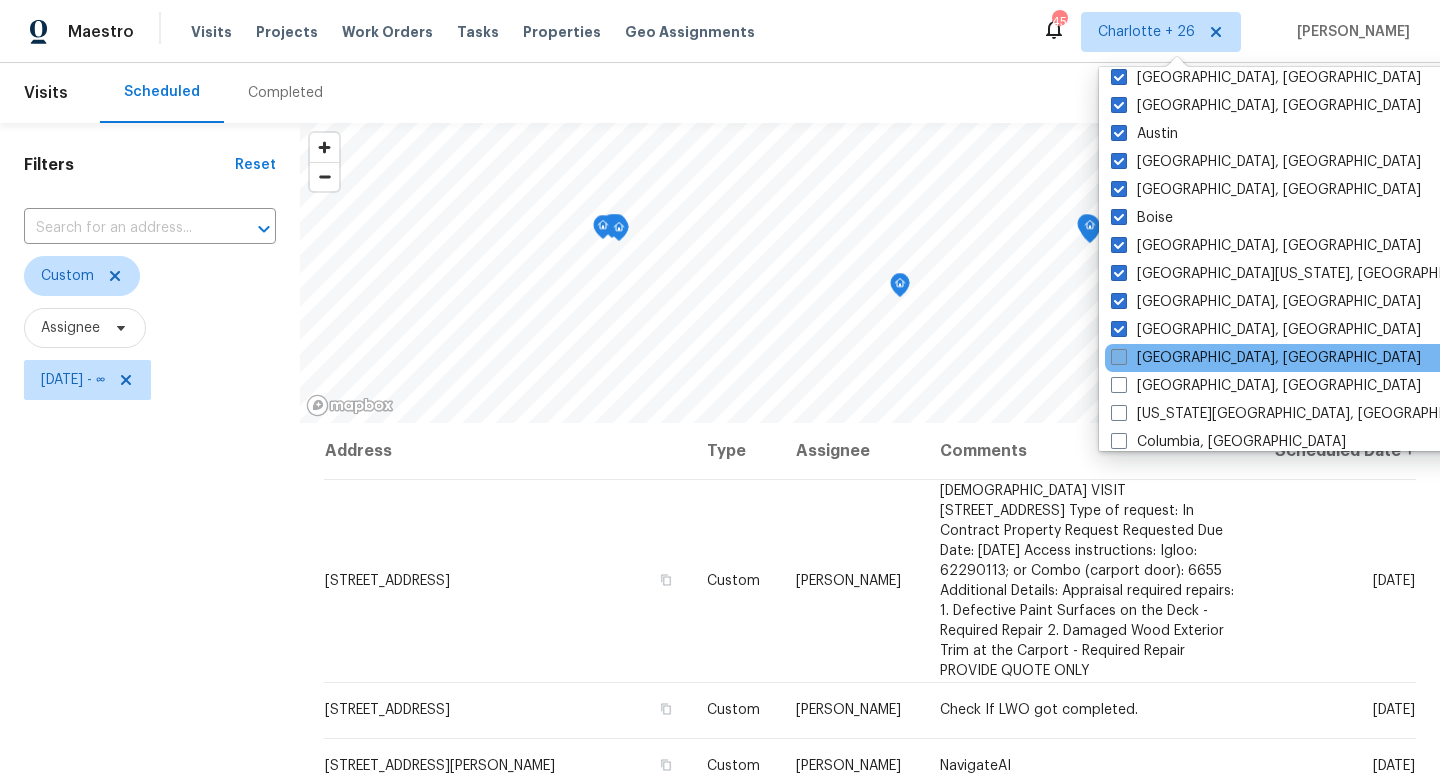 click at bounding box center [1119, 357] 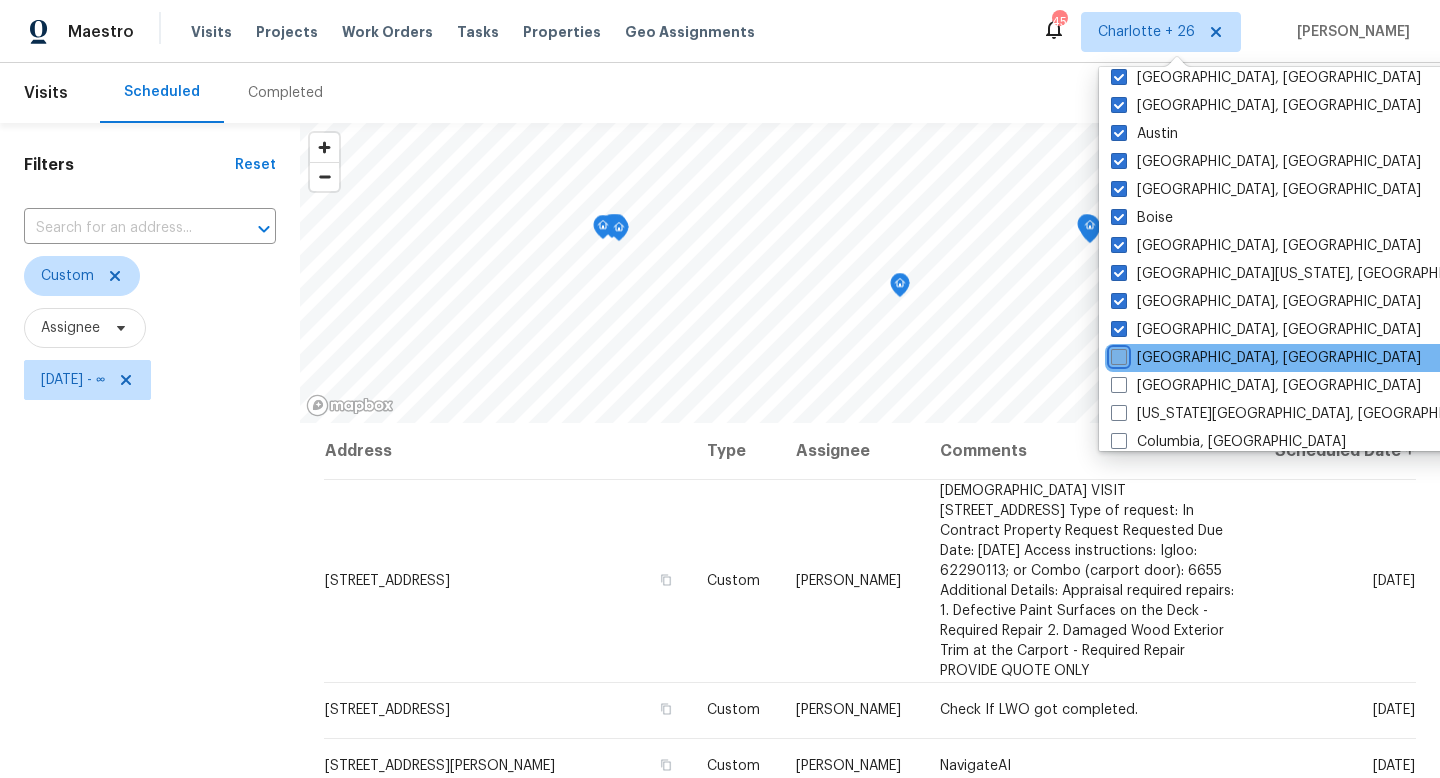 click on "[GEOGRAPHIC_DATA], [GEOGRAPHIC_DATA]" at bounding box center [1117, 354] 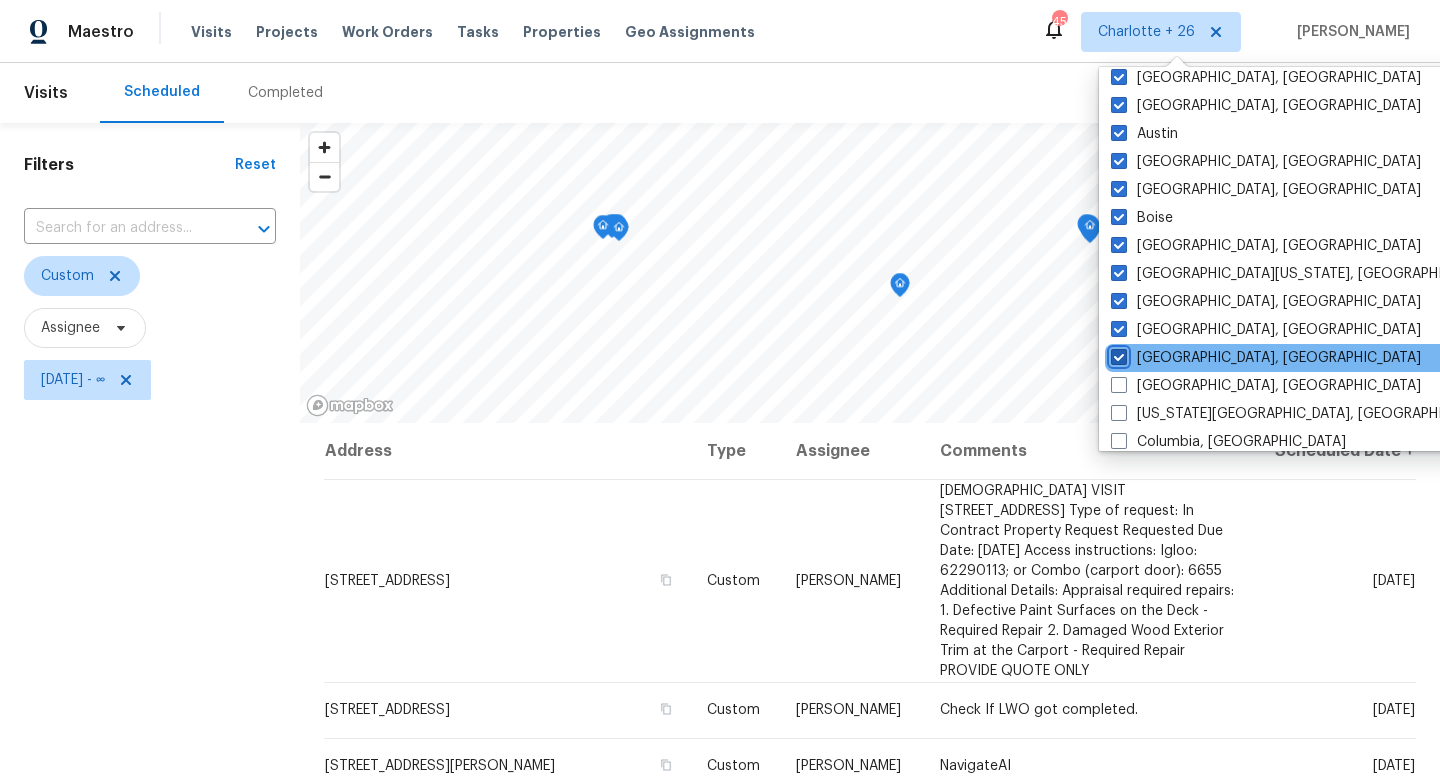 checkbox on "true" 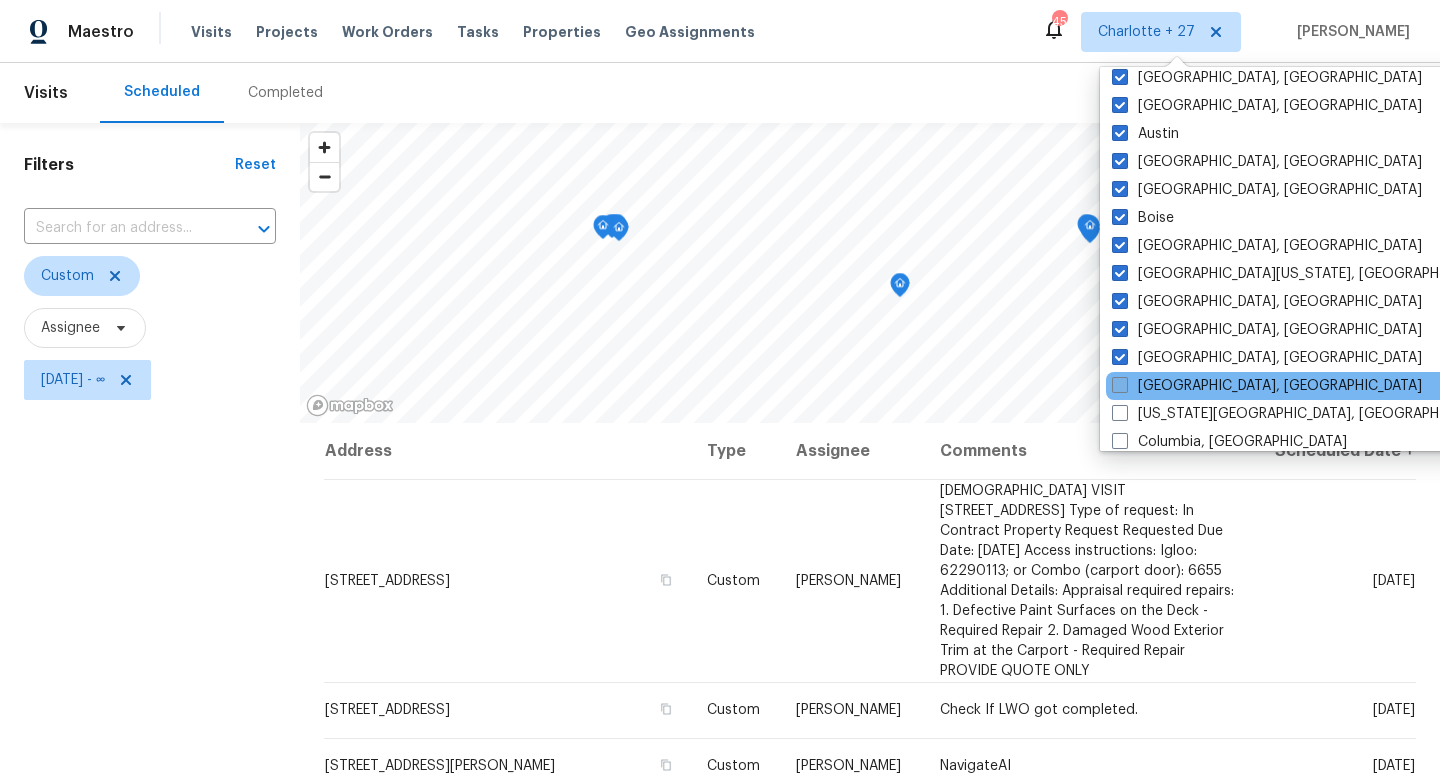 click at bounding box center (1120, 385) 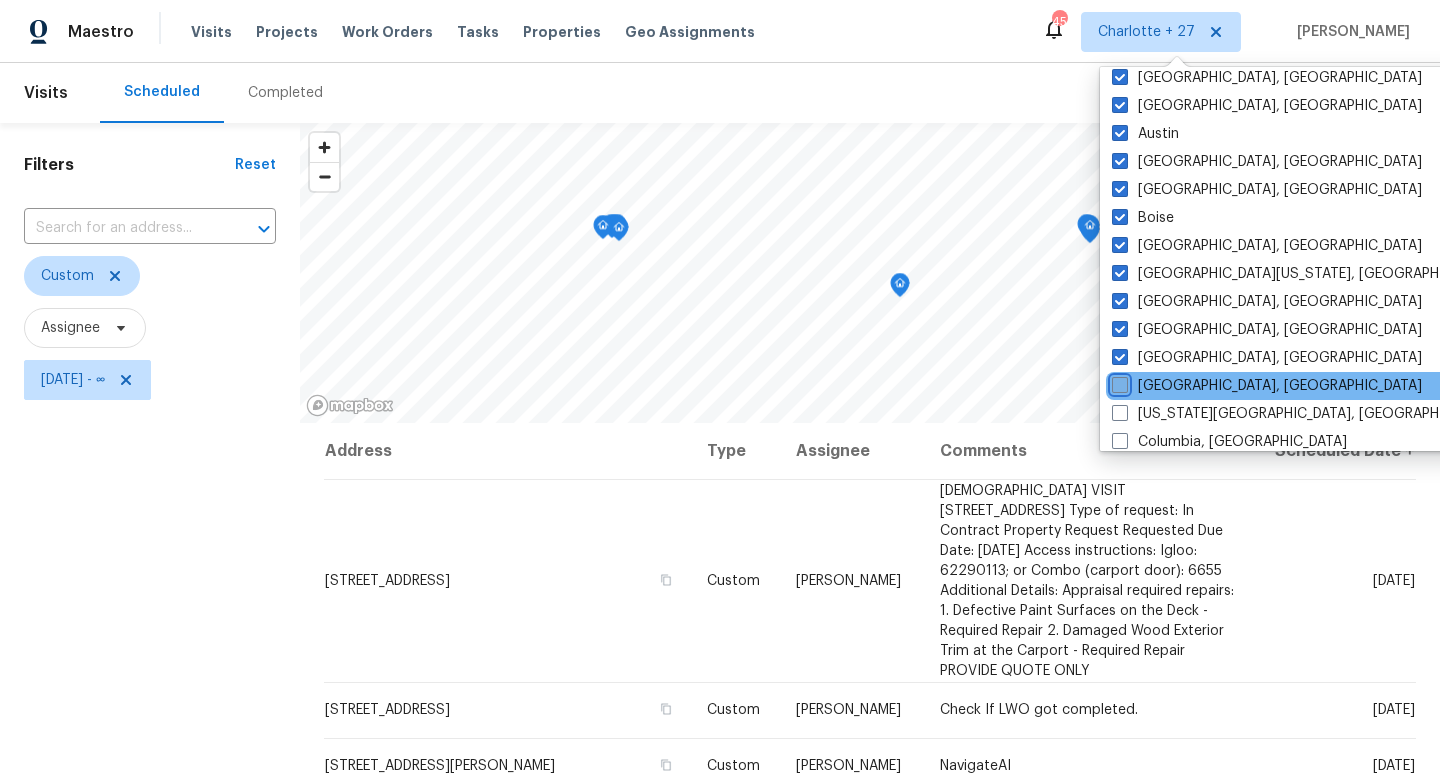 click on "[GEOGRAPHIC_DATA], [GEOGRAPHIC_DATA]" at bounding box center (1118, 382) 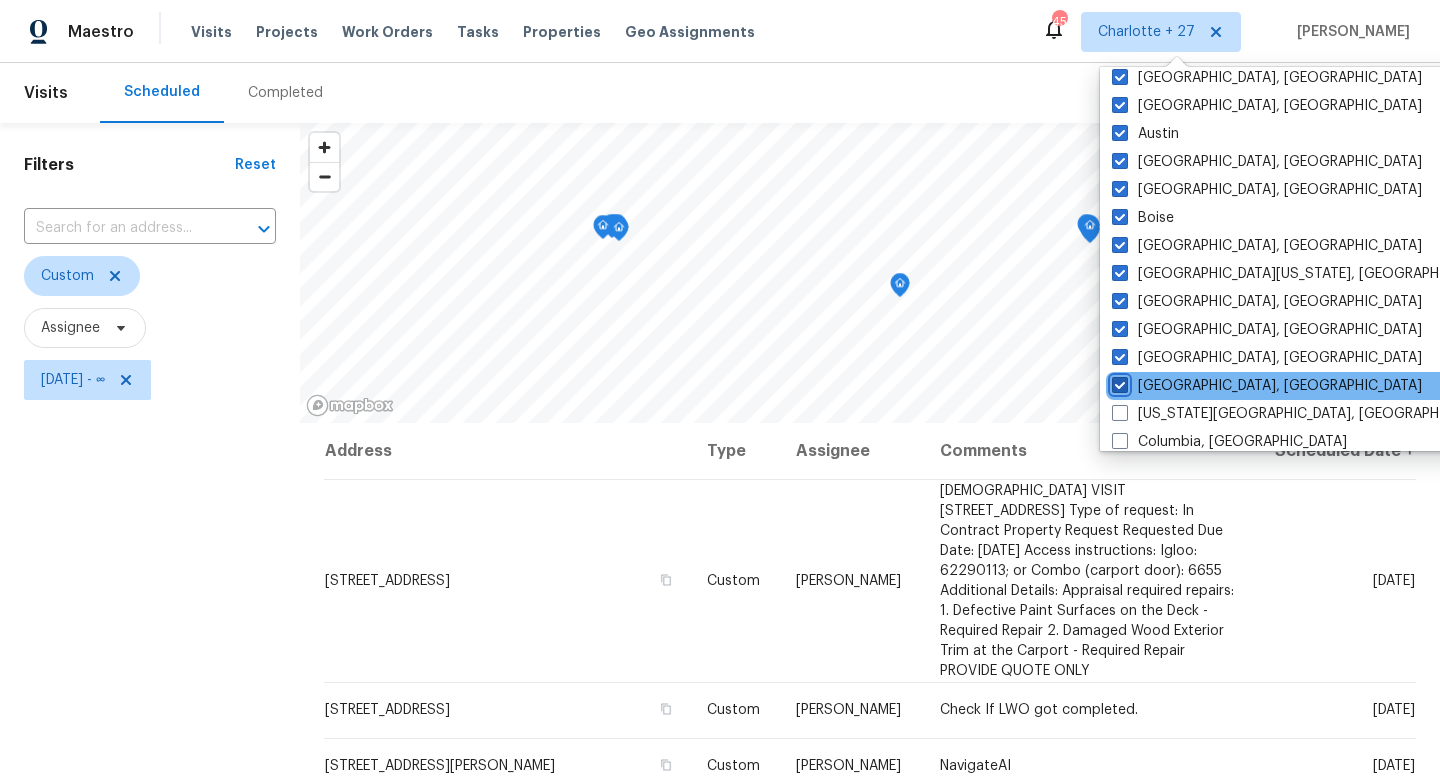 checkbox on "true" 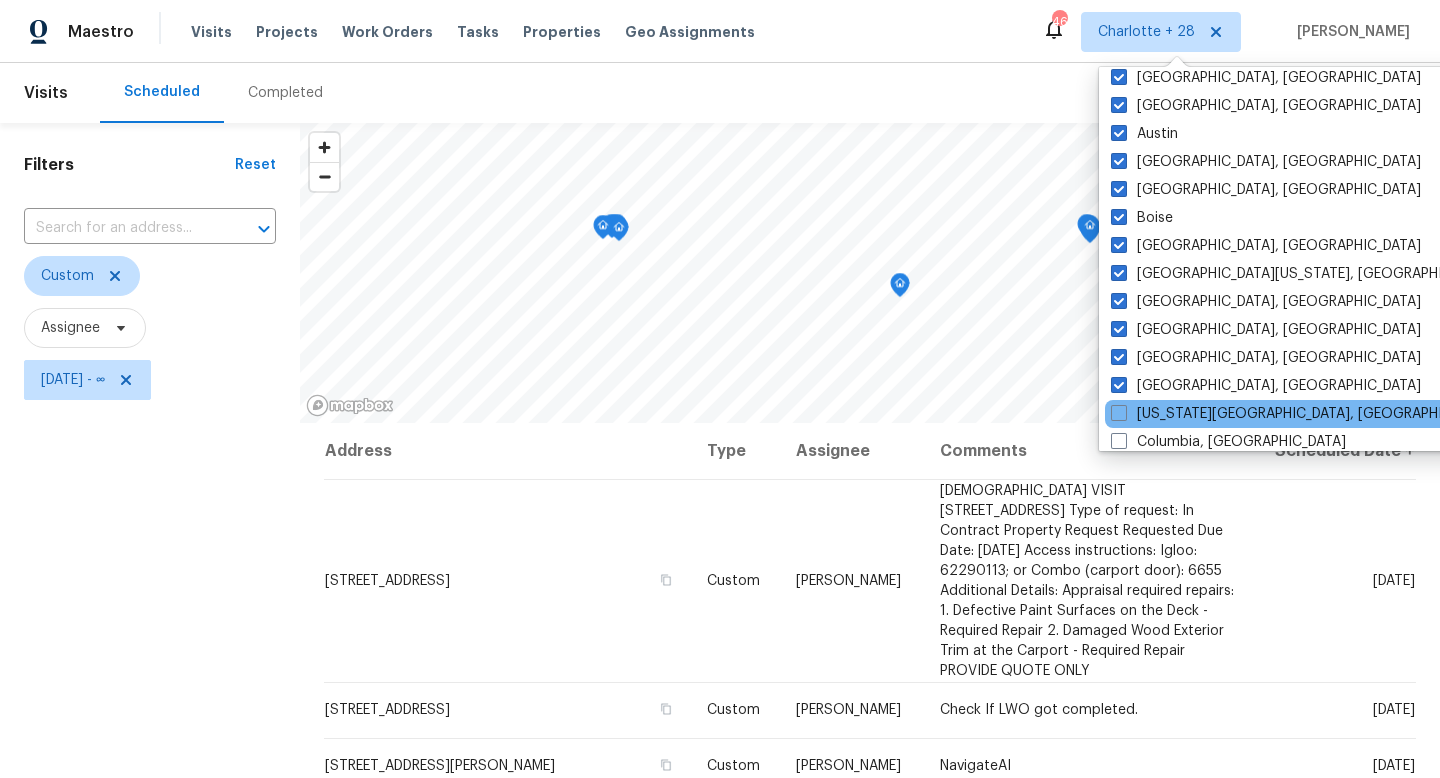 click on "[US_STATE][GEOGRAPHIC_DATA], [GEOGRAPHIC_DATA]" at bounding box center (1306, 414) 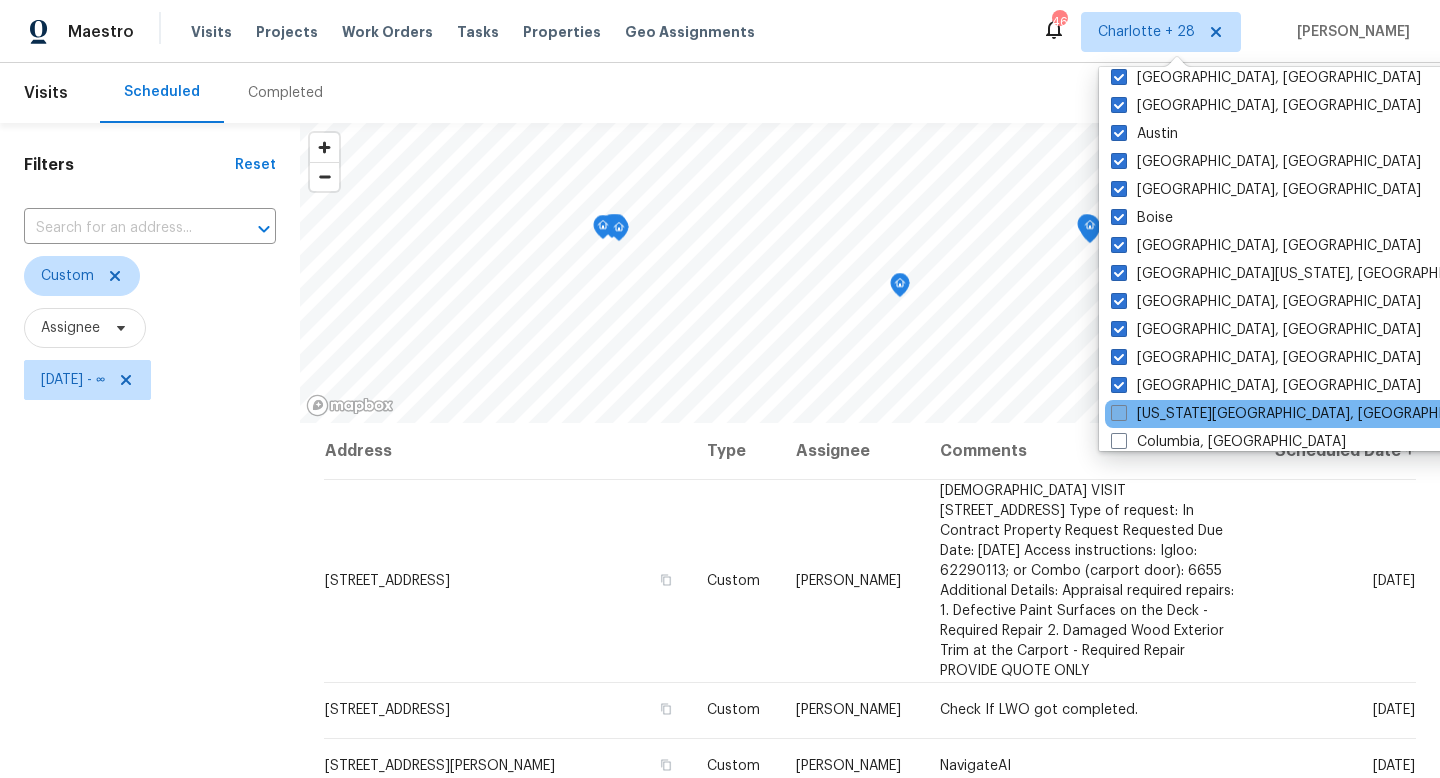 click at bounding box center [1119, 413] 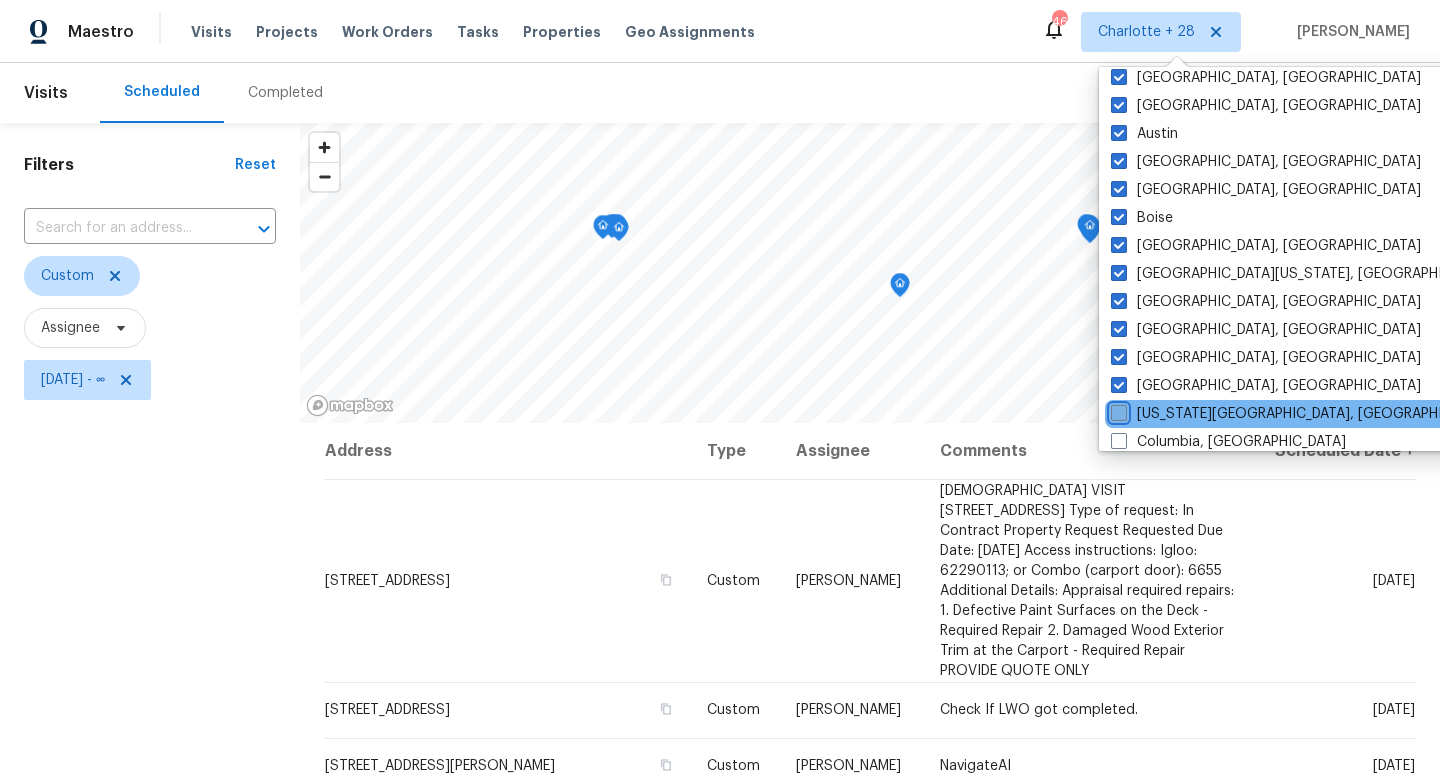click on "[US_STATE][GEOGRAPHIC_DATA], [GEOGRAPHIC_DATA]" at bounding box center (1117, 410) 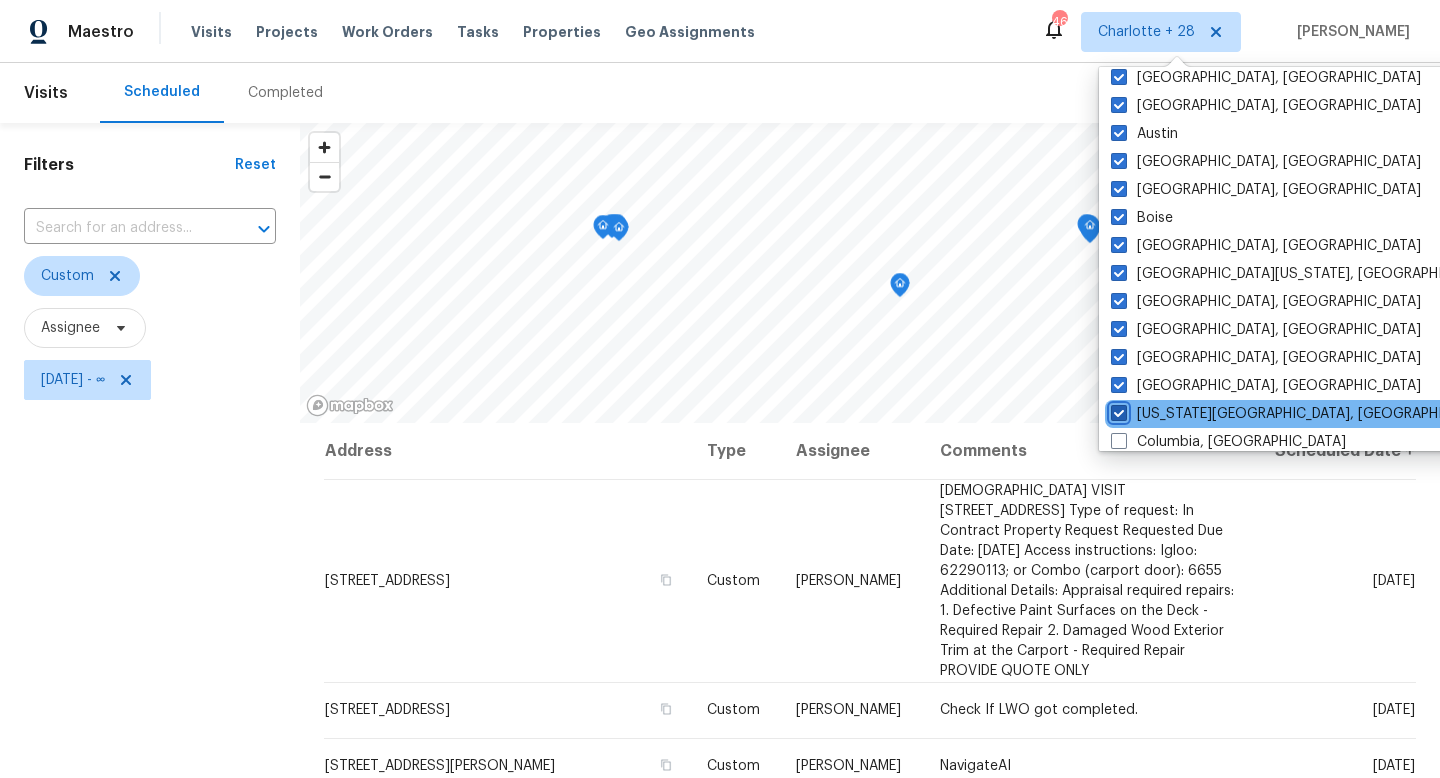 checkbox on "true" 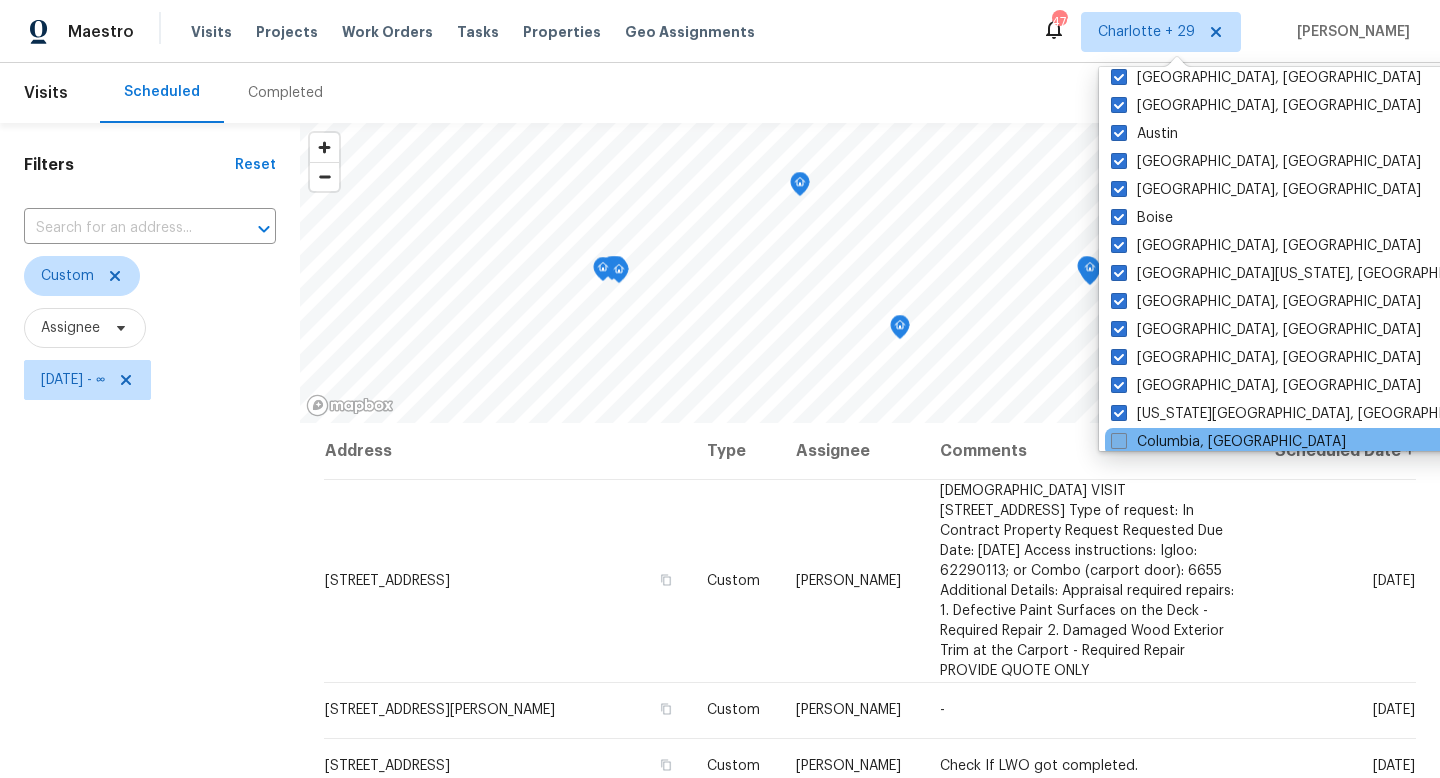 click at bounding box center [1119, 441] 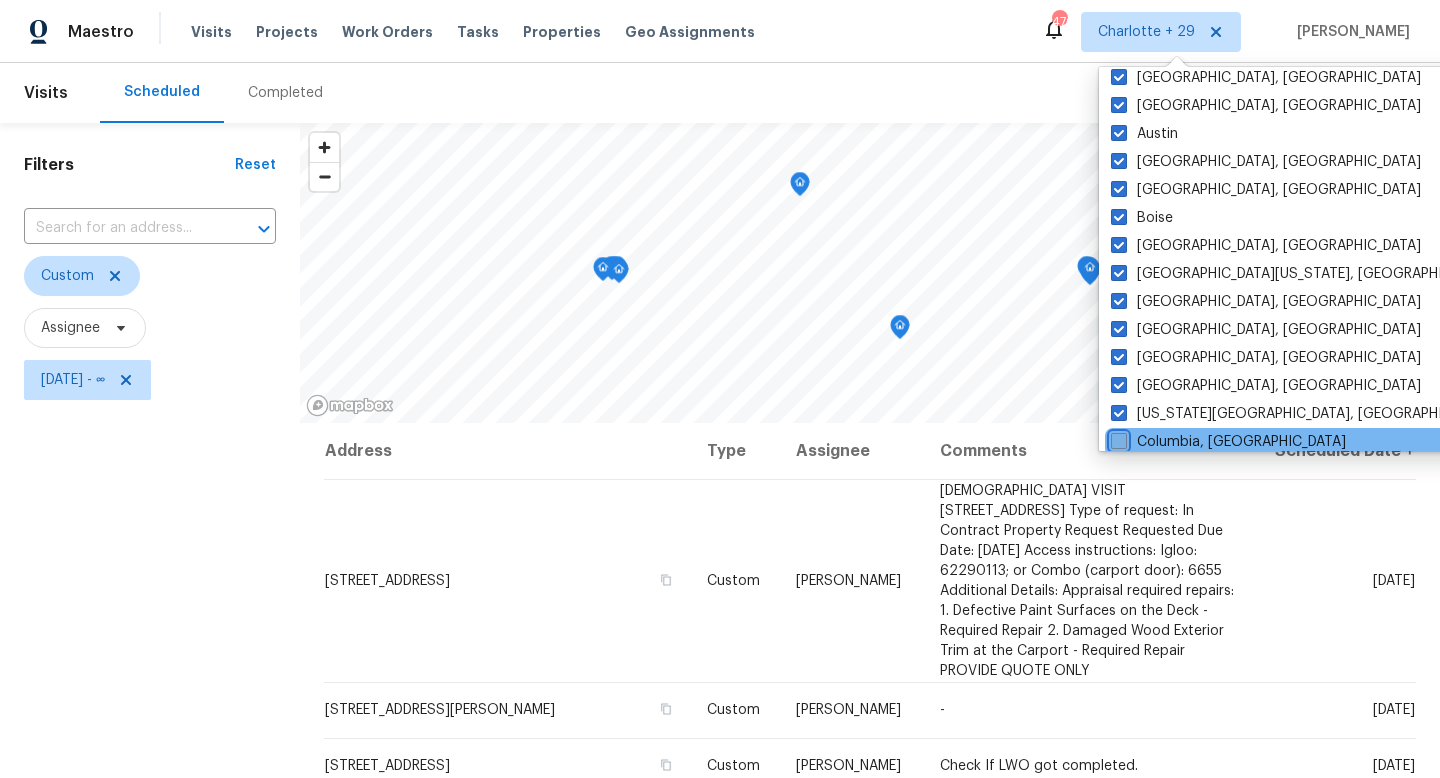 click on "Columbia, [GEOGRAPHIC_DATA]" at bounding box center [1117, 438] 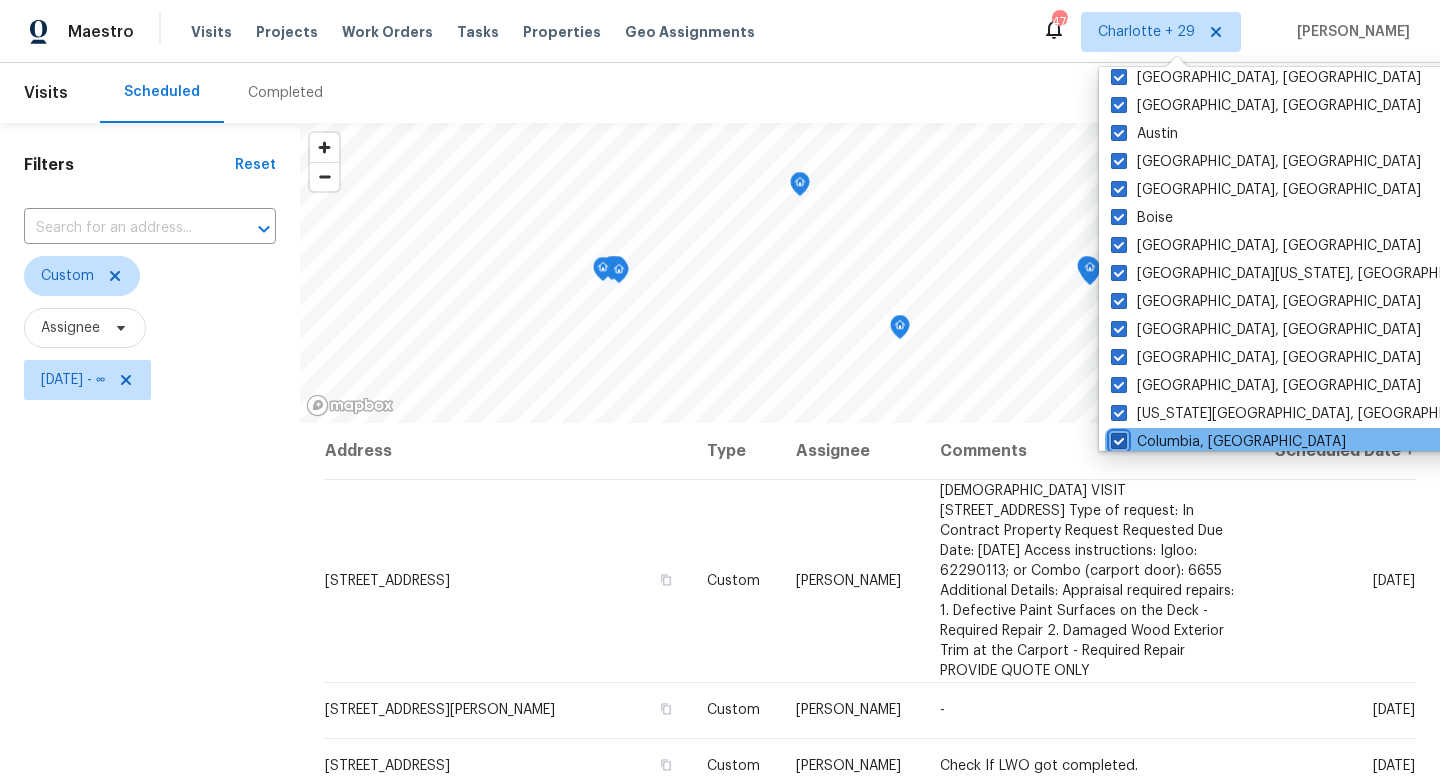 checkbox on "true" 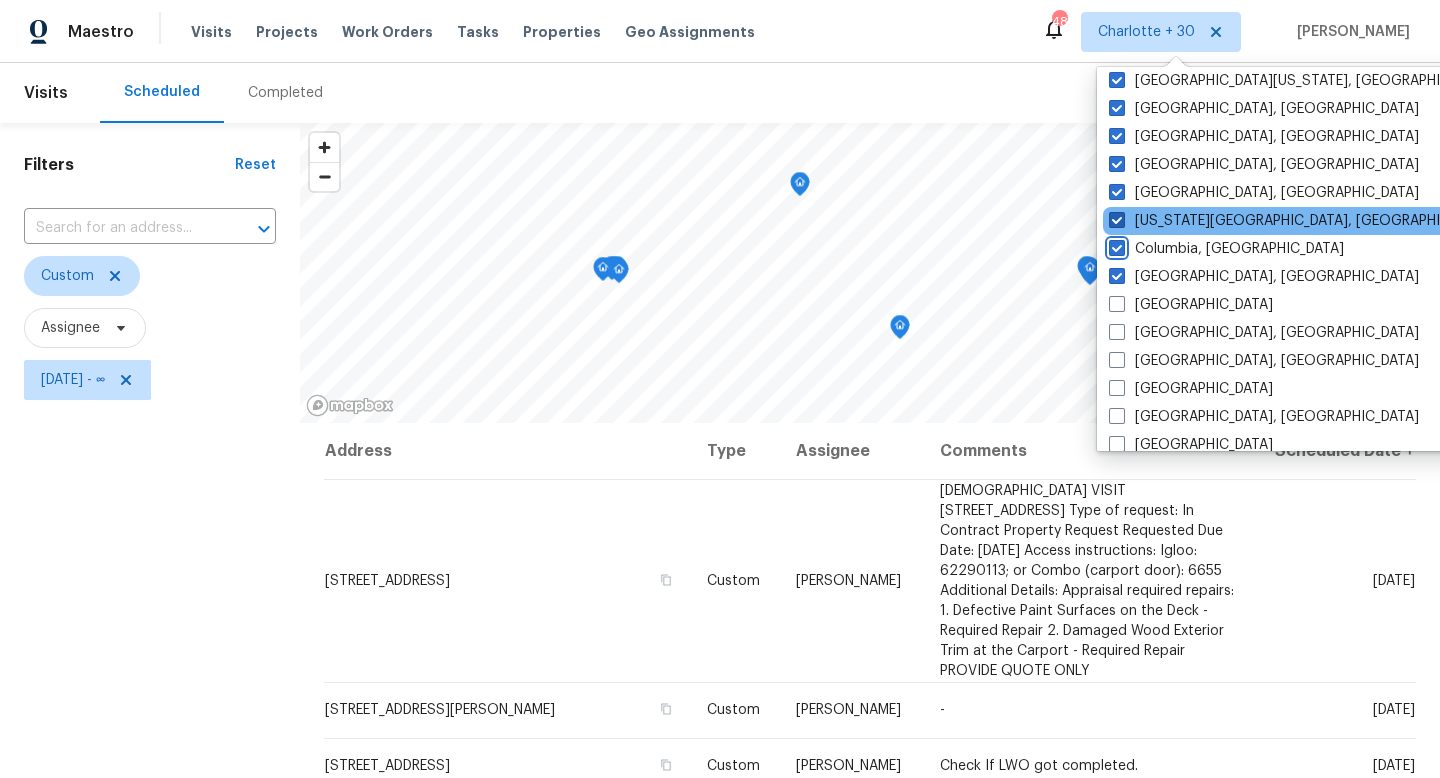 scroll, scrollTop: 633, scrollLeft: 0, axis: vertical 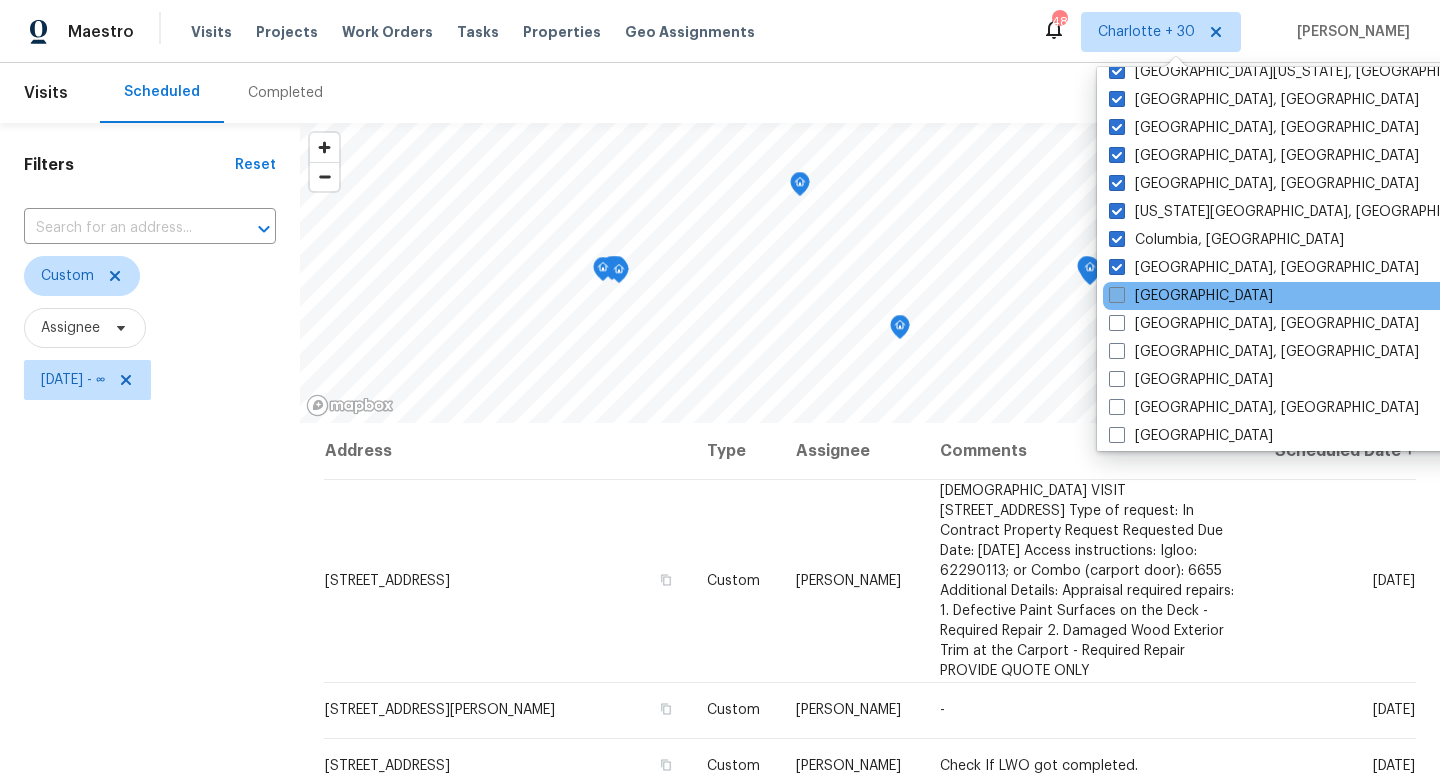 click at bounding box center [1117, 295] 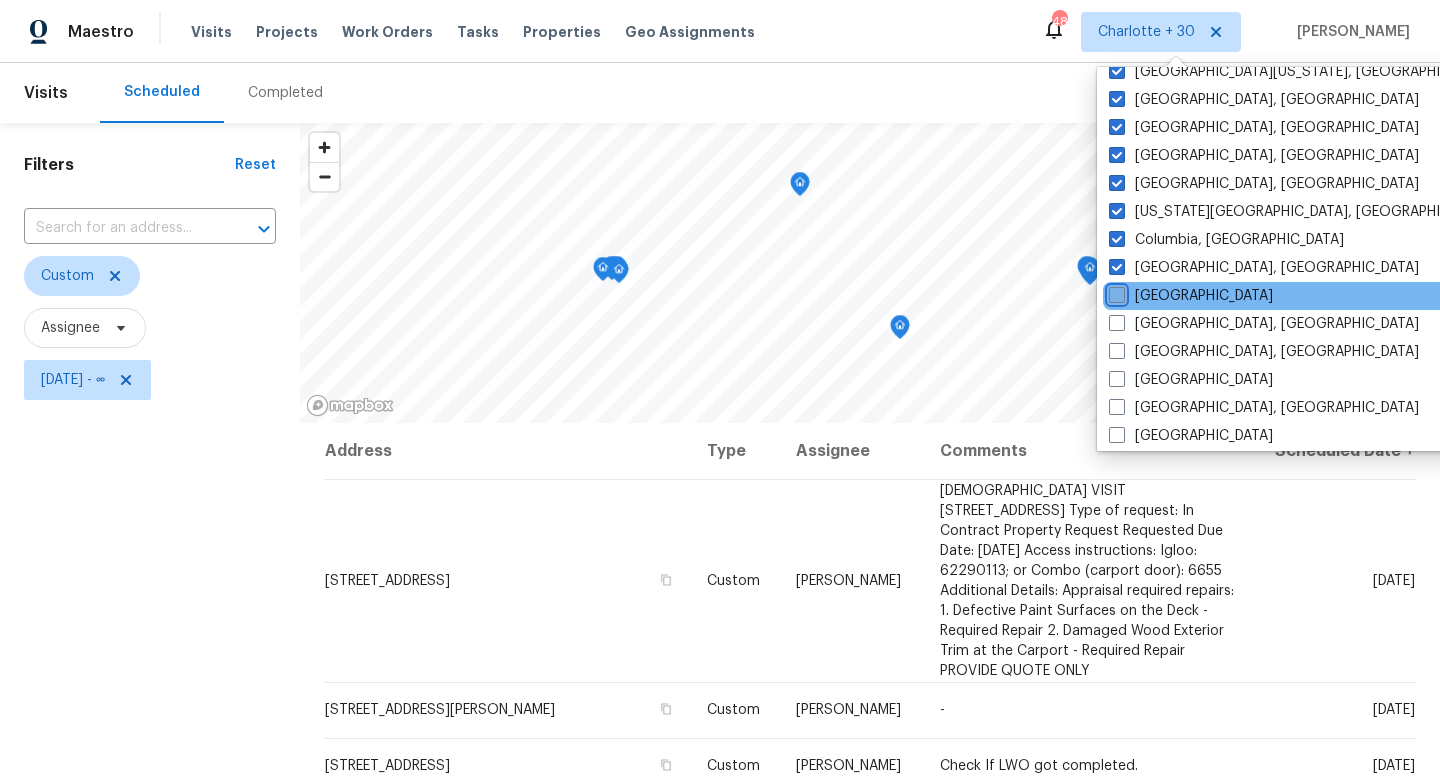 click on "[GEOGRAPHIC_DATA]" at bounding box center [1115, 292] 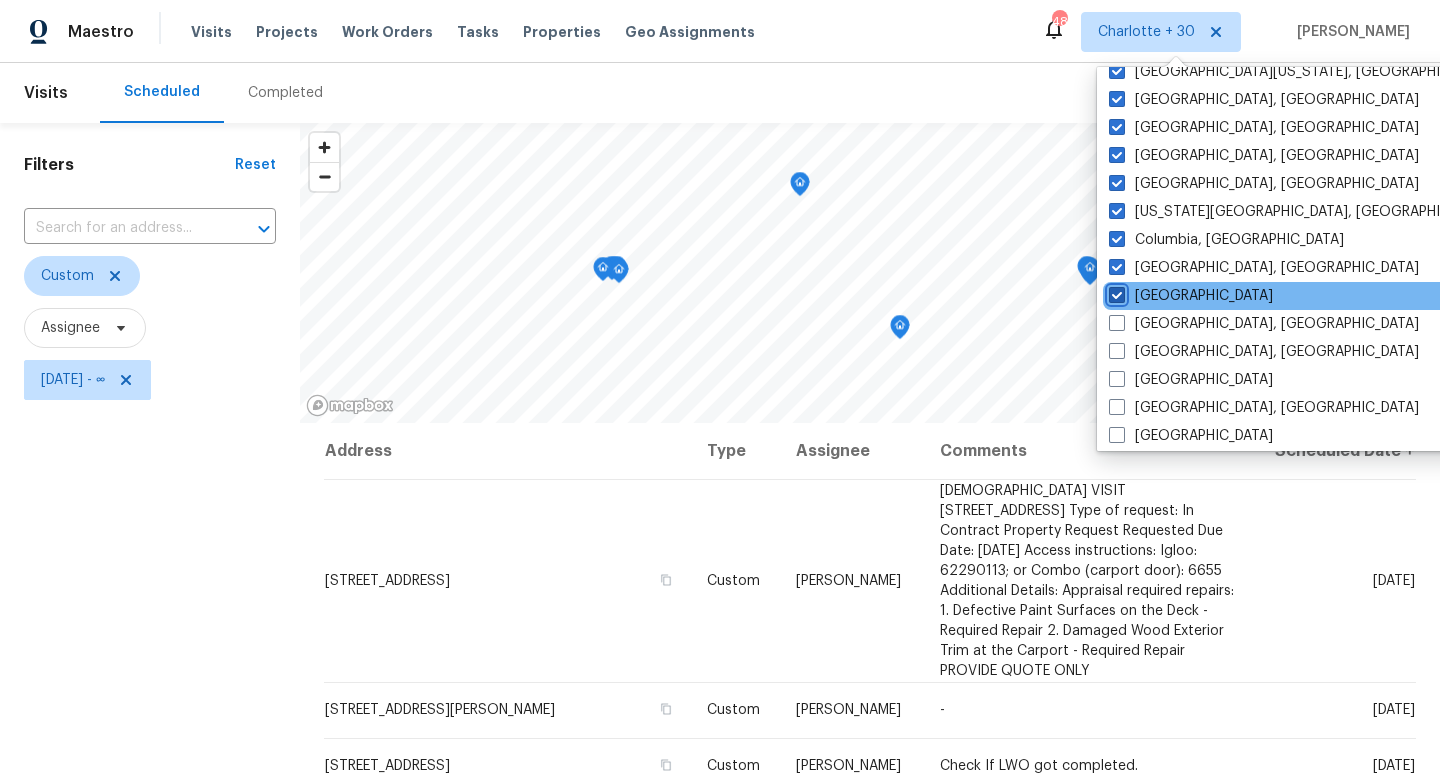 checkbox on "true" 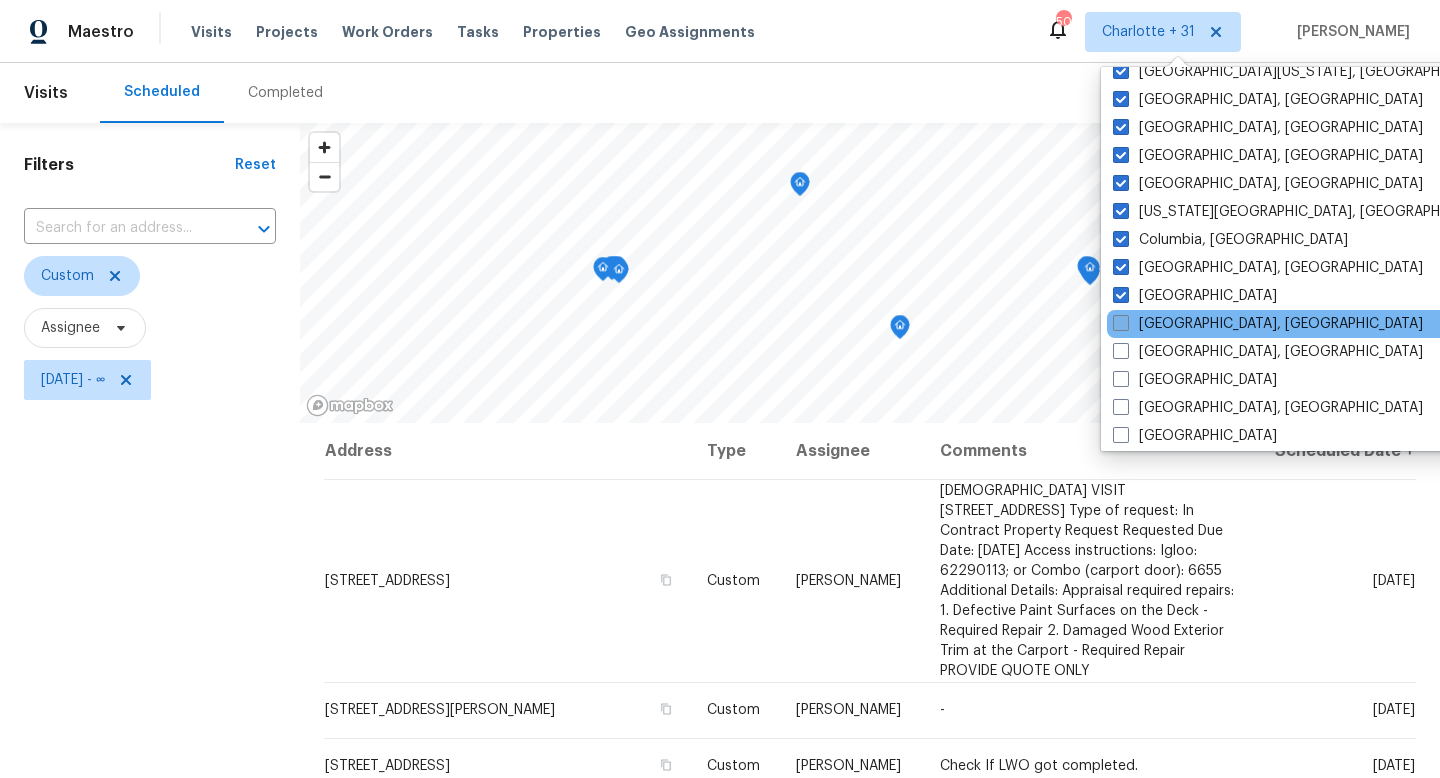 click at bounding box center (1121, 323) 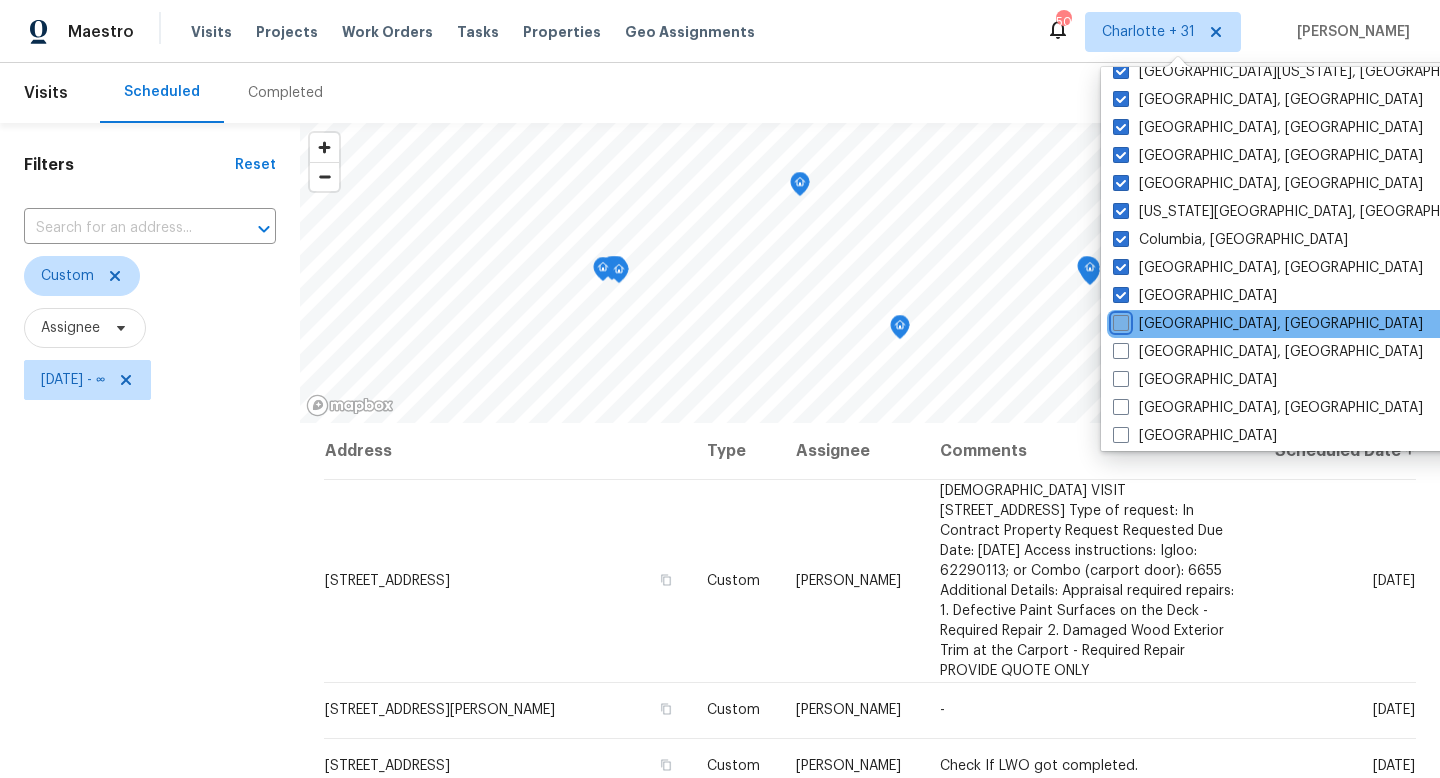 click on "[GEOGRAPHIC_DATA], [GEOGRAPHIC_DATA]" at bounding box center [1119, 320] 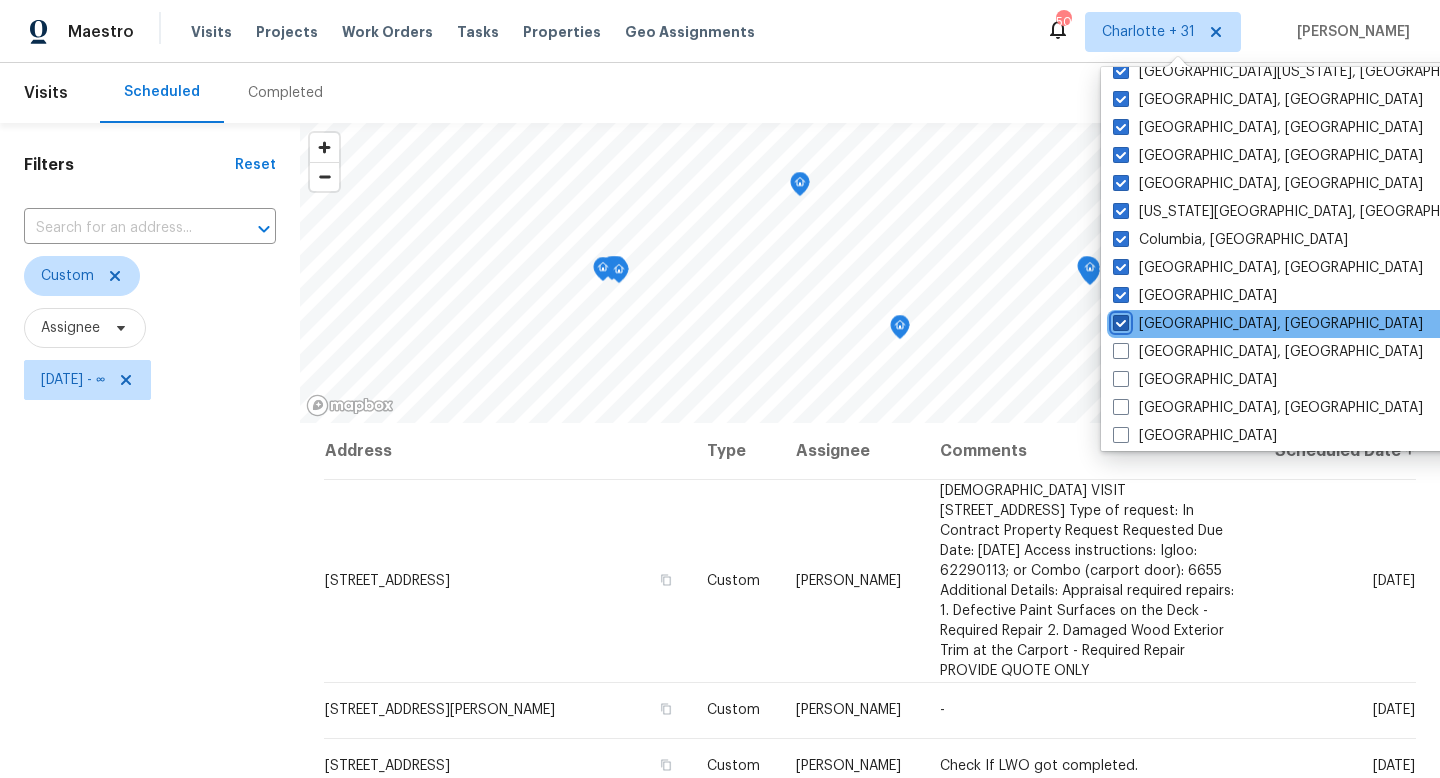 checkbox on "true" 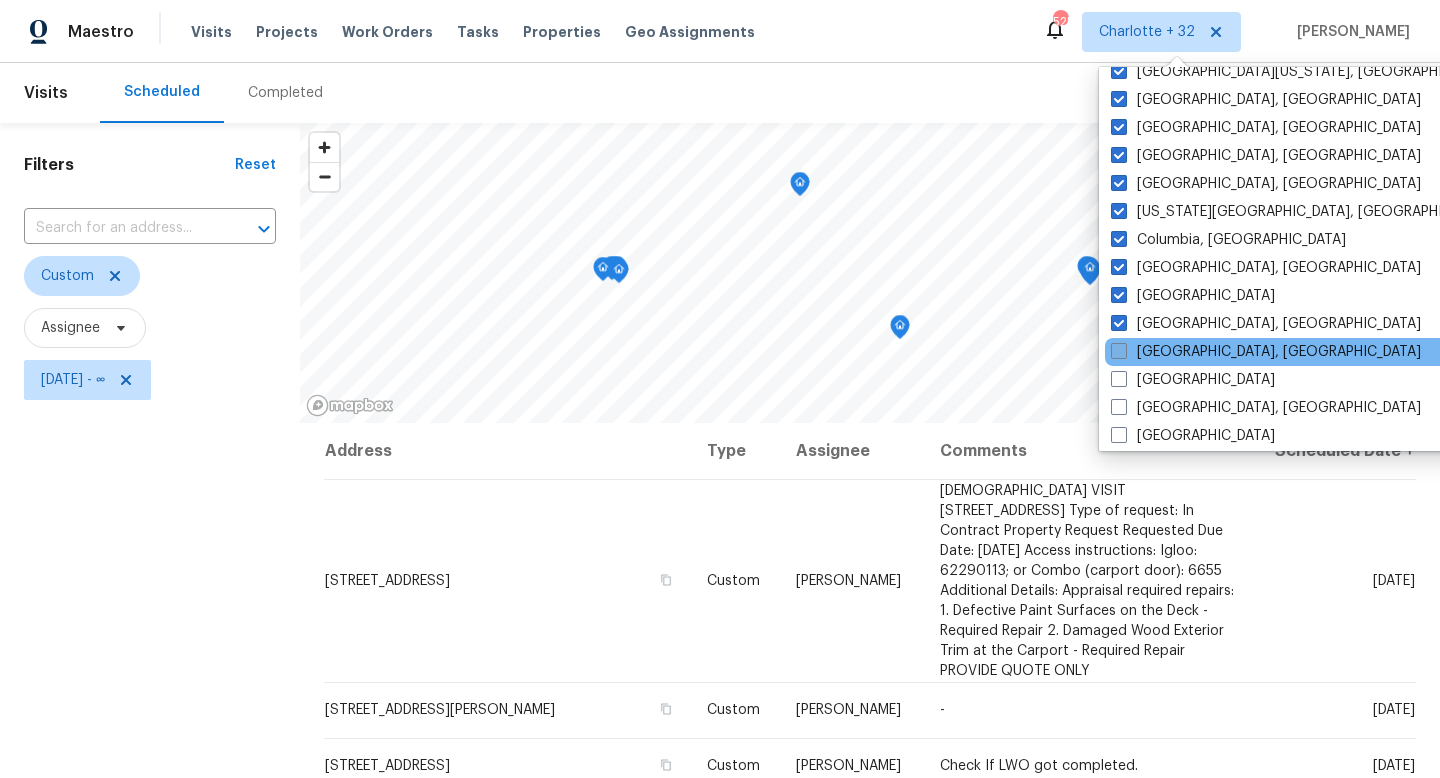 click at bounding box center (1119, 351) 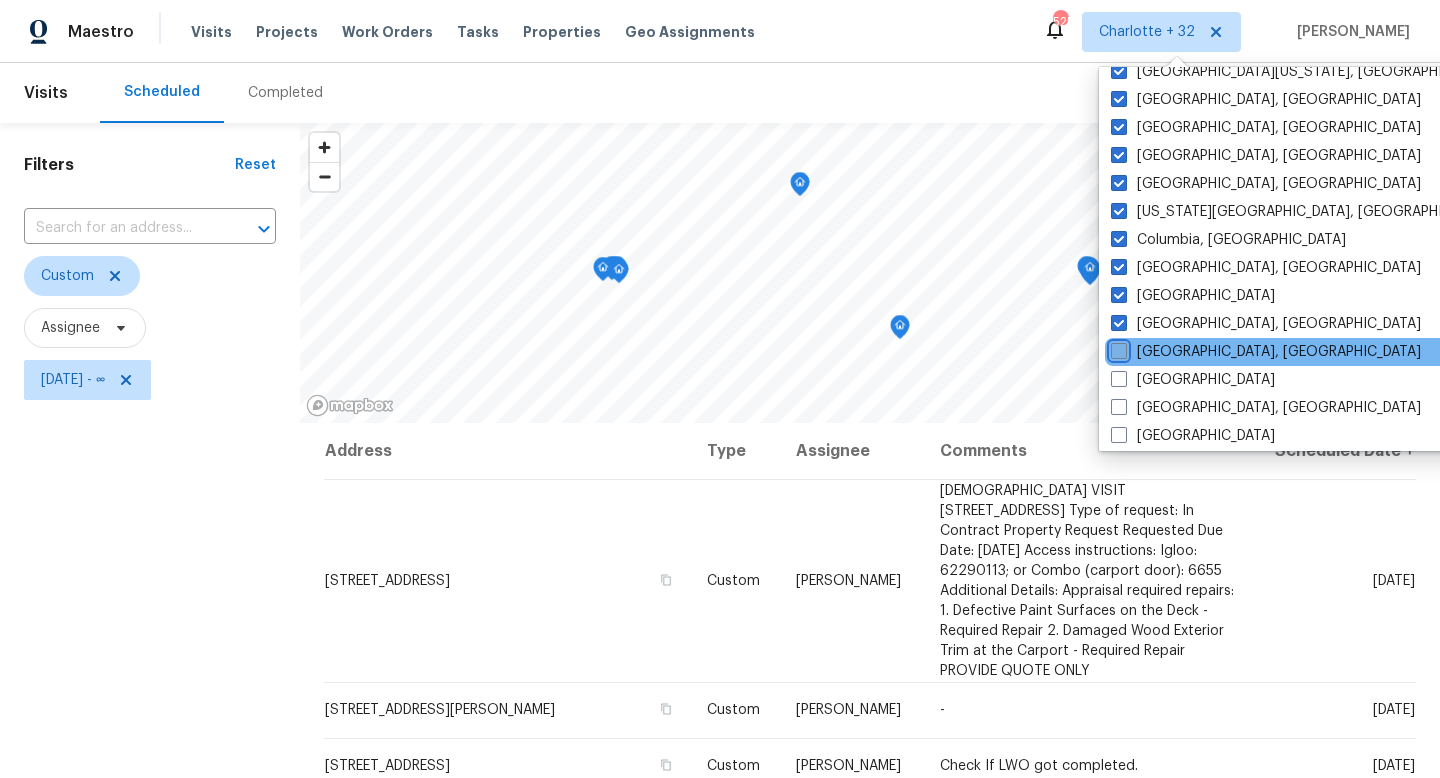 click on "[GEOGRAPHIC_DATA], [GEOGRAPHIC_DATA]" at bounding box center (1117, 348) 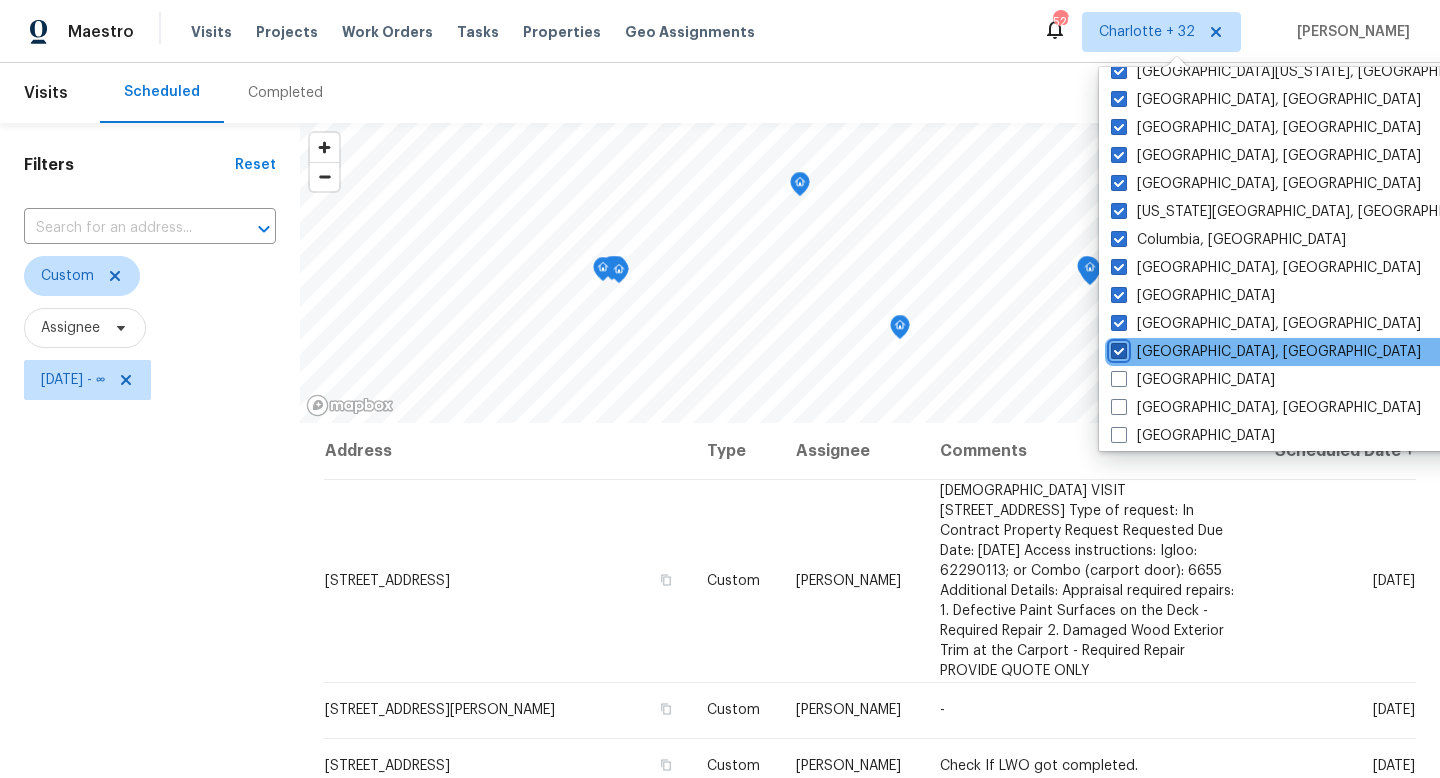 checkbox on "true" 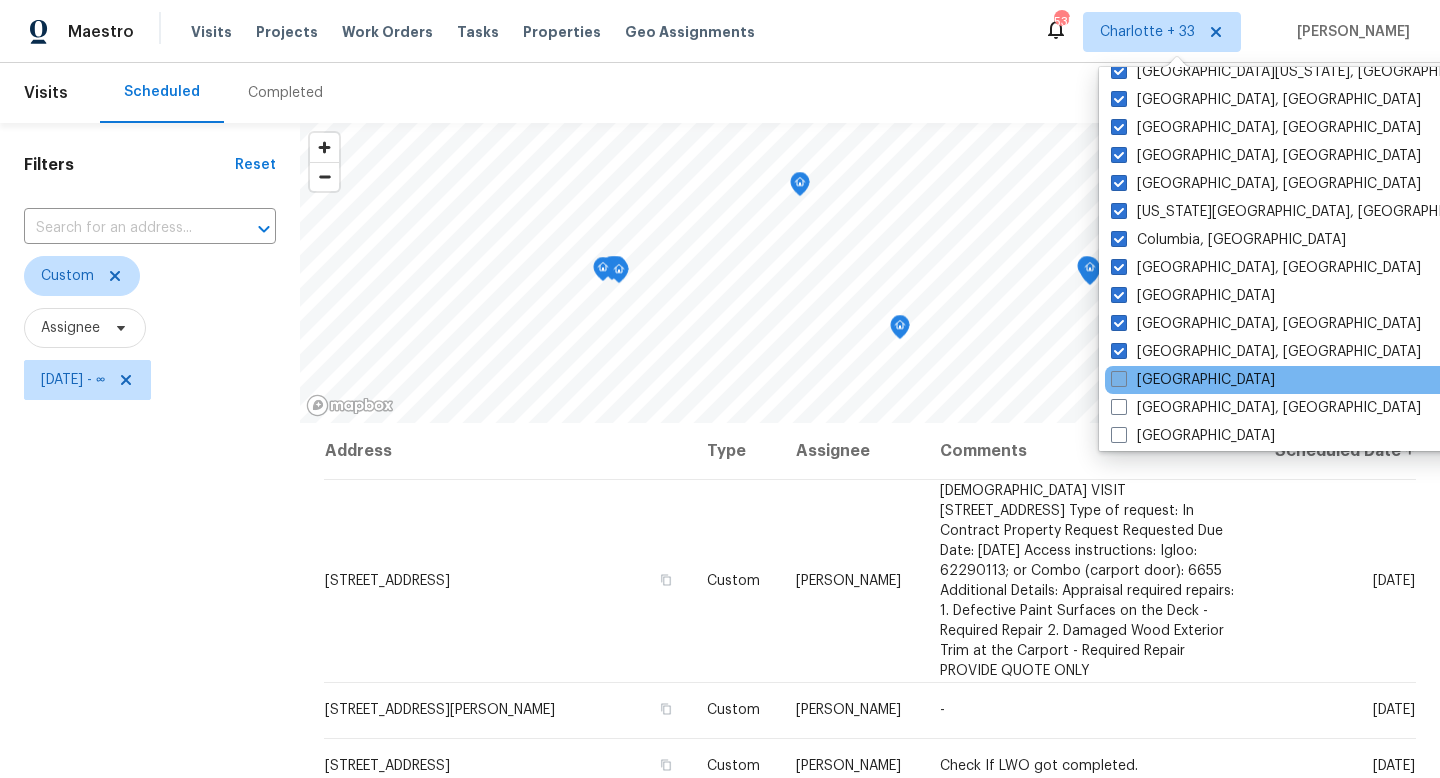 click at bounding box center [1119, 379] 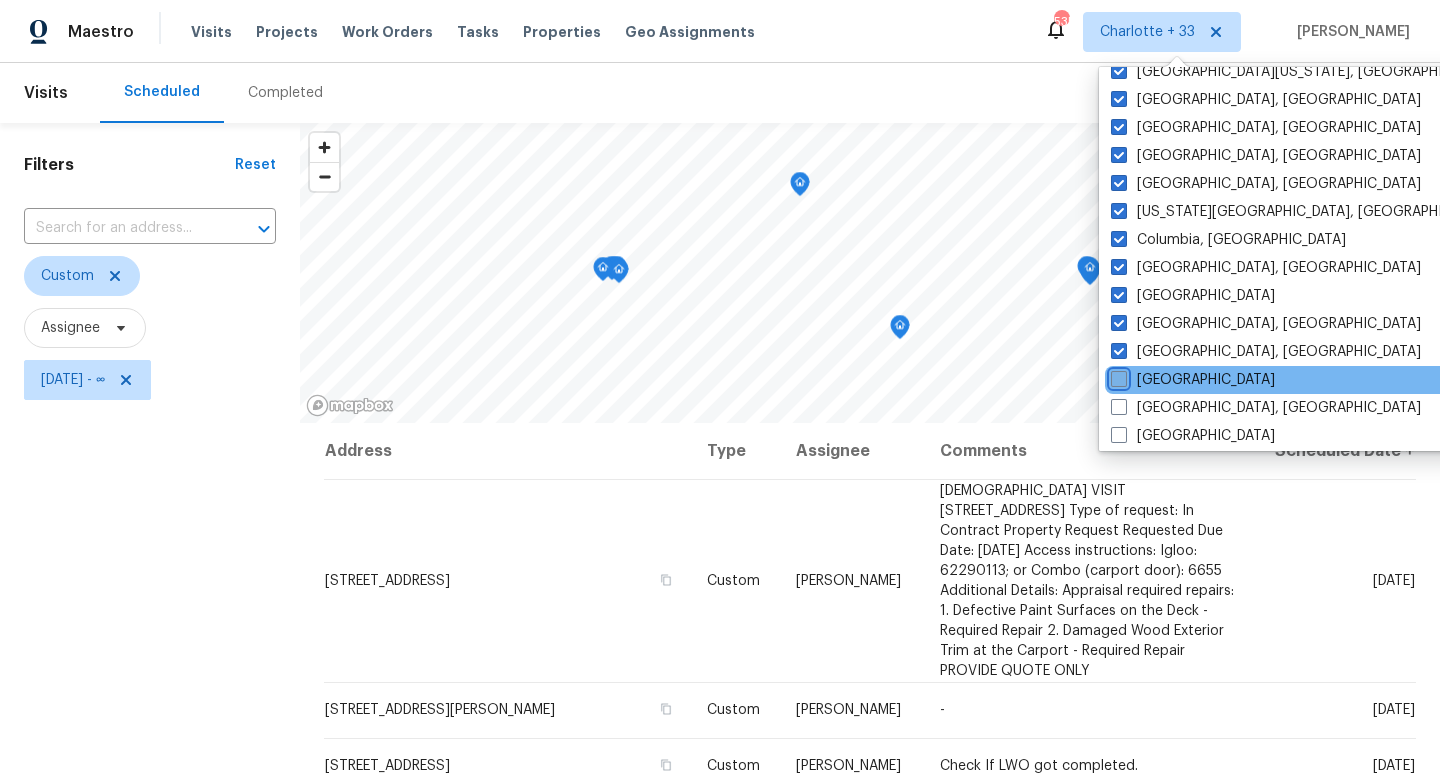 click on "[GEOGRAPHIC_DATA]" at bounding box center [1117, 376] 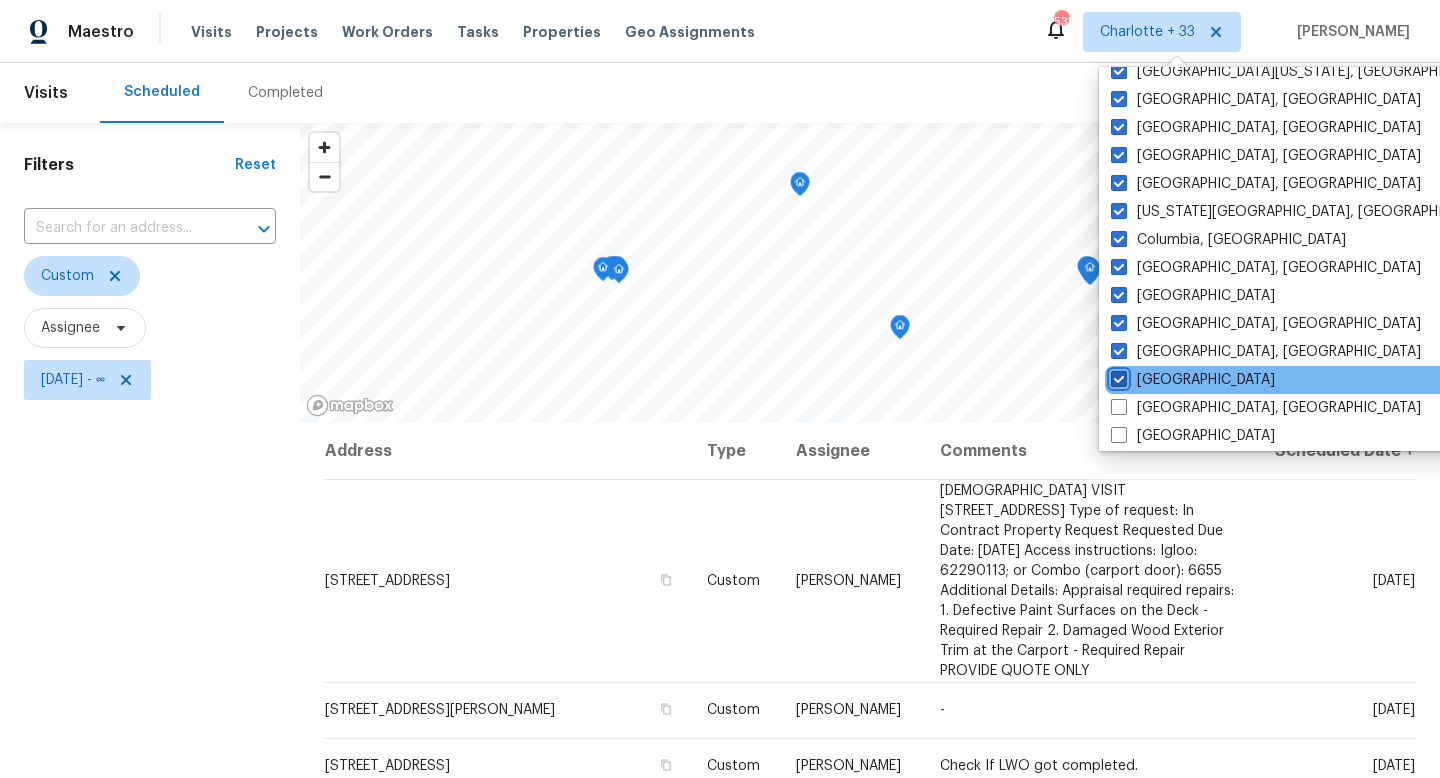 checkbox on "true" 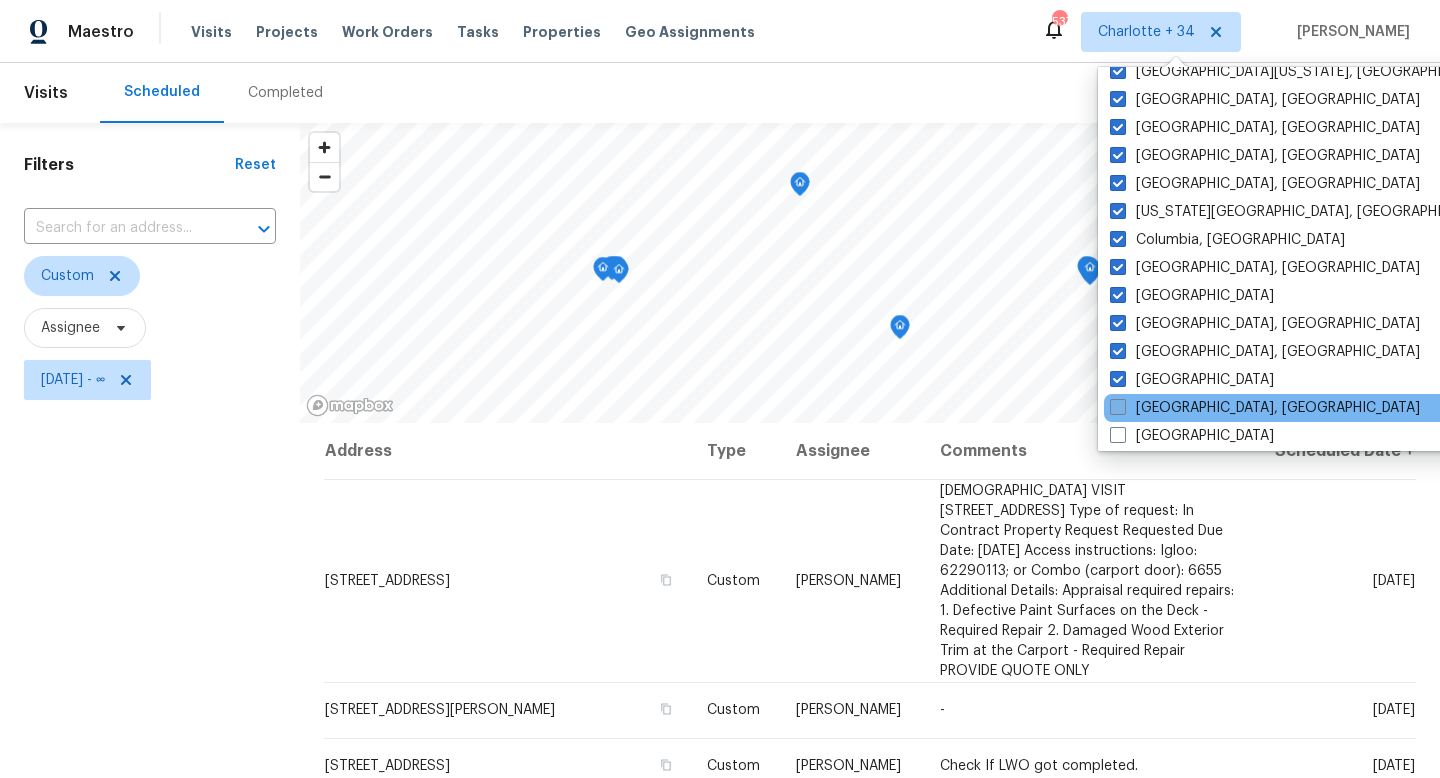 click at bounding box center (1118, 407) 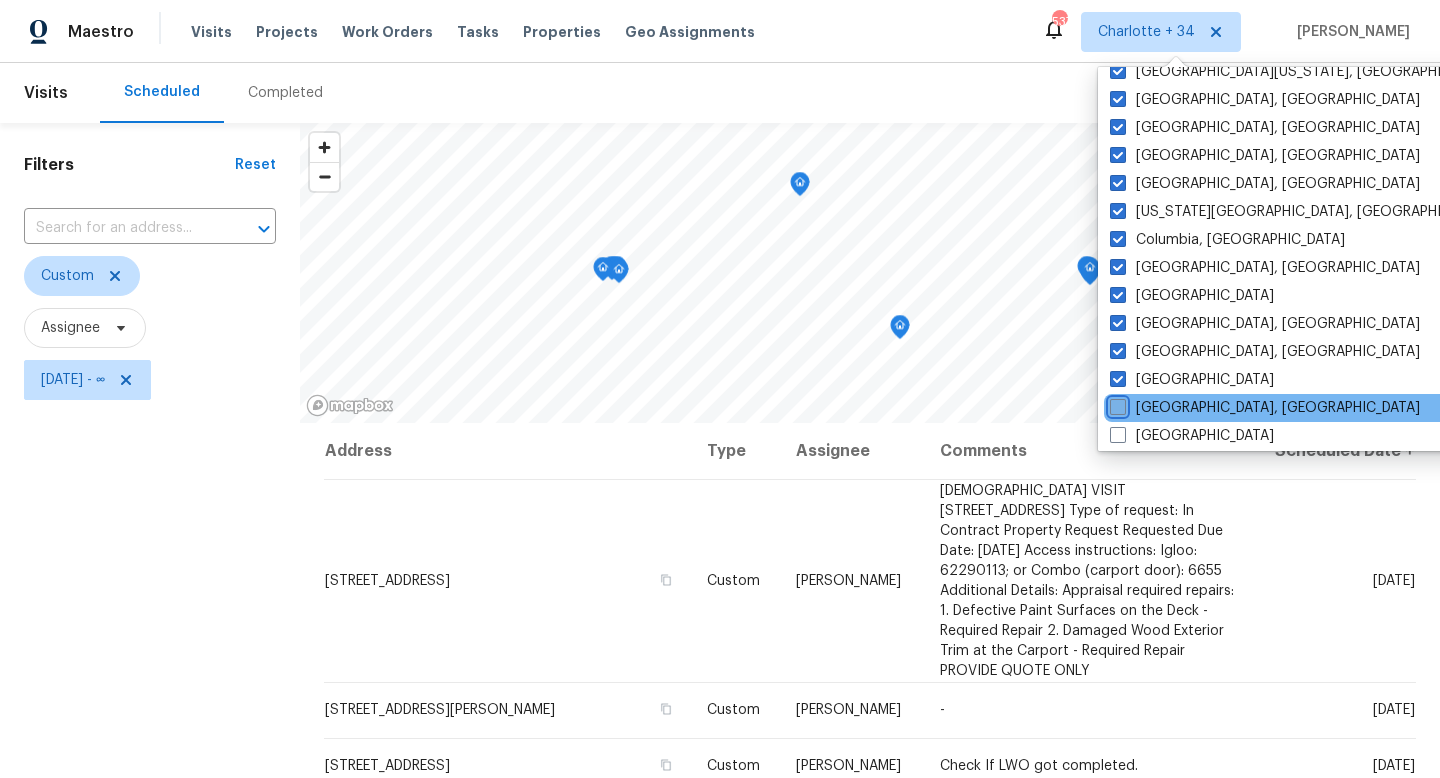 click on "[GEOGRAPHIC_DATA], [GEOGRAPHIC_DATA]" at bounding box center (1116, 404) 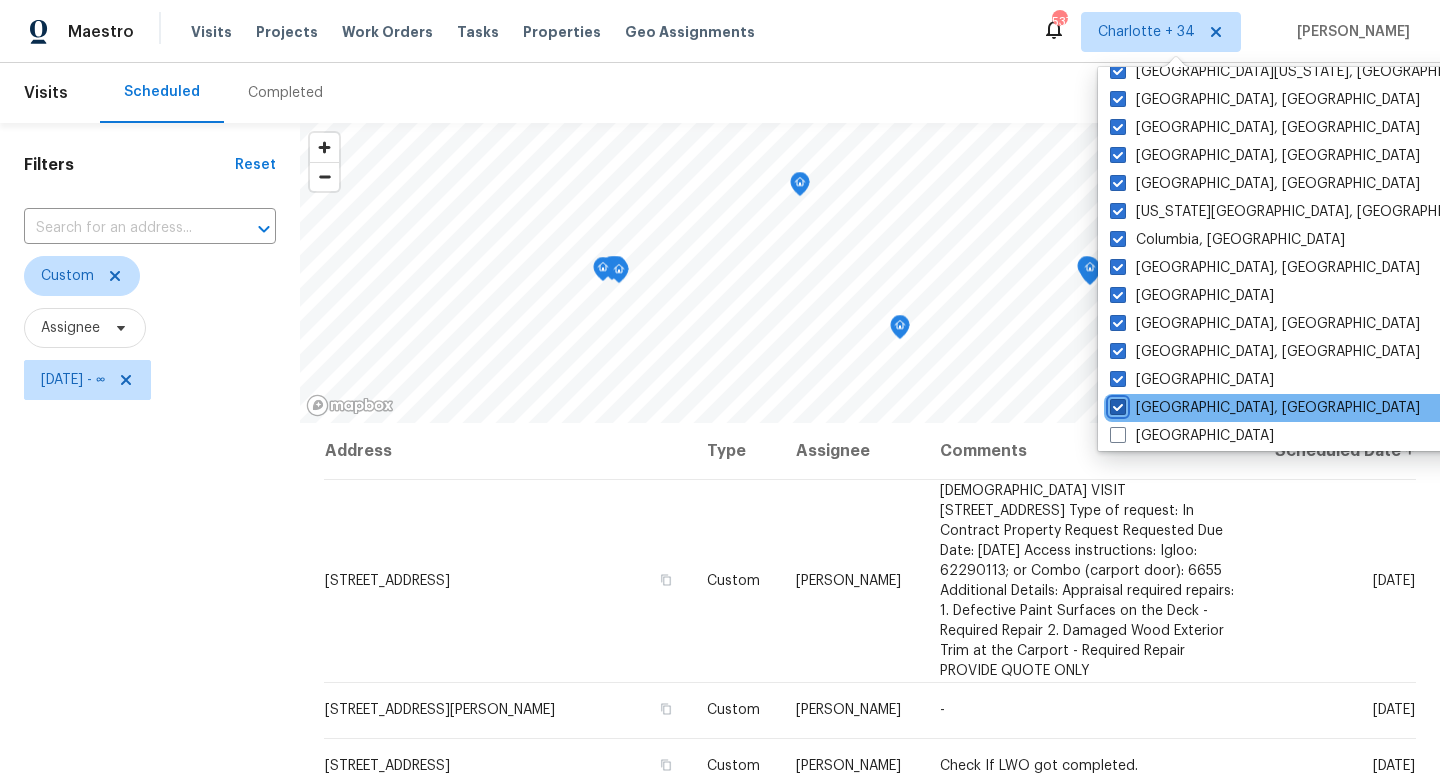 checkbox on "true" 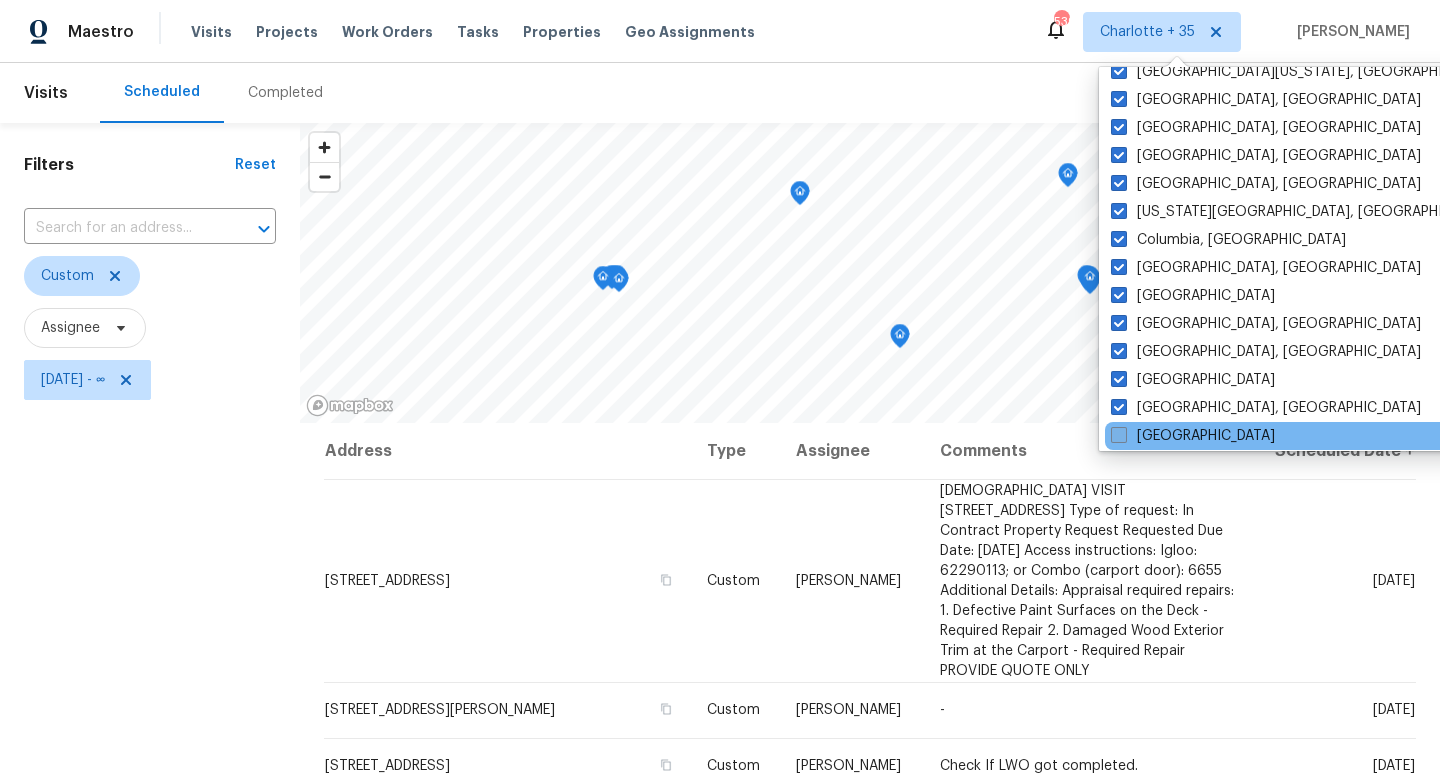 click at bounding box center [1119, 435] 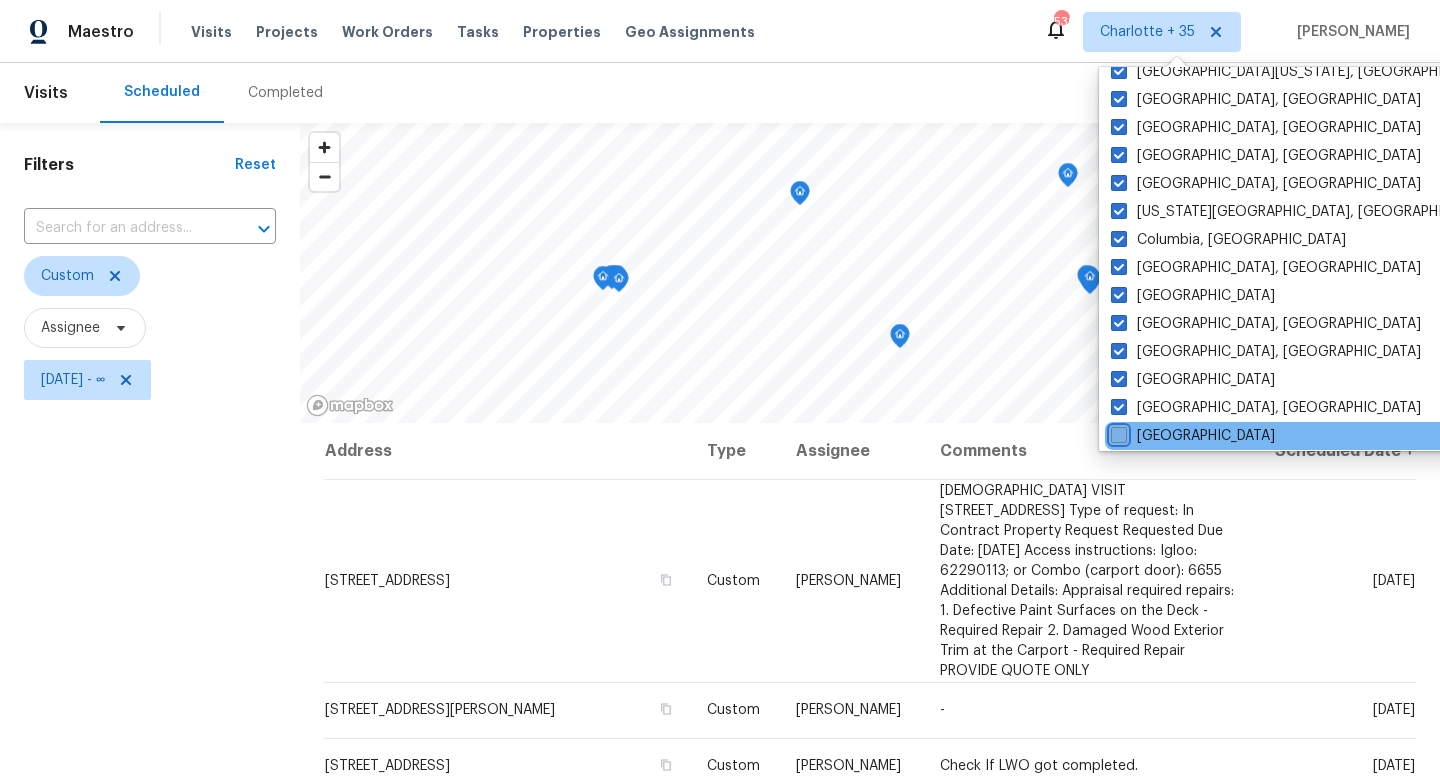 click on "[GEOGRAPHIC_DATA]" at bounding box center [1117, 432] 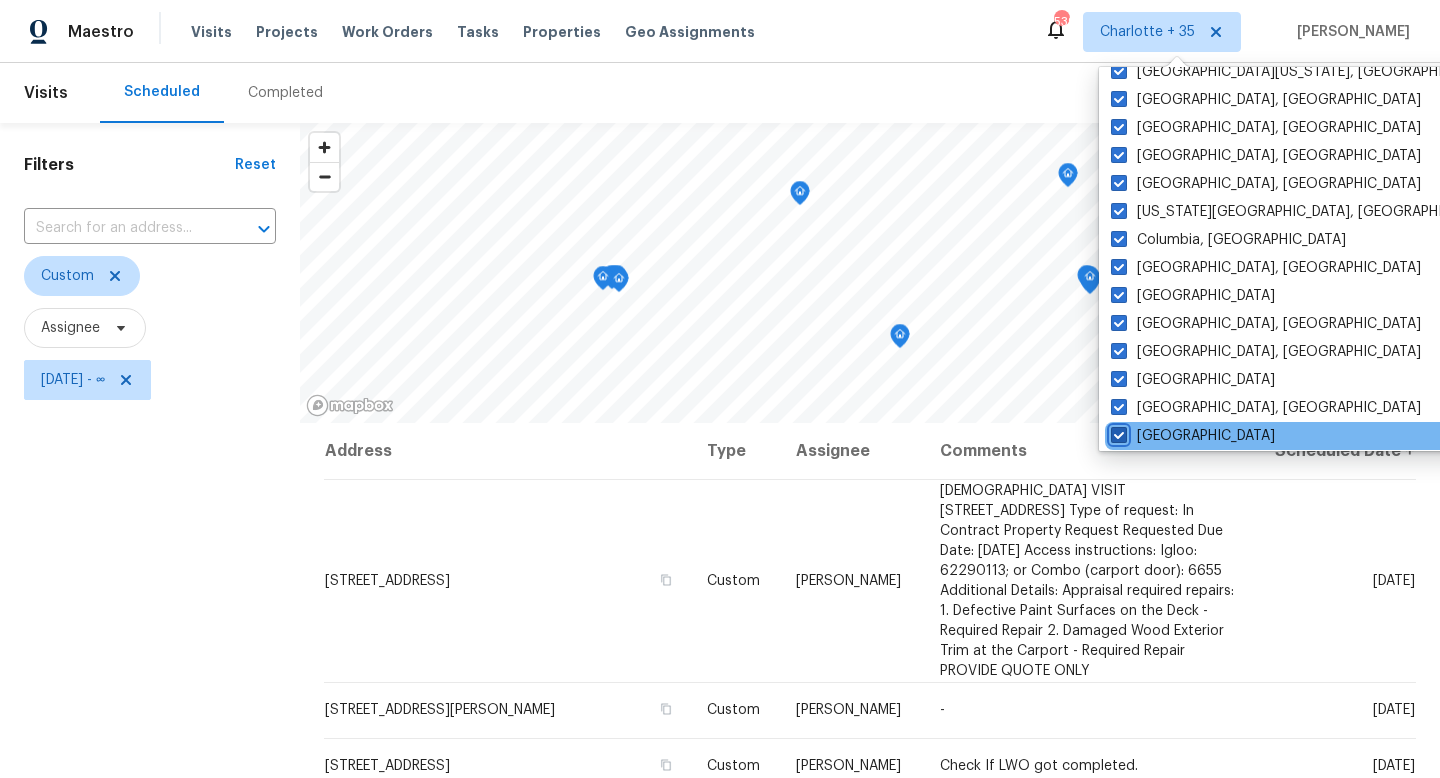 checkbox on "true" 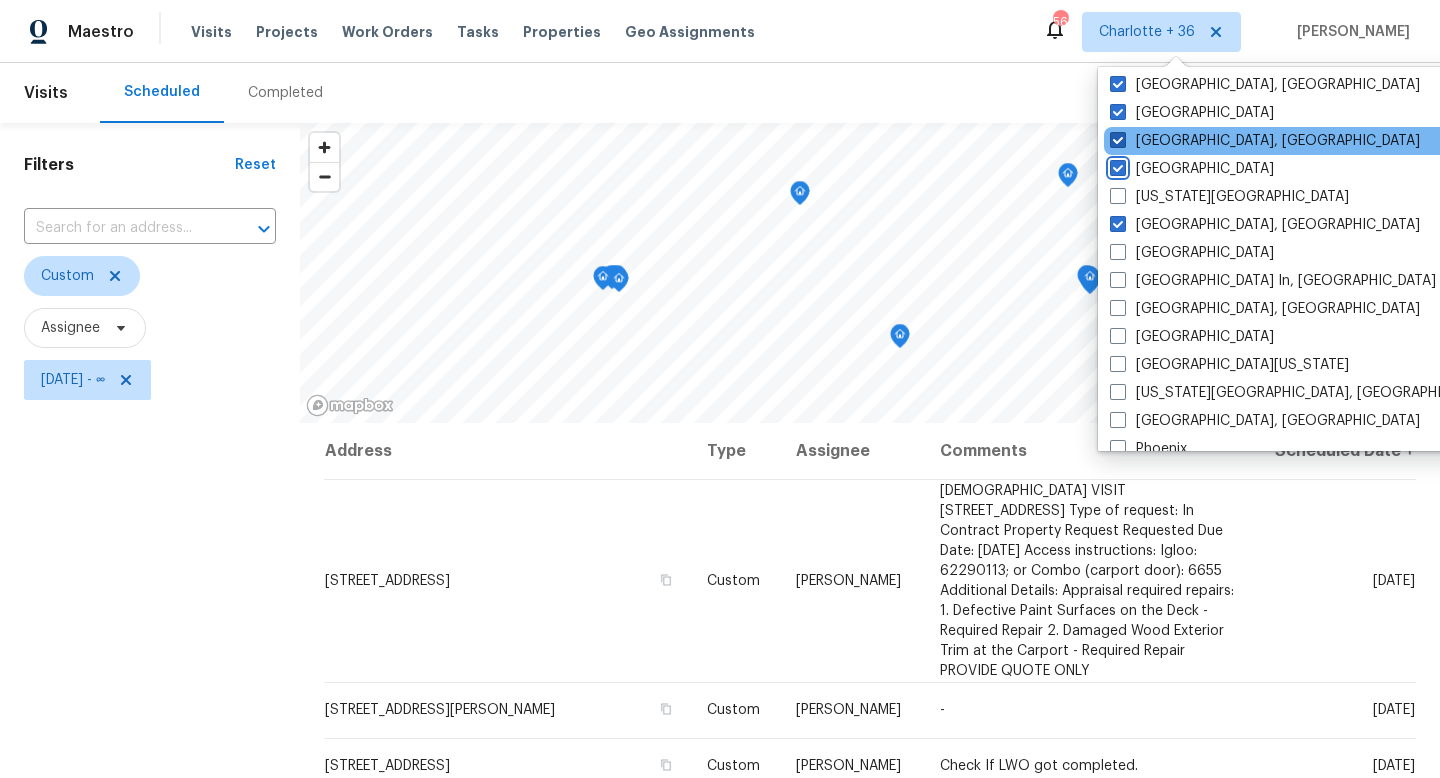 scroll, scrollTop: 901, scrollLeft: 0, axis: vertical 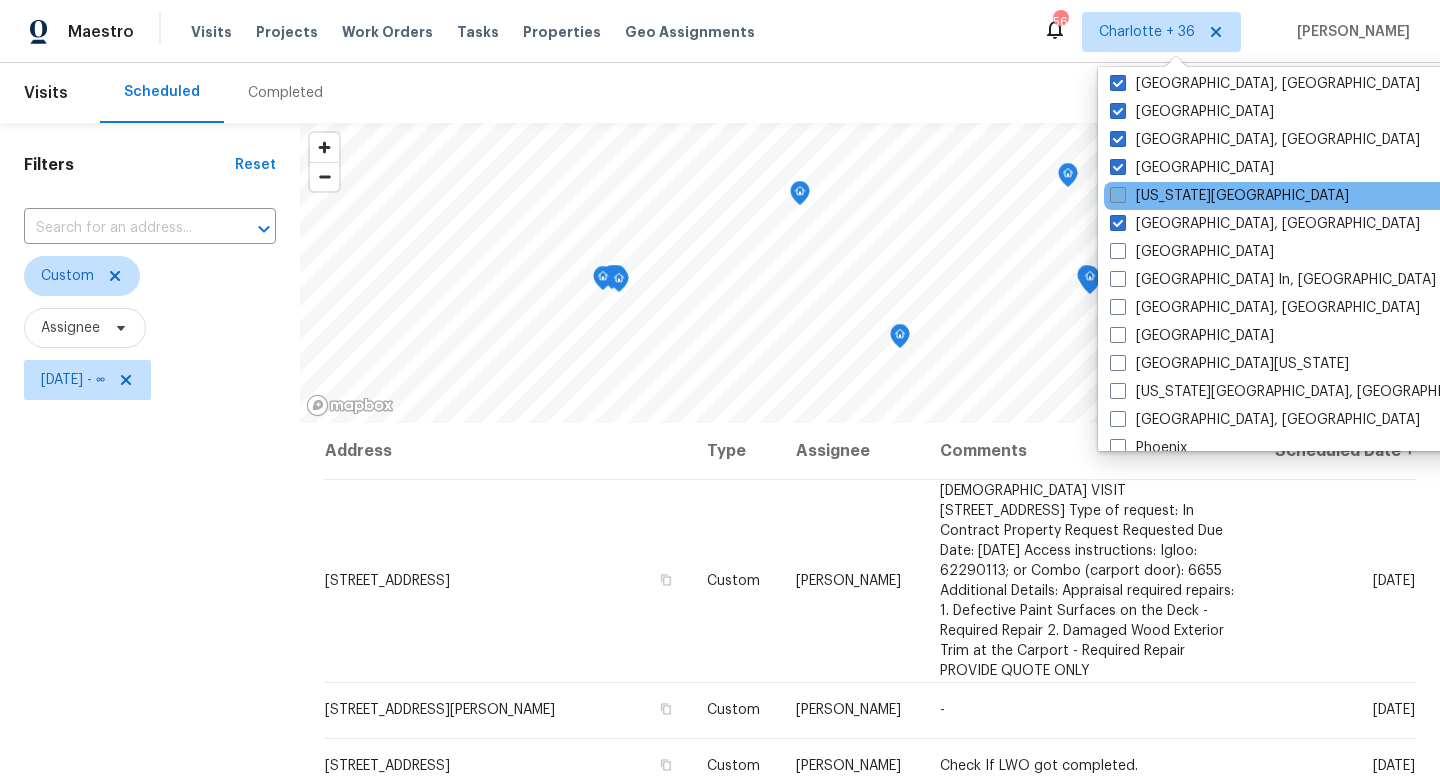 click at bounding box center (1118, 195) 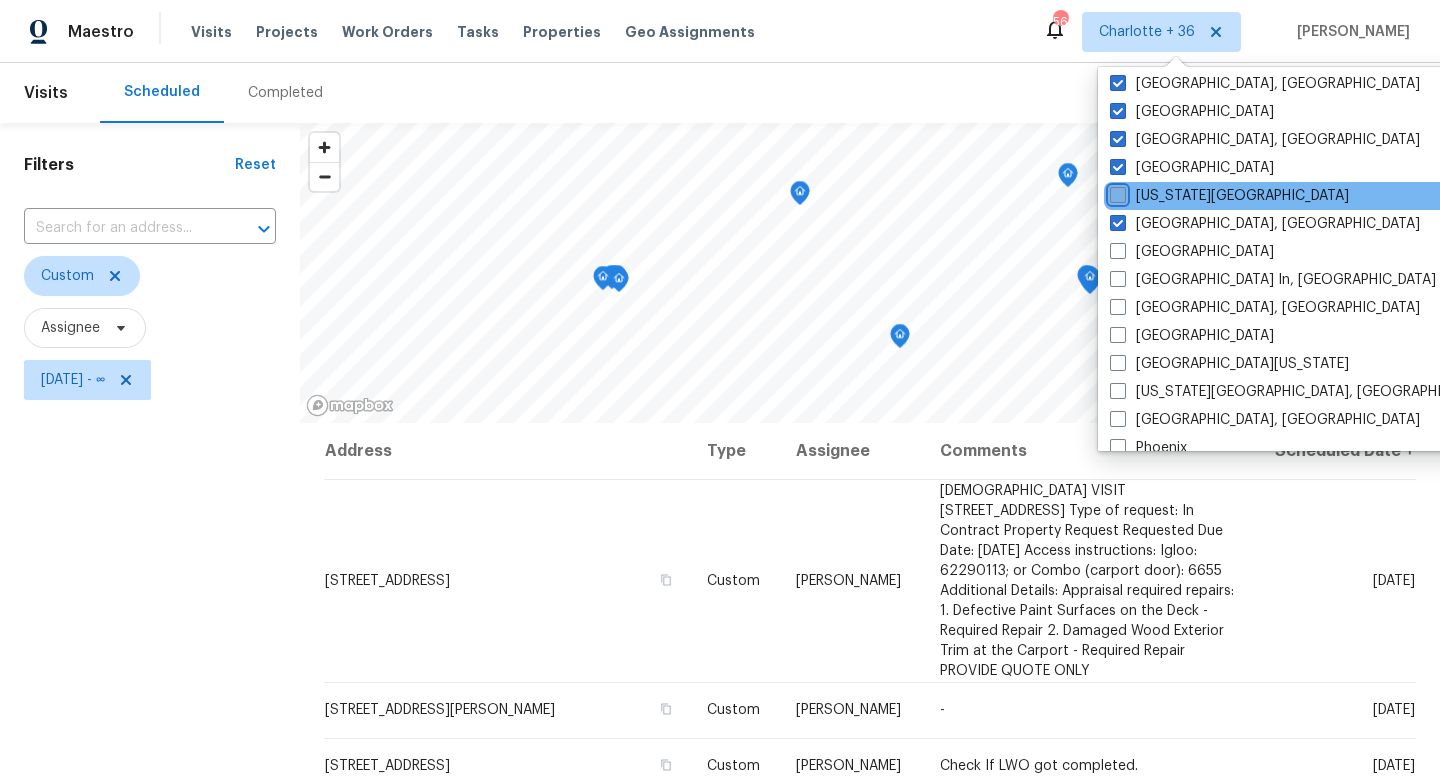 click on "[US_STATE][GEOGRAPHIC_DATA]" at bounding box center (1116, 192) 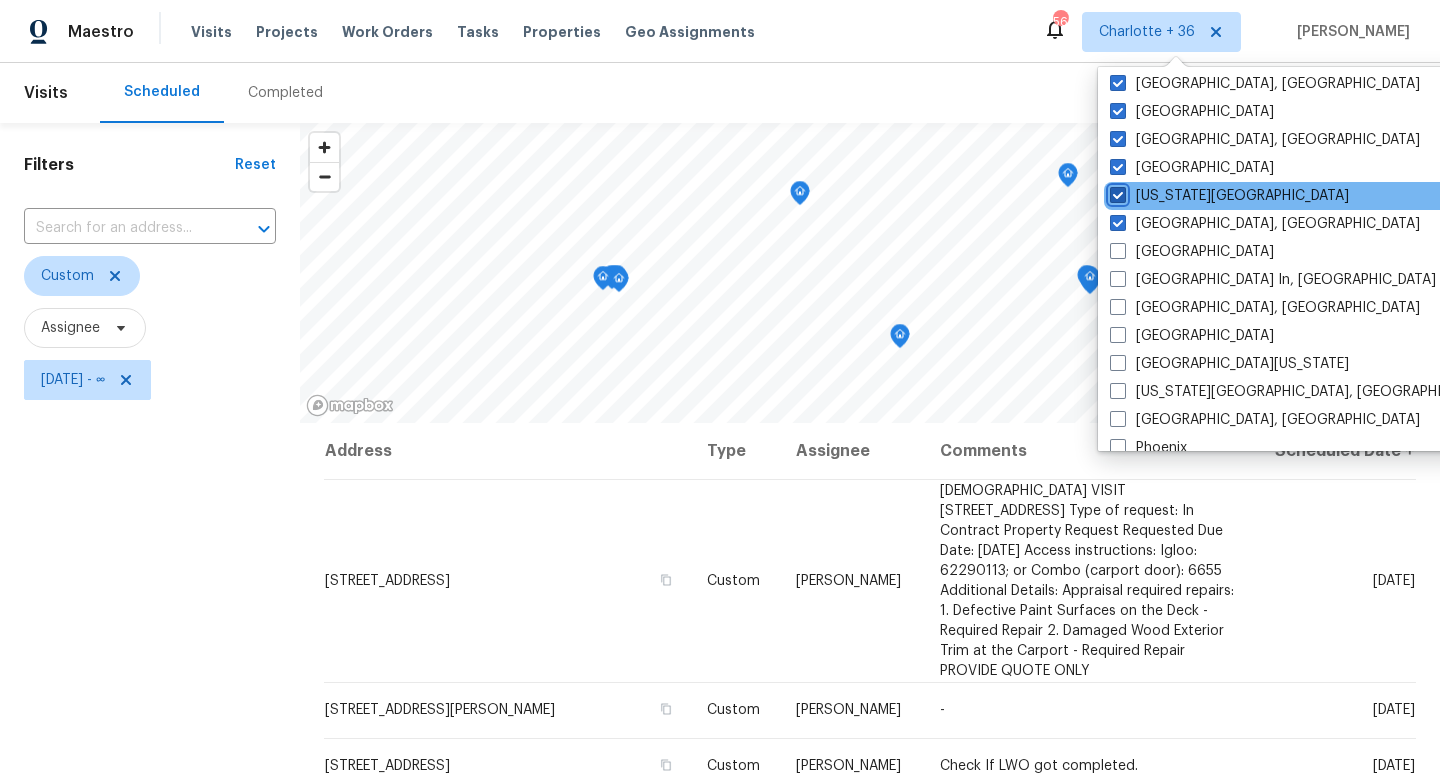 checkbox on "true" 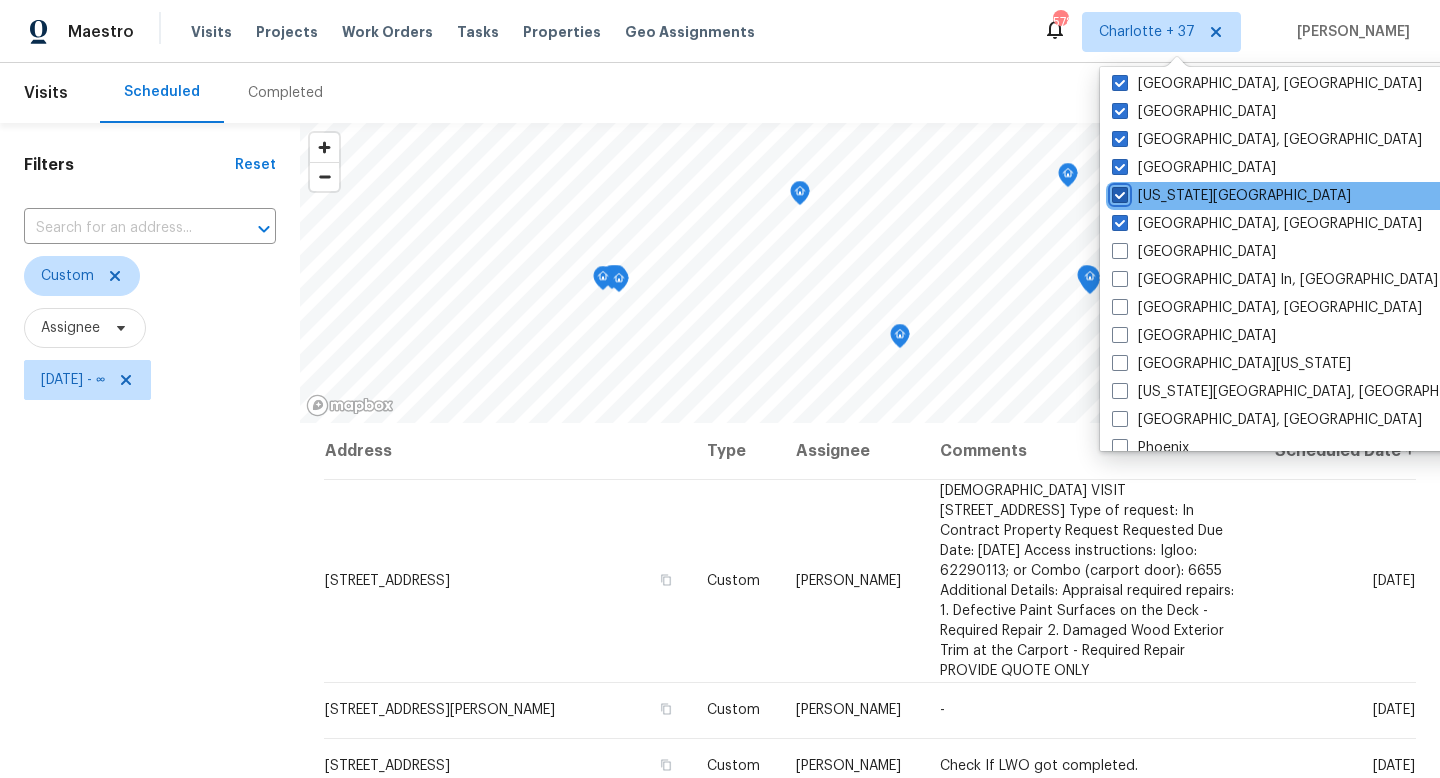 scroll, scrollTop: 941, scrollLeft: 0, axis: vertical 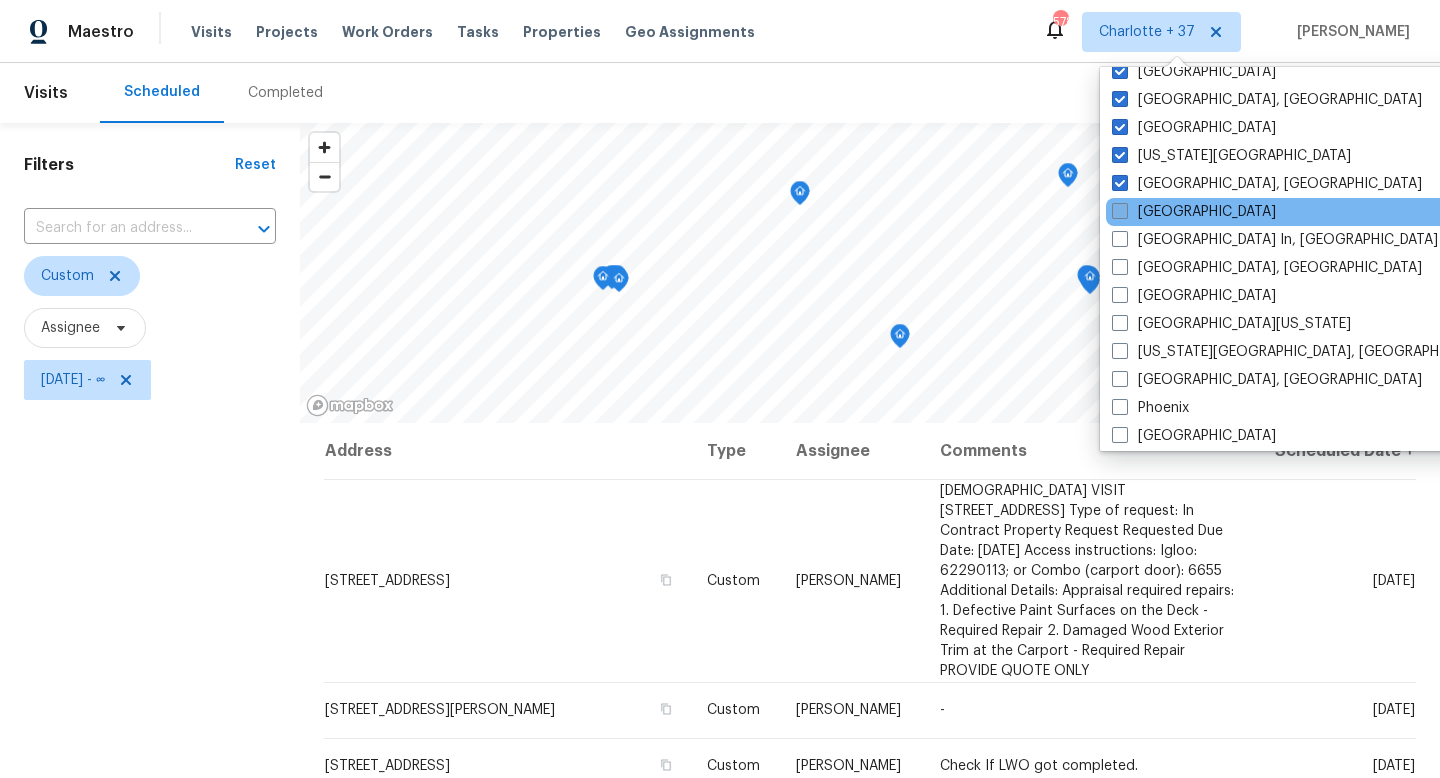 click at bounding box center [1120, 211] 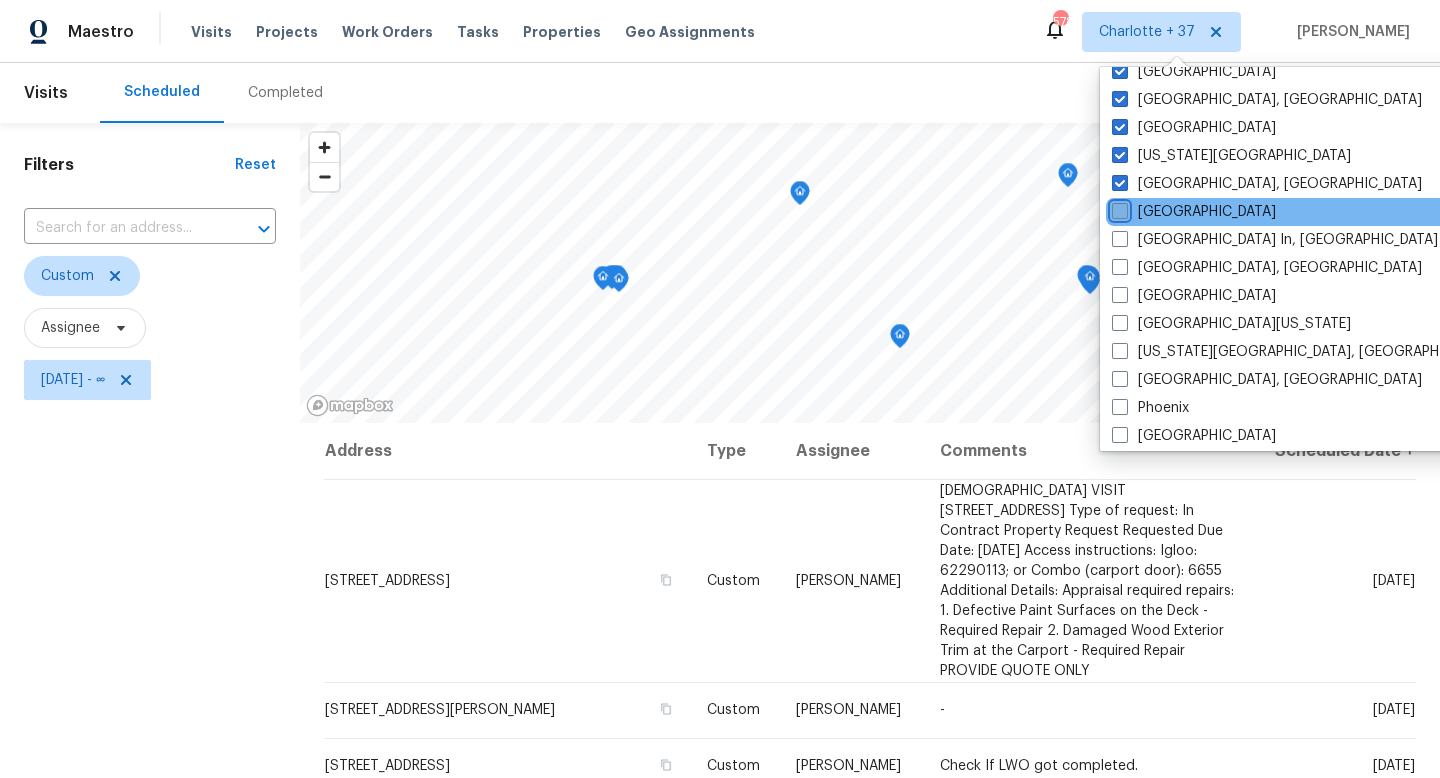 click on "[GEOGRAPHIC_DATA]" at bounding box center [1118, 208] 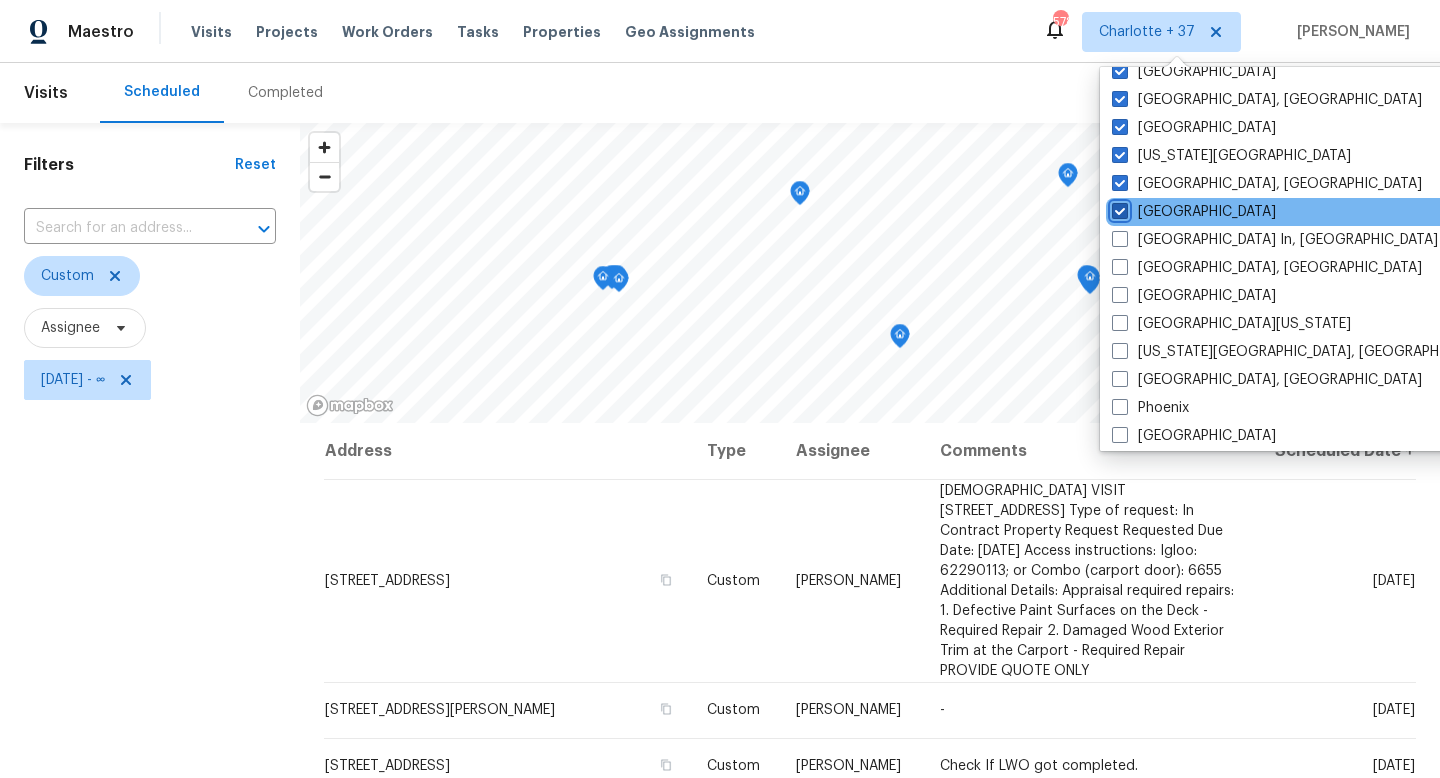 checkbox on "true" 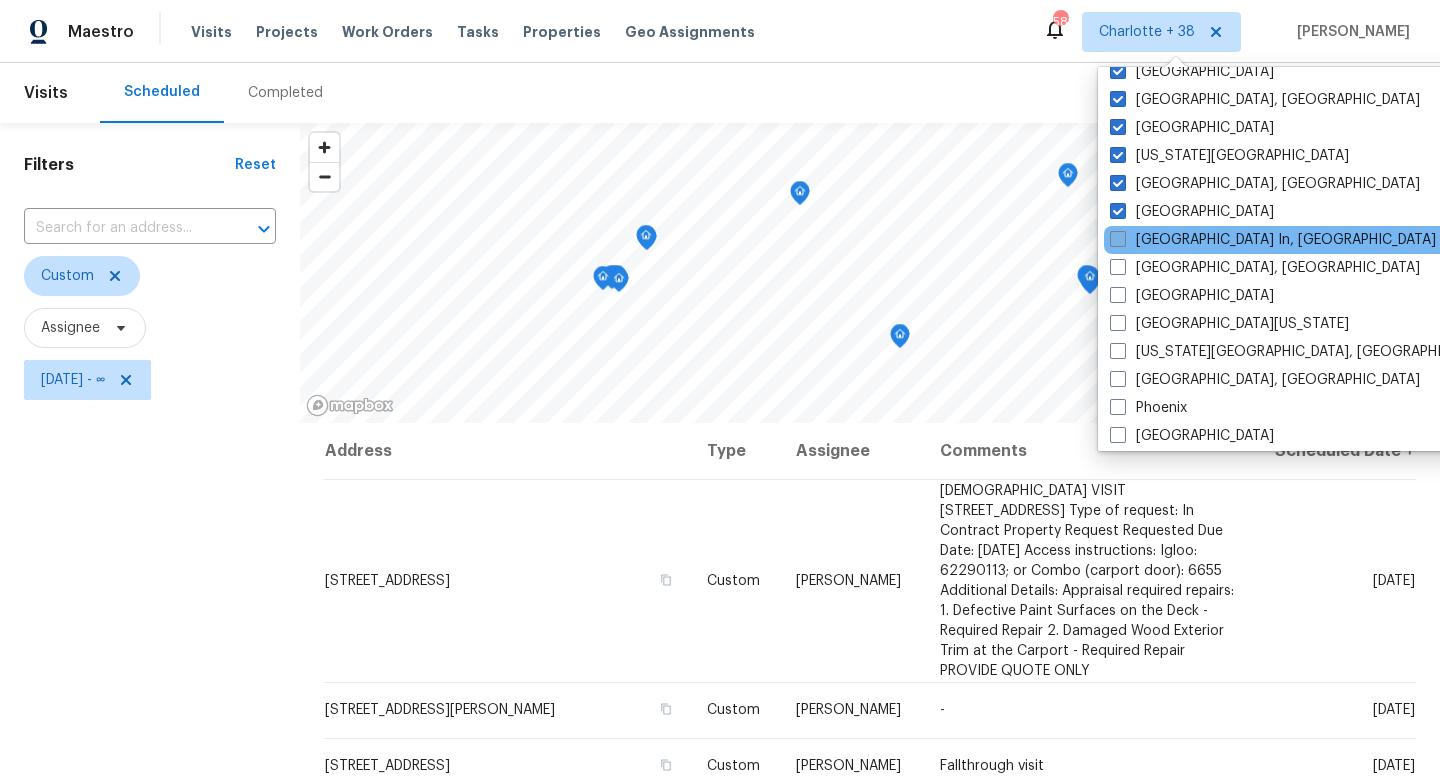 click at bounding box center [1118, 239] 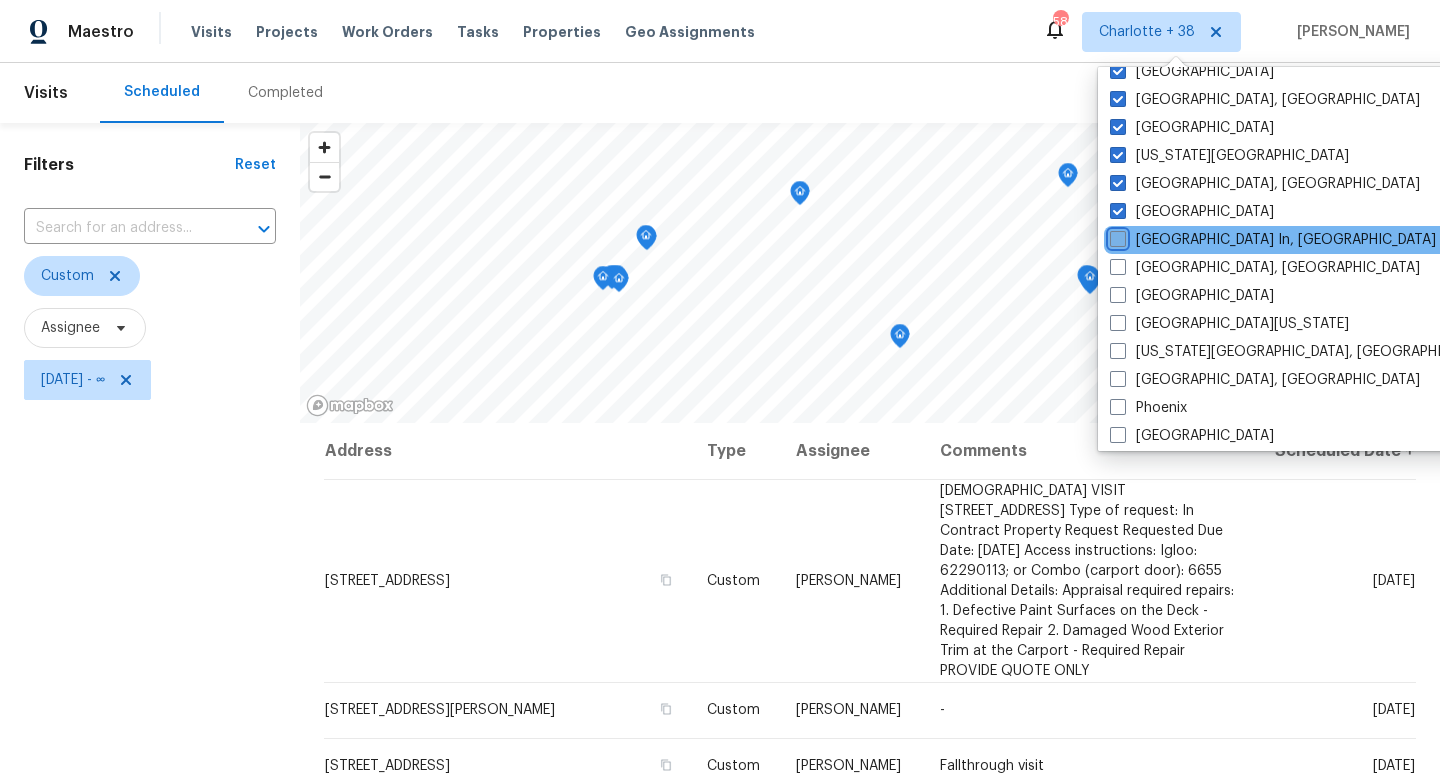 click on "[GEOGRAPHIC_DATA] In, [GEOGRAPHIC_DATA]" at bounding box center (1116, 236) 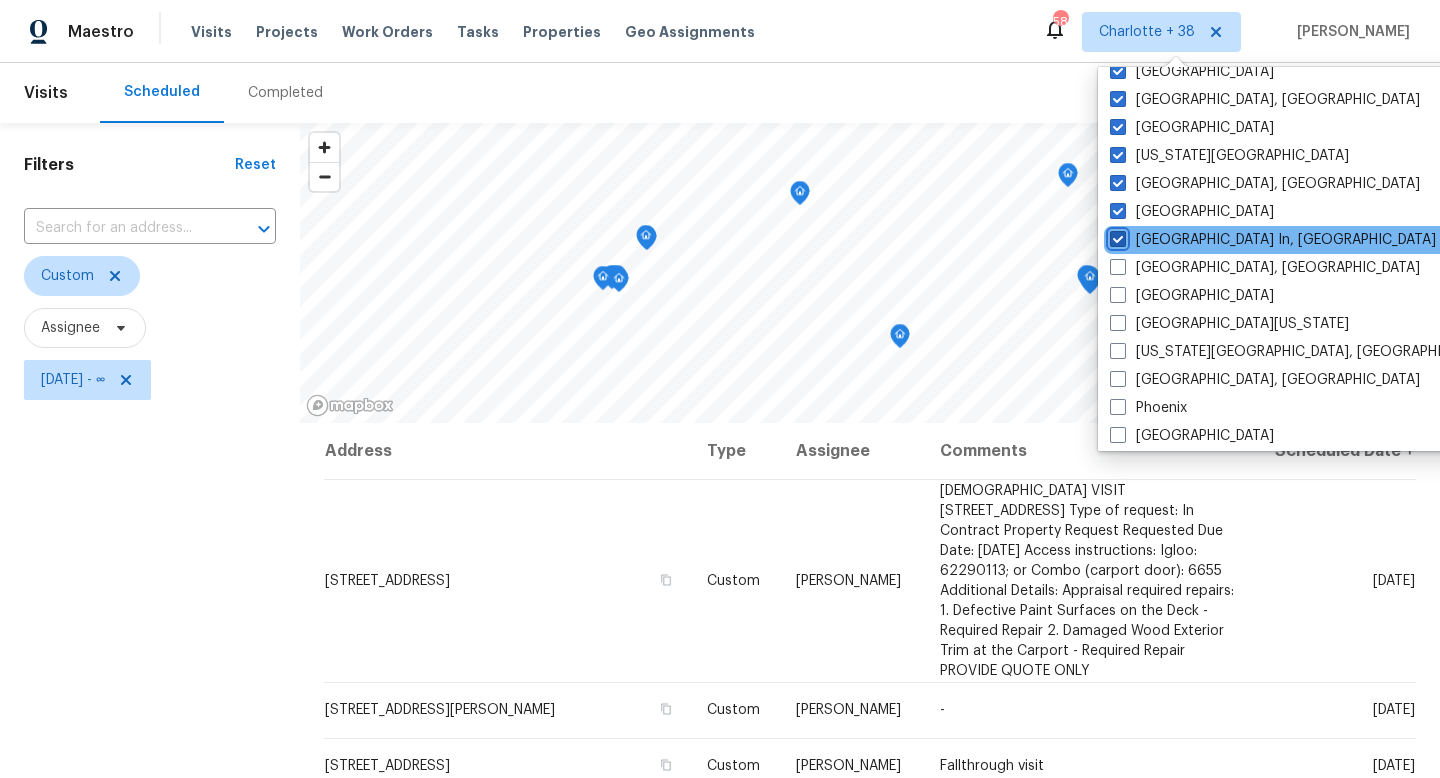 checkbox on "true" 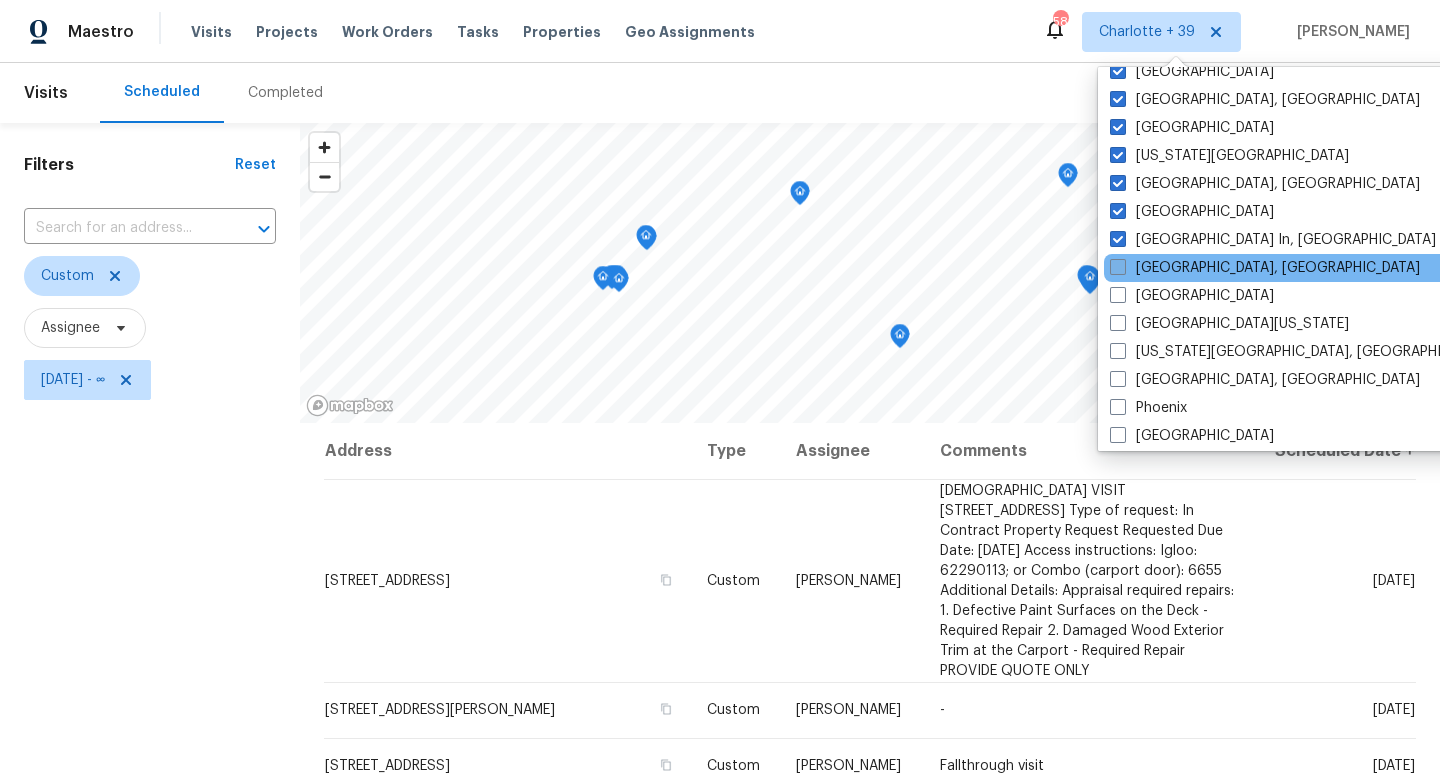 click on "[GEOGRAPHIC_DATA], [GEOGRAPHIC_DATA]" at bounding box center [1265, 268] 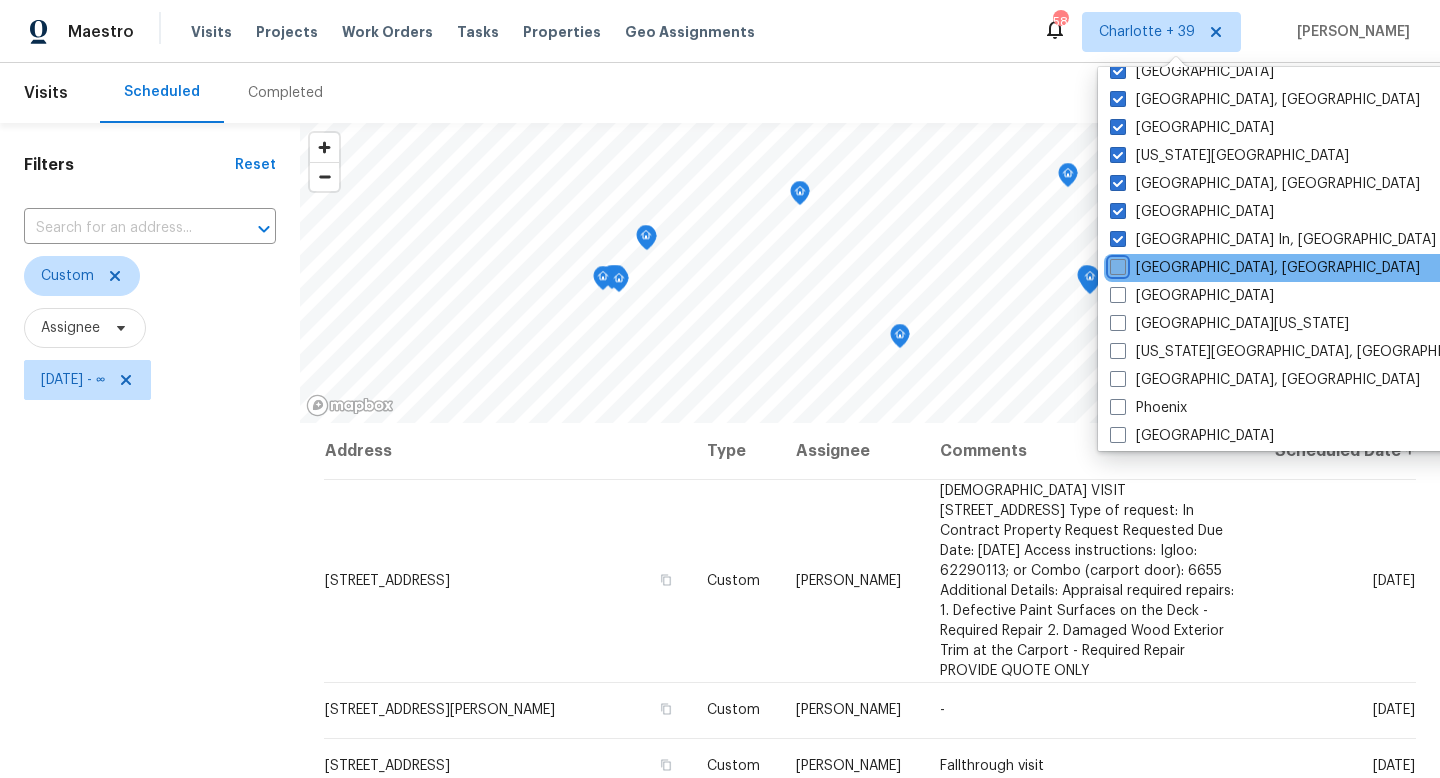 click on "[GEOGRAPHIC_DATA], [GEOGRAPHIC_DATA]" at bounding box center (1116, 264) 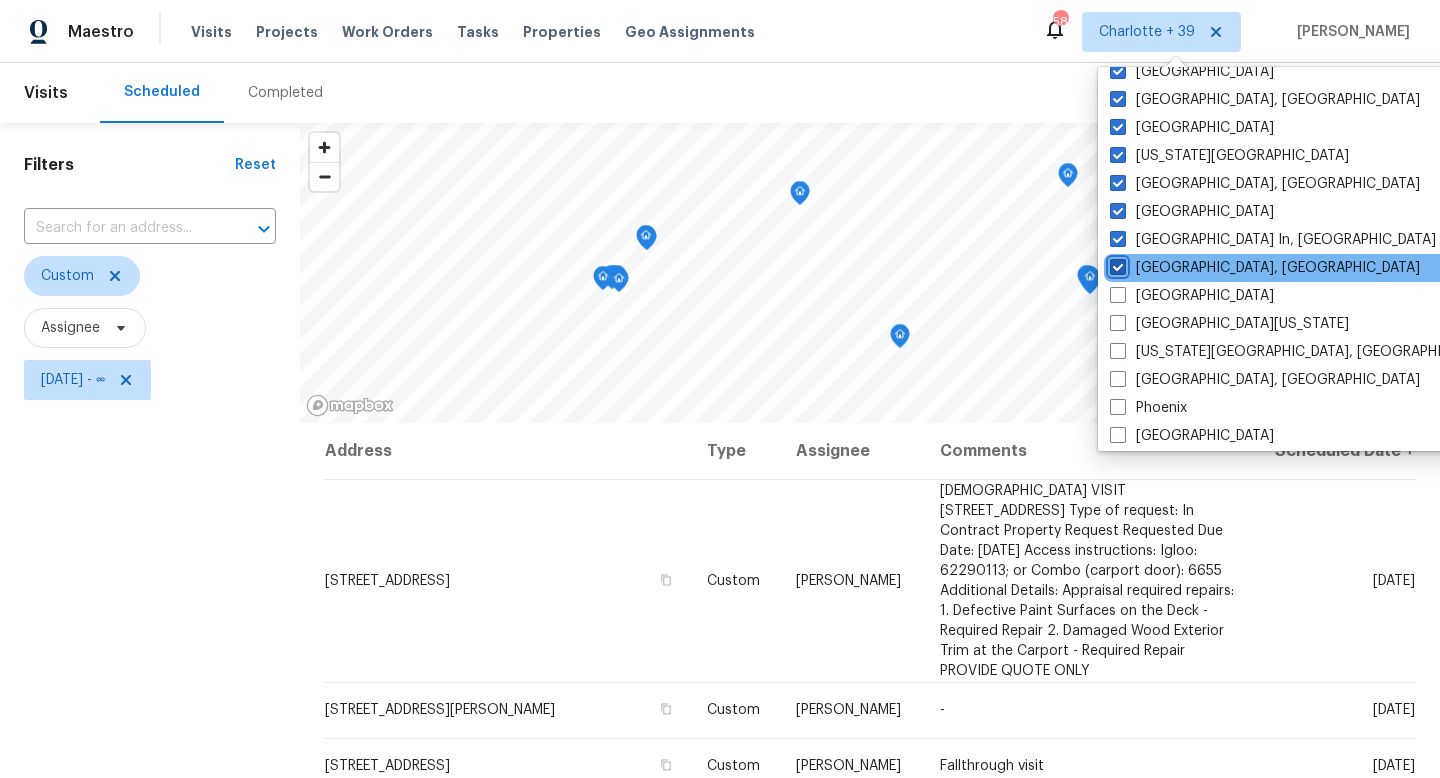checkbox on "true" 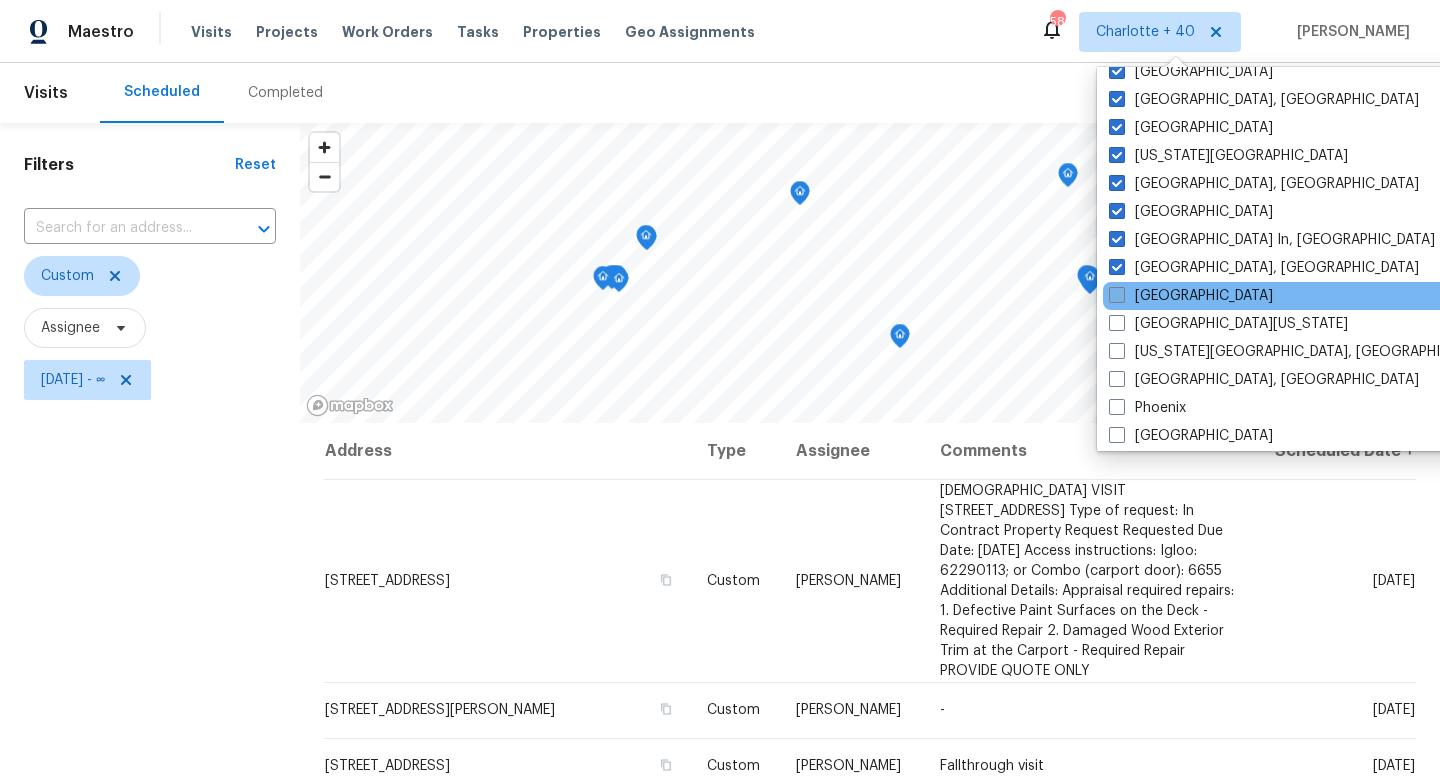 click at bounding box center (1117, 295) 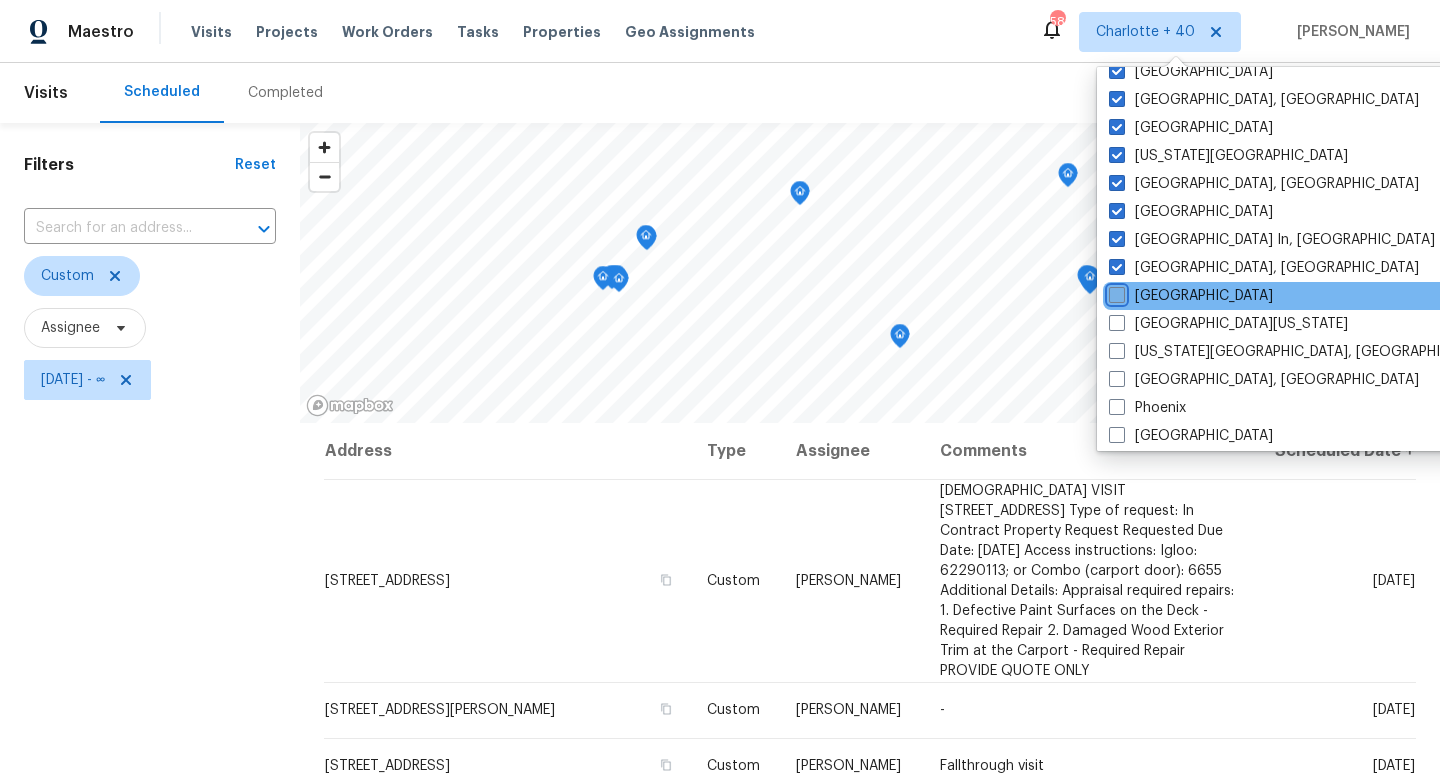 click on "[GEOGRAPHIC_DATA]" at bounding box center (1115, 292) 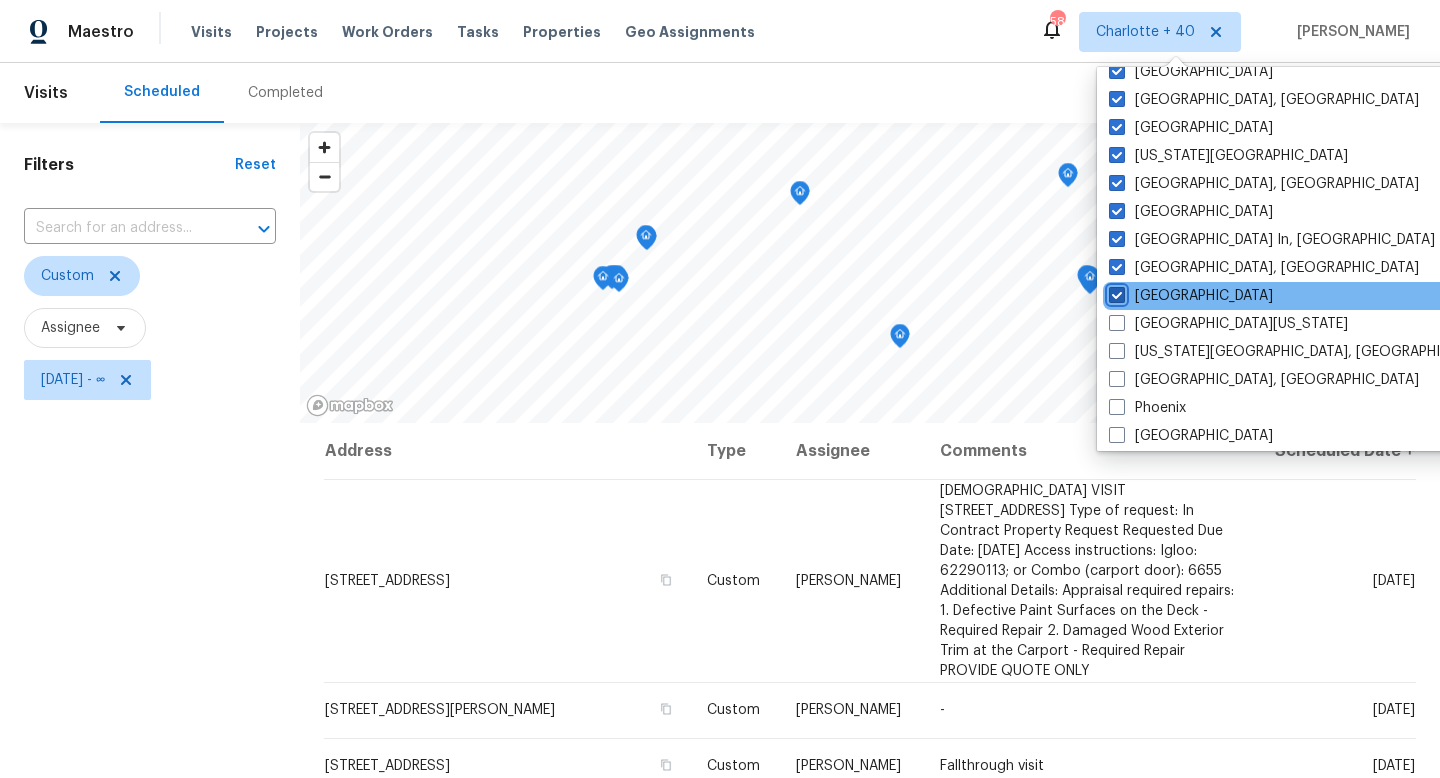 checkbox on "true" 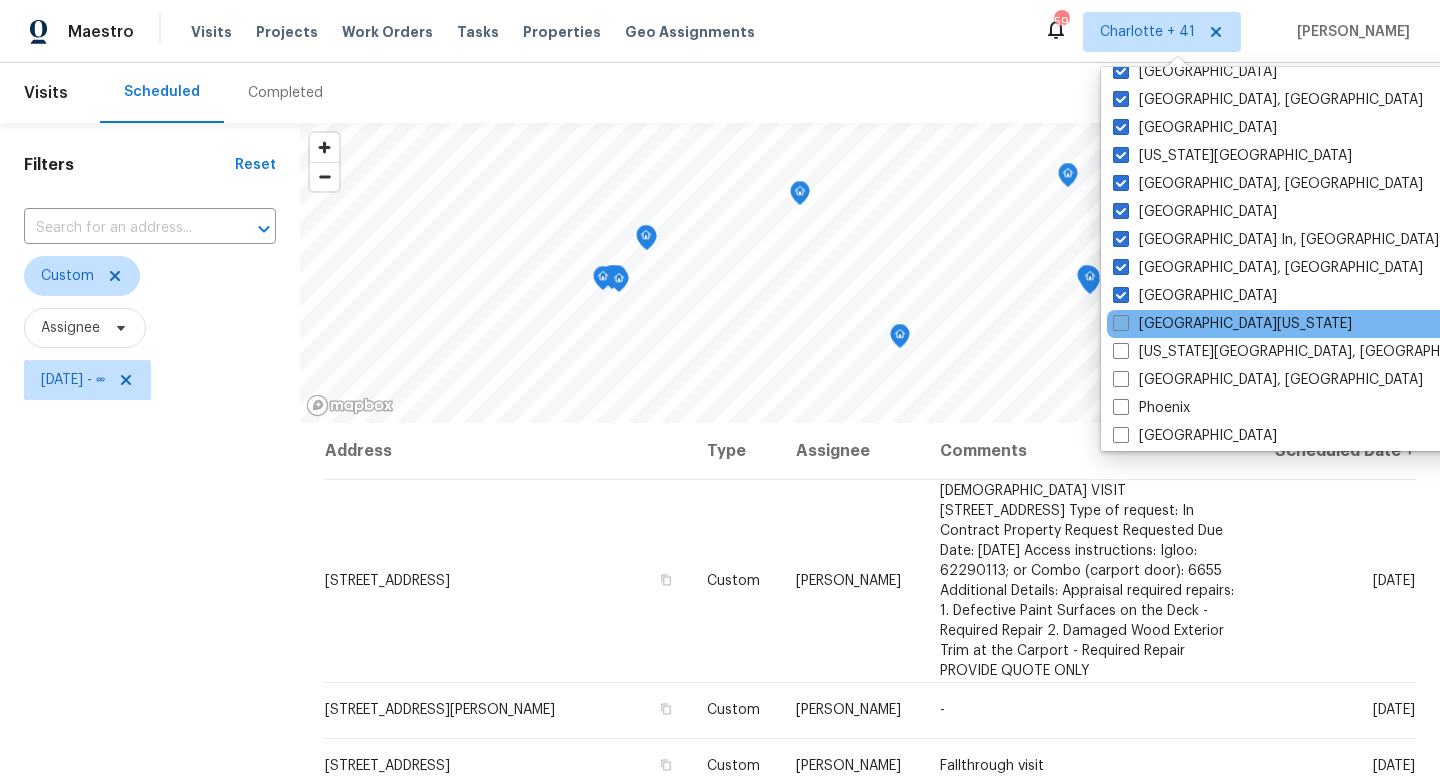 click at bounding box center (1121, 323) 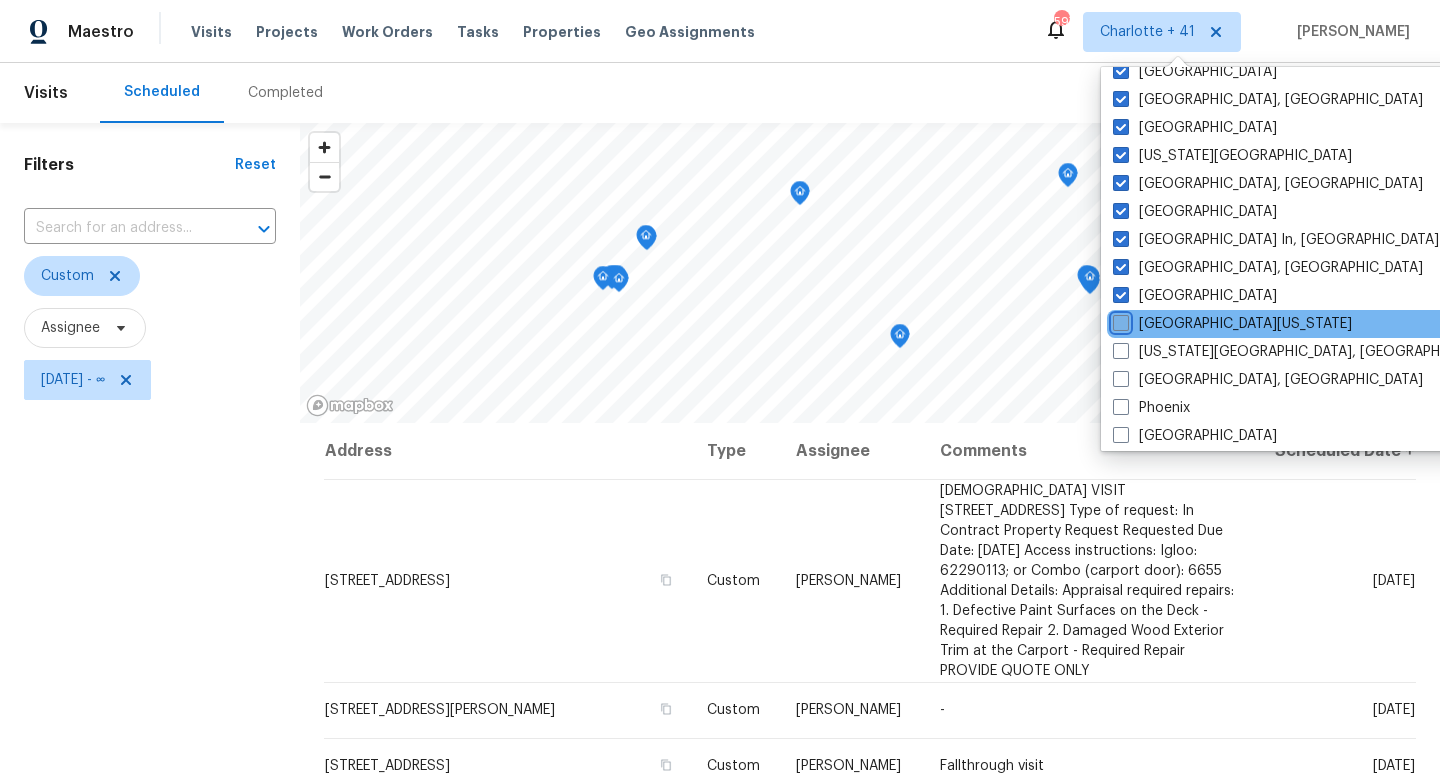 click on "[GEOGRAPHIC_DATA][US_STATE]" at bounding box center [1119, 320] 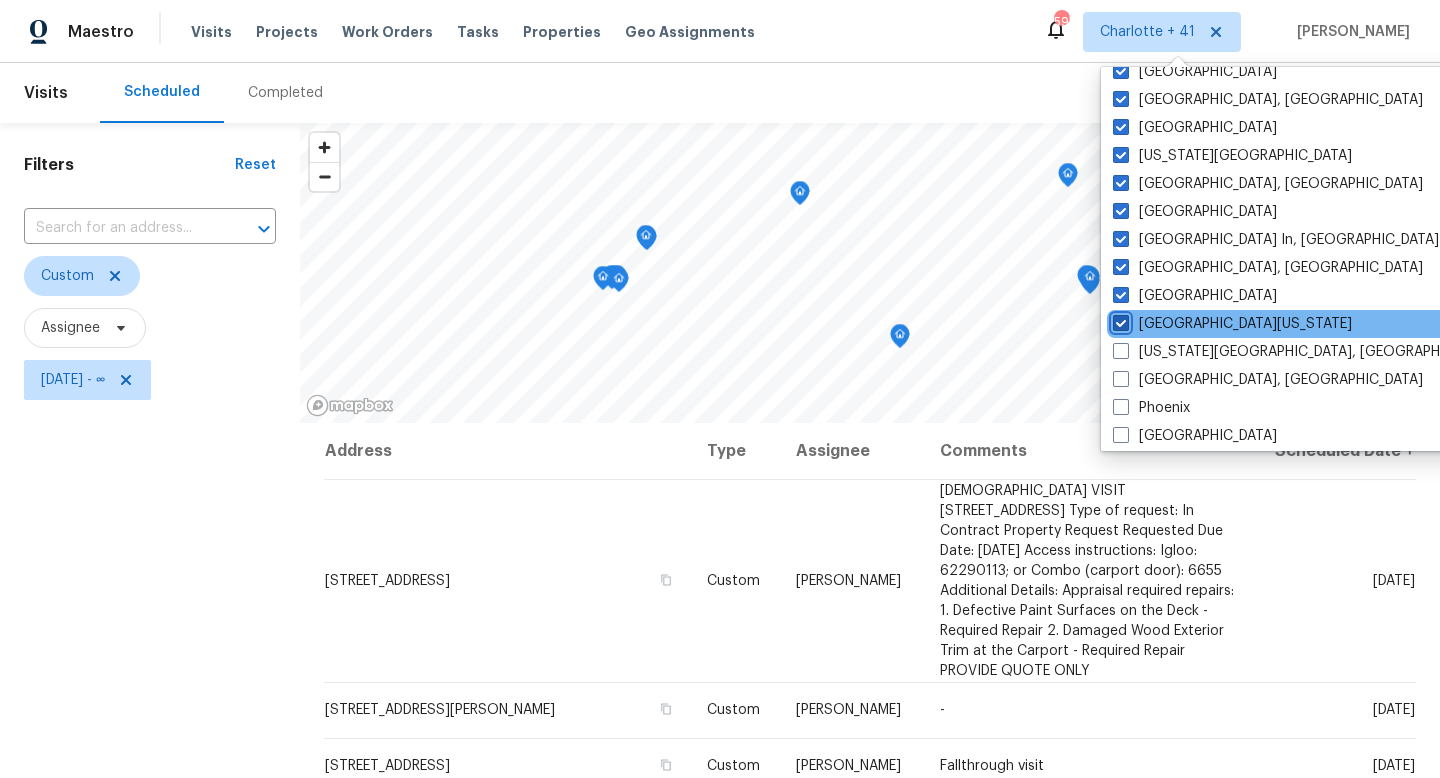 checkbox on "true" 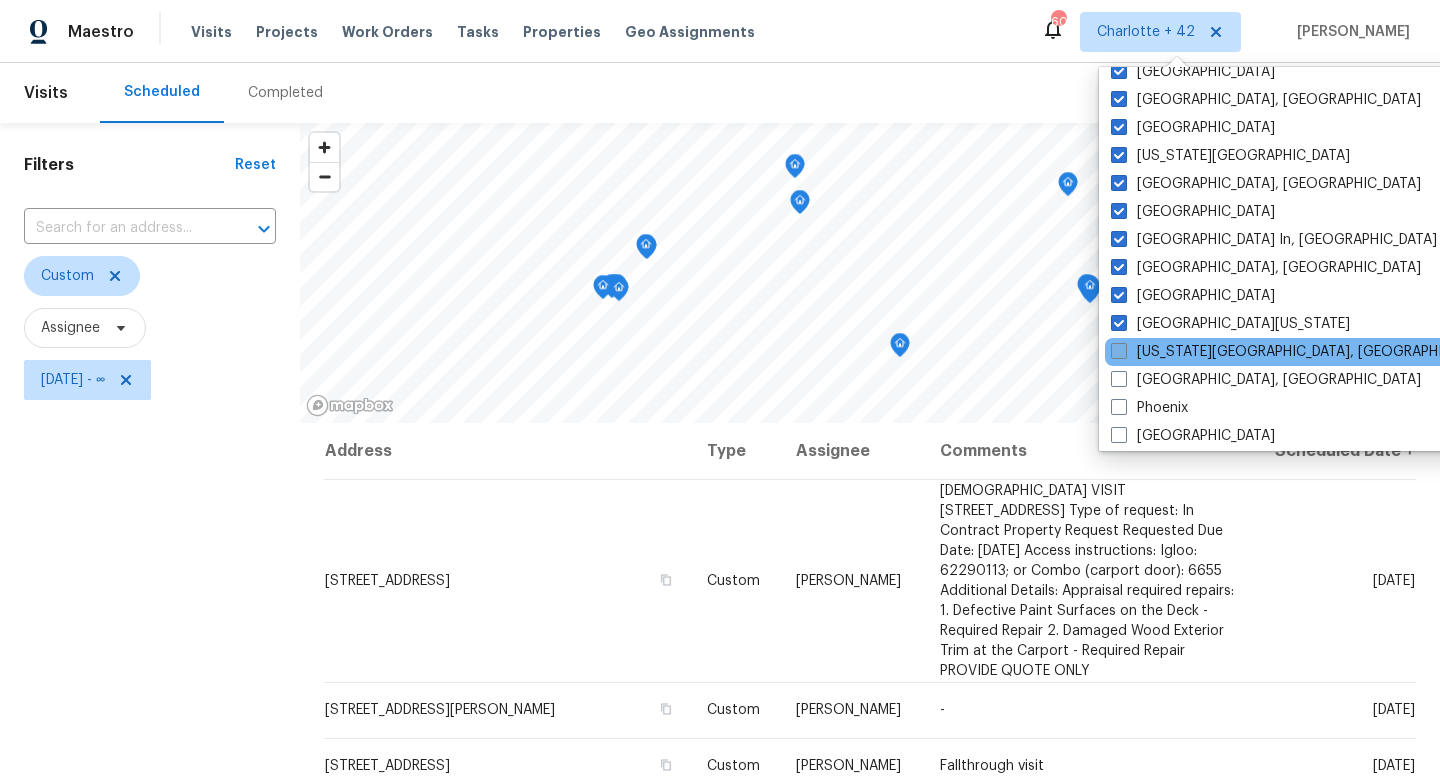 click on "[US_STATE][GEOGRAPHIC_DATA], [GEOGRAPHIC_DATA]" at bounding box center (1303, 352) 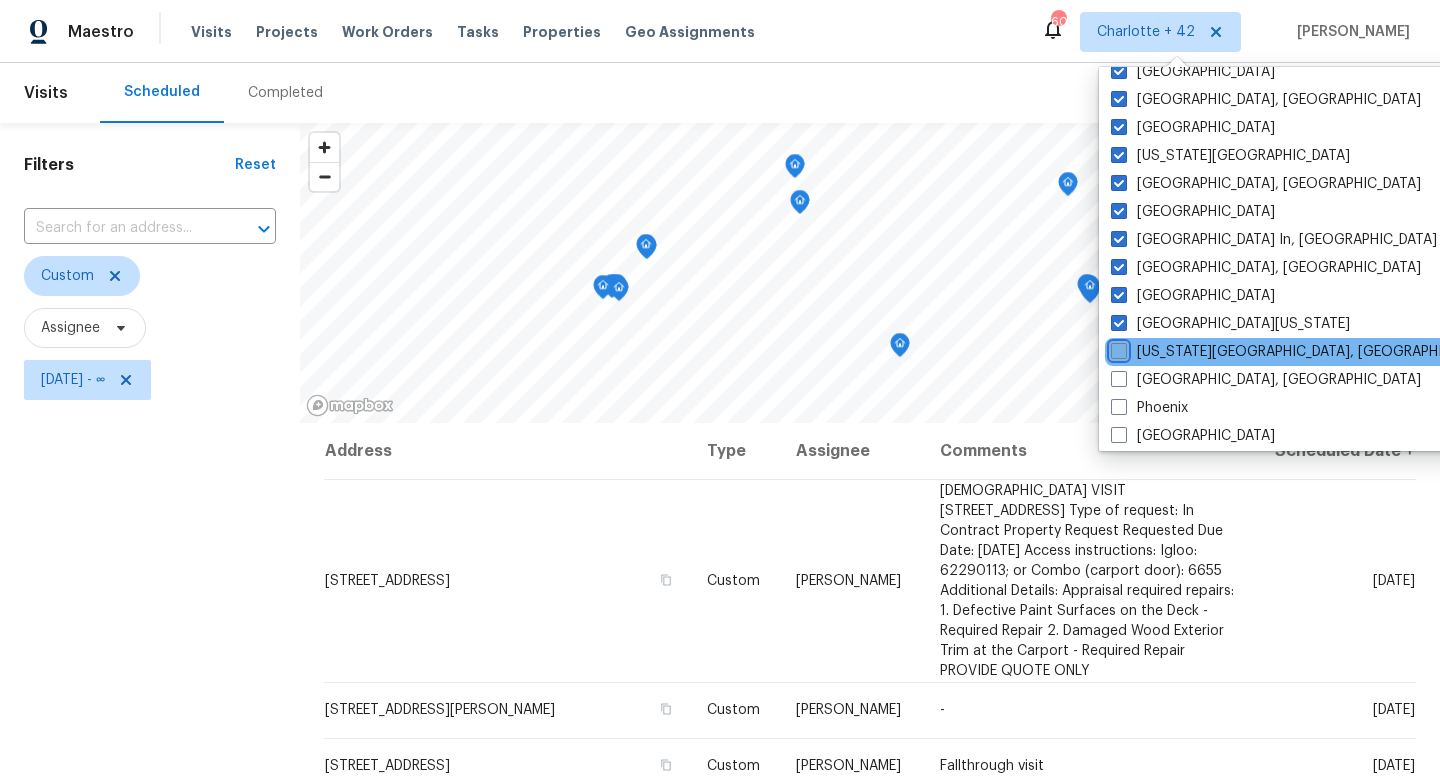 click on "[US_STATE][GEOGRAPHIC_DATA], [GEOGRAPHIC_DATA]" at bounding box center [1117, 348] 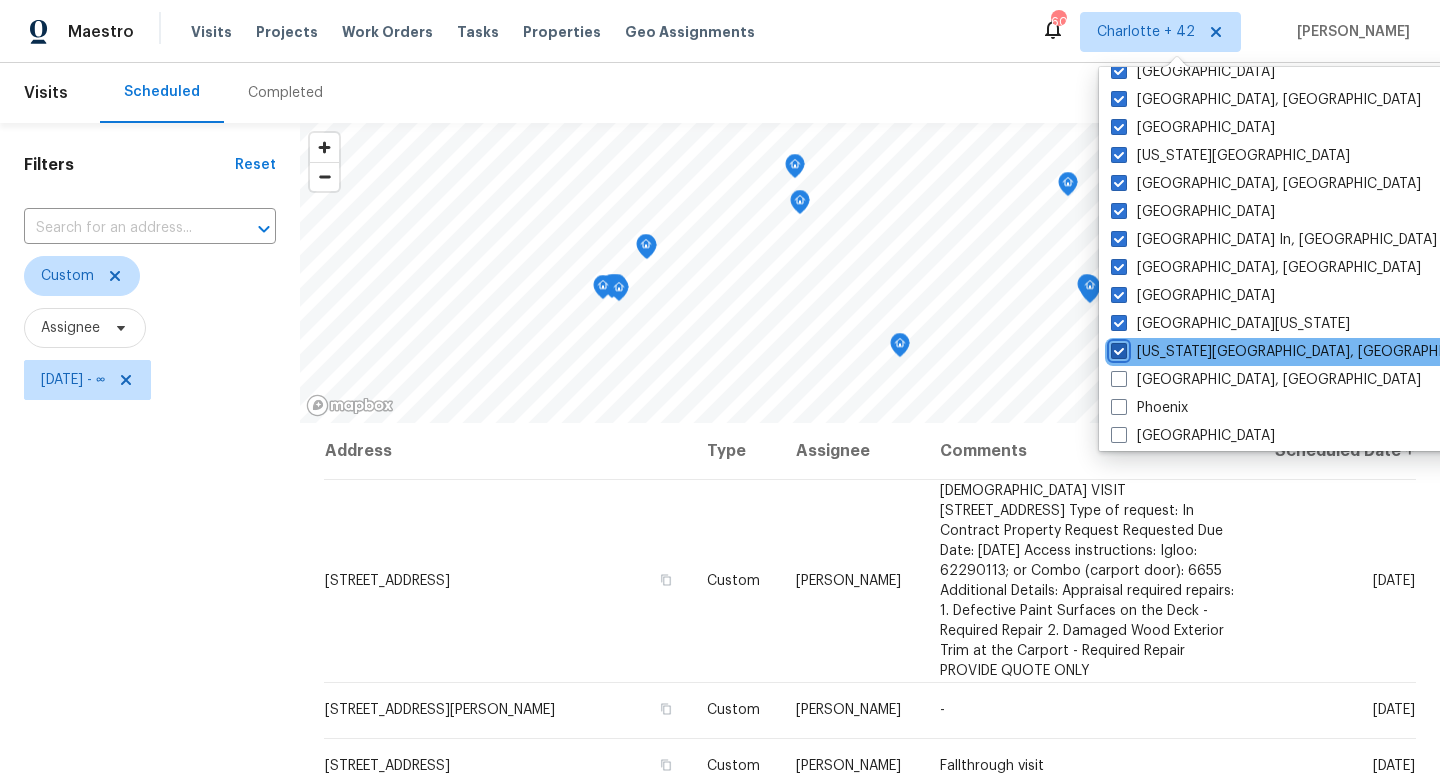 checkbox on "true" 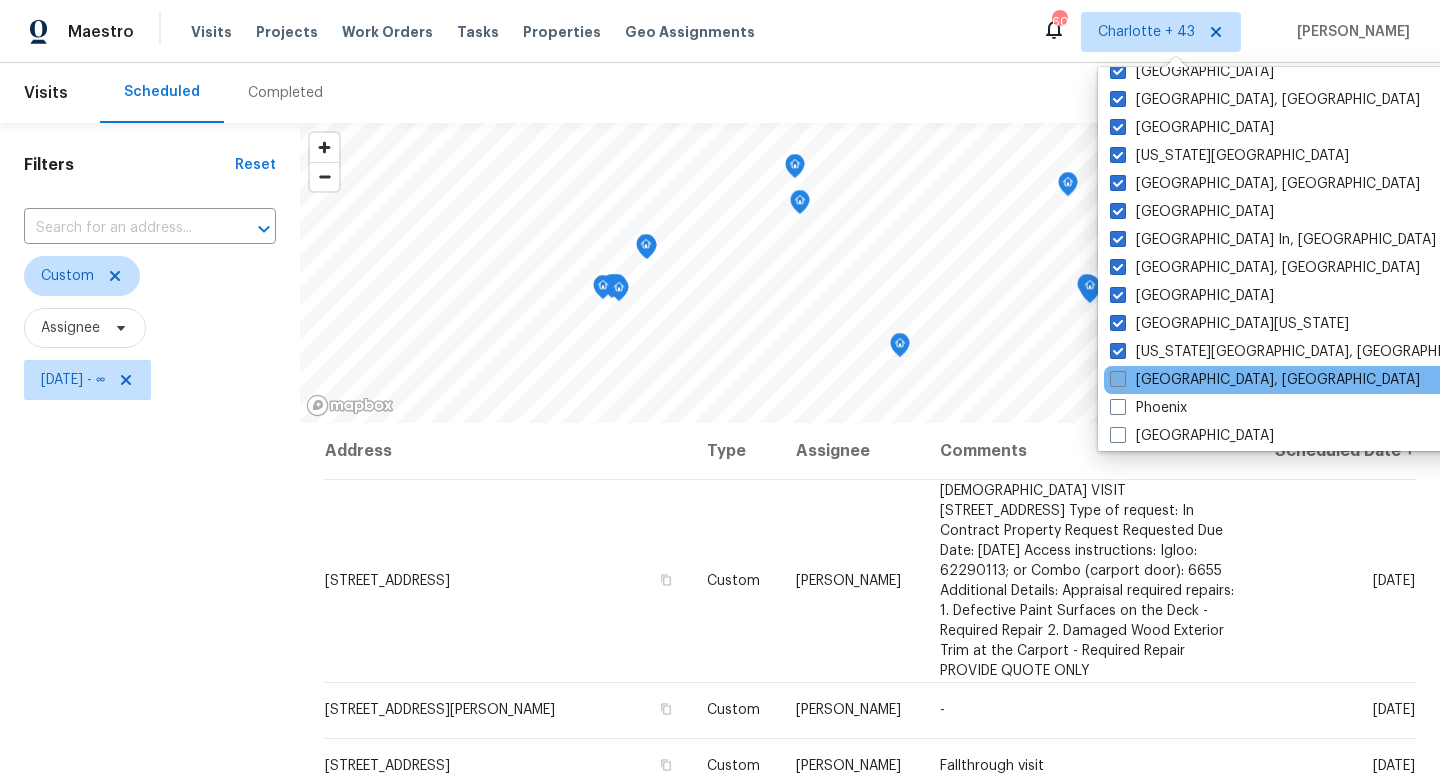 click at bounding box center (1118, 379) 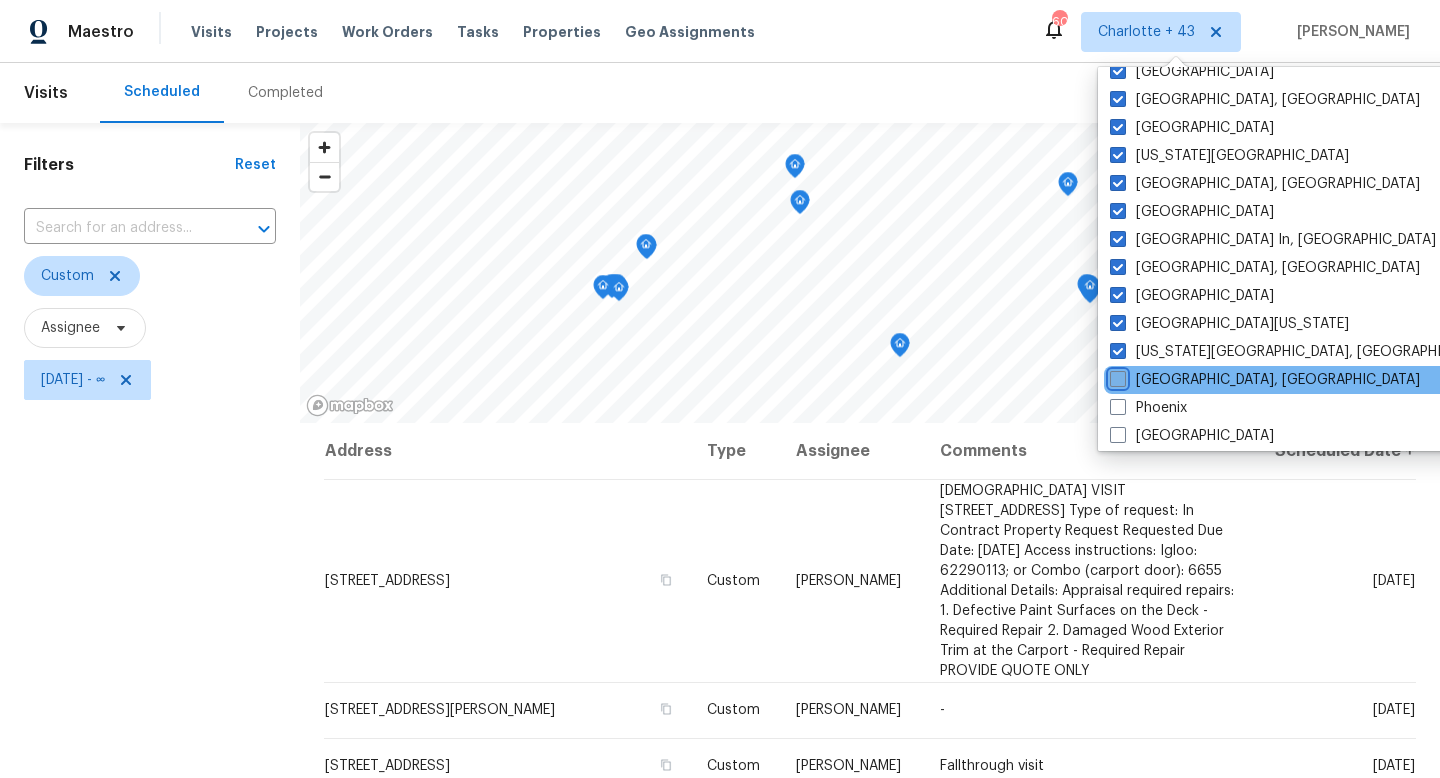 click on "[GEOGRAPHIC_DATA], [GEOGRAPHIC_DATA]" at bounding box center [1116, 376] 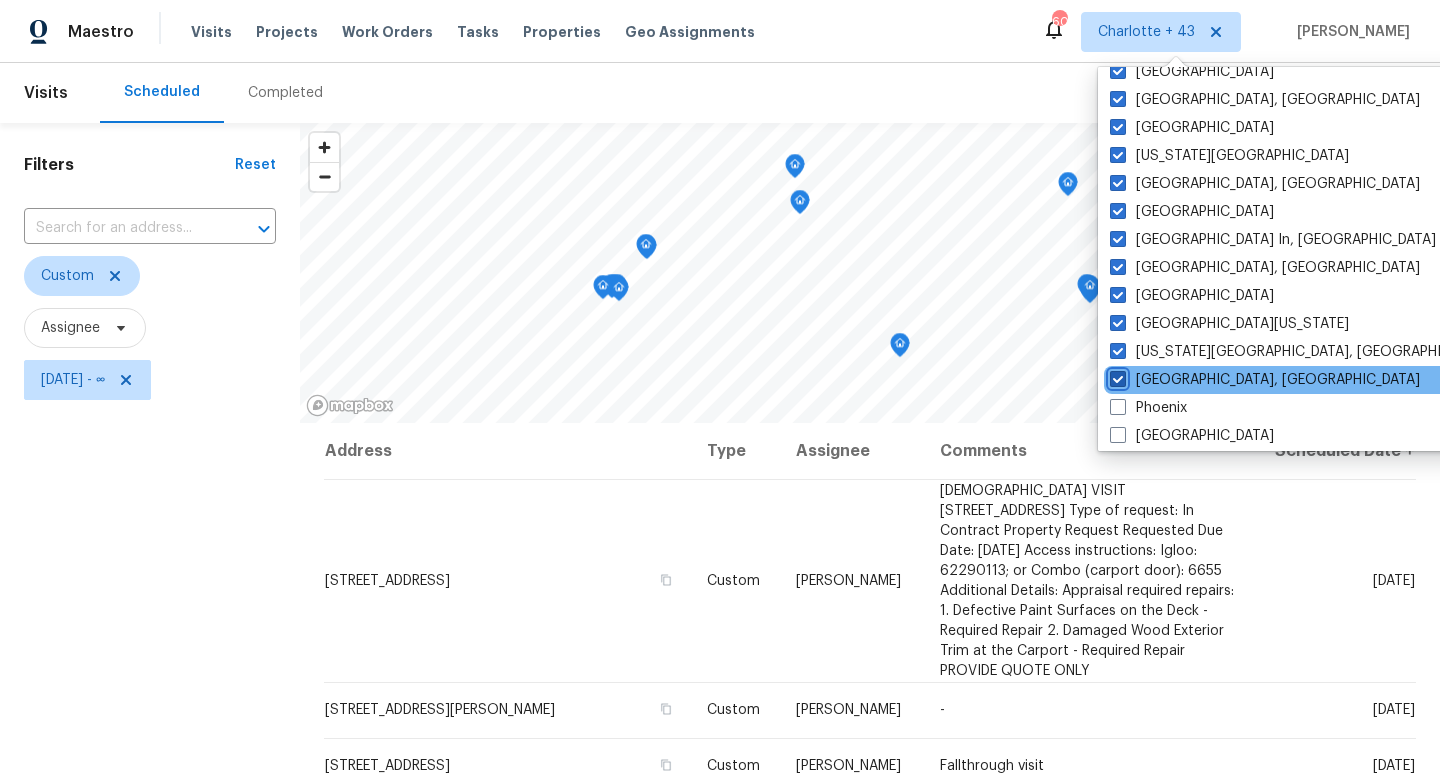 checkbox on "true" 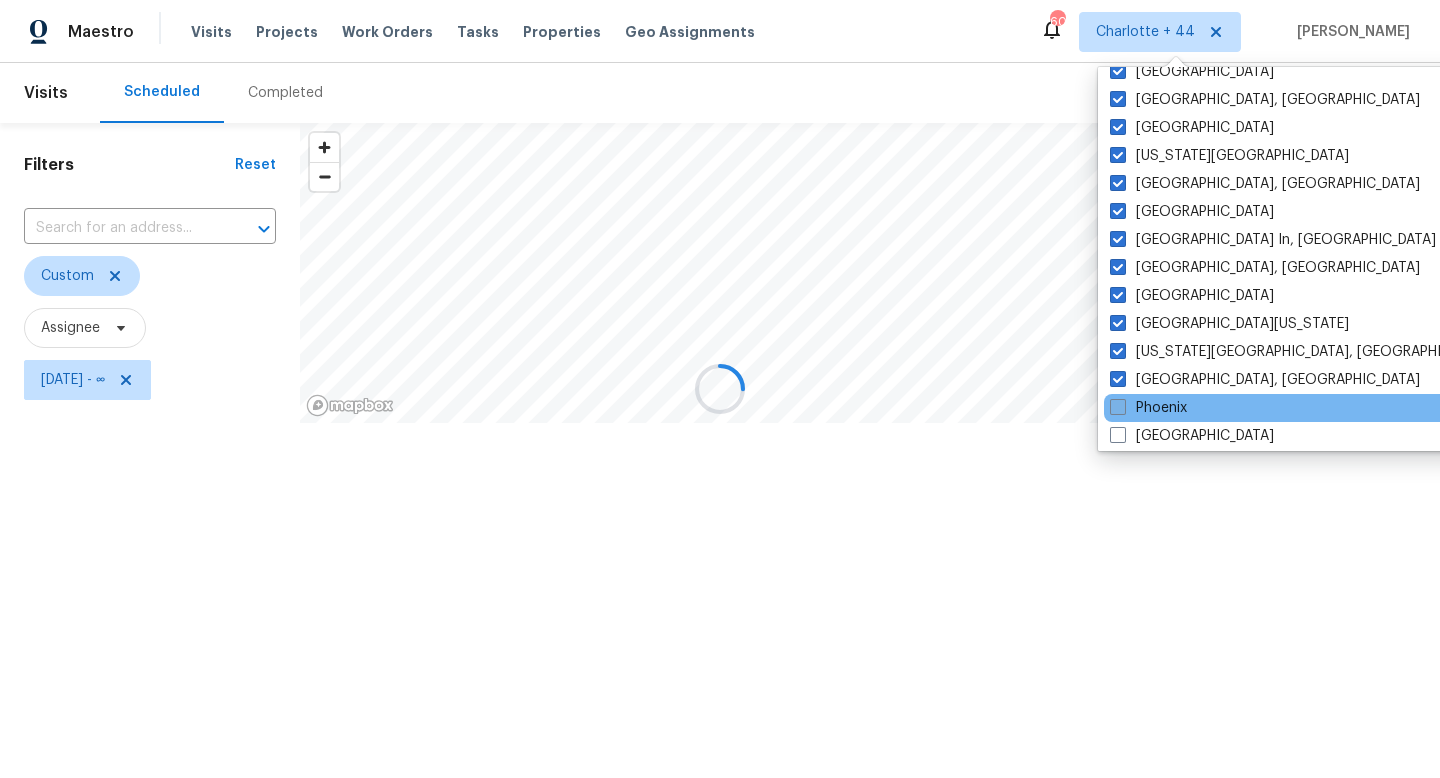 click at bounding box center (1118, 407) 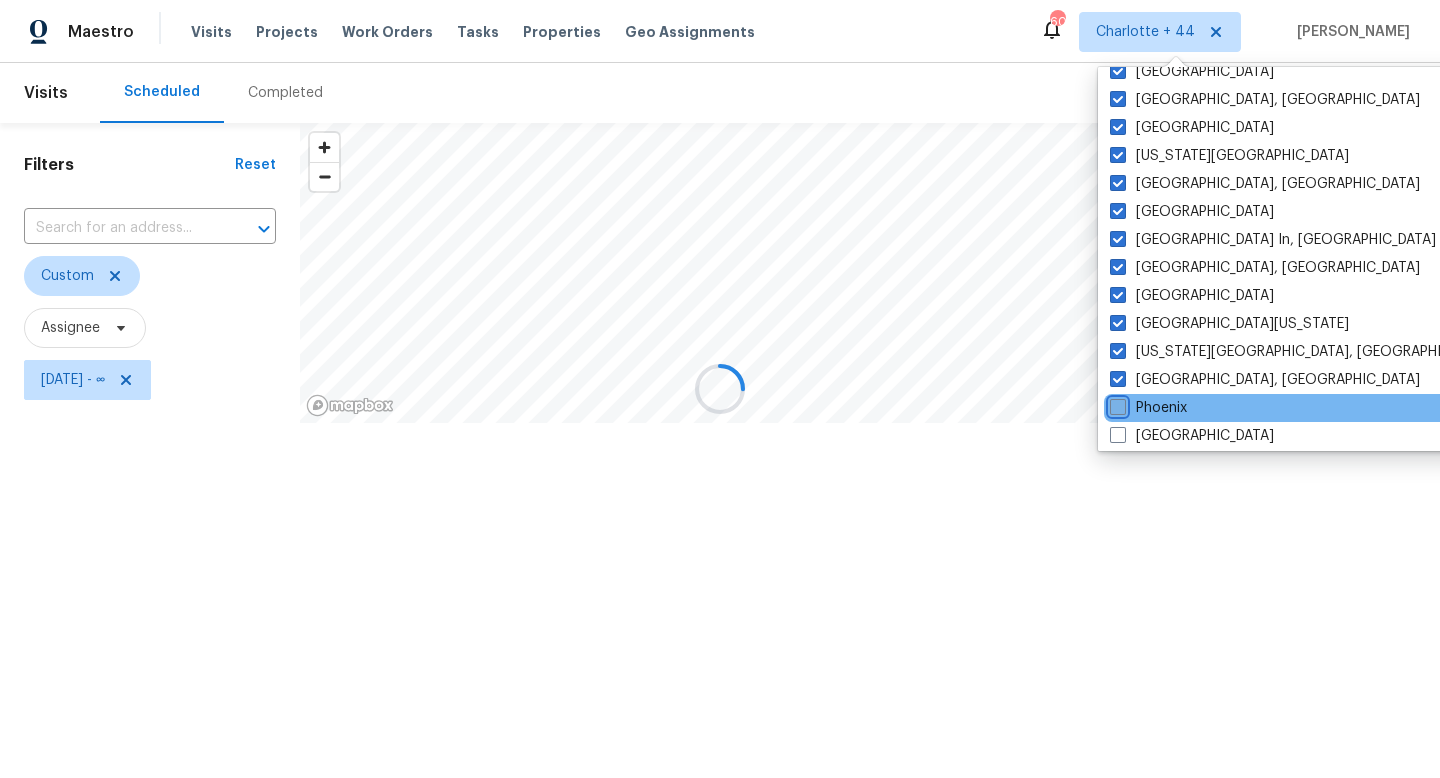 click on "Phoenix" at bounding box center [1116, 404] 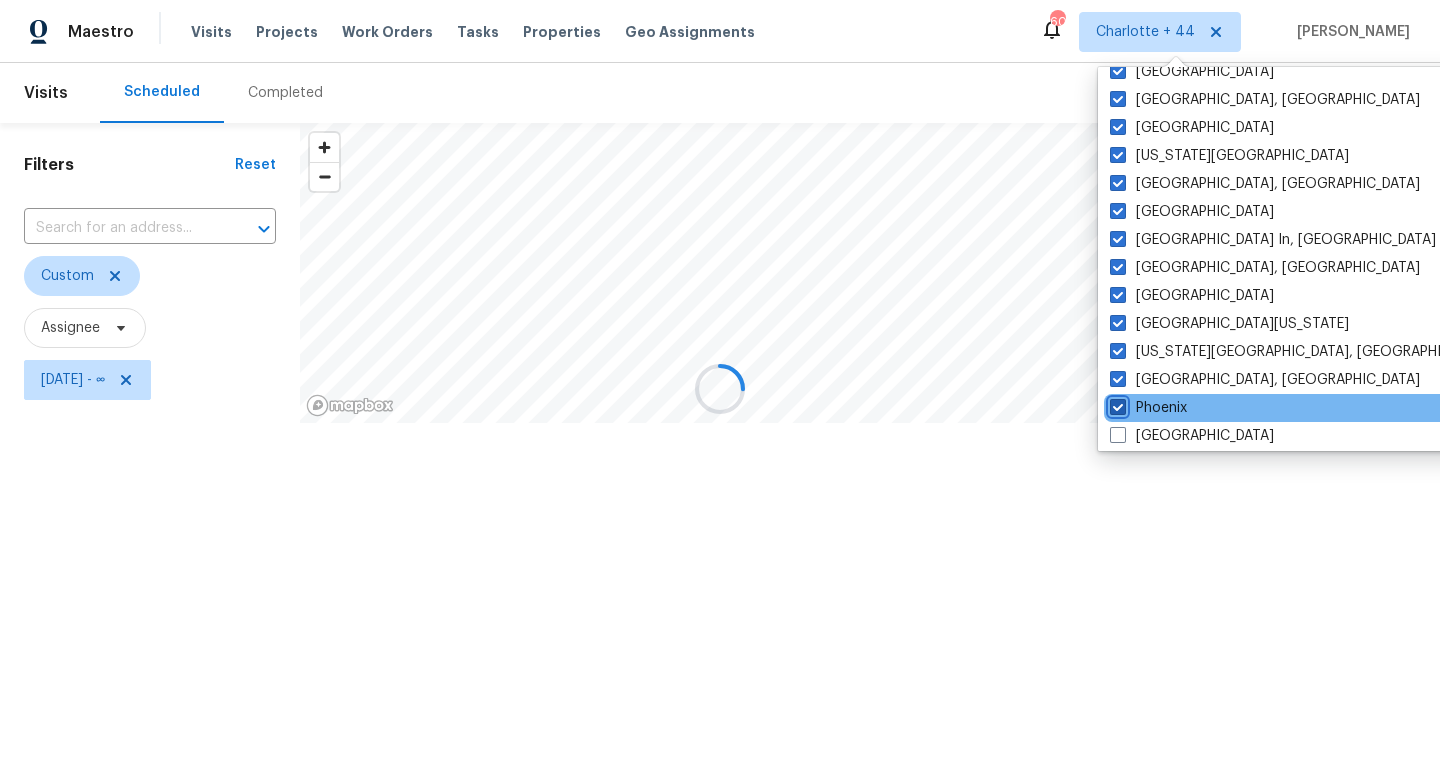 checkbox on "true" 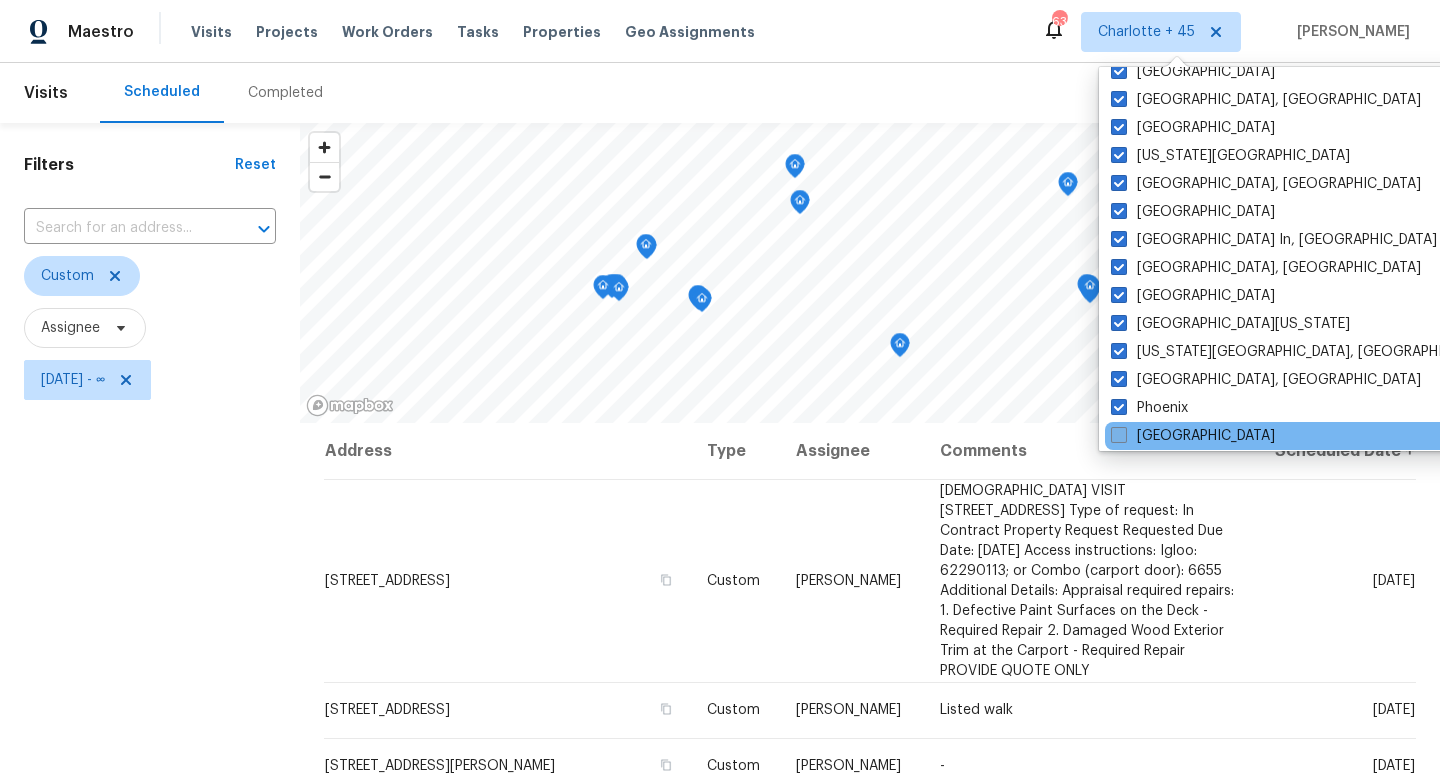 click at bounding box center [1119, 435] 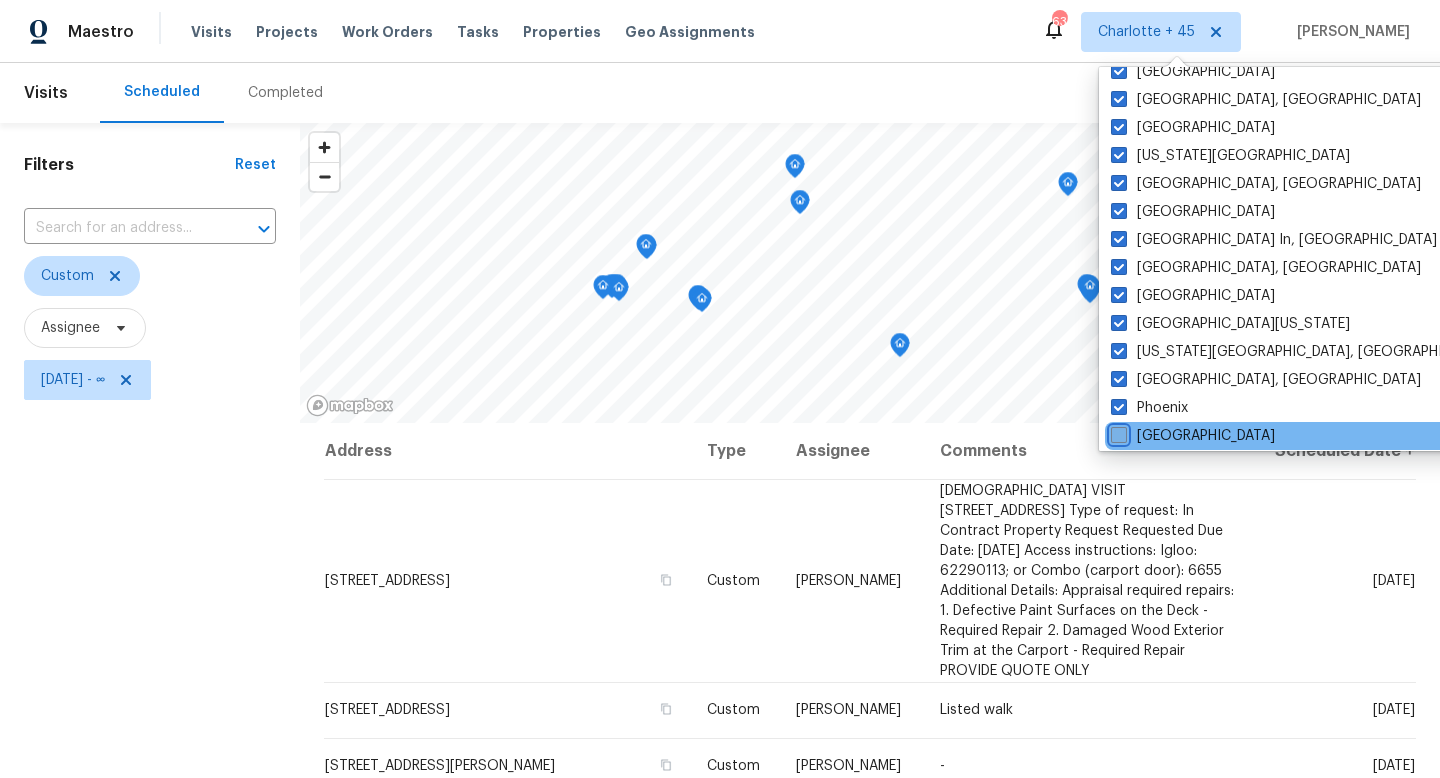 click on "[GEOGRAPHIC_DATA]" at bounding box center [1117, 432] 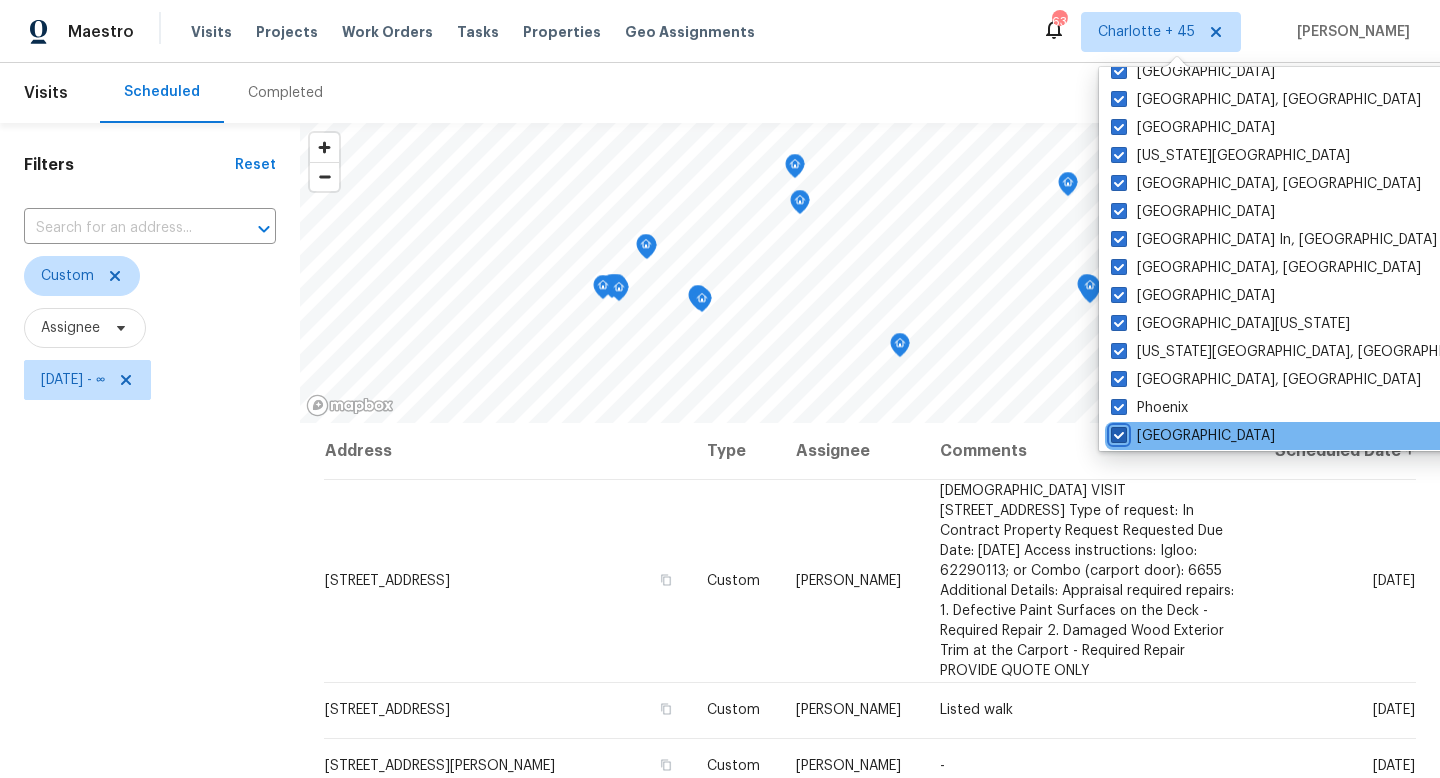 checkbox on "true" 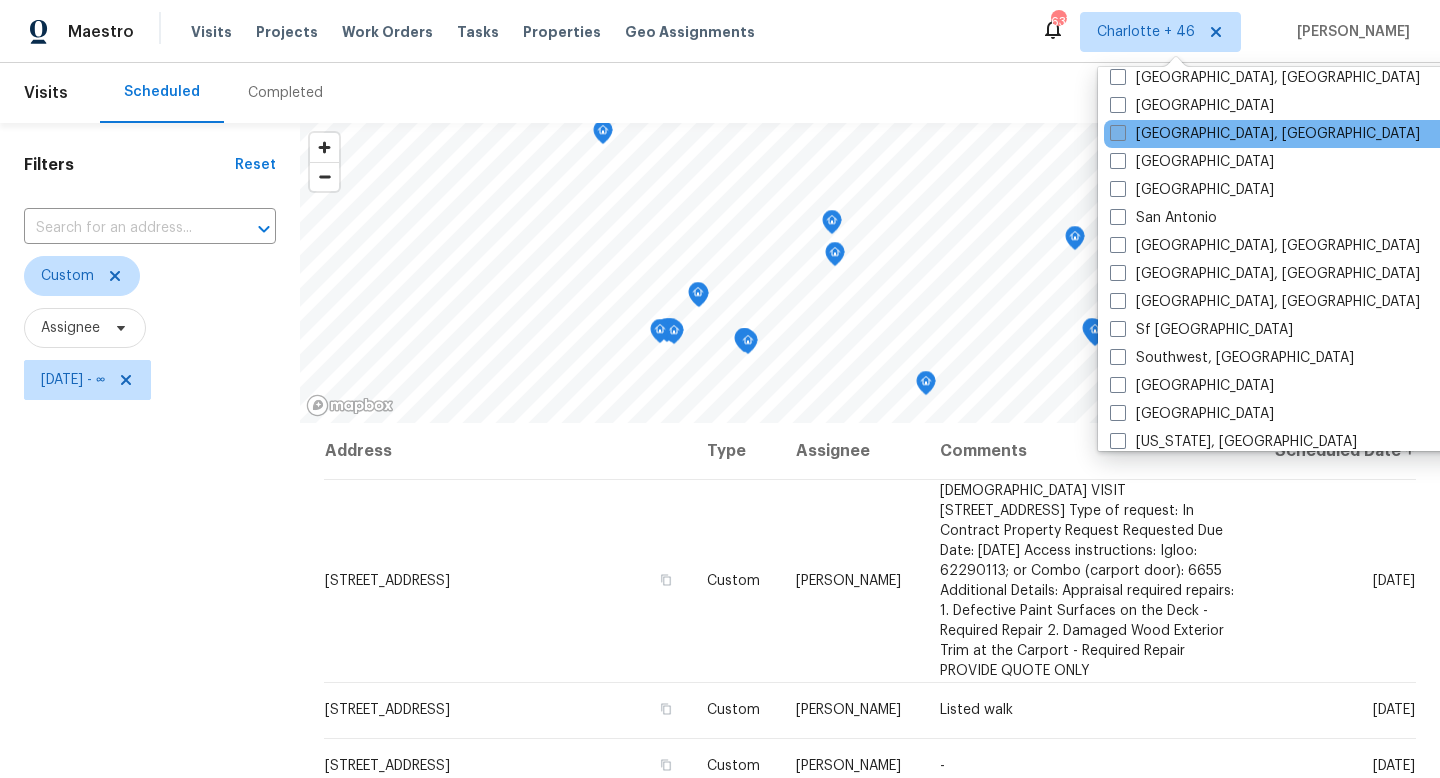 scroll, scrollTop: 1304, scrollLeft: 0, axis: vertical 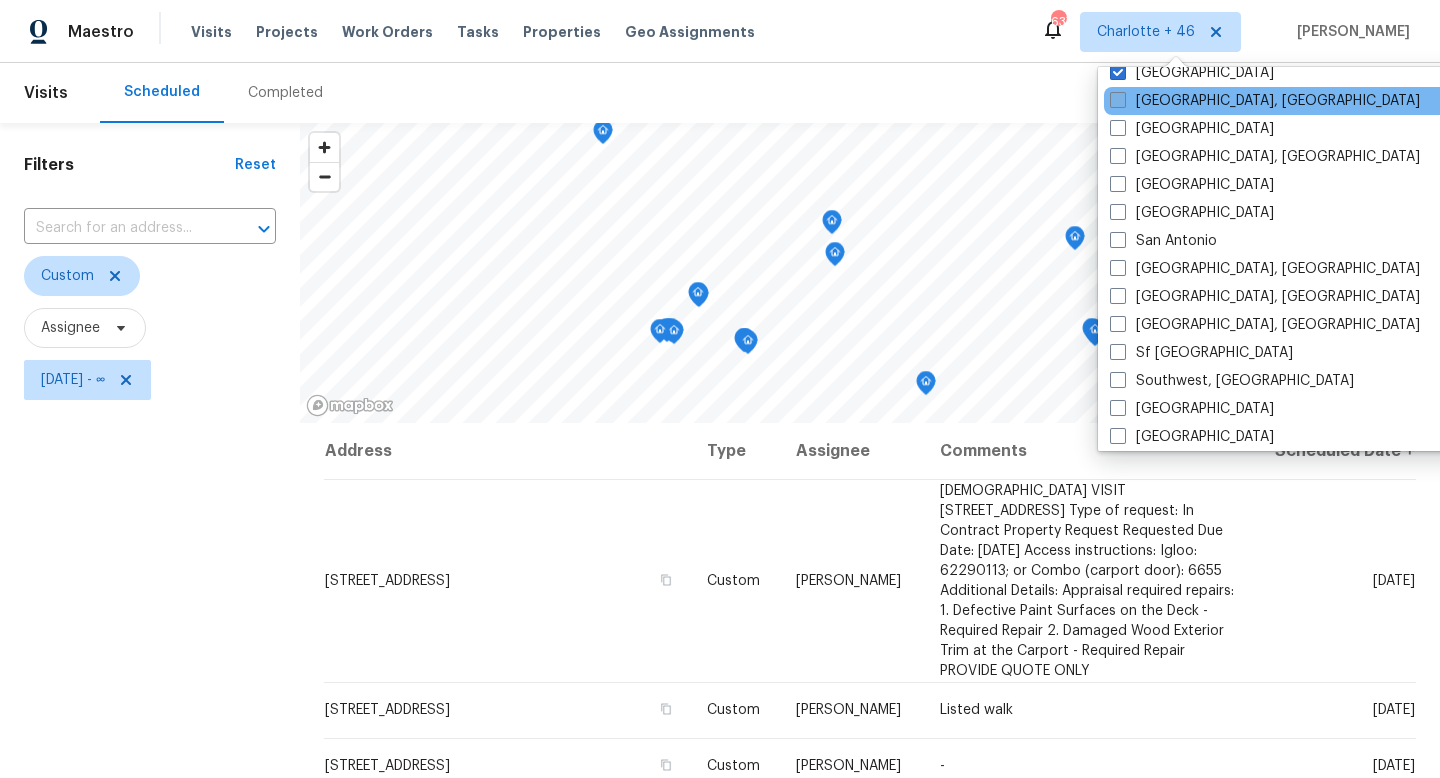 click at bounding box center (1118, 100) 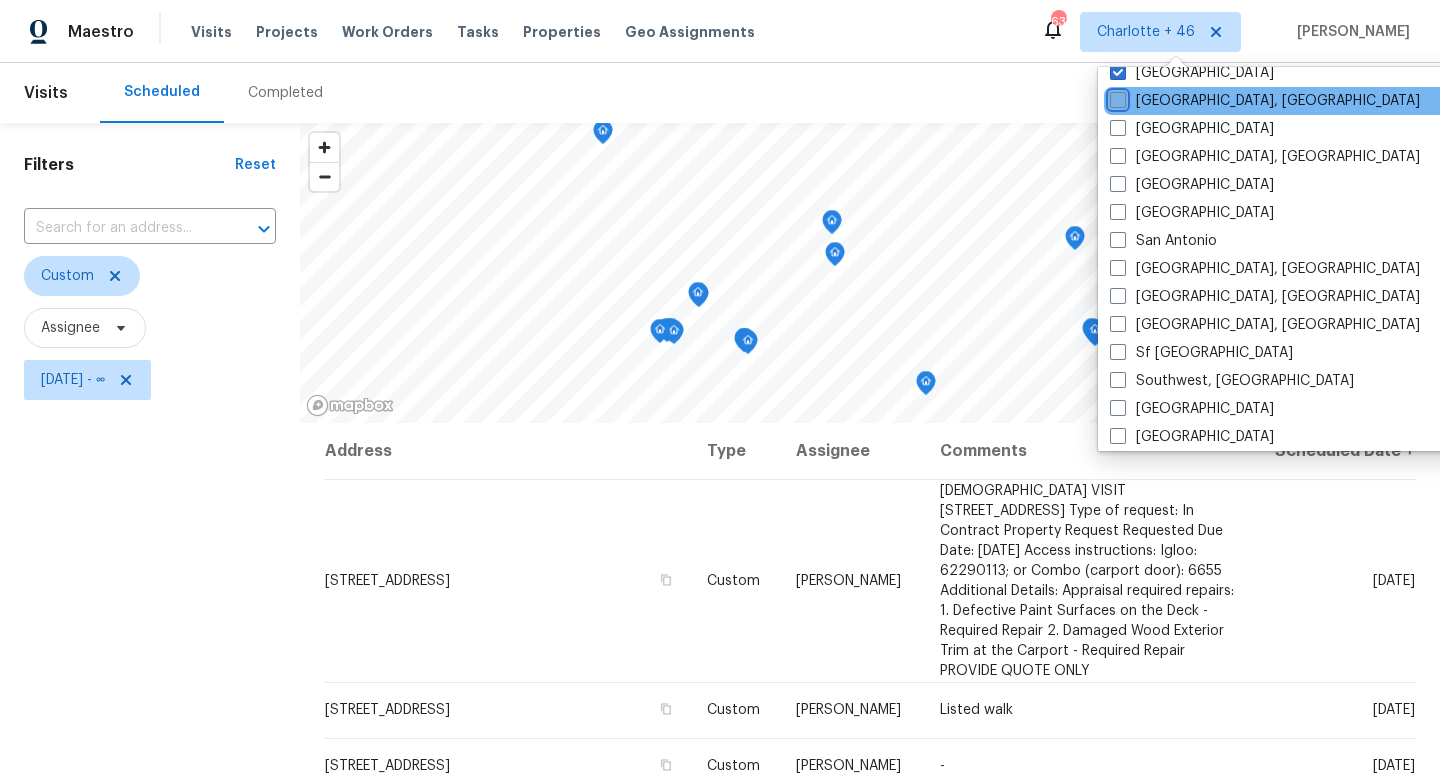 click on "[GEOGRAPHIC_DATA], [GEOGRAPHIC_DATA]" at bounding box center (1116, 97) 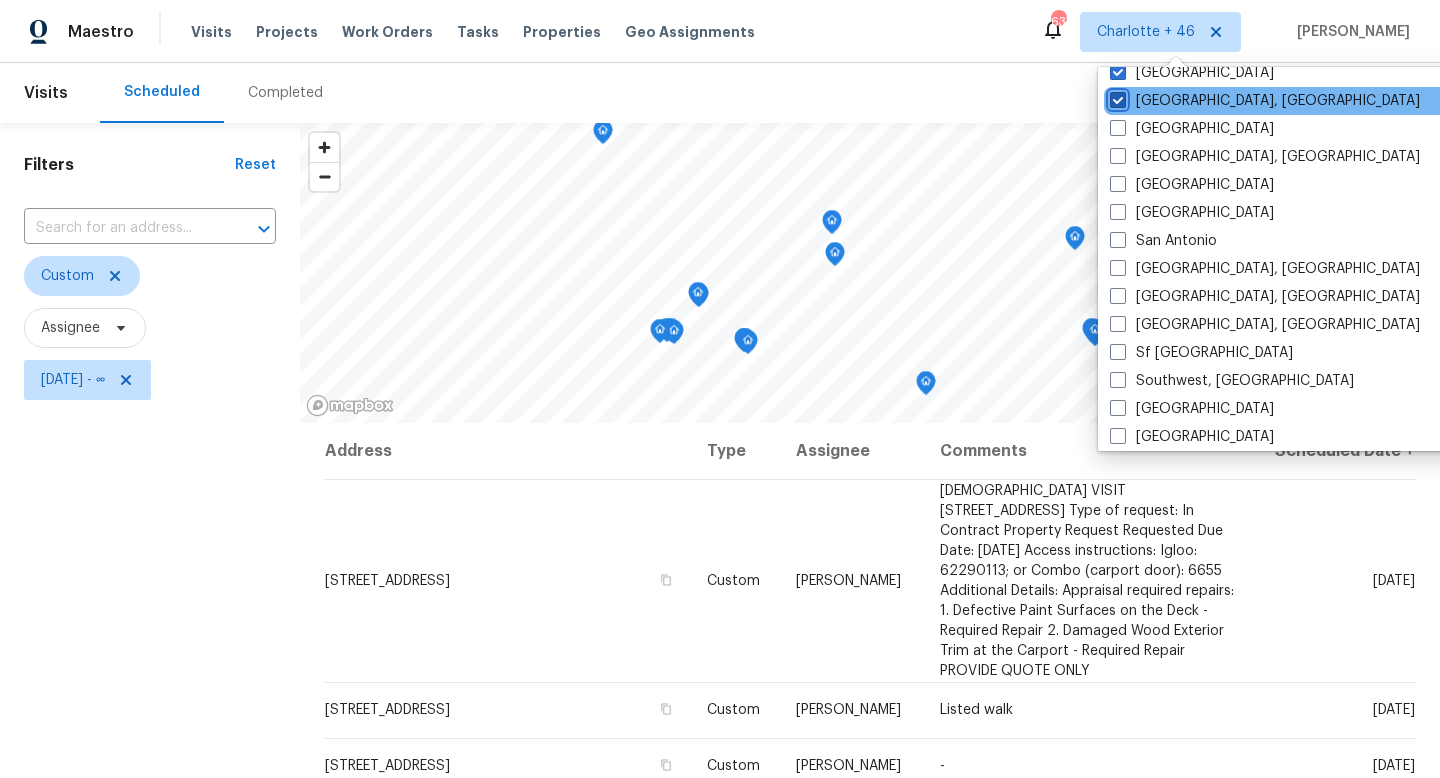 checkbox on "true" 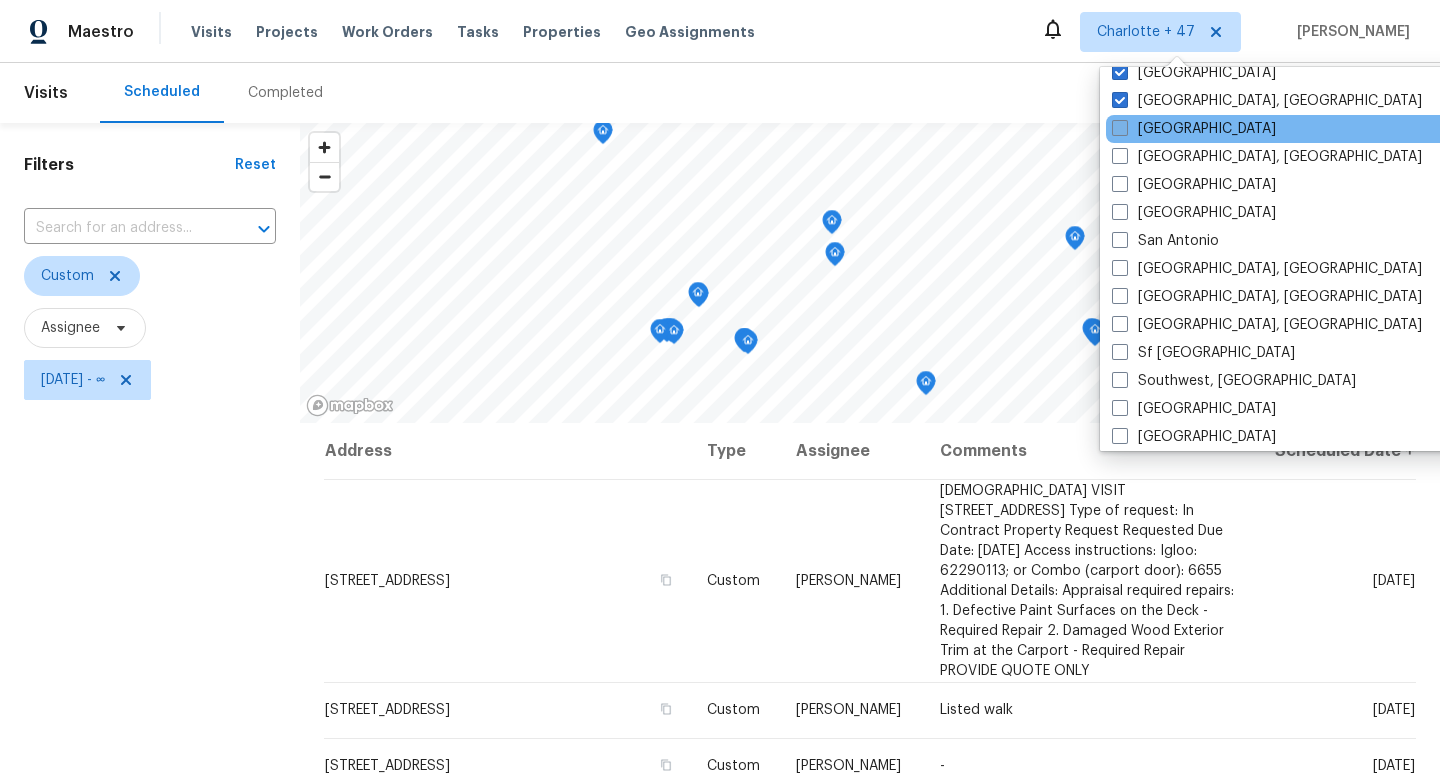 click at bounding box center [1120, 128] 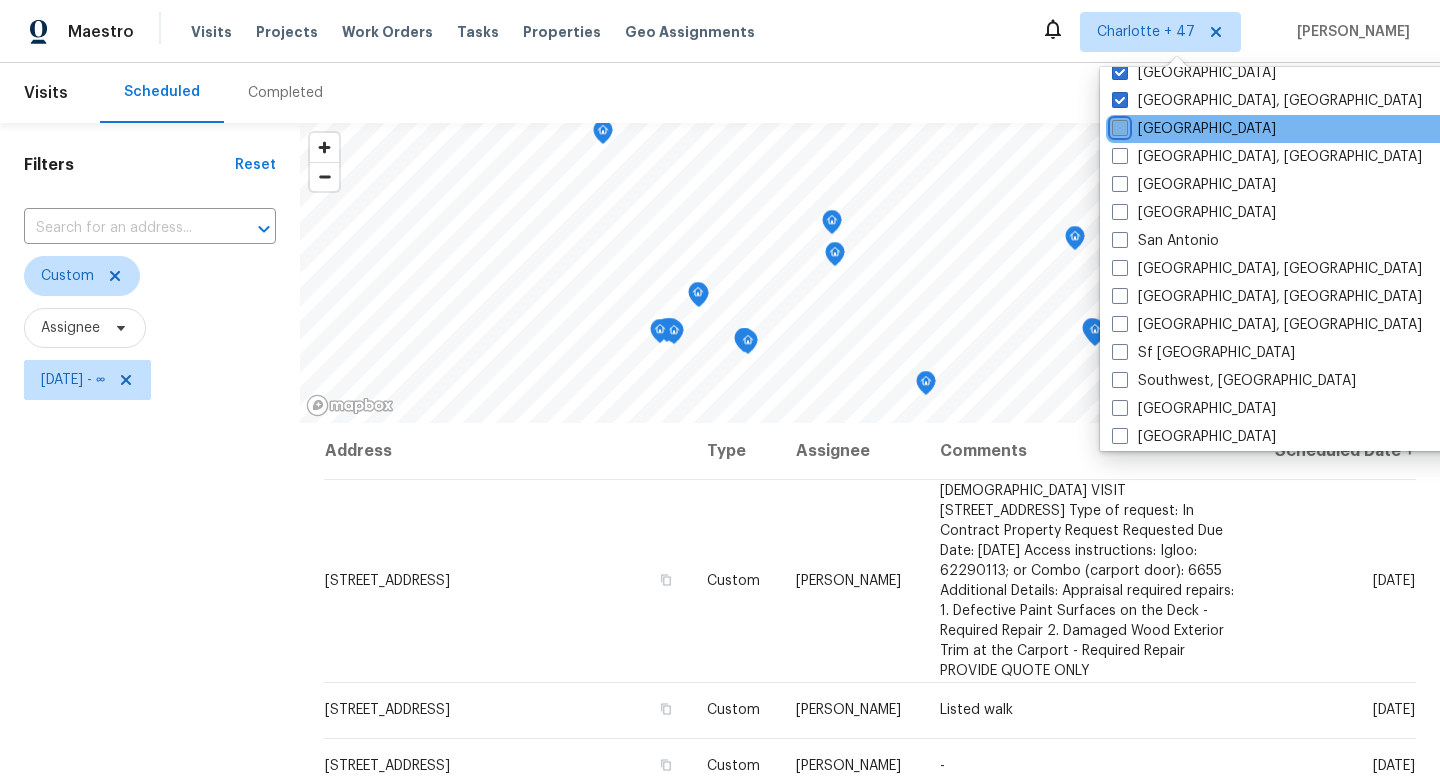 click on "[GEOGRAPHIC_DATA]" at bounding box center (1118, 125) 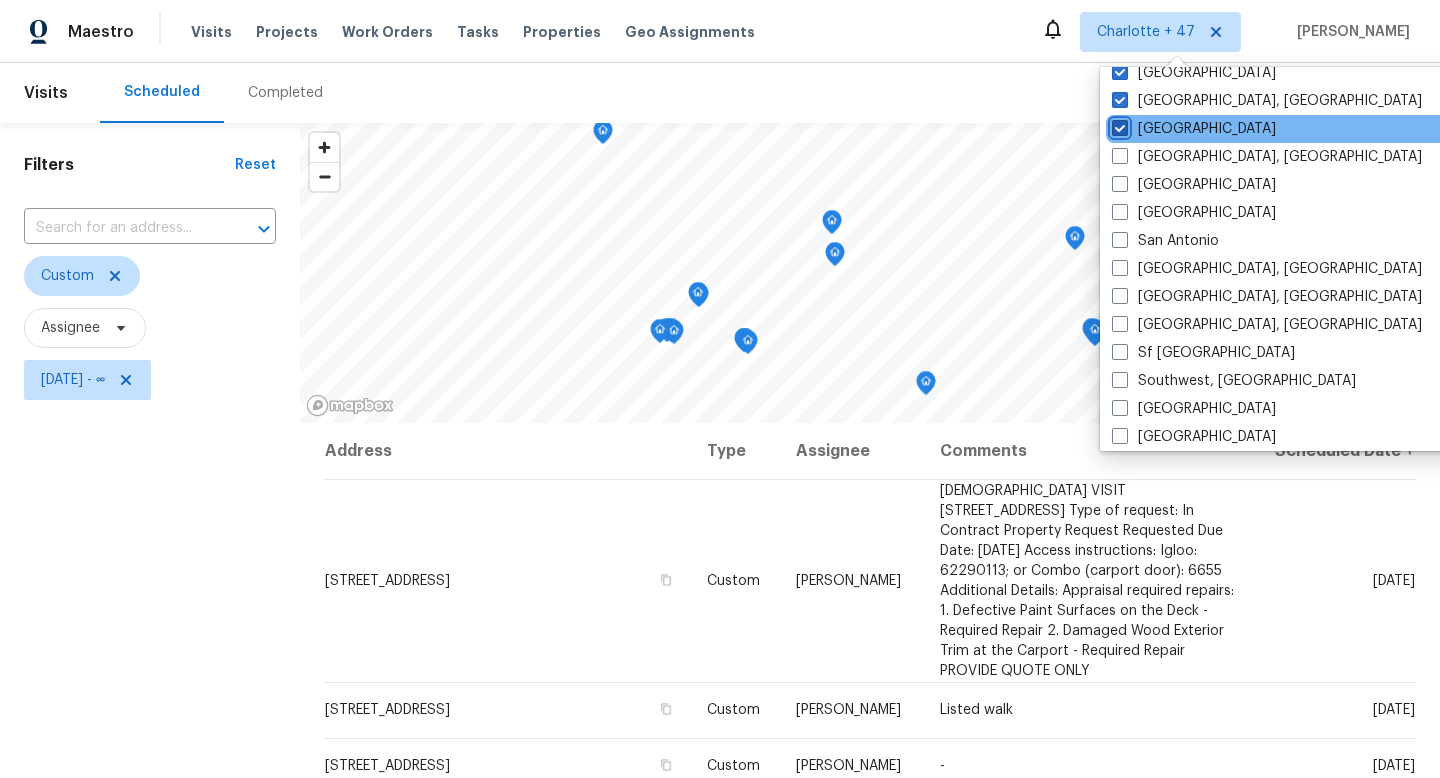 checkbox on "true" 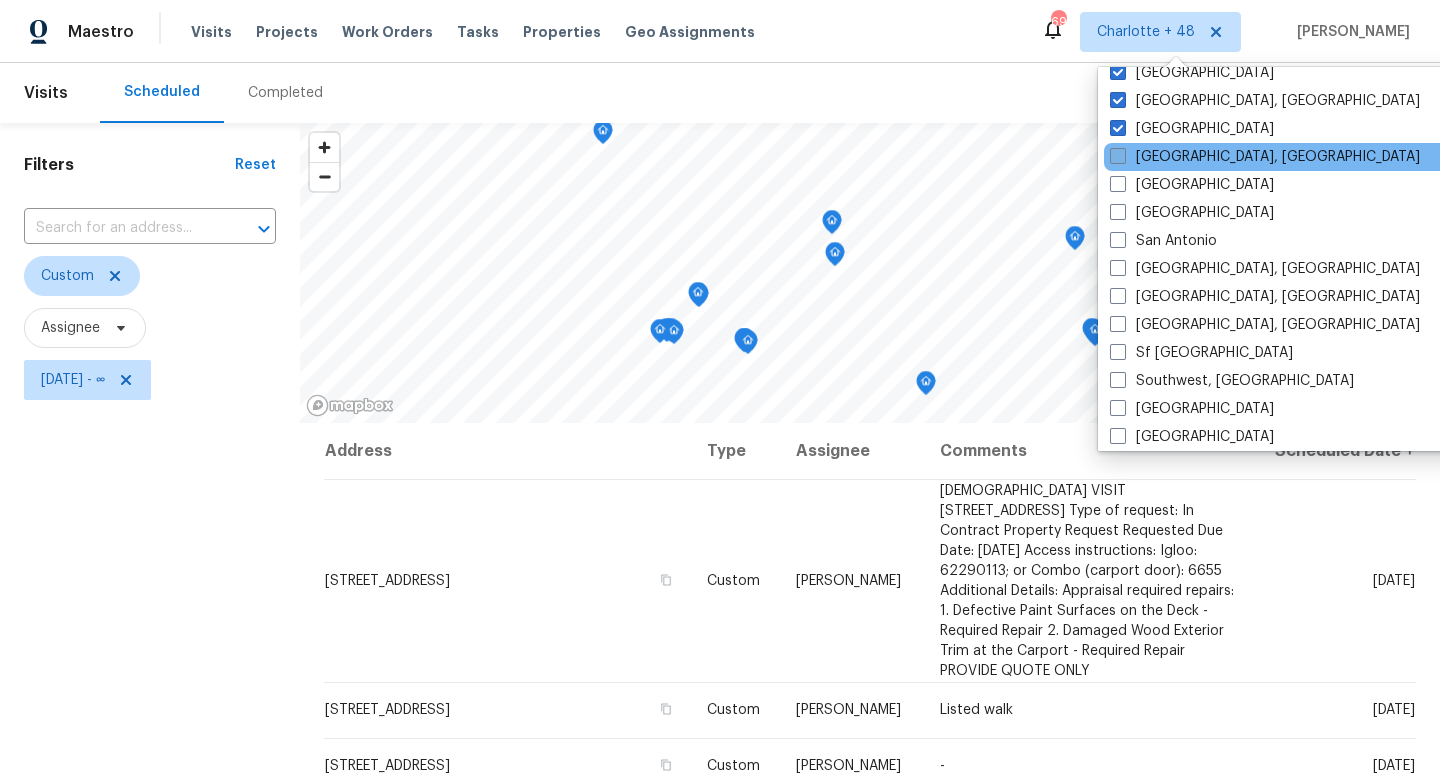 click at bounding box center [1118, 156] 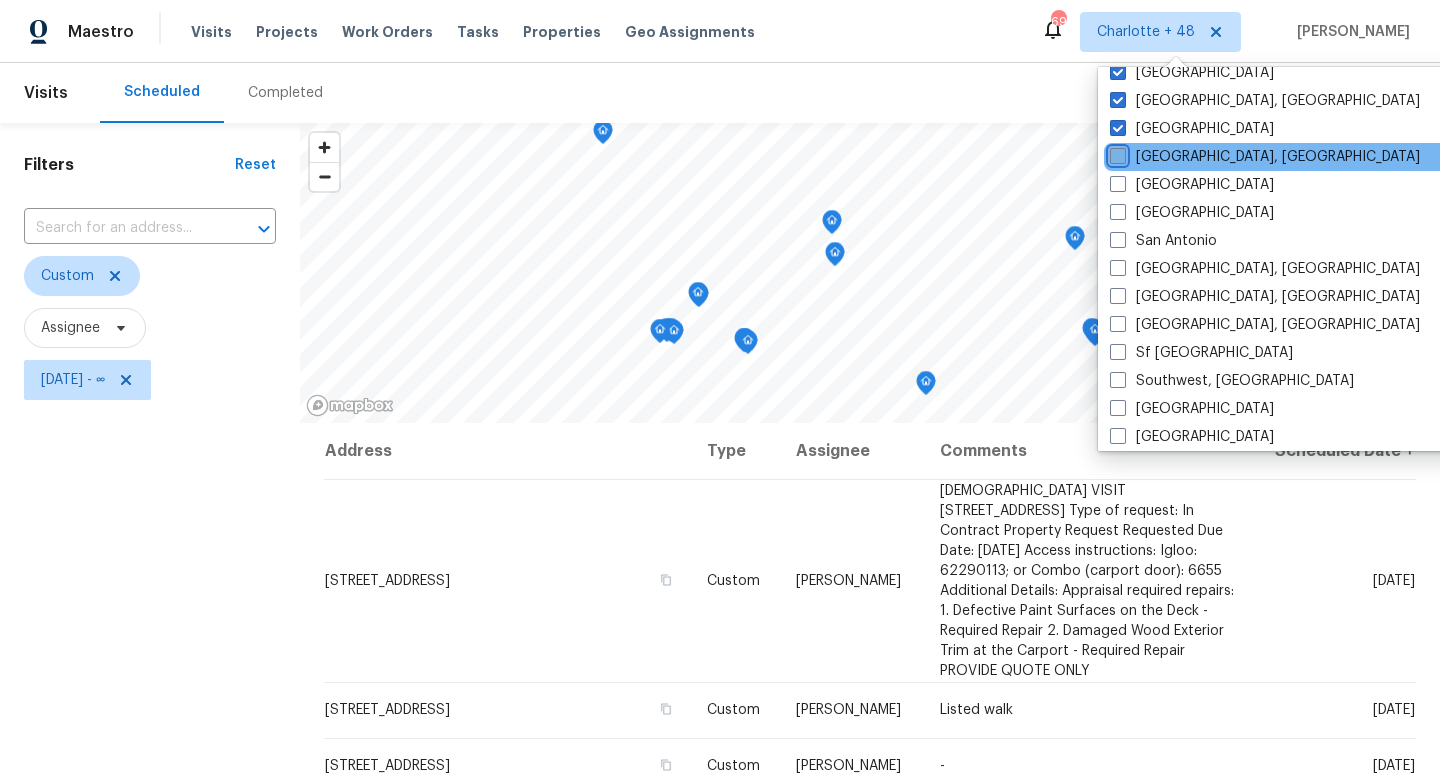 click on "[GEOGRAPHIC_DATA], [GEOGRAPHIC_DATA]" at bounding box center (1116, 153) 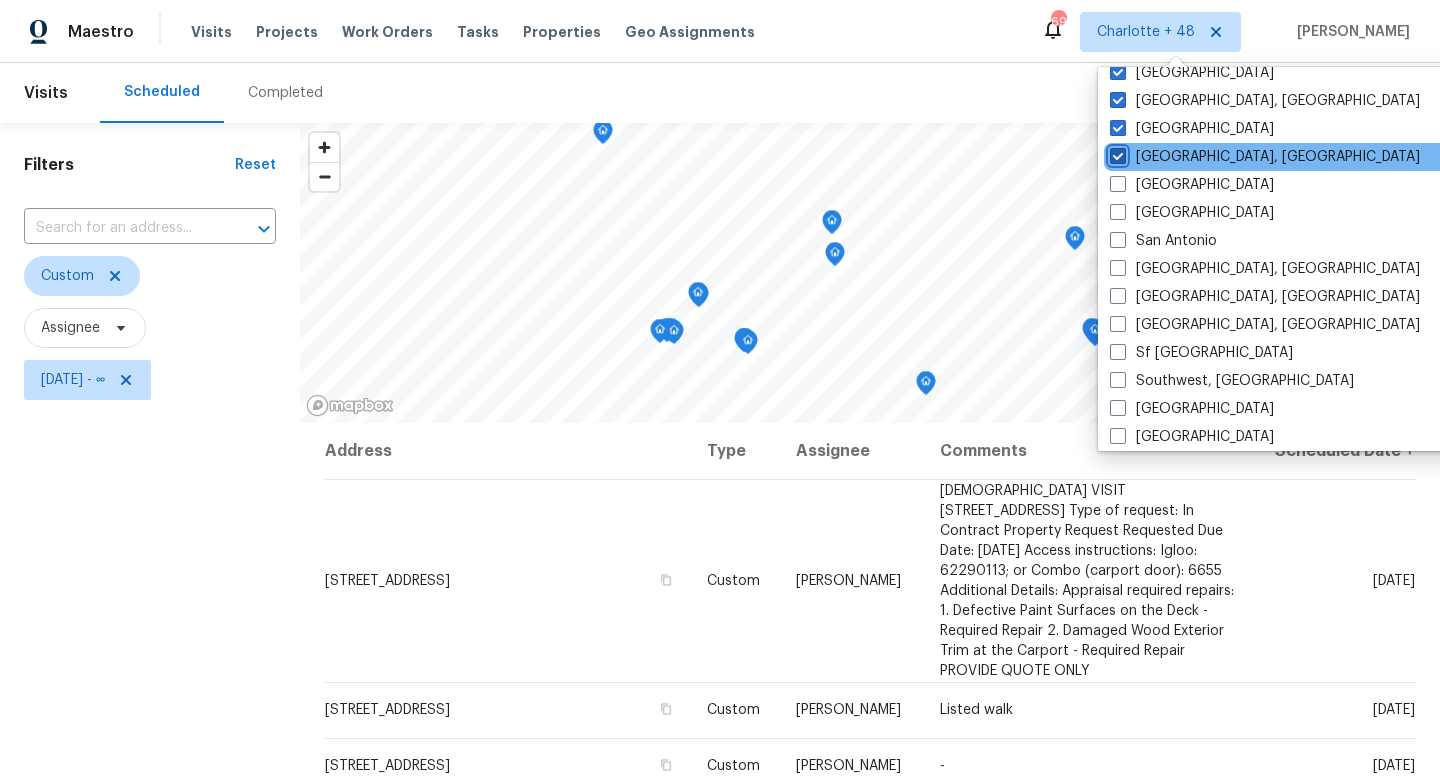 checkbox on "true" 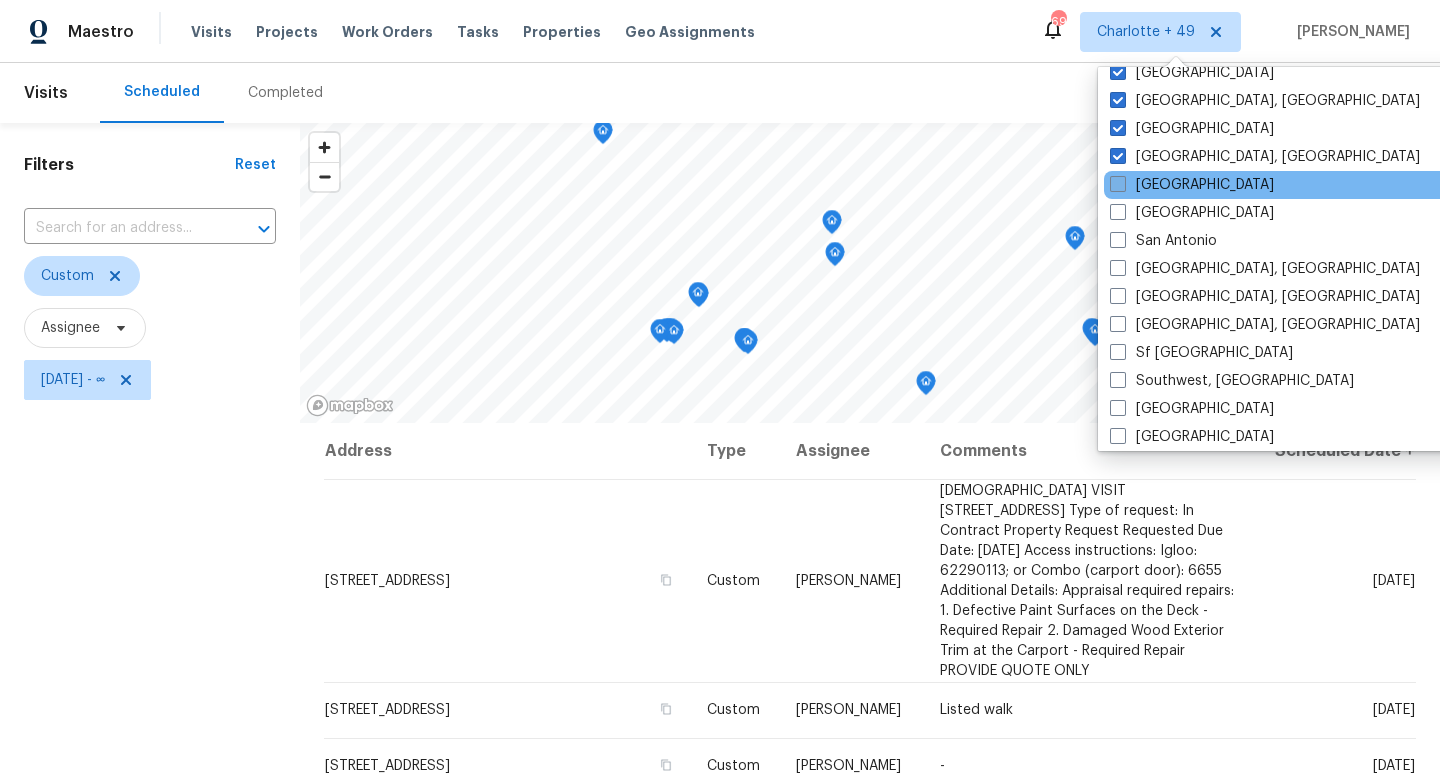 click at bounding box center (1118, 184) 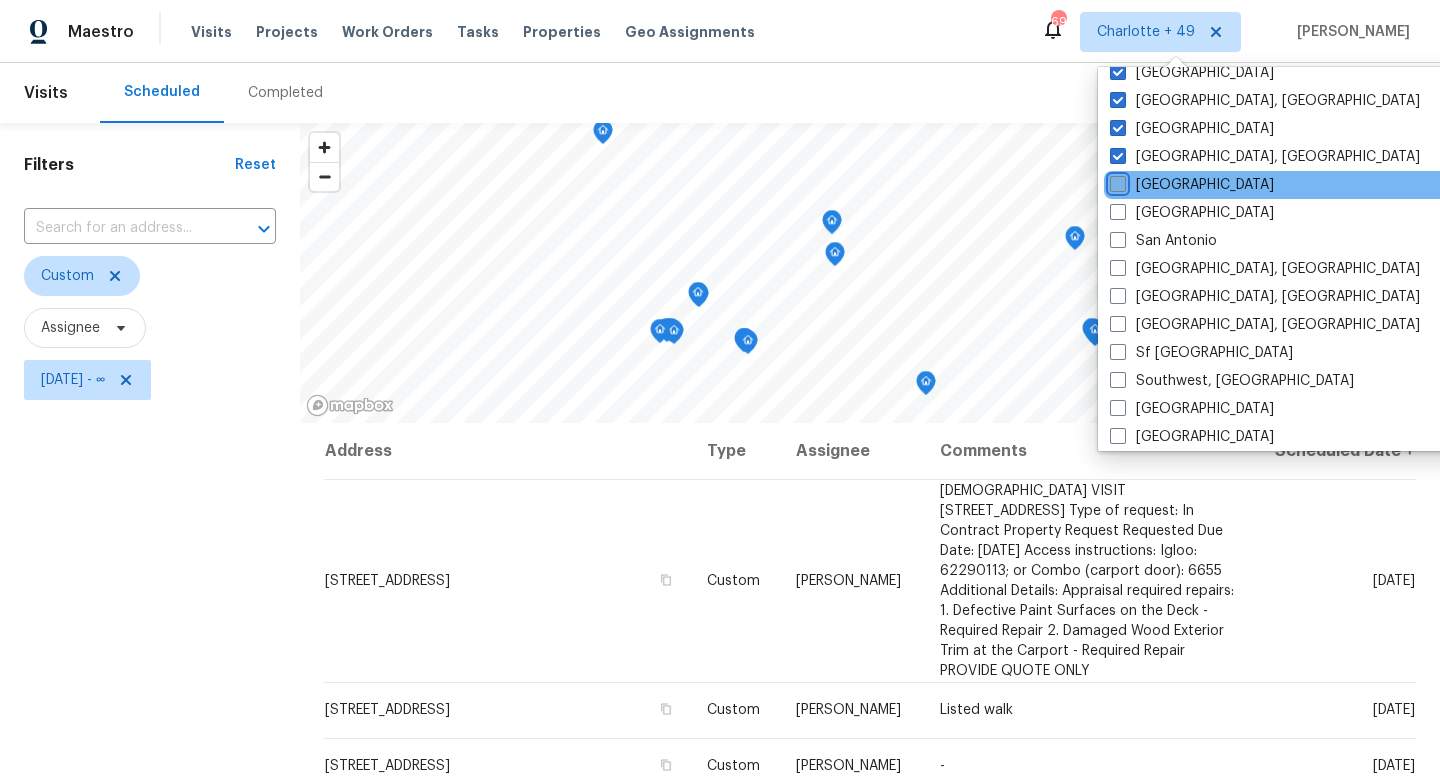 click on "[GEOGRAPHIC_DATA]" at bounding box center [1116, 181] 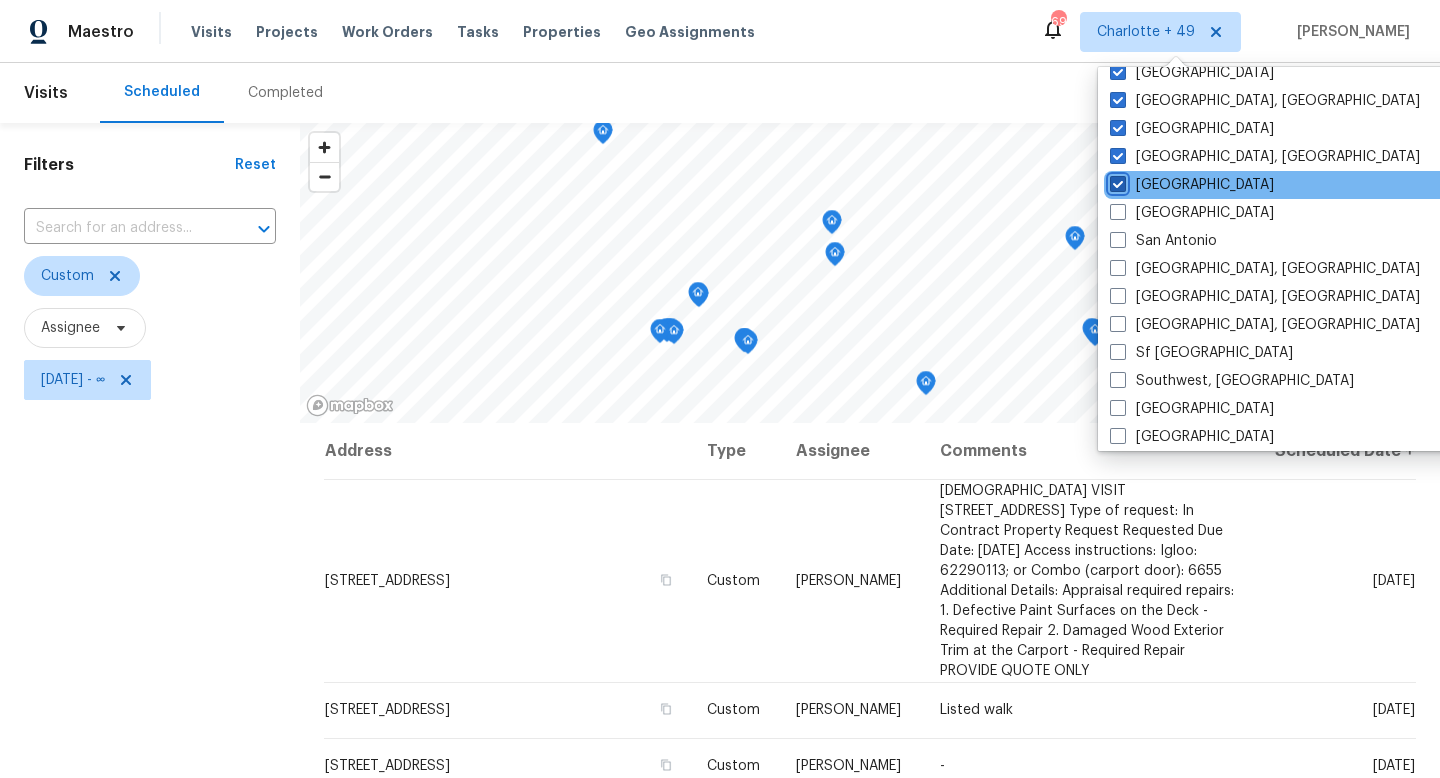 checkbox on "true" 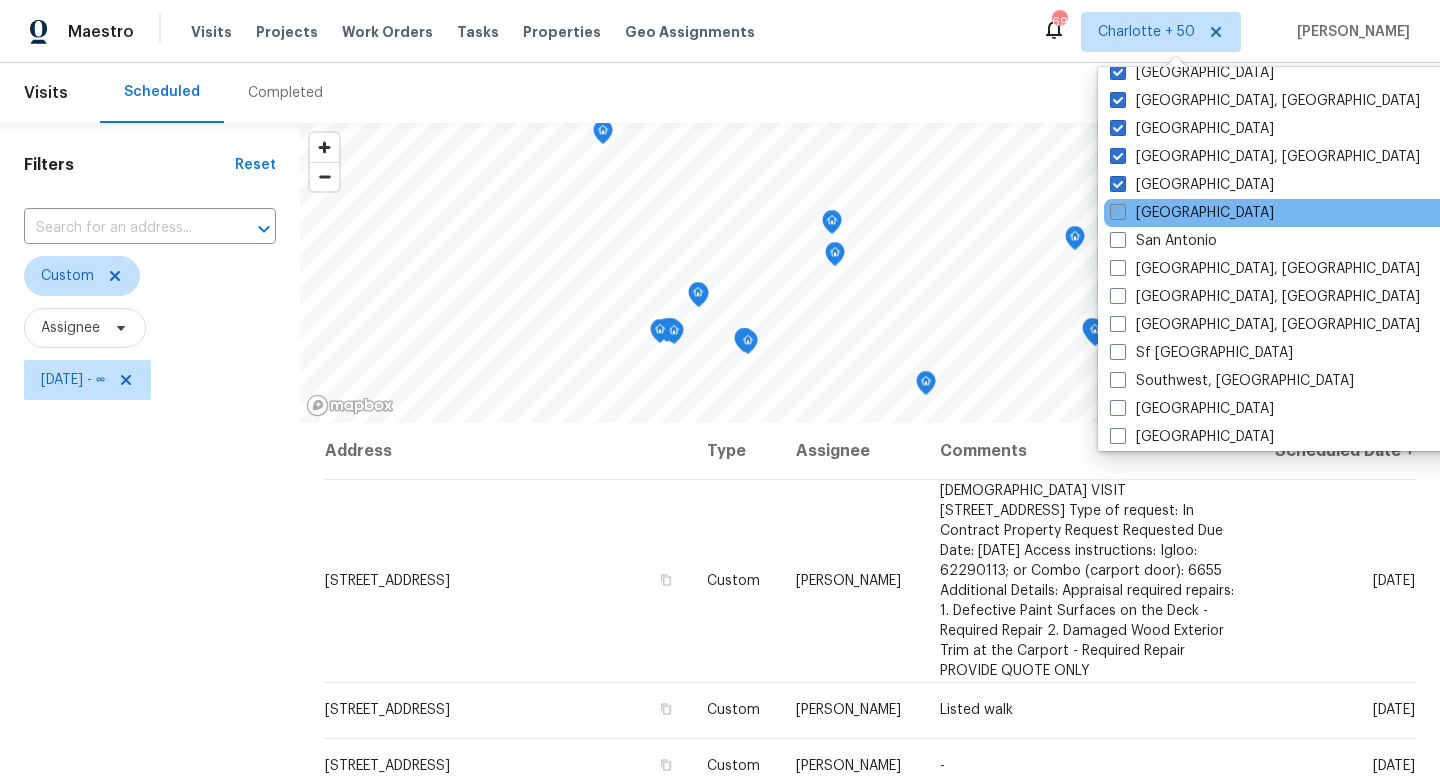 click at bounding box center [1118, 212] 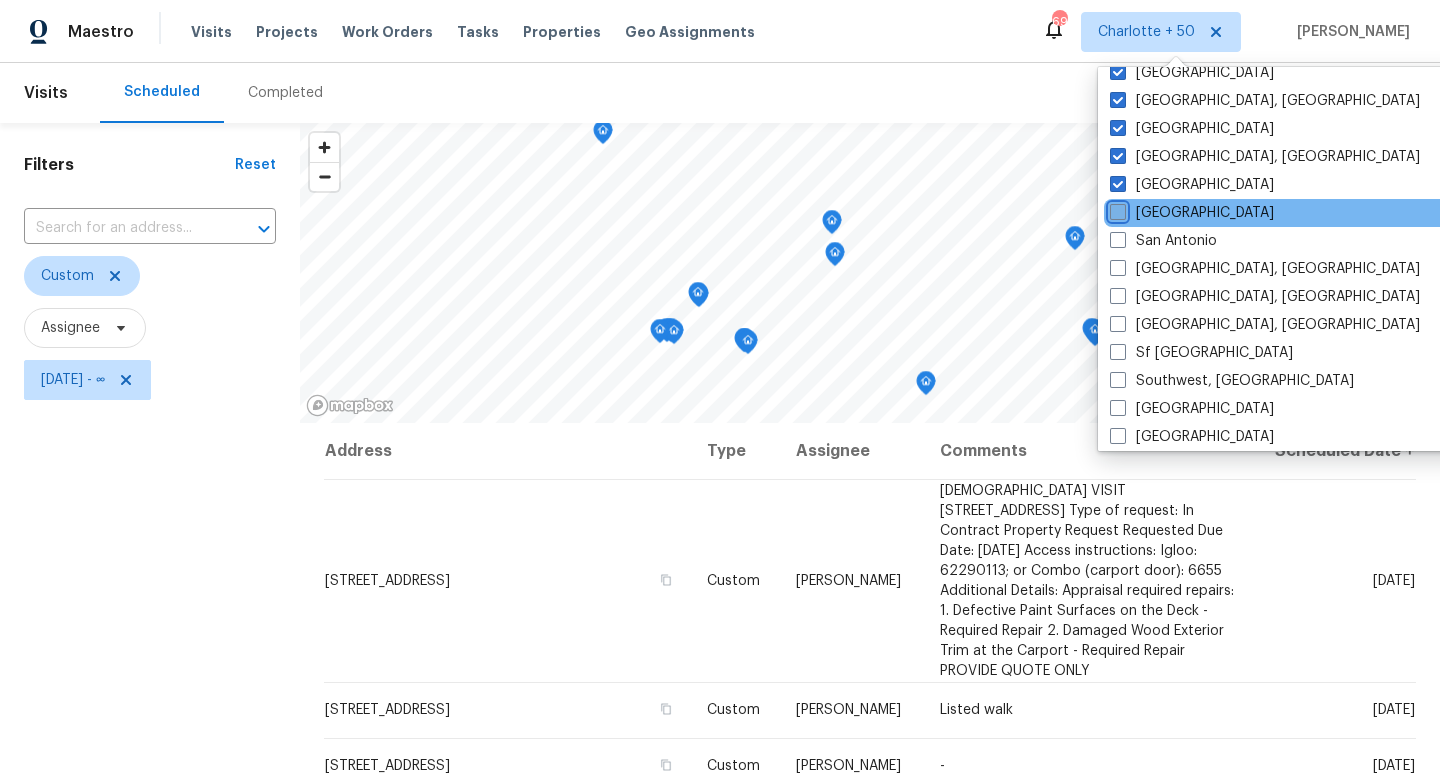 click on "[GEOGRAPHIC_DATA]" at bounding box center (1116, 209) 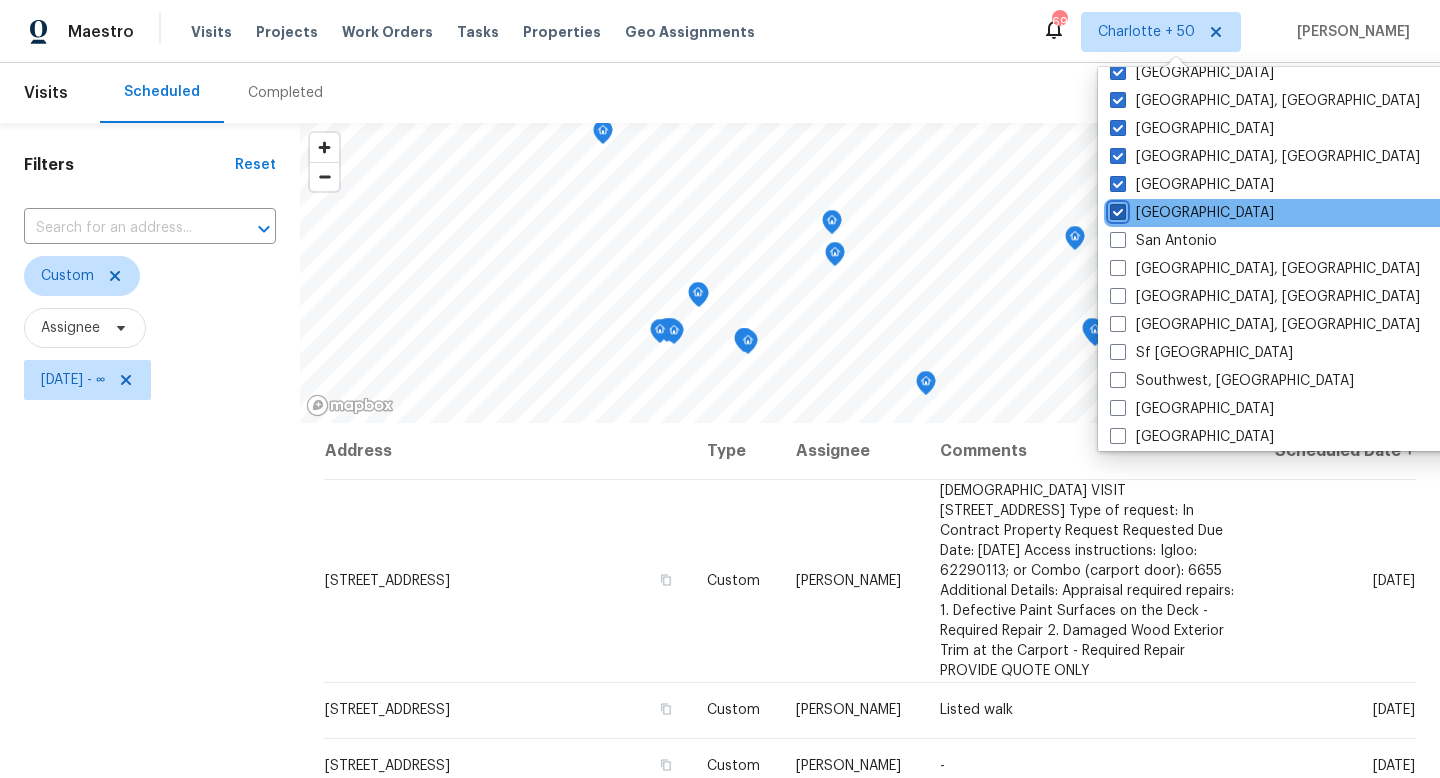 checkbox on "true" 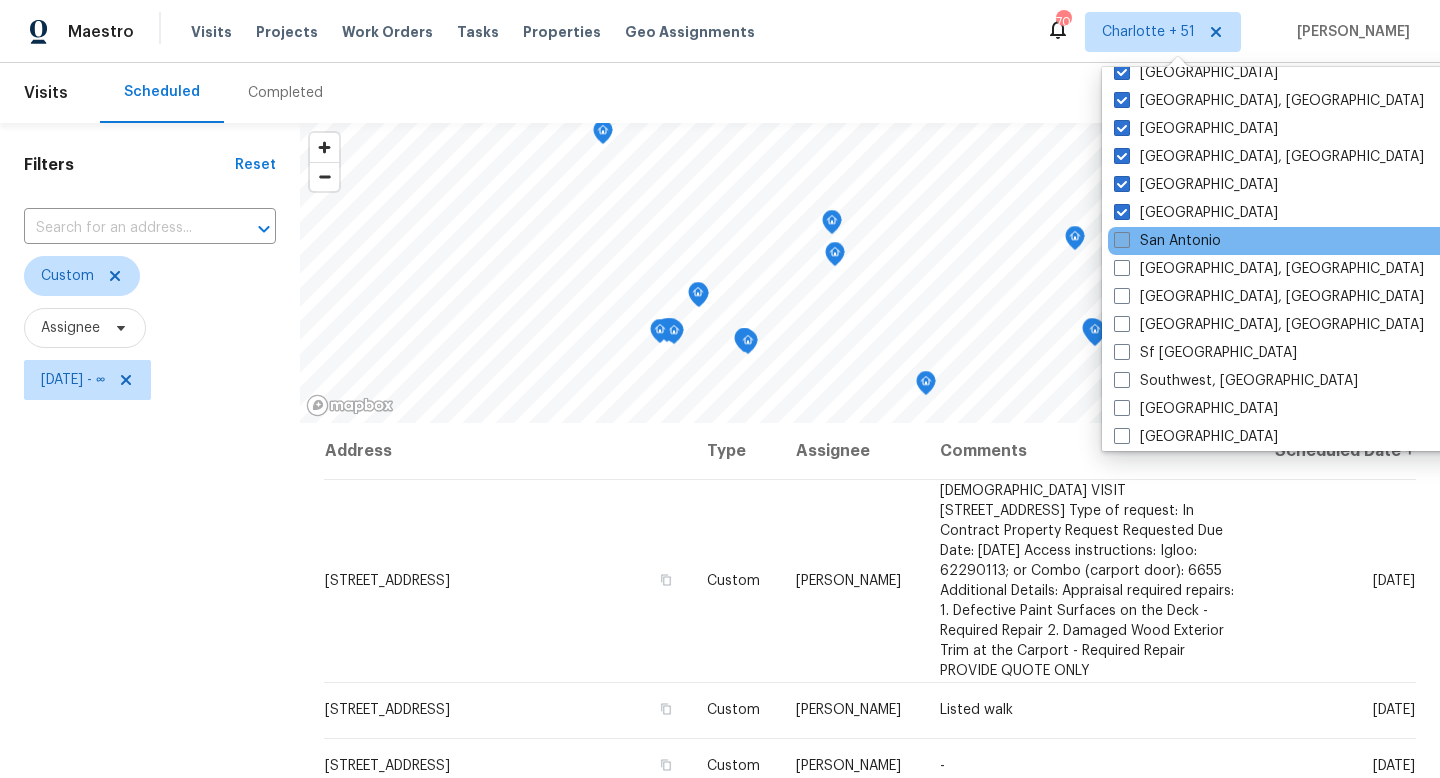 click at bounding box center (1122, 240) 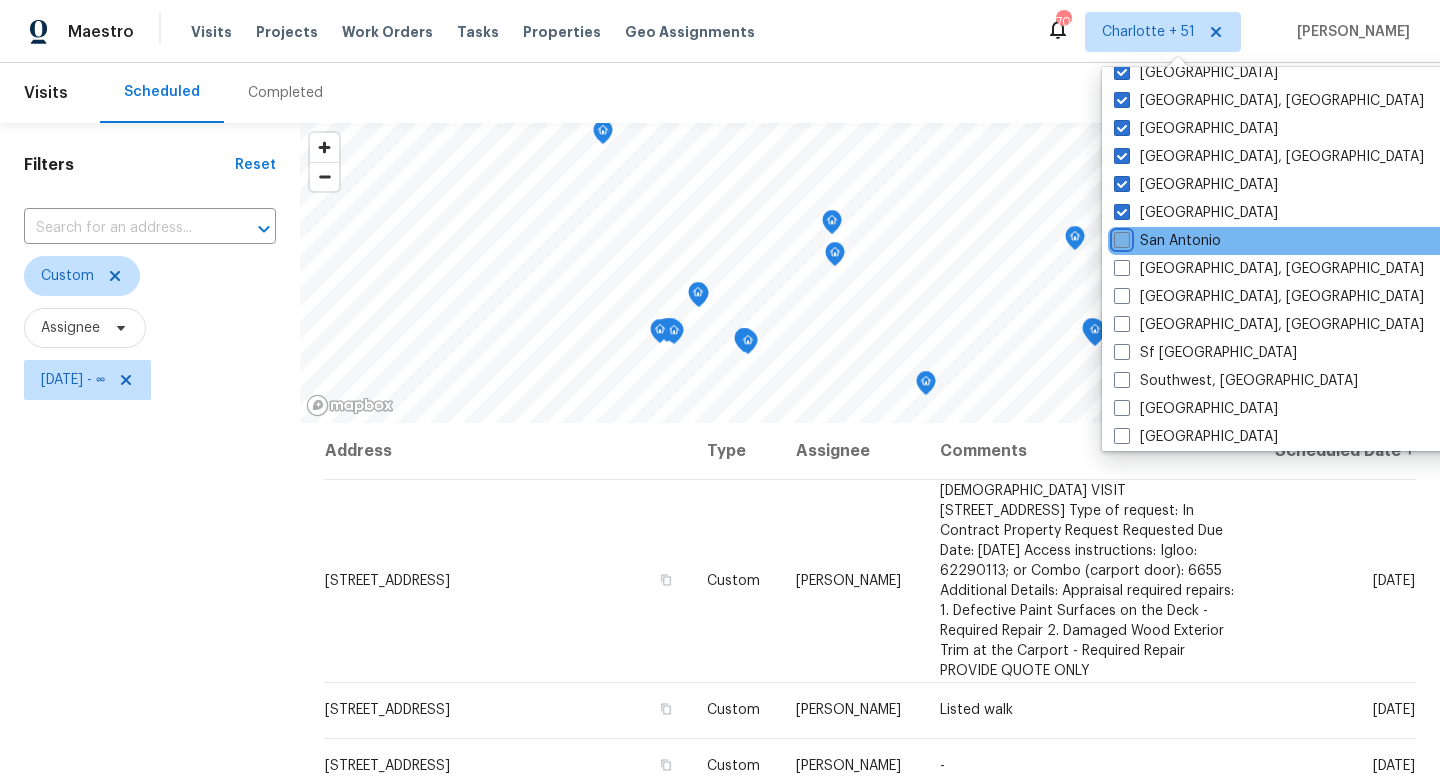 click on "San Antonio" at bounding box center (1120, 237) 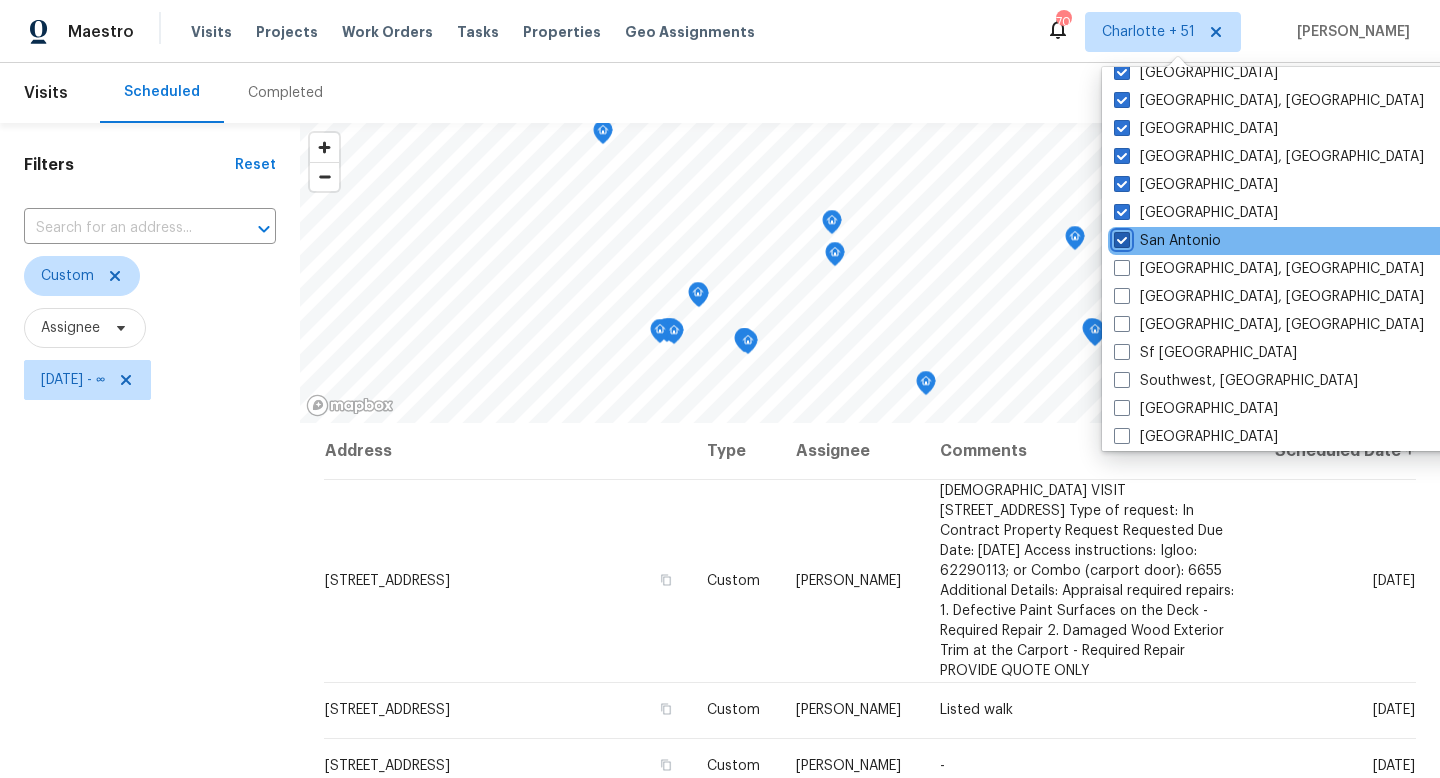 checkbox on "true" 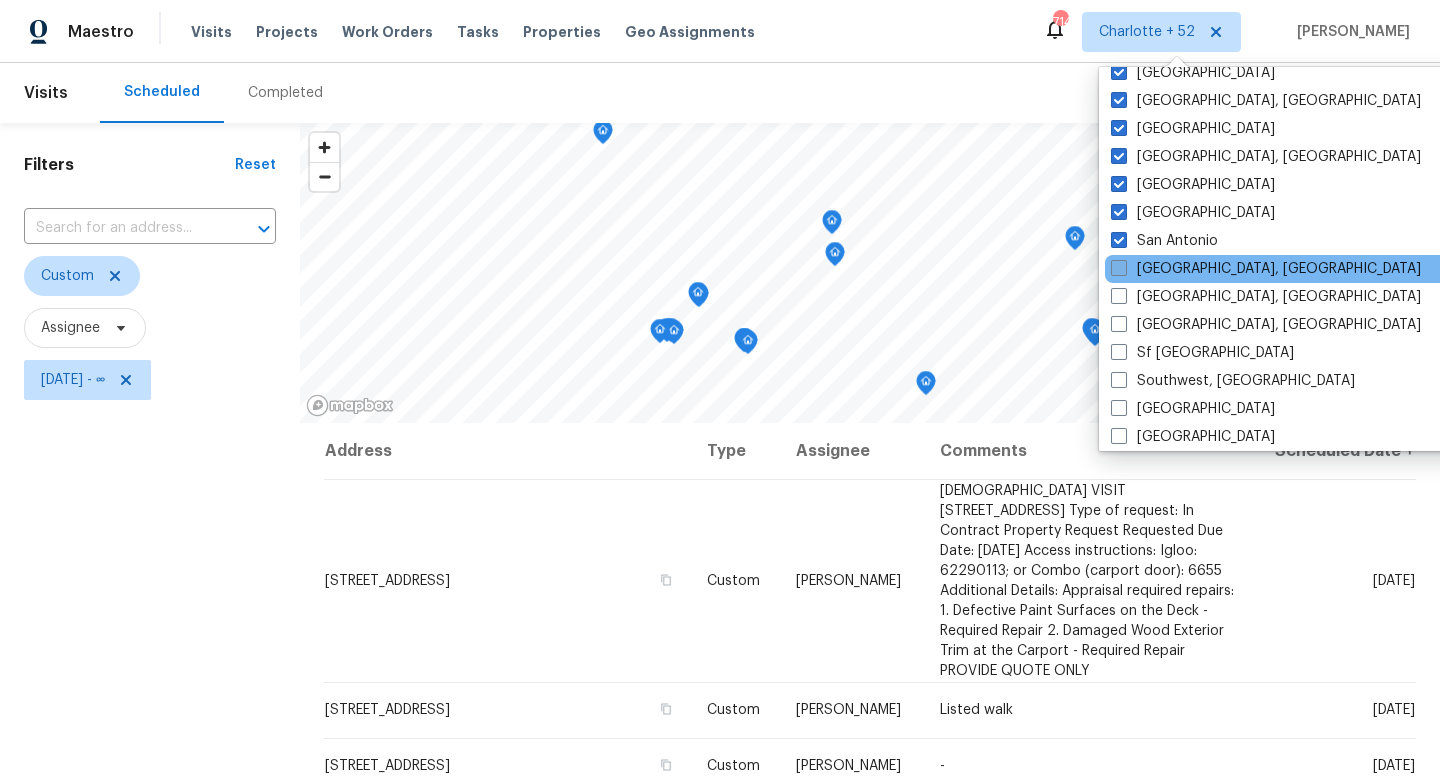 click at bounding box center (1119, 268) 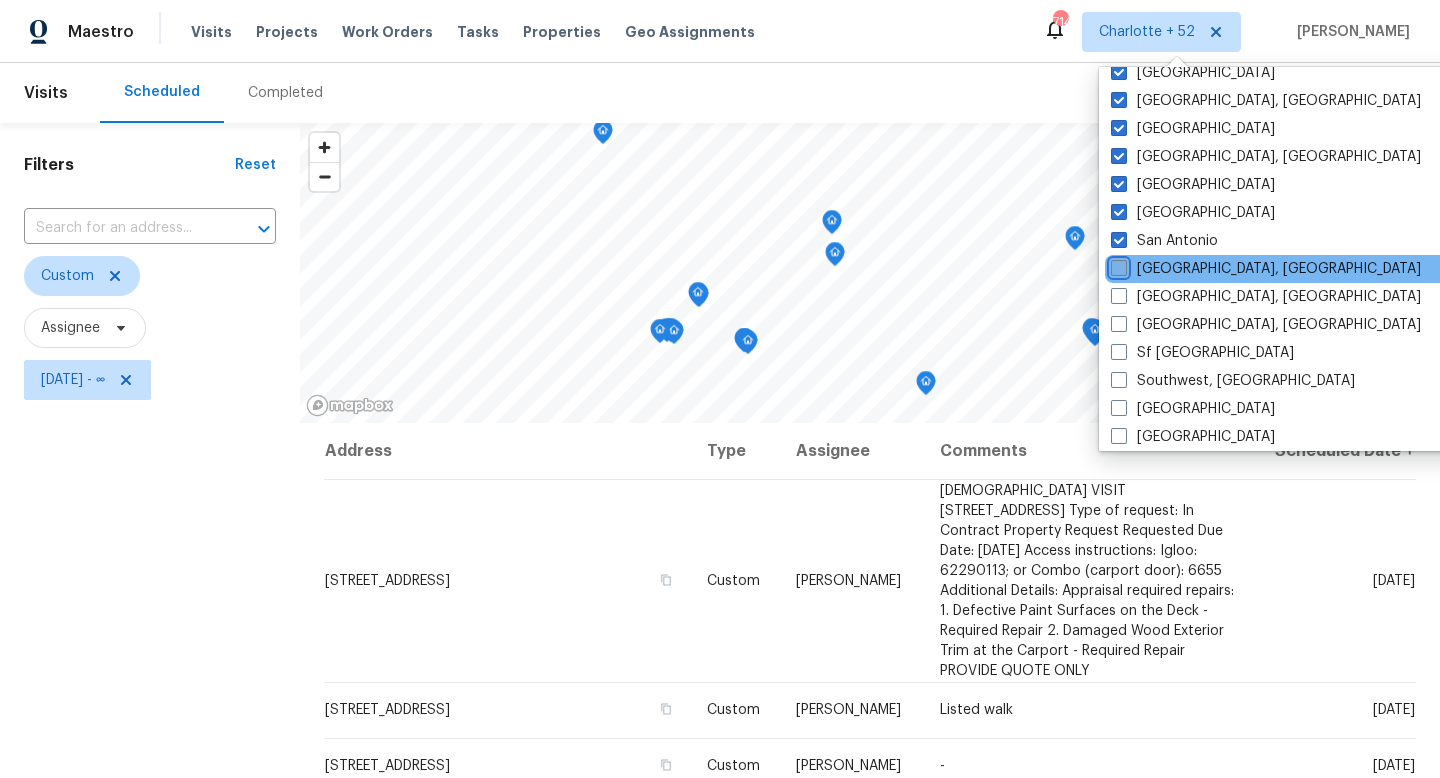 click on "[GEOGRAPHIC_DATA], [GEOGRAPHIC_DATA]" at bounding box center (1117, 265) 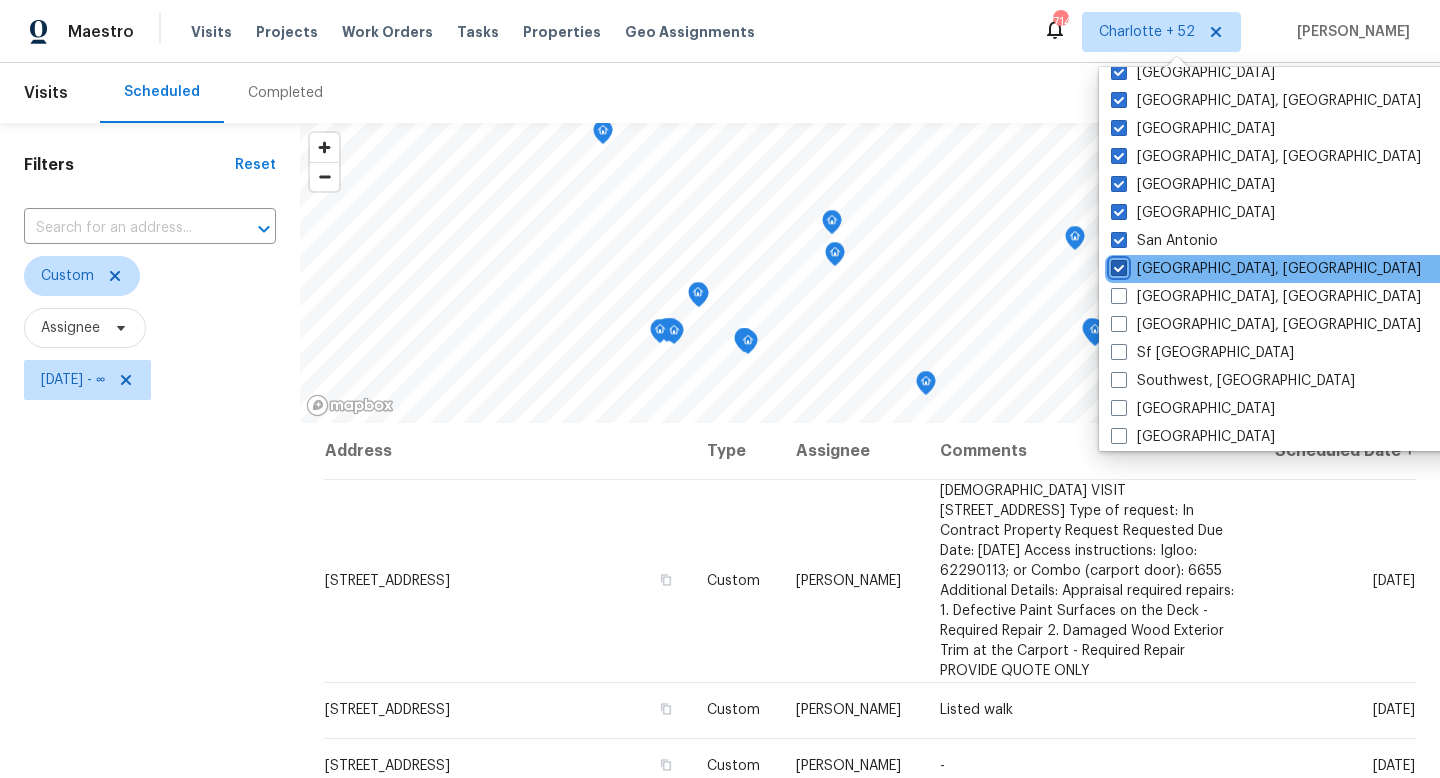 checkbox on "true" 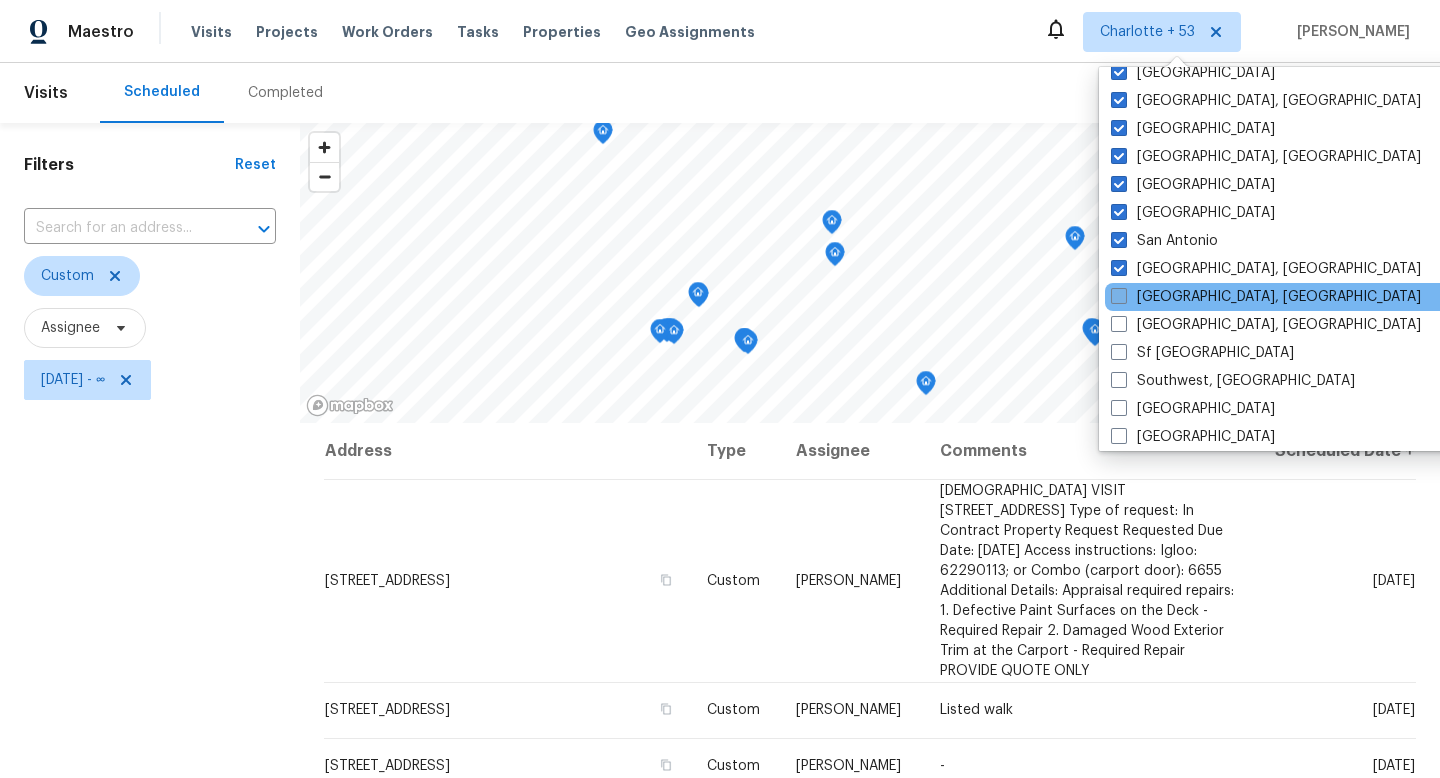 click at bounding box center (1119, 296) 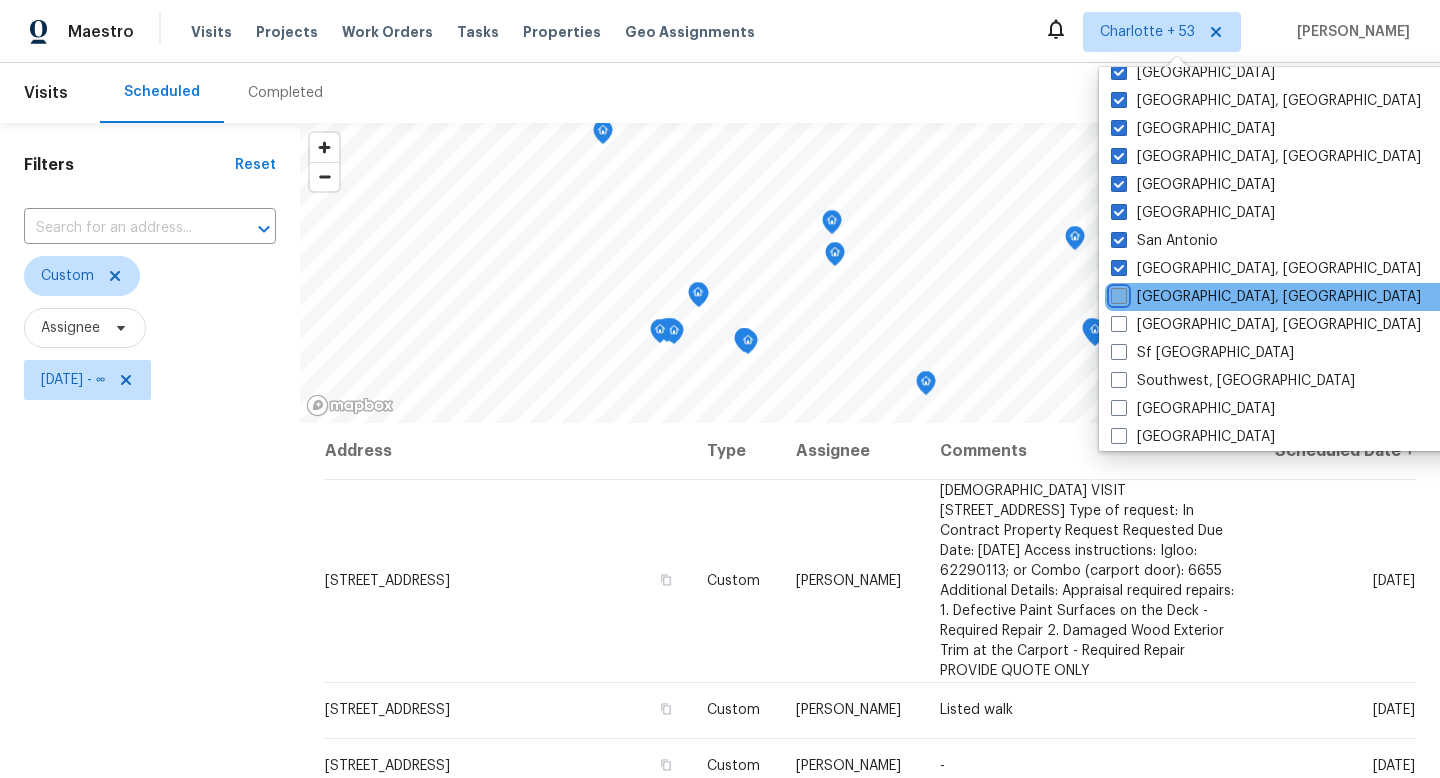 click on "[GEOGRAPHIC_DATA], [GEOGRAPHIC_DATA]" at bounding box center (1117, 293) 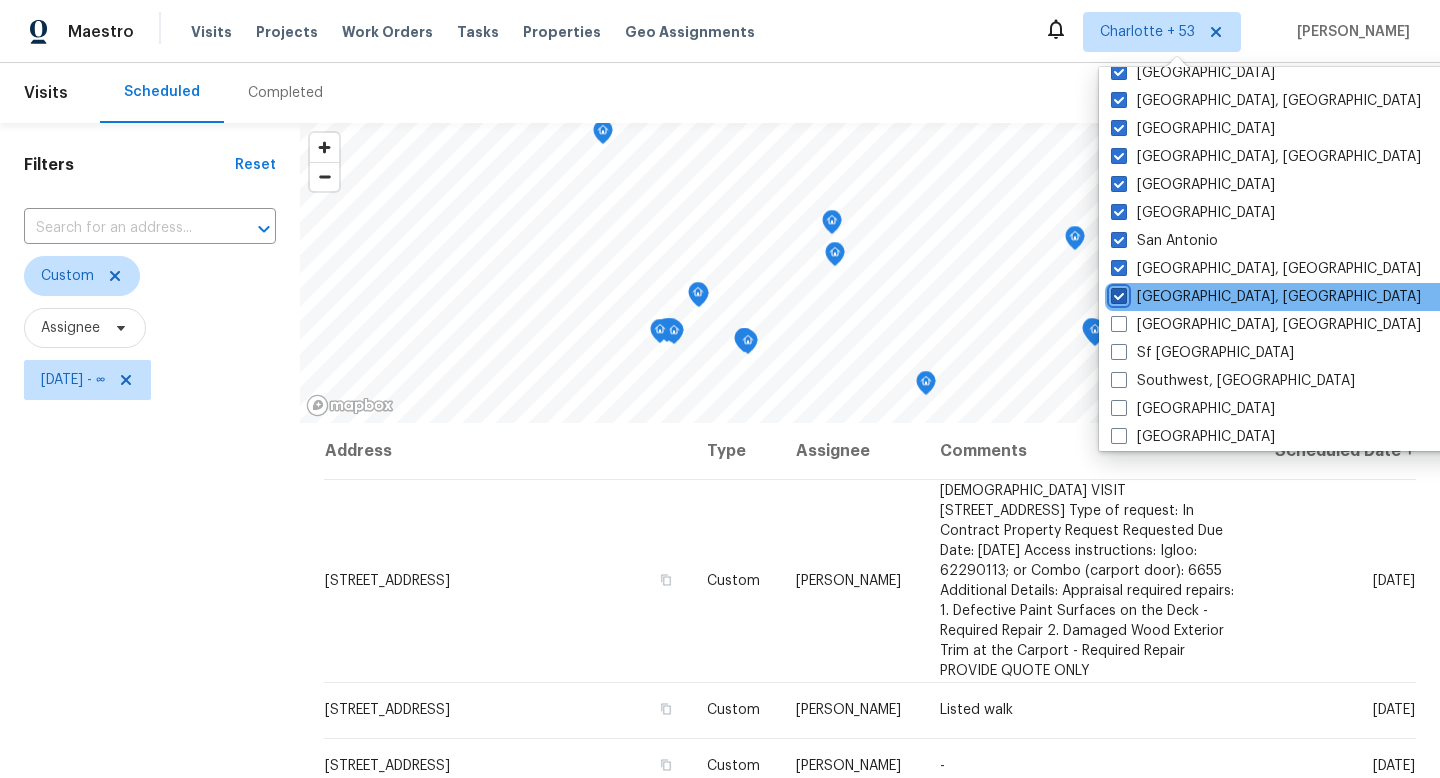 checkbox on "true" 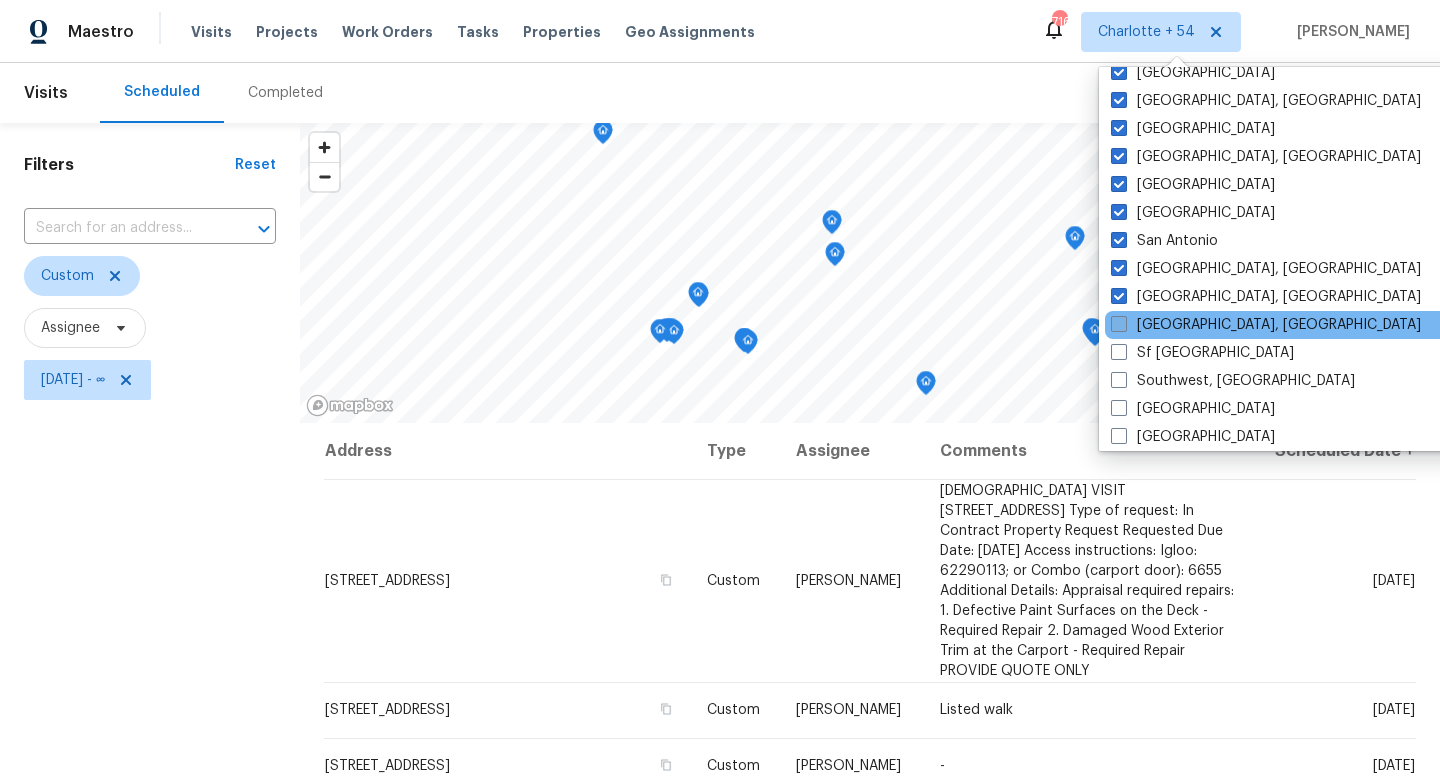 click at bounding box center (1119, 324) 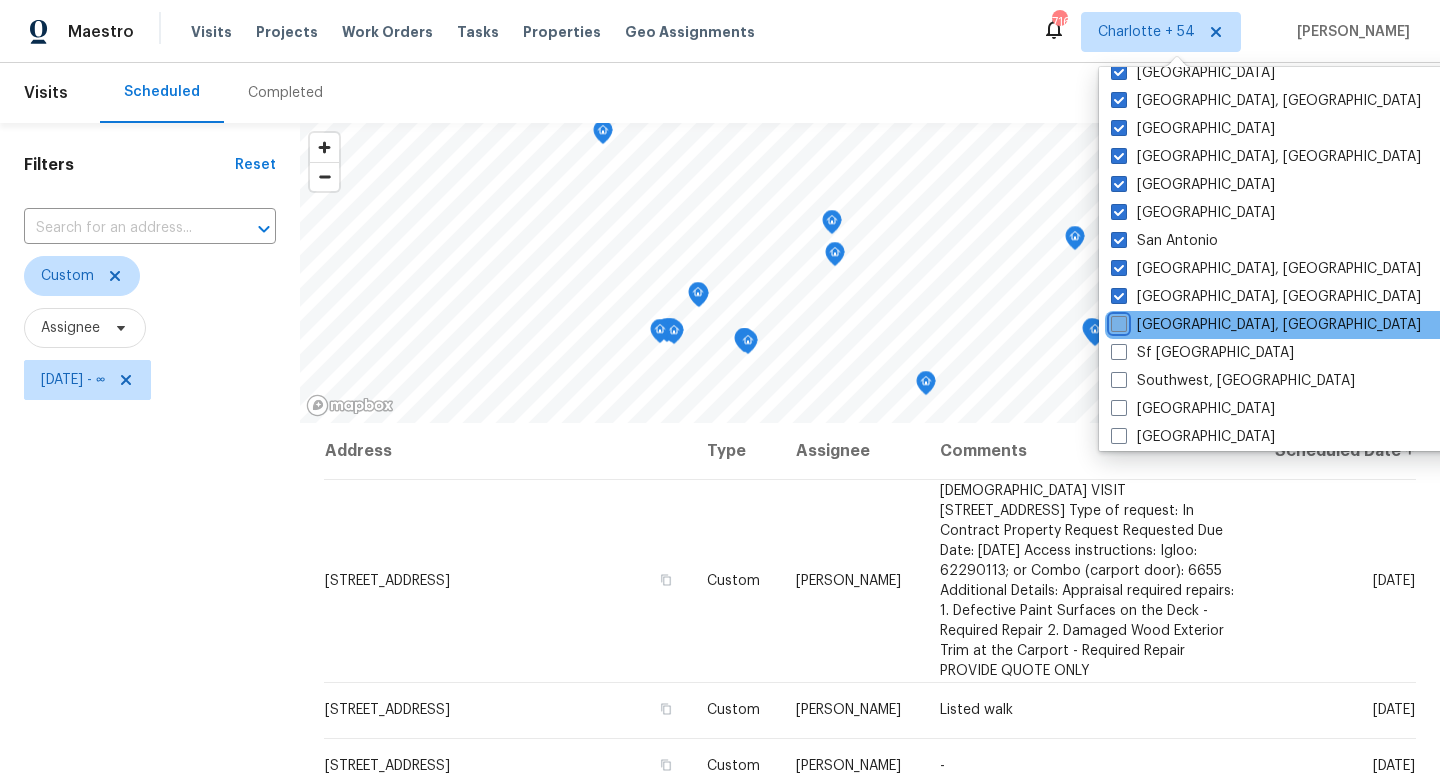 click on "[GEOGRAPHIC_DATA], [GEOGRAPHIC_DATA]" at bounding box center [1117, 321] 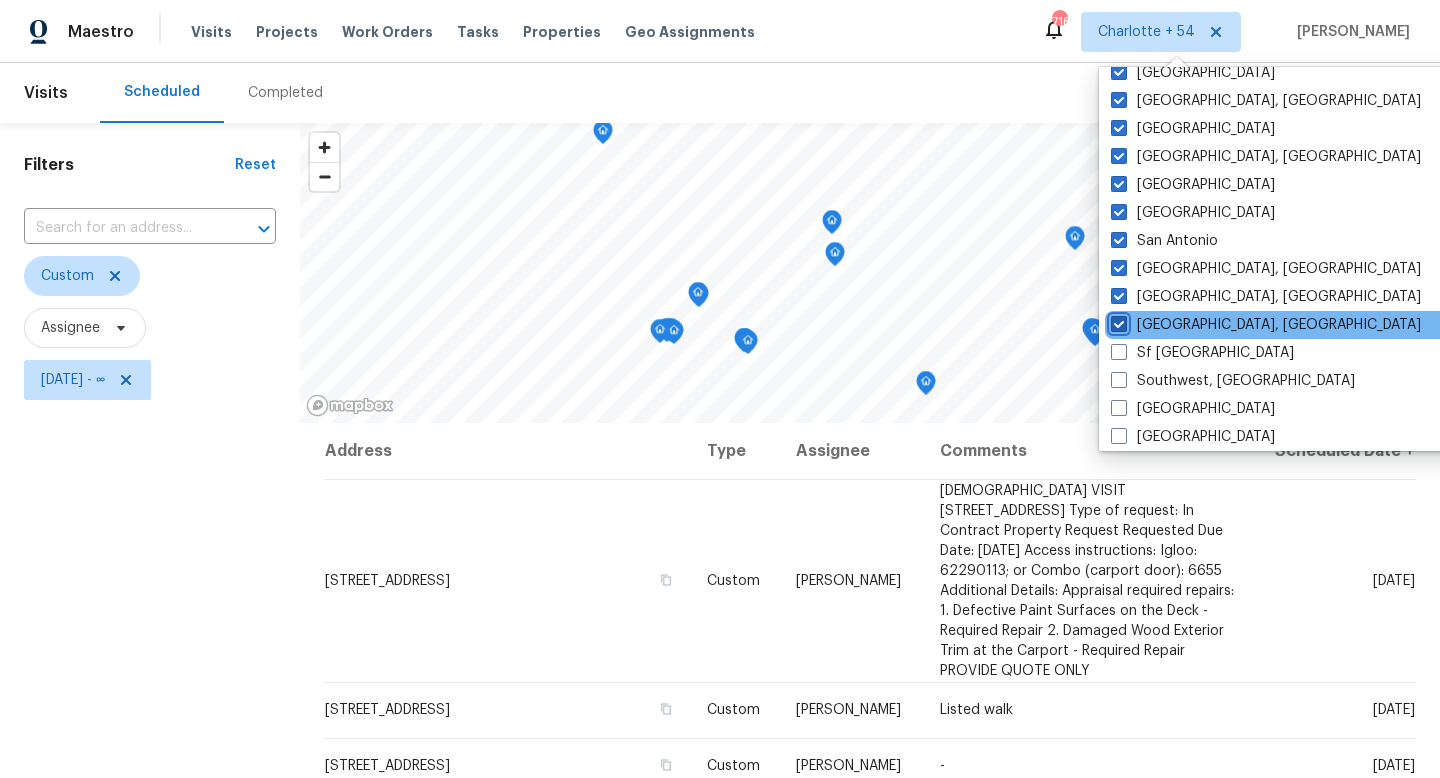 checkbox on "true" 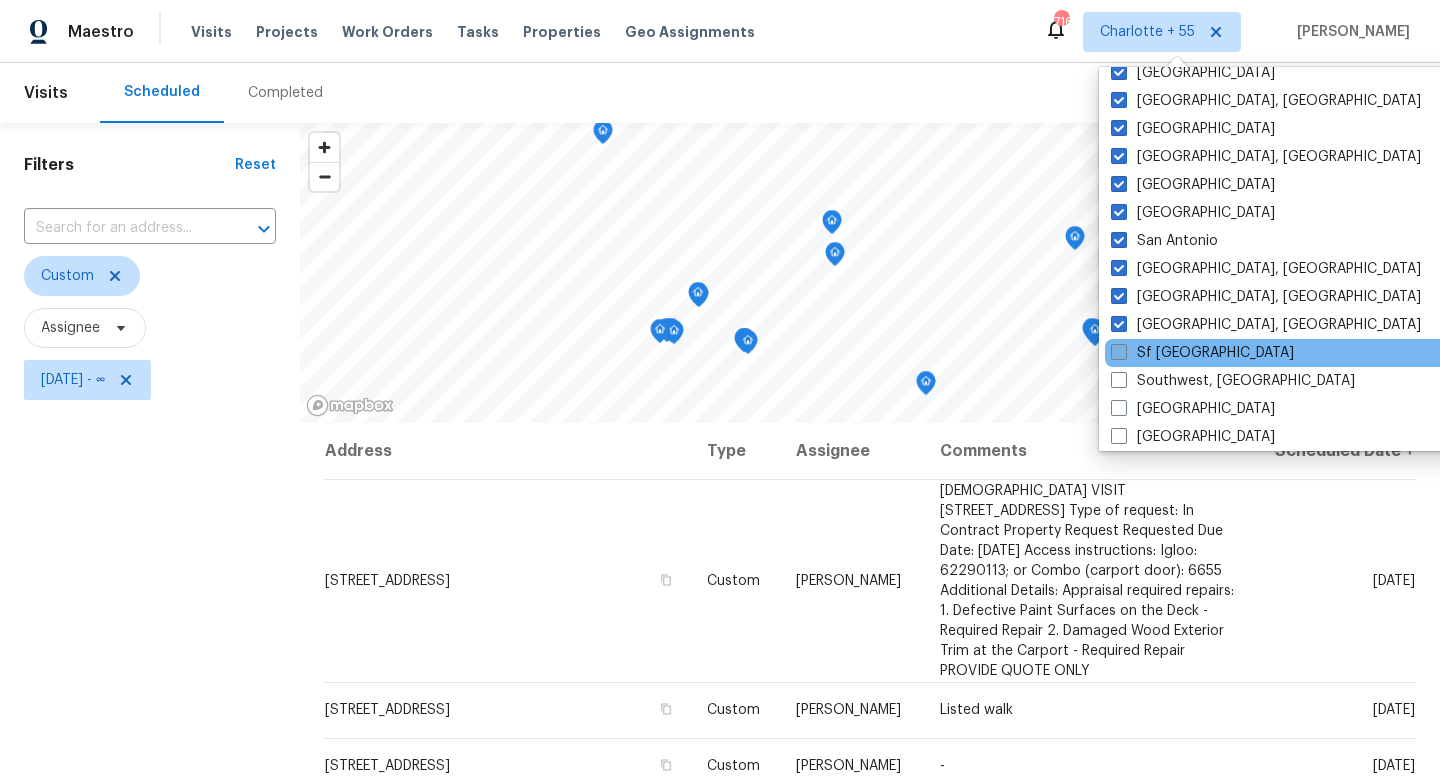 click at bounding box center (1119, 352) 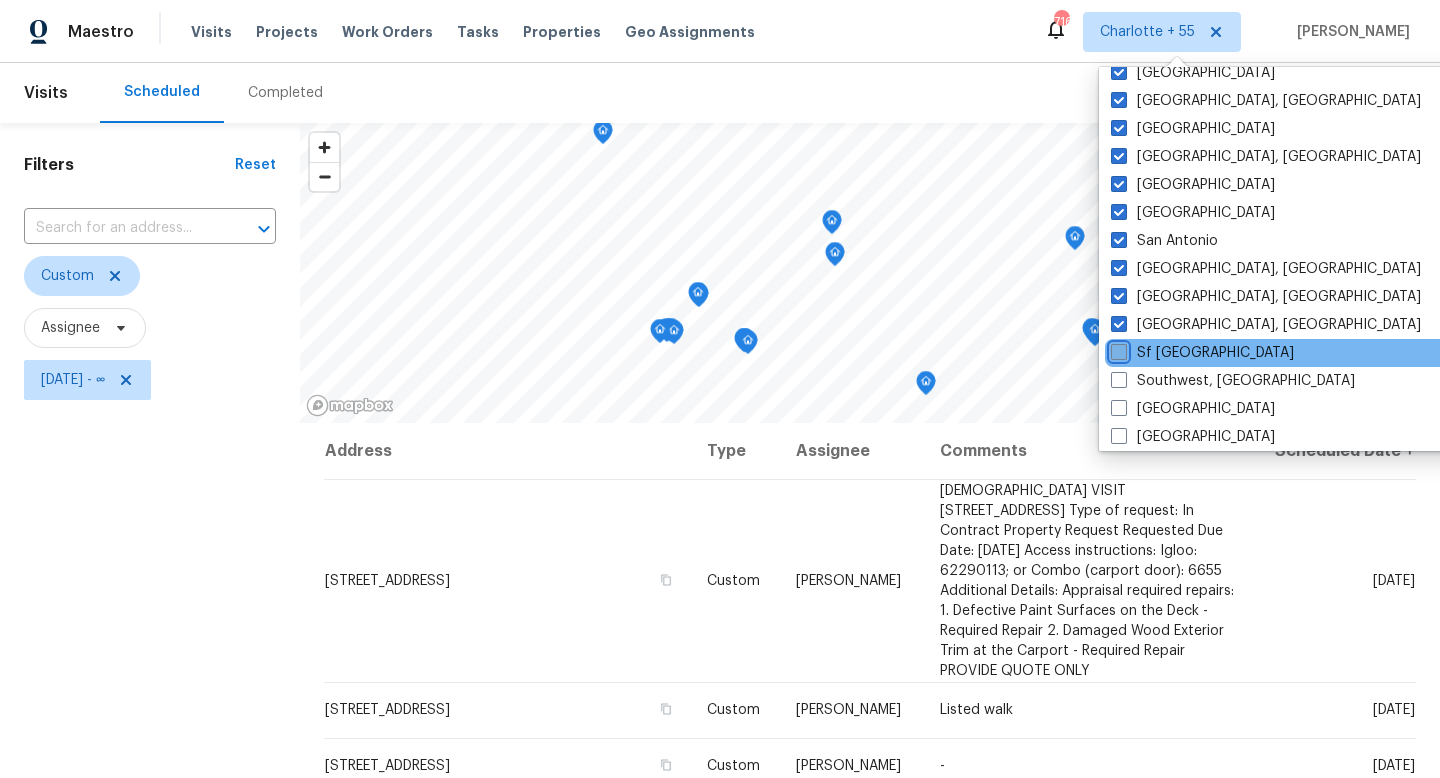 click on "Sf [GEOGRAPHIC_DATA]" at bounding box center [1117, 349] 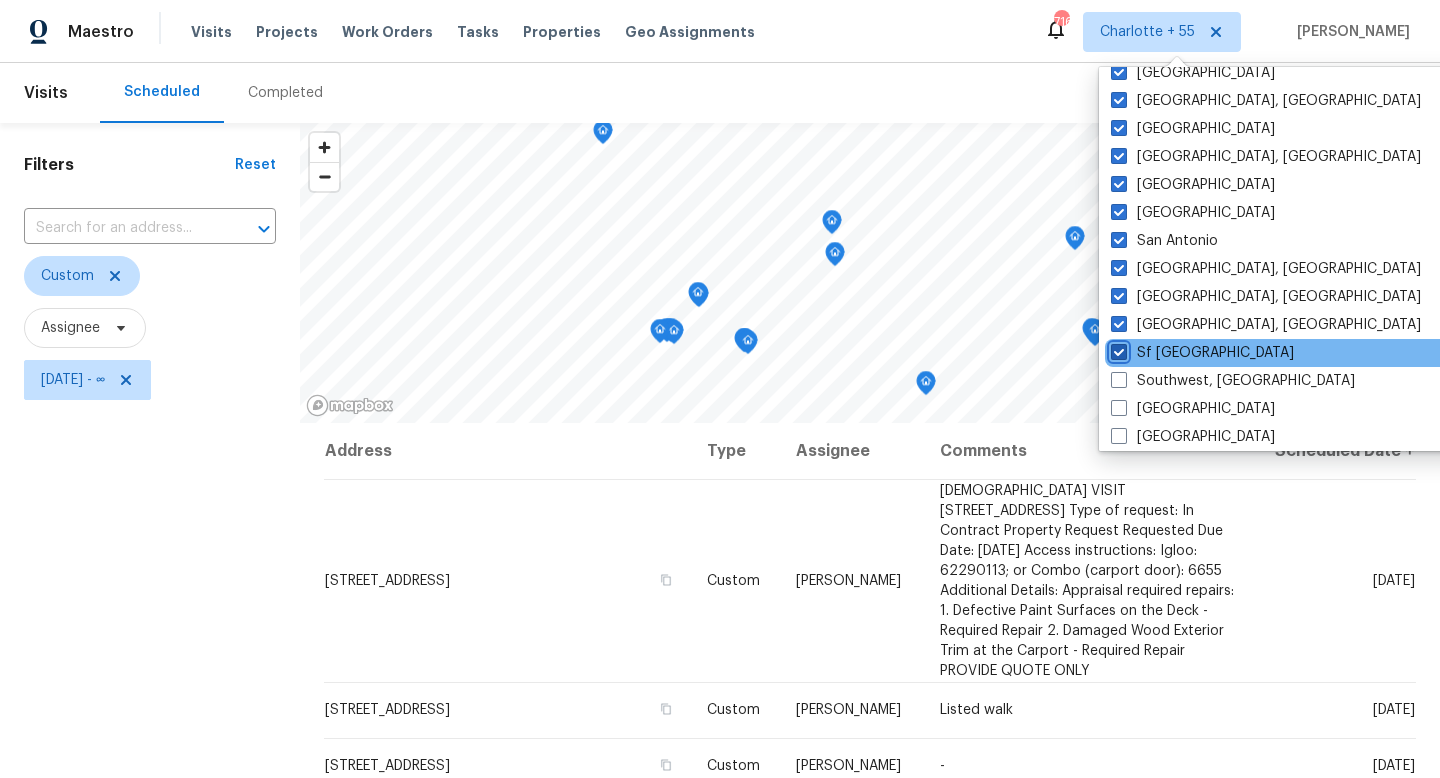 checkbox on "true" 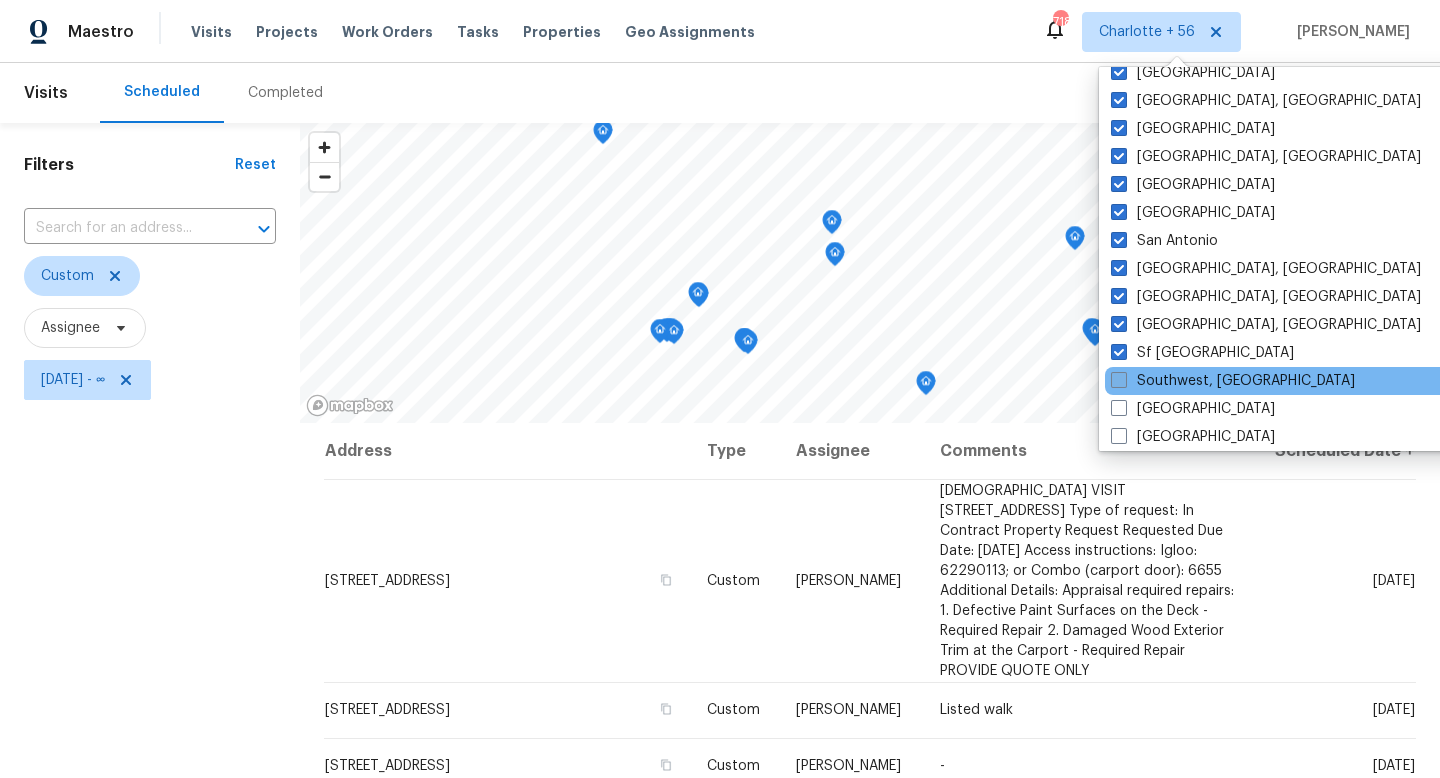 click at bounding box center [1119, 380] 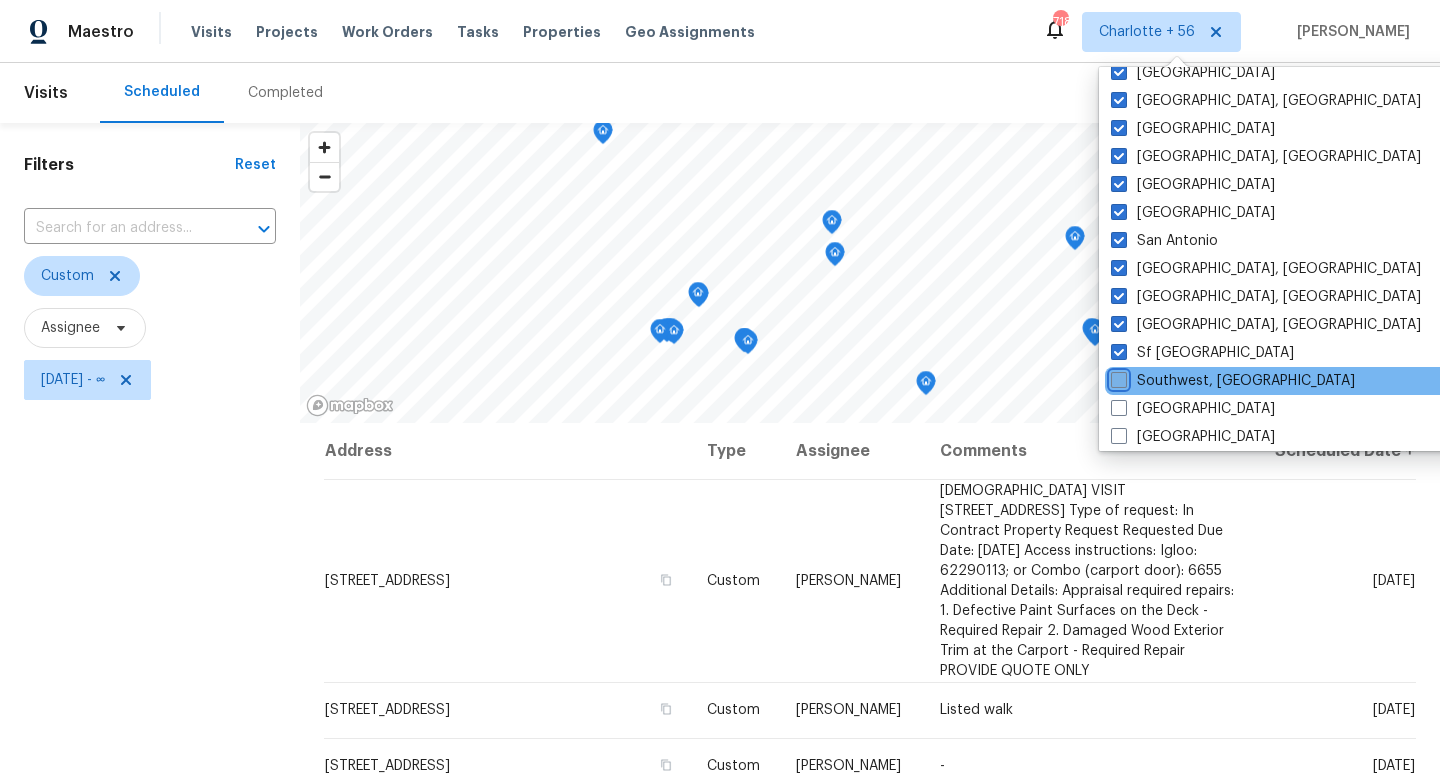 click on "Southwest, [GEOGRAPHIC_DATA]" at bounding box center [1117, 377] 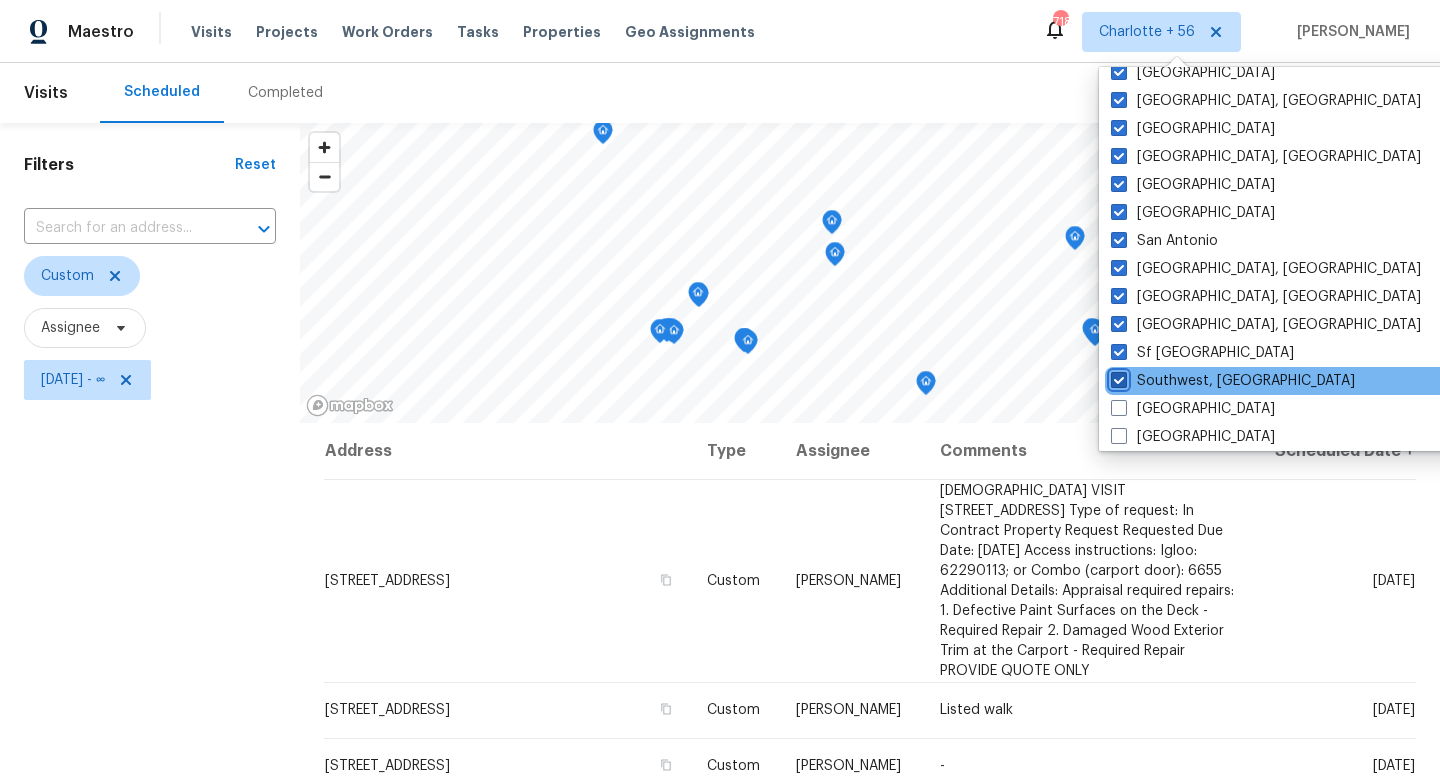 checkbox on "true" 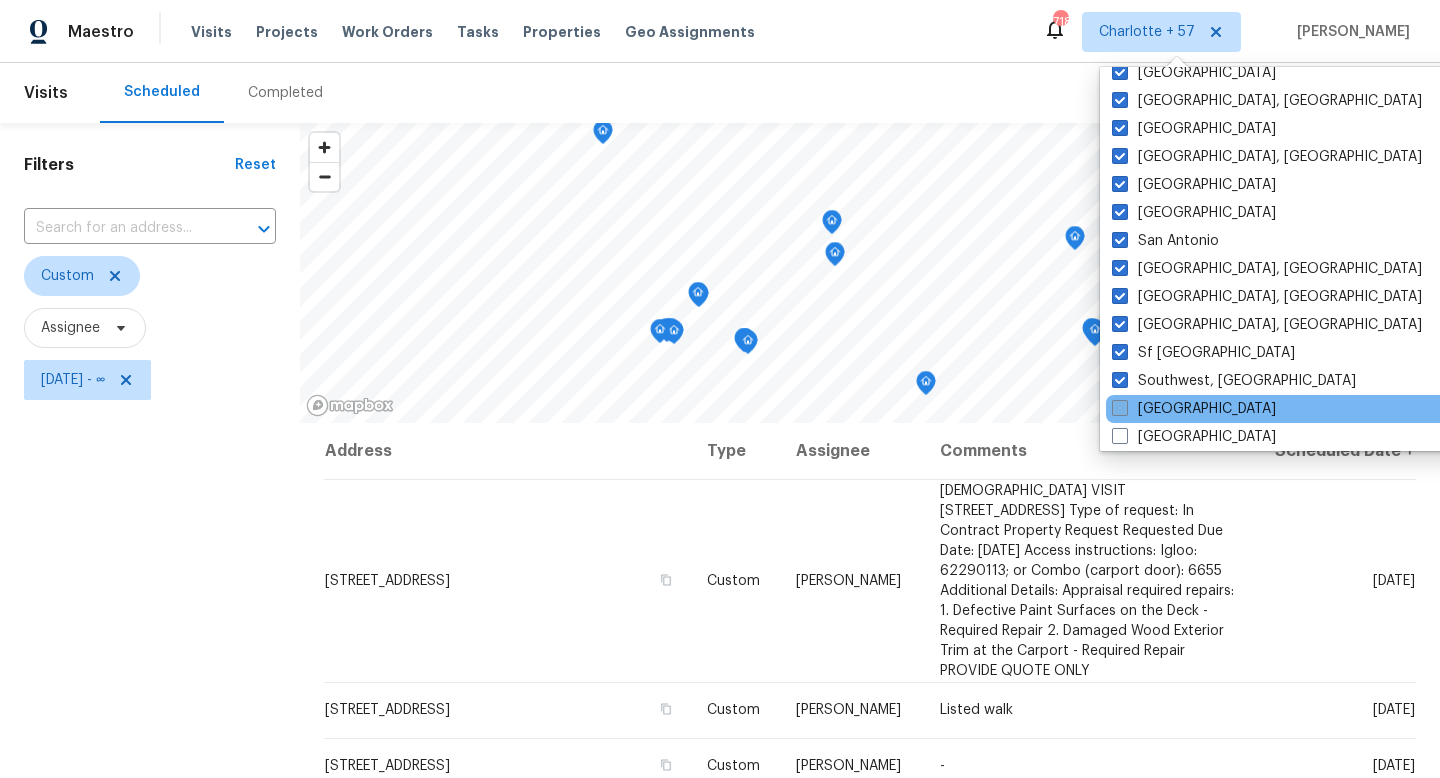 click at bounding box center [1120, 408] 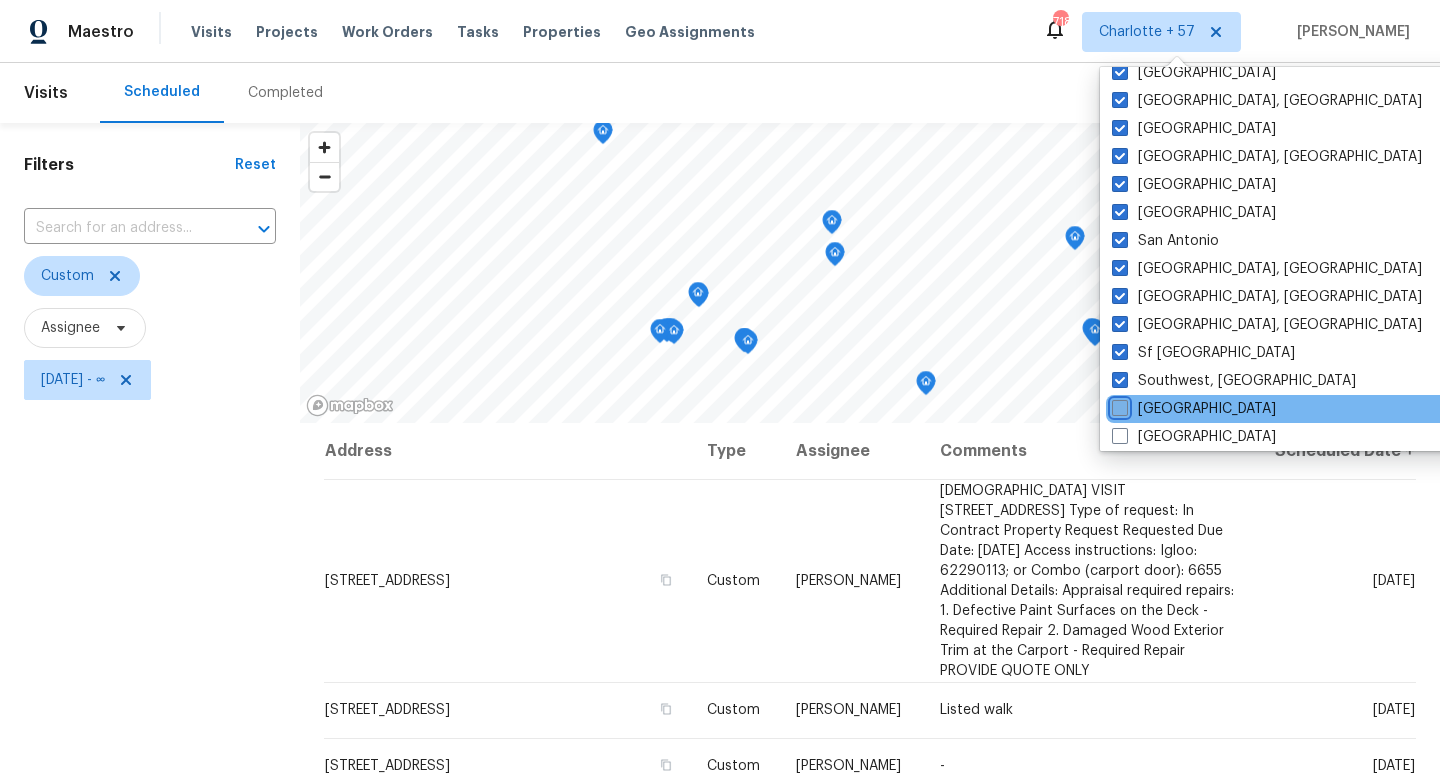 click on "[GEOGRAPHIC_DATA]" at bounding box center (1118, 405) 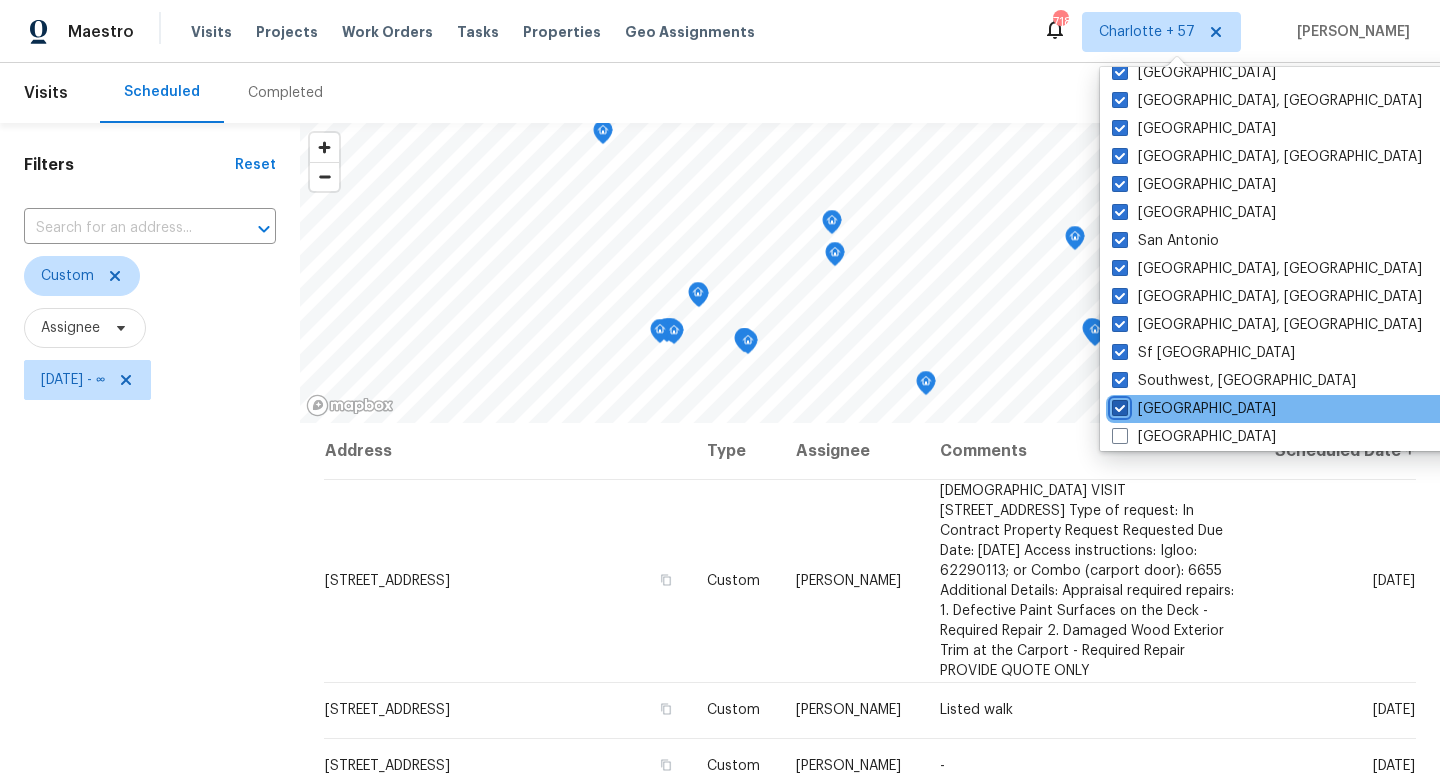 checkbox on "true" 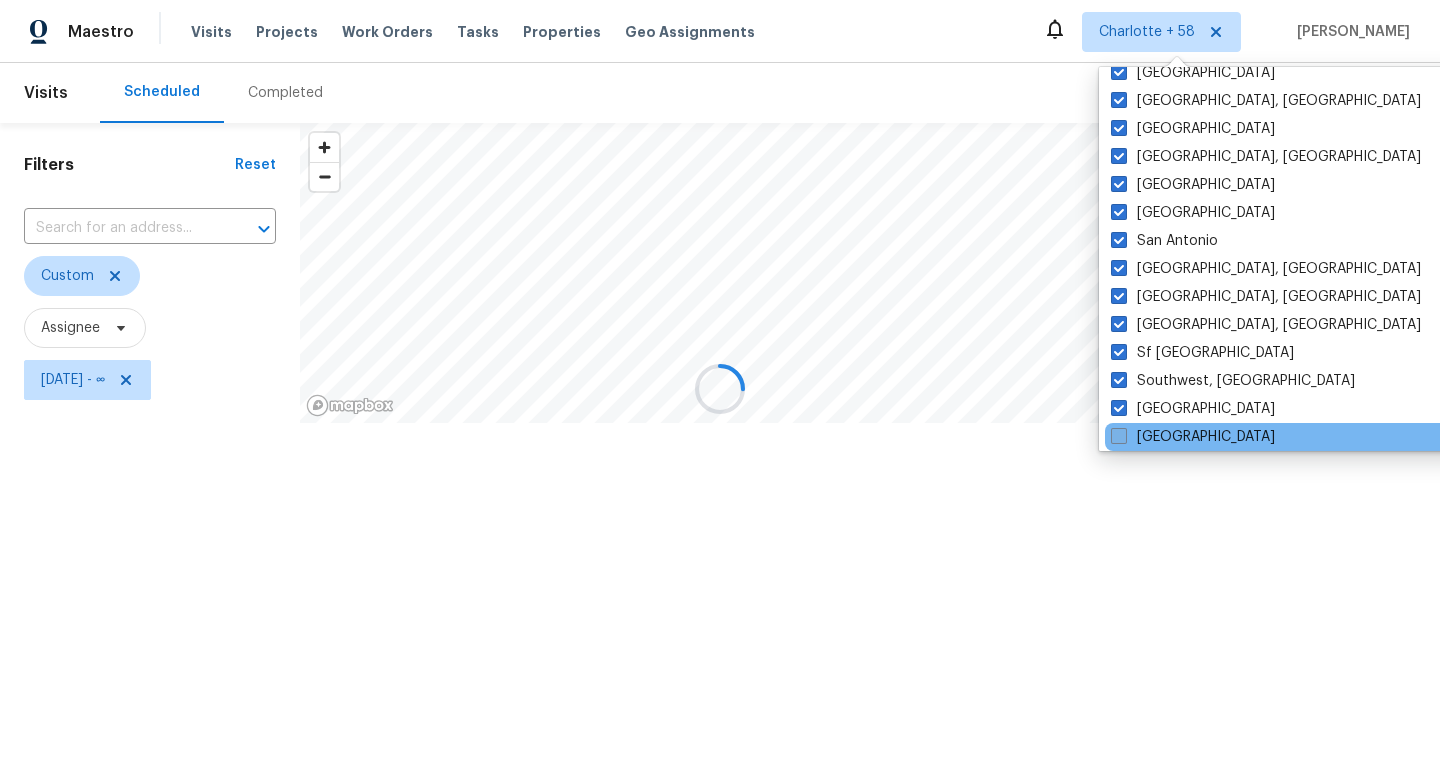 click at bounding box center (1119, 436) 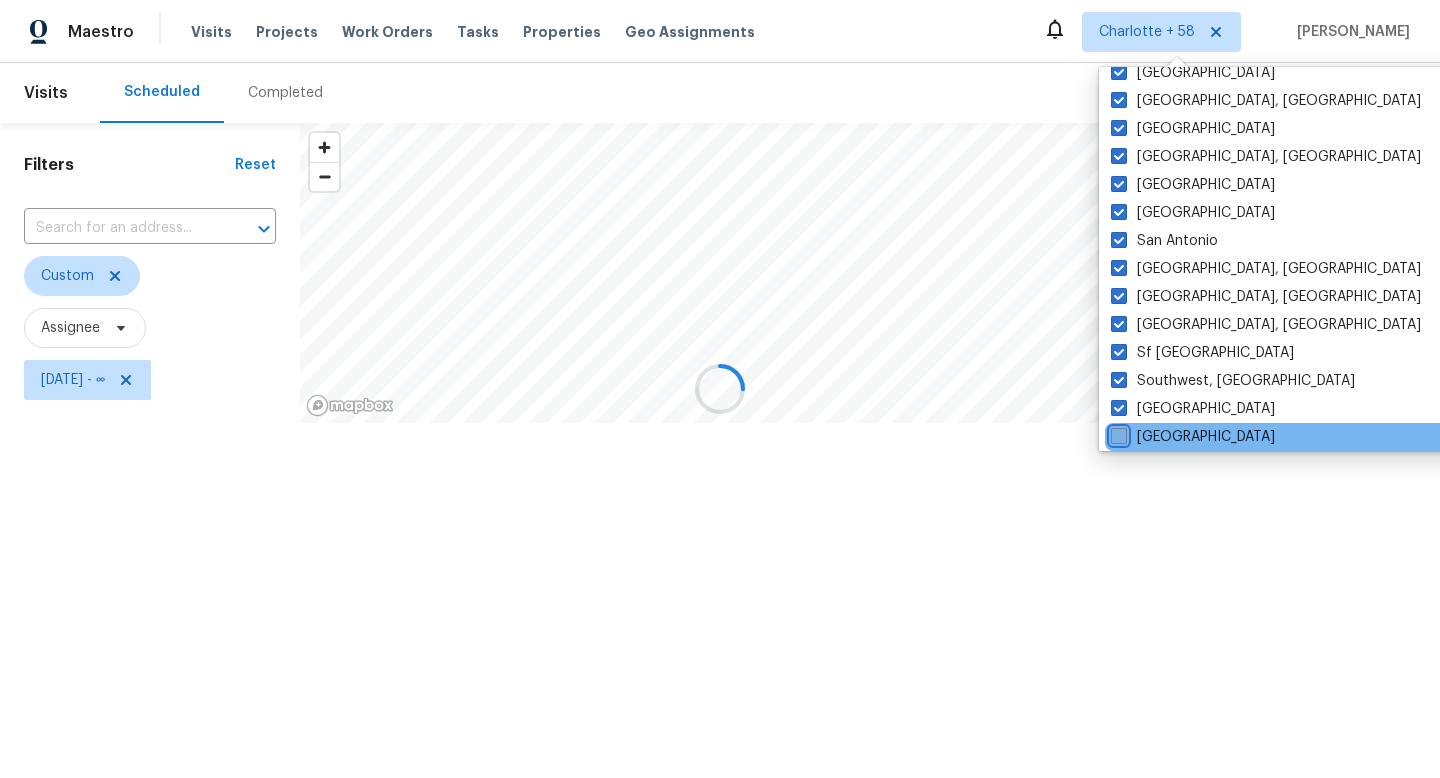 click on "[GEOGRAPHIC_DATA]" at bounding box center [1117, 433] 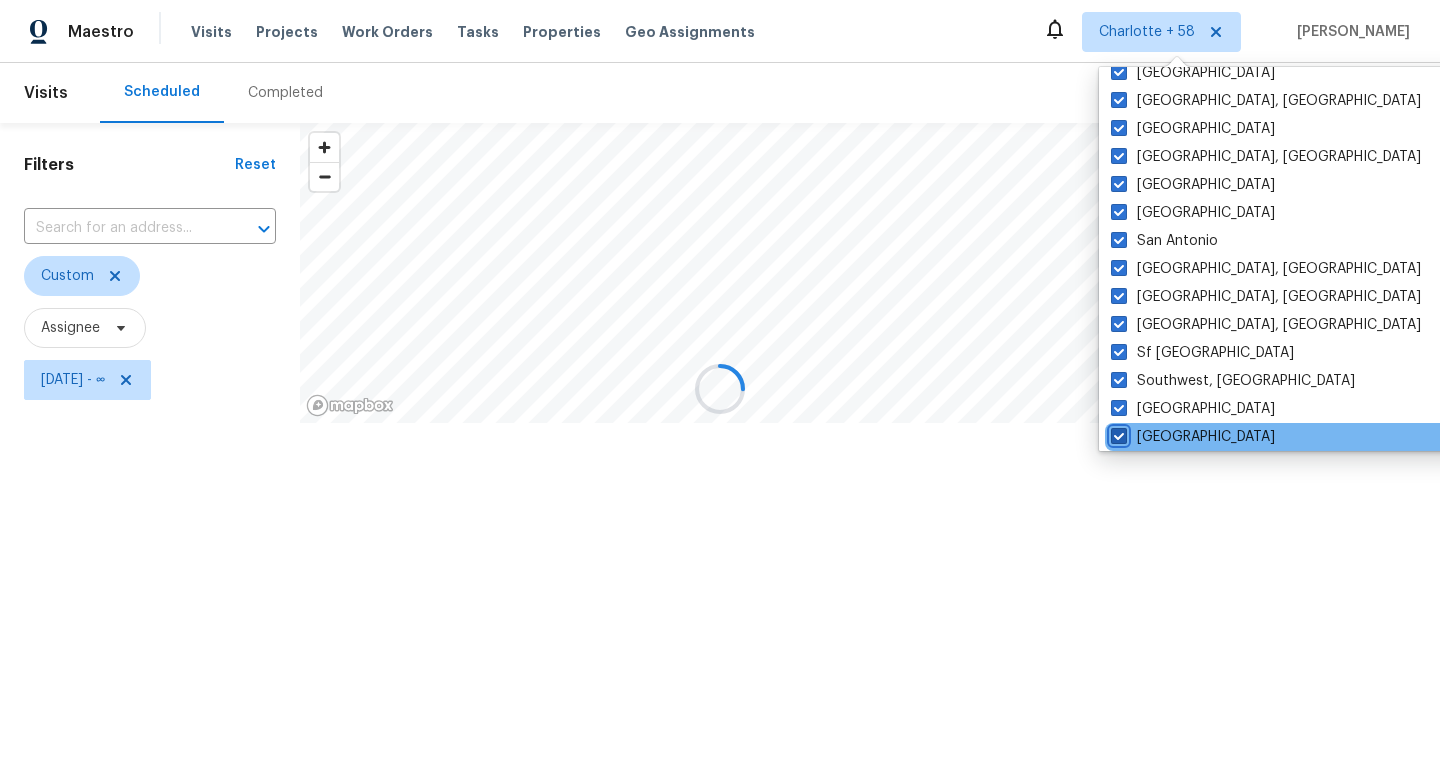 checkbox on "true" 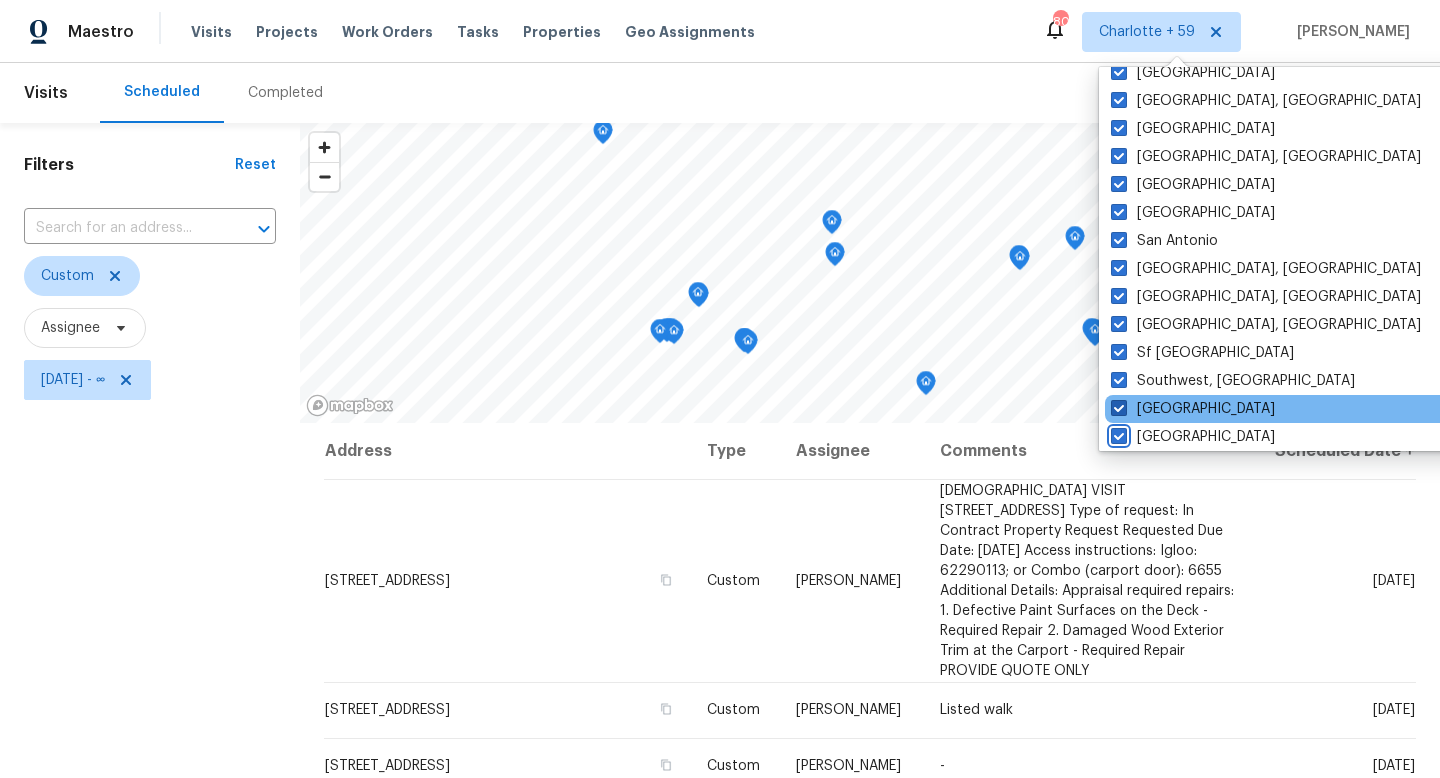 scroll, scrollTop: 1340, scrollLeft: 0, axis: vertical 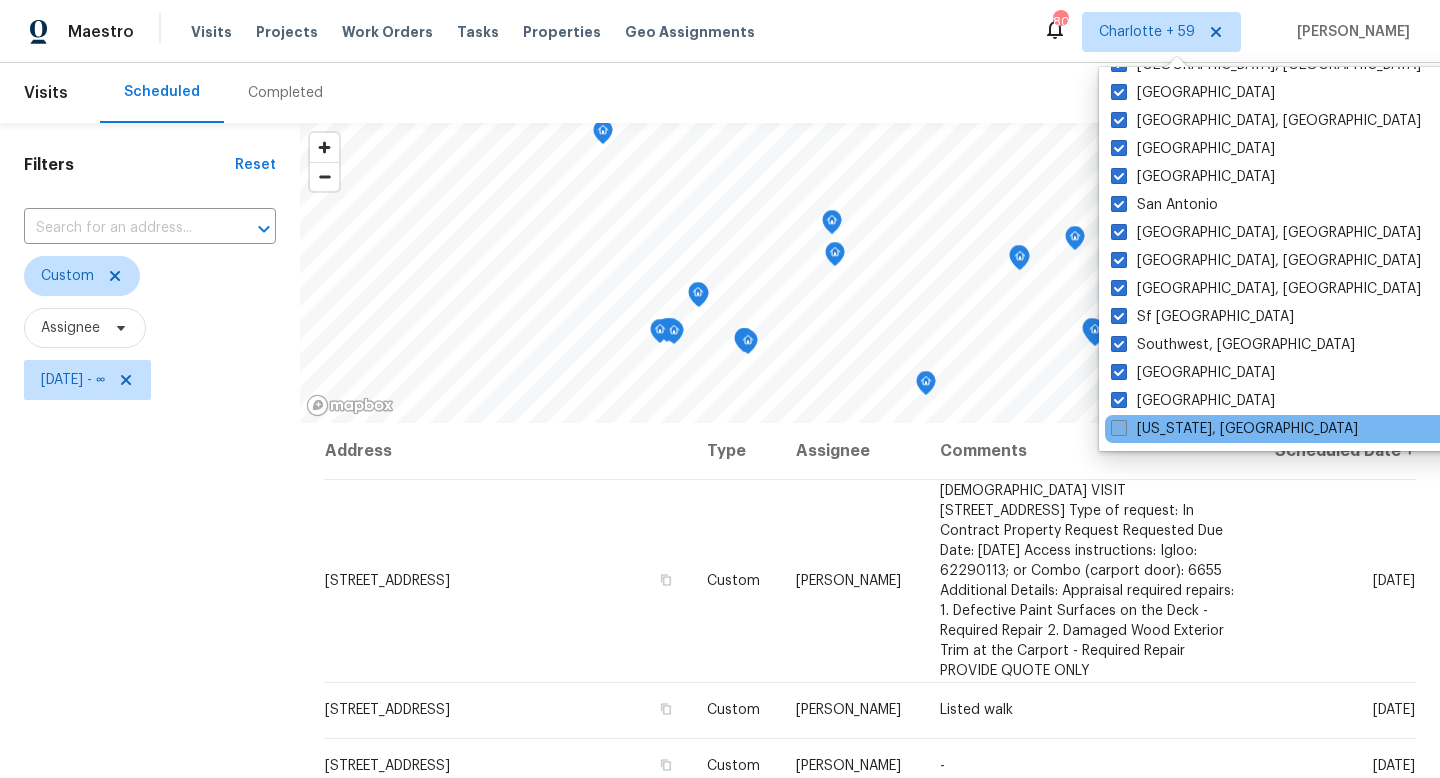 click at bounding box center (1119, 428) 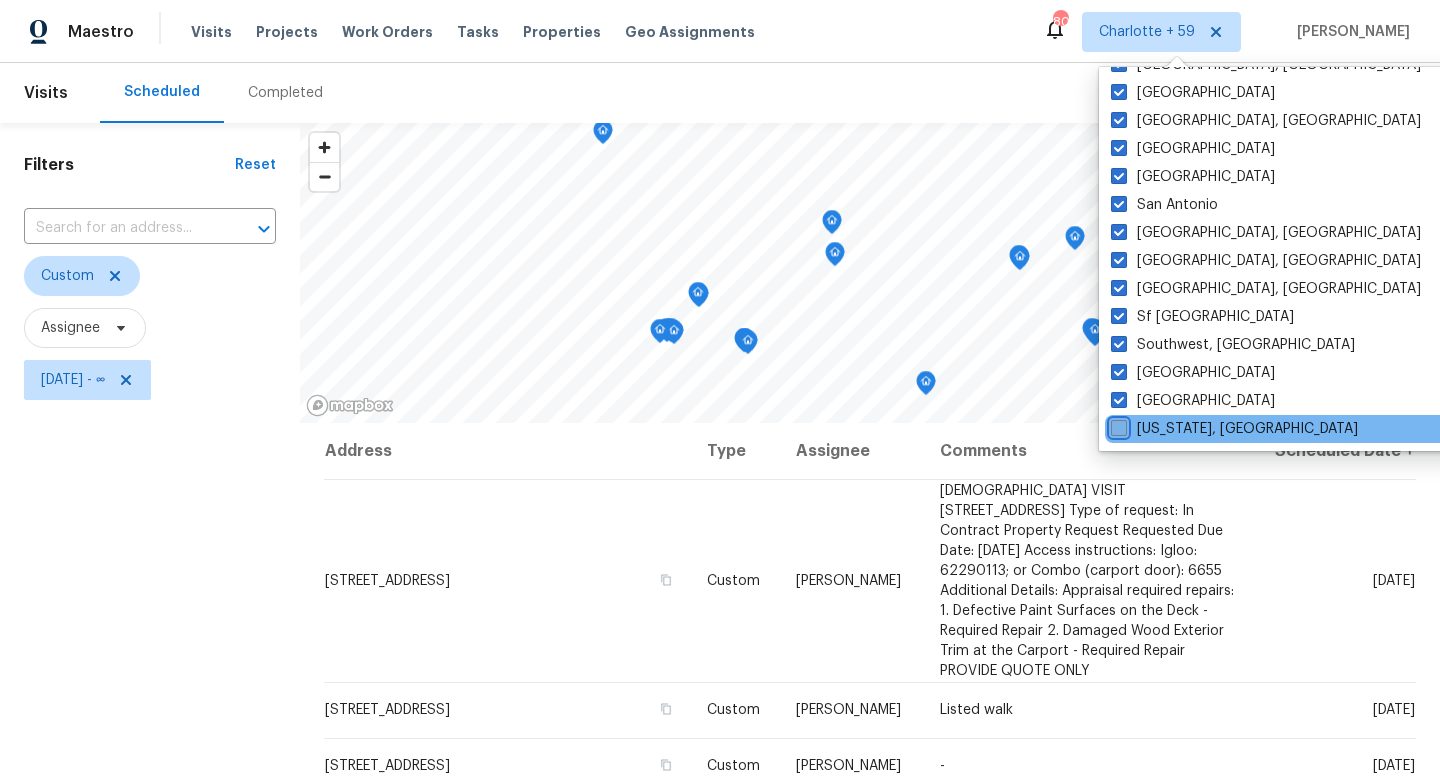 click on "[US_STATE], [GEOGRAPHIC_DATA]" at bounding box center [1117, 425] 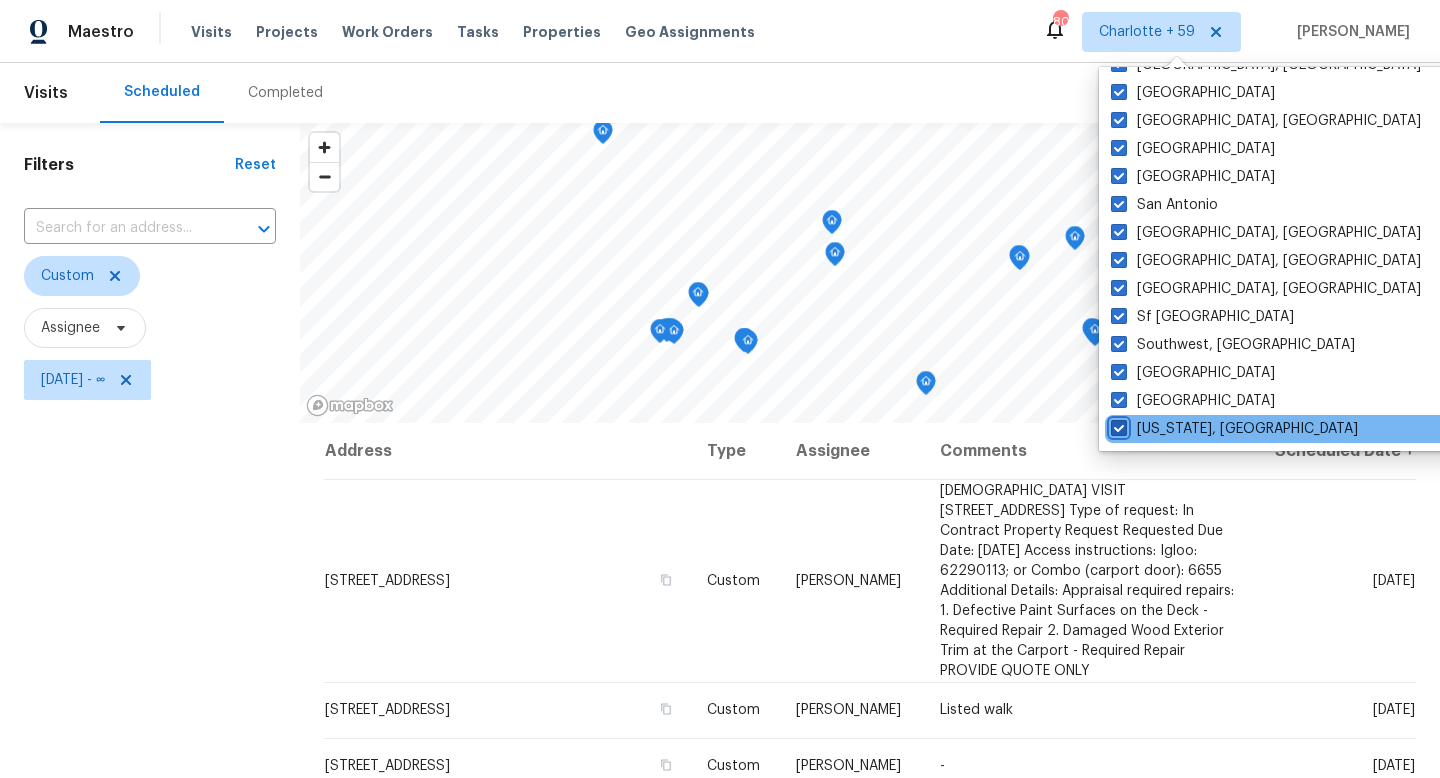 checkbox on "true" 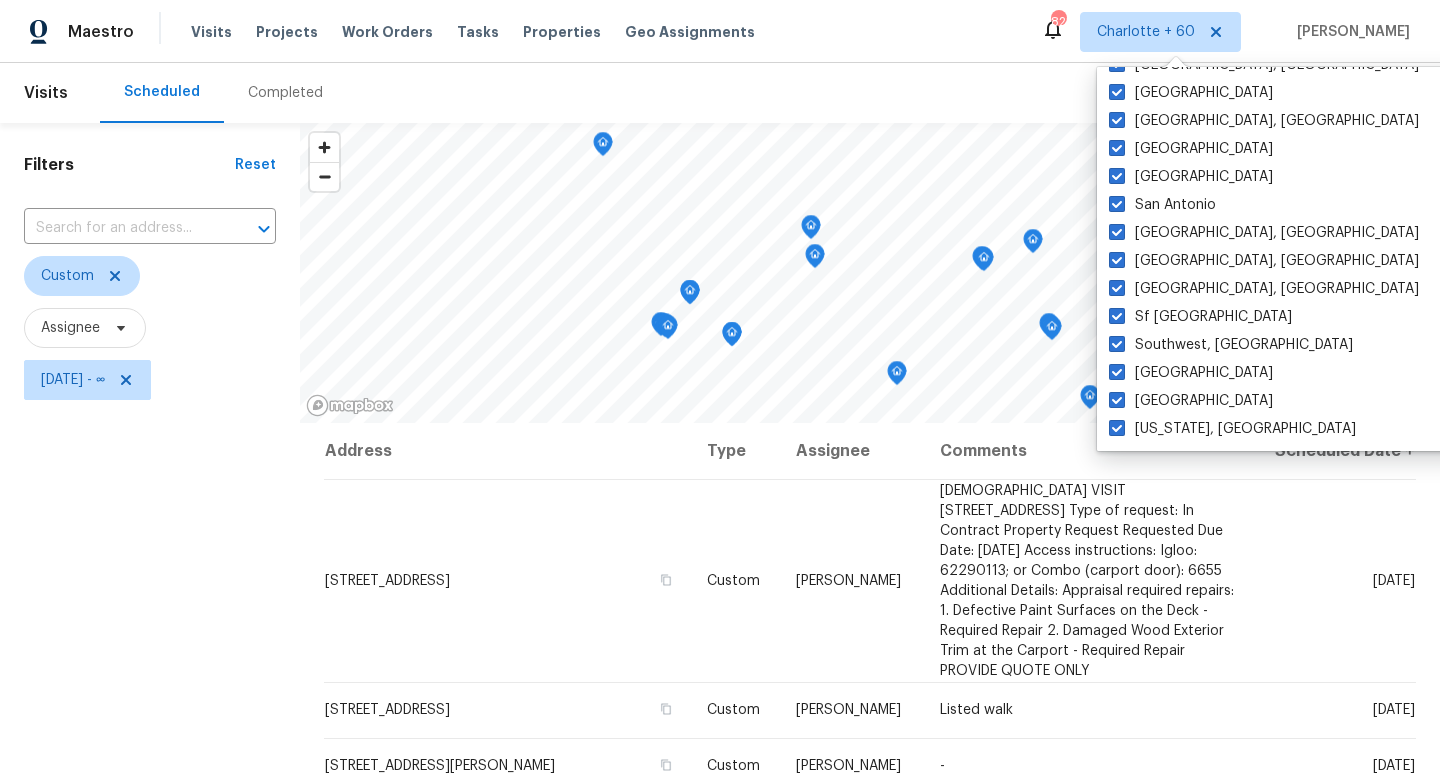 click on "Maestro Visits Projects Work Orders Tasks Properties Geo Assignments 823 Charlotte + 60 [PERSON_NAME]" at bounding box center [720, 31] 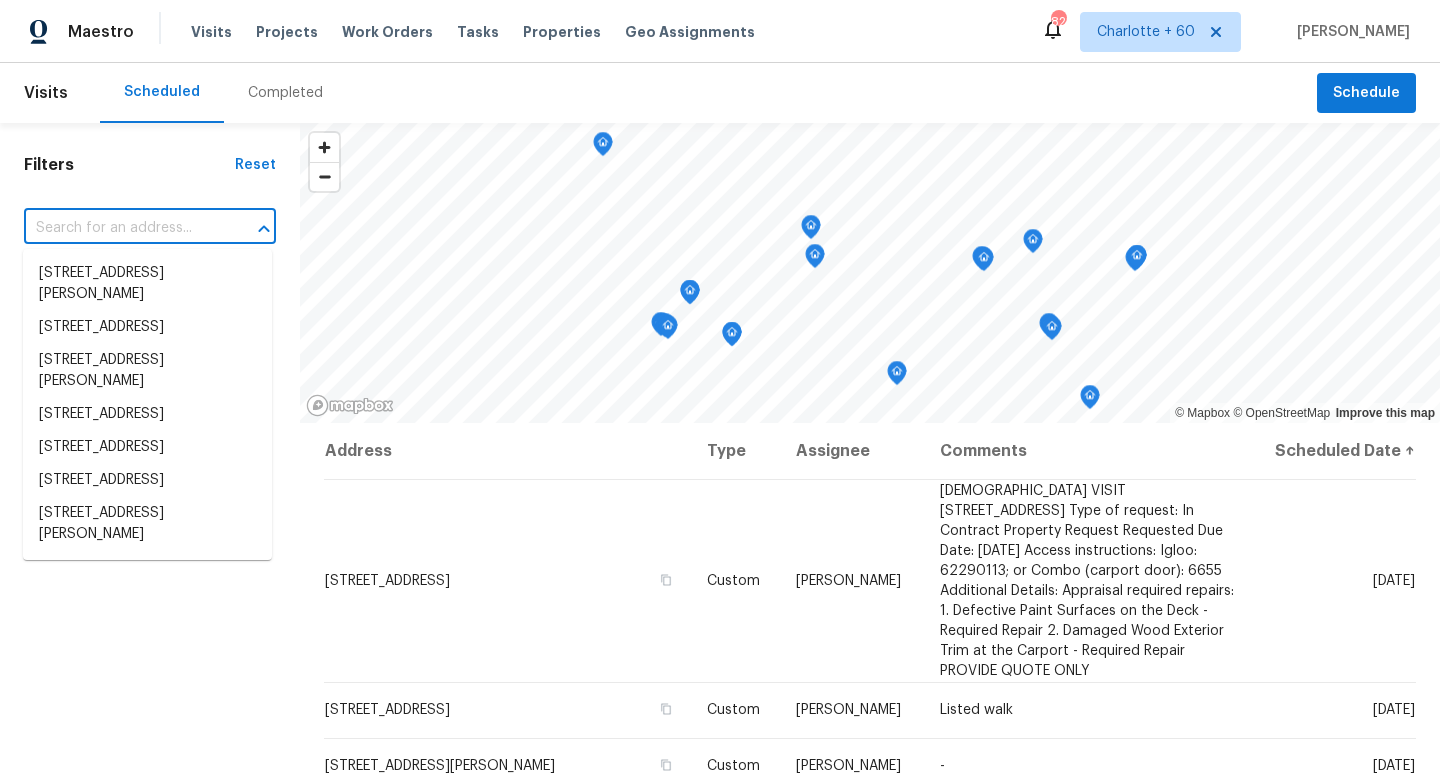 click at bounding box center (122, 228) 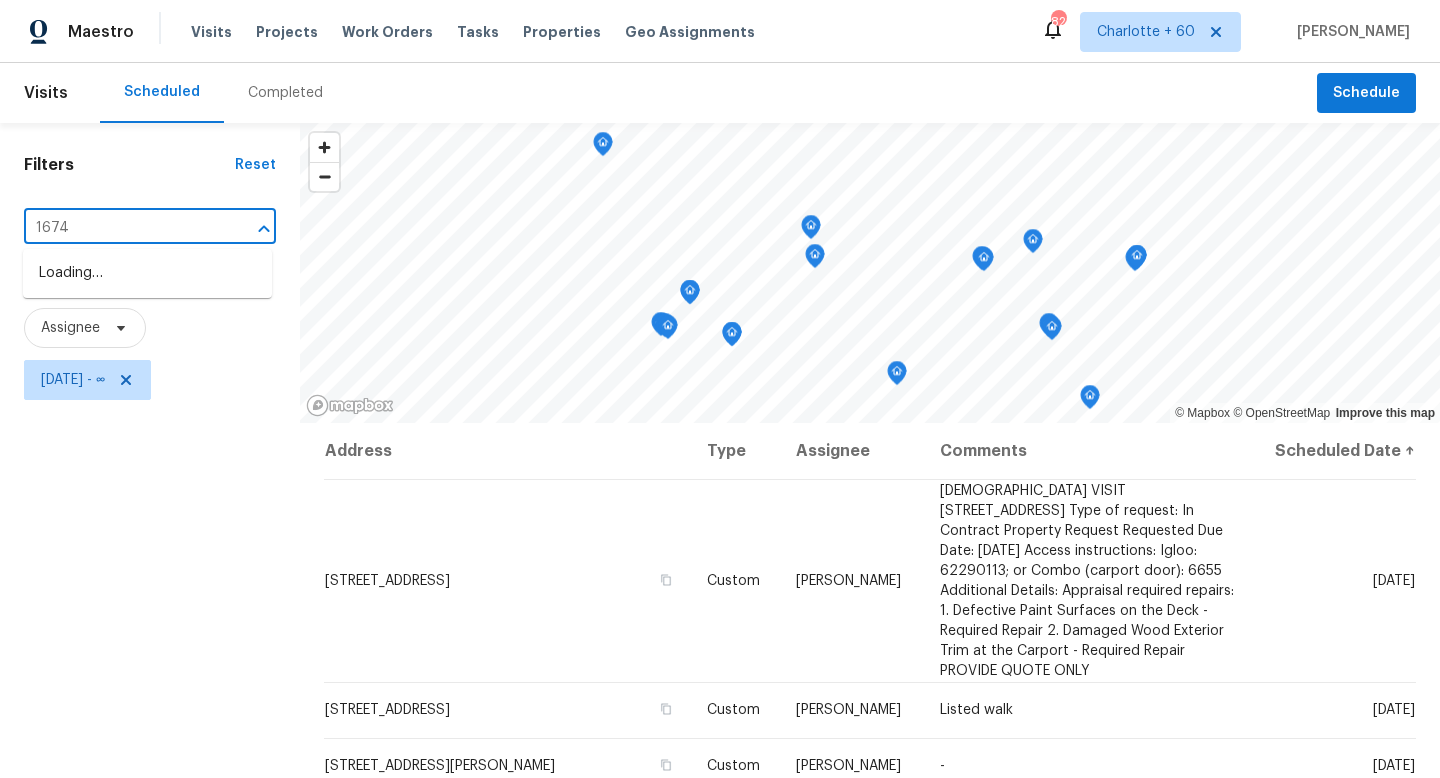 type on "16742" 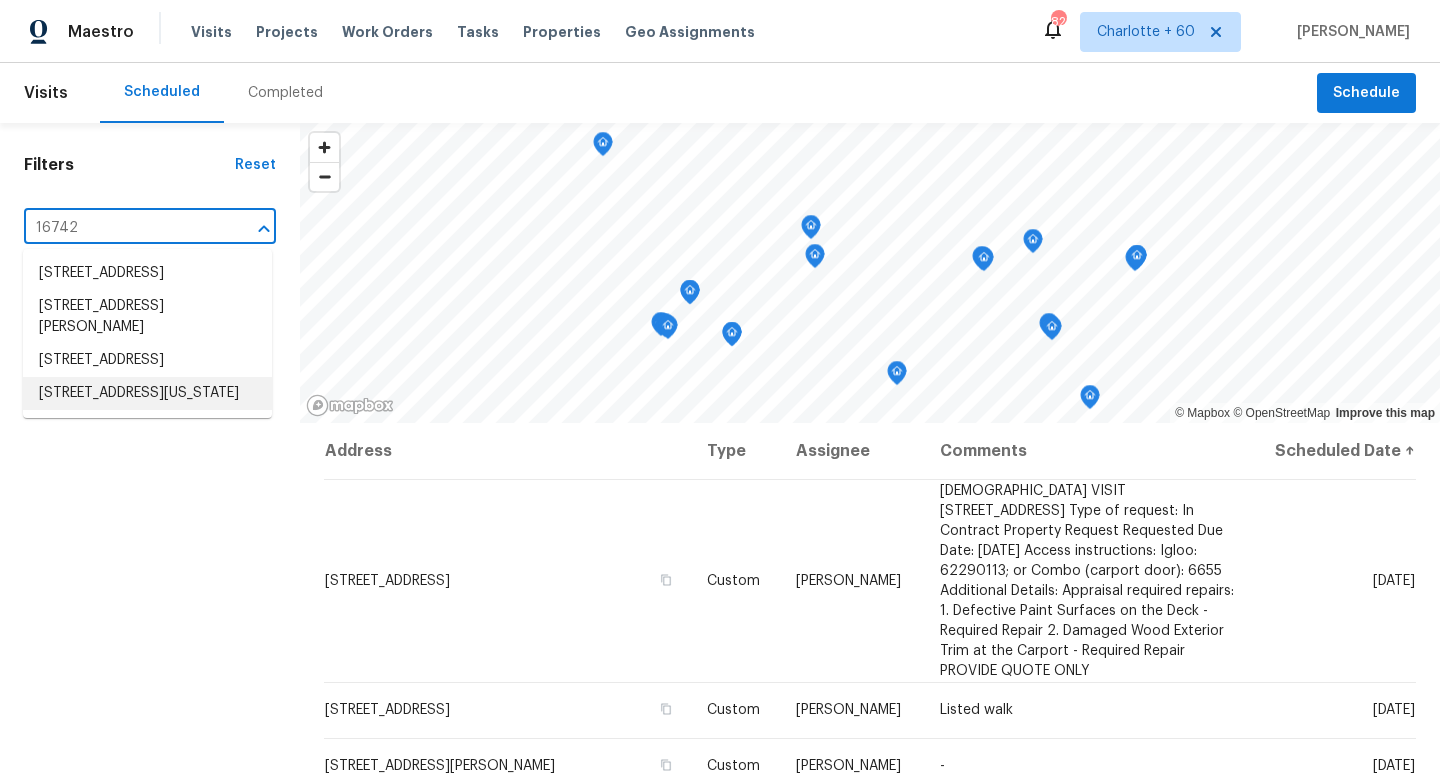 click on "[STREET_ADDRESS][US_STATE]" at bounding box center [147, 393] 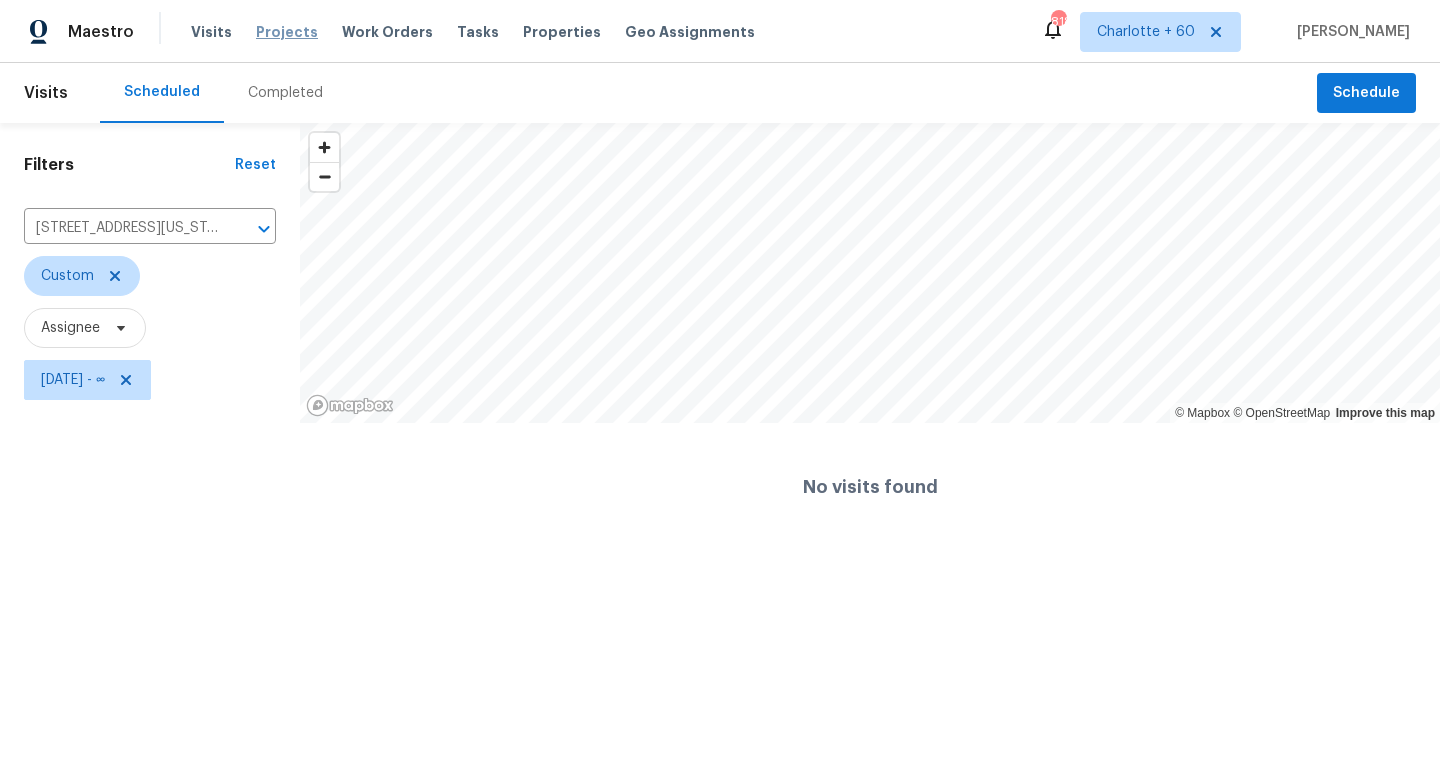 click on "Projects" at bounding box center (287, 32) 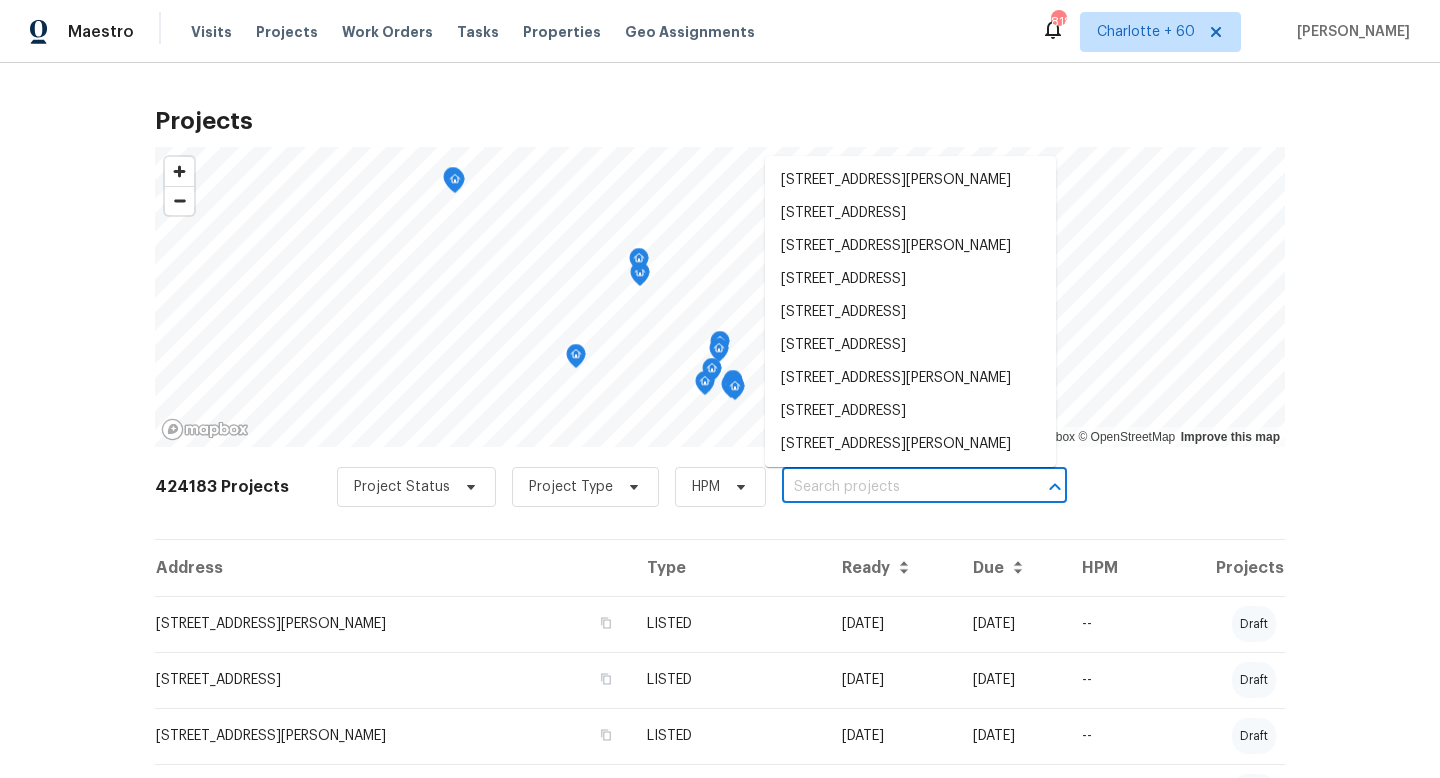 click at bounding box center (896, 487) 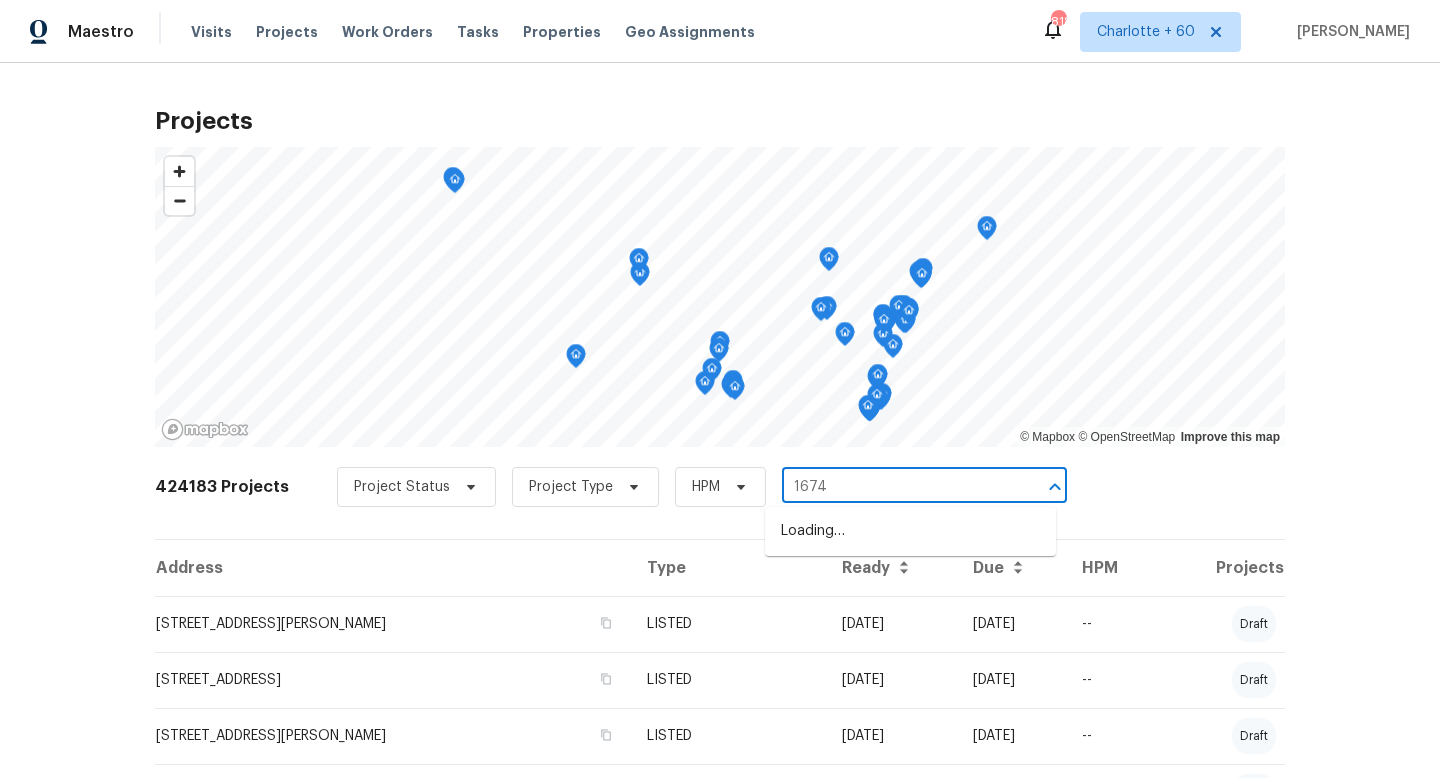 type on "16742" 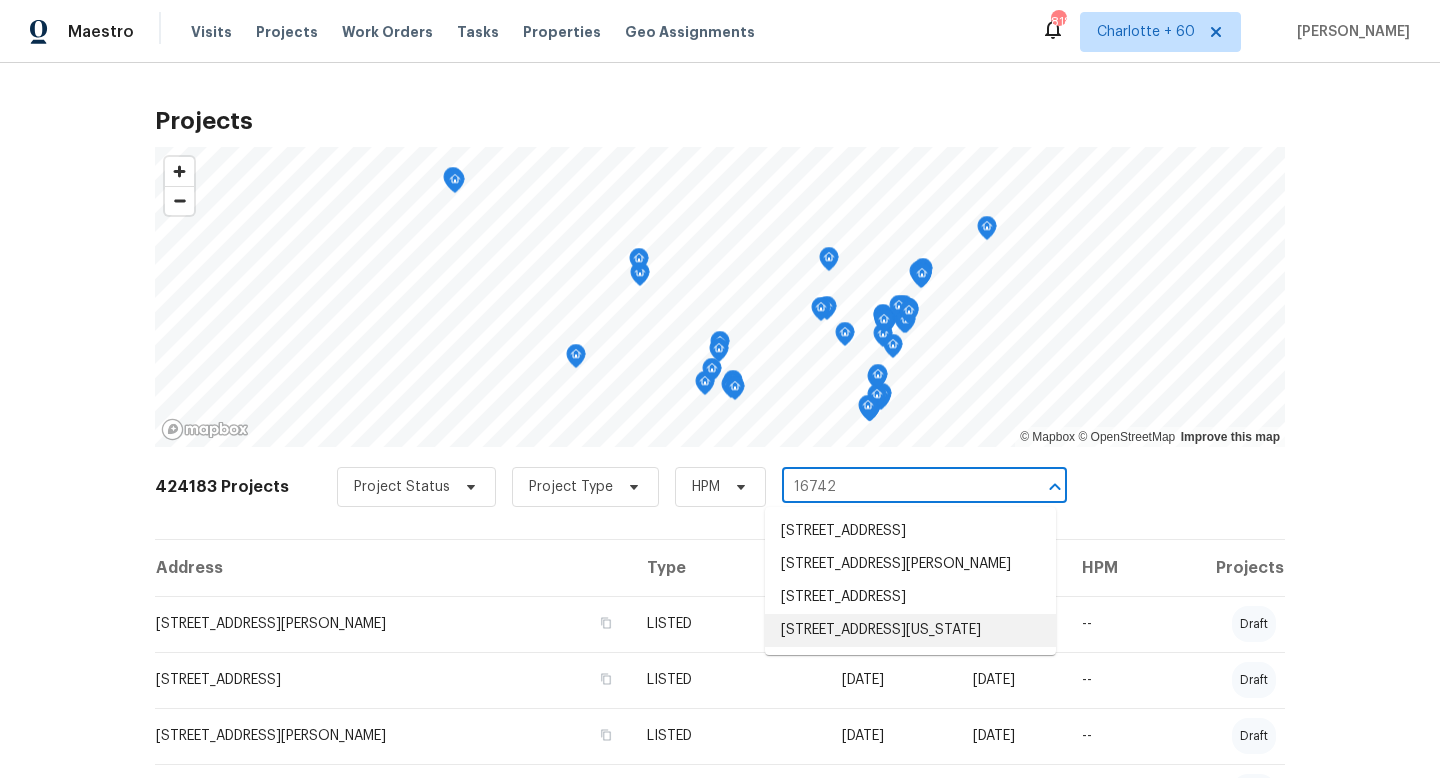 click on "[STREET_ADDRESS][US_STATE]" at bounding box center [910, 630] 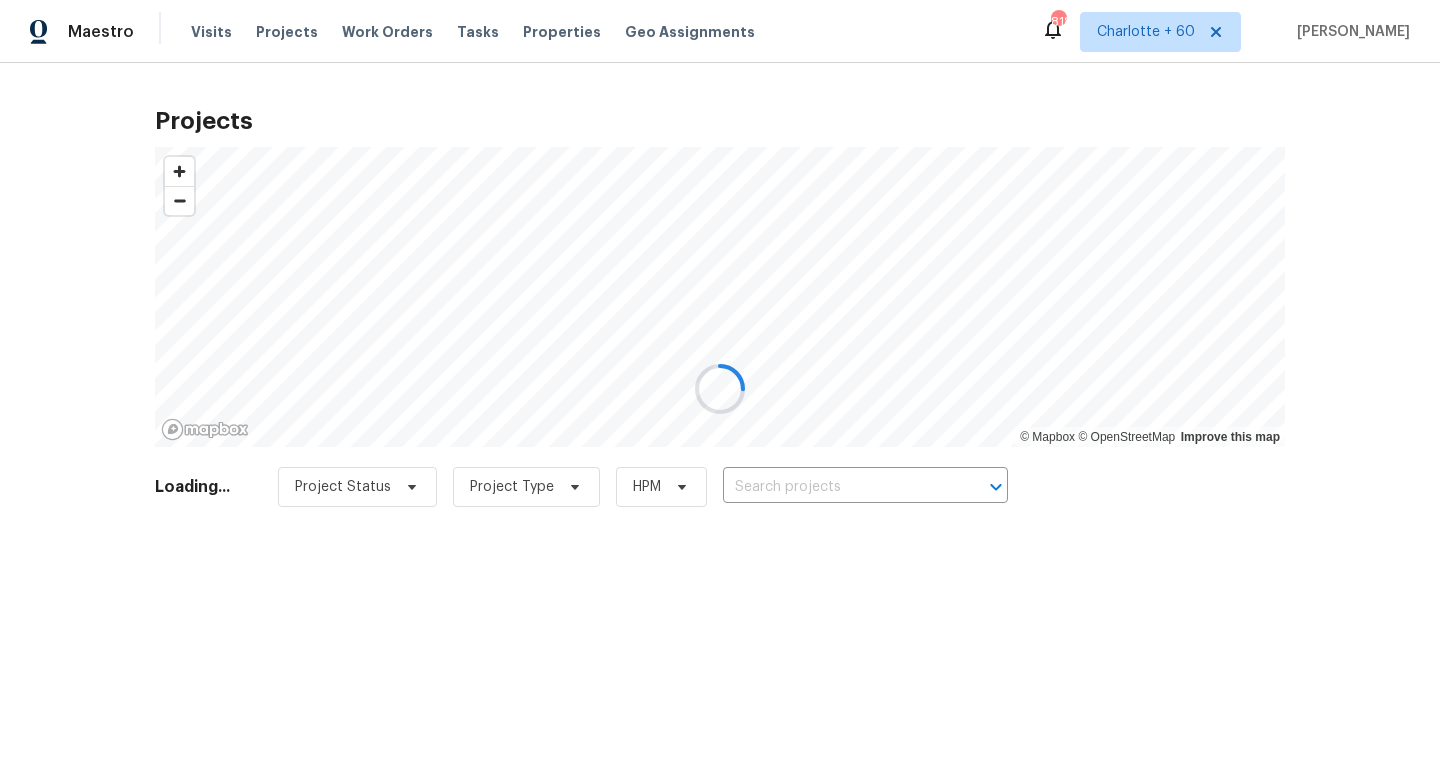 type on "[STREET_ADDRESS][US_STATE]" 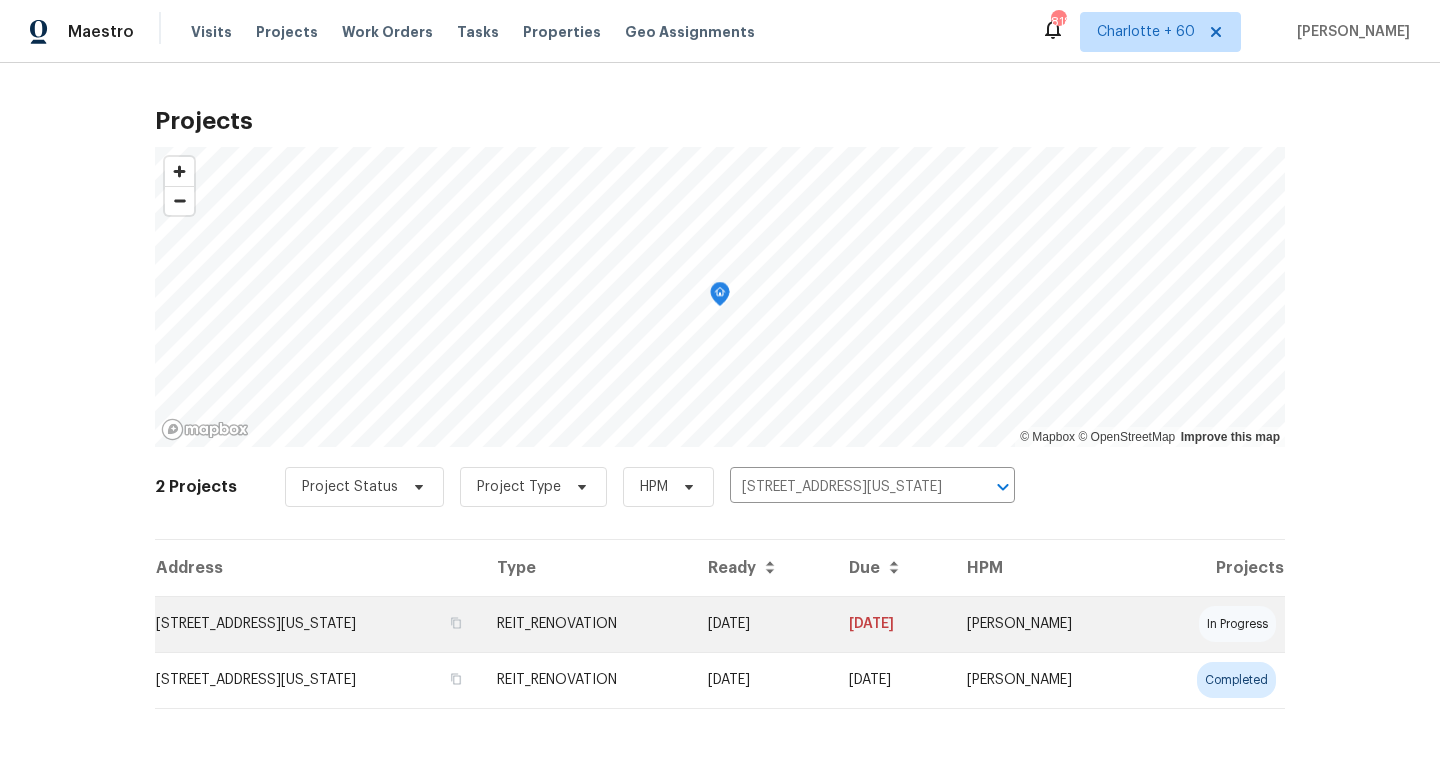 click on "[DATE]" at bounding box center (762, 624) 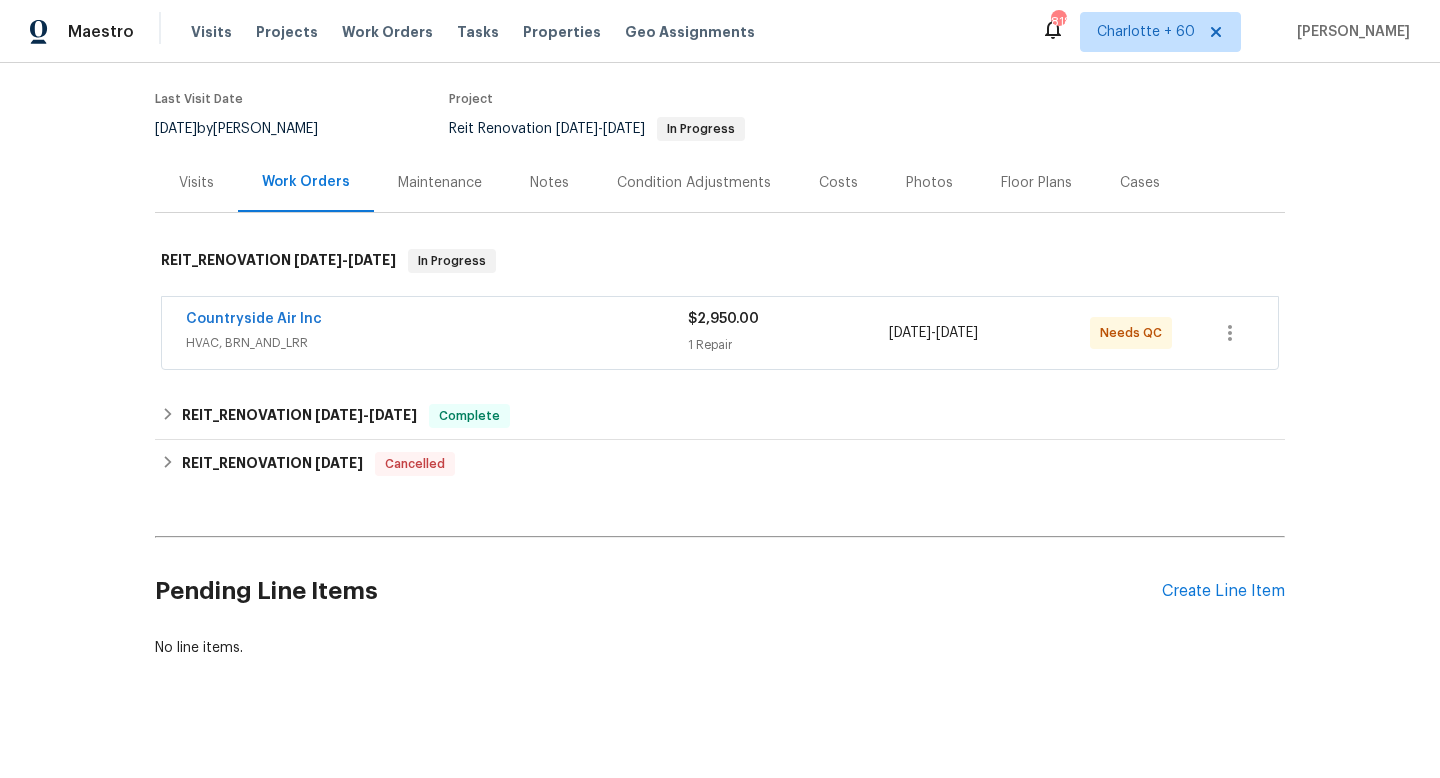 scroll, scrollTop: 166, scrollLeft: 0, axis: vertical 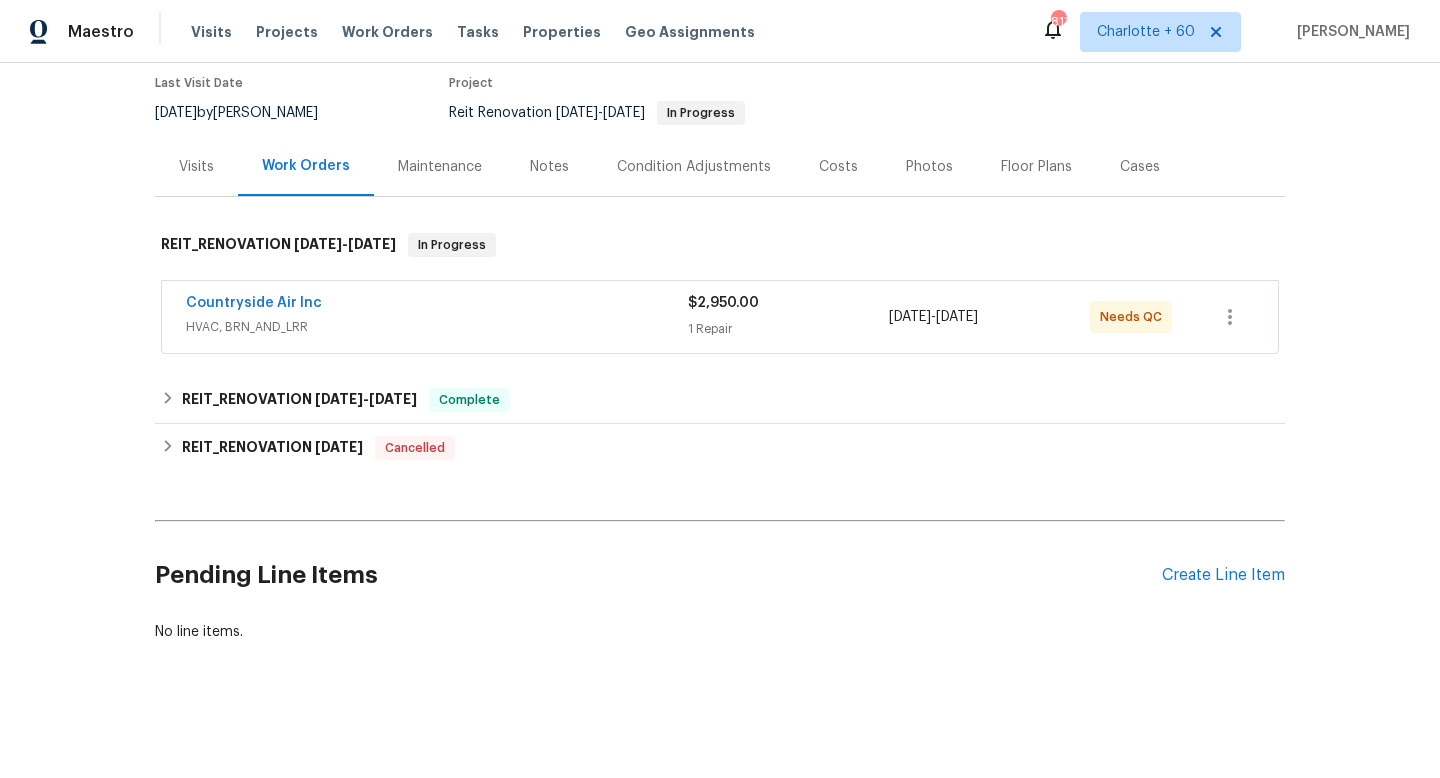 click on "$2,950.00" at bounding box center [788, 303] 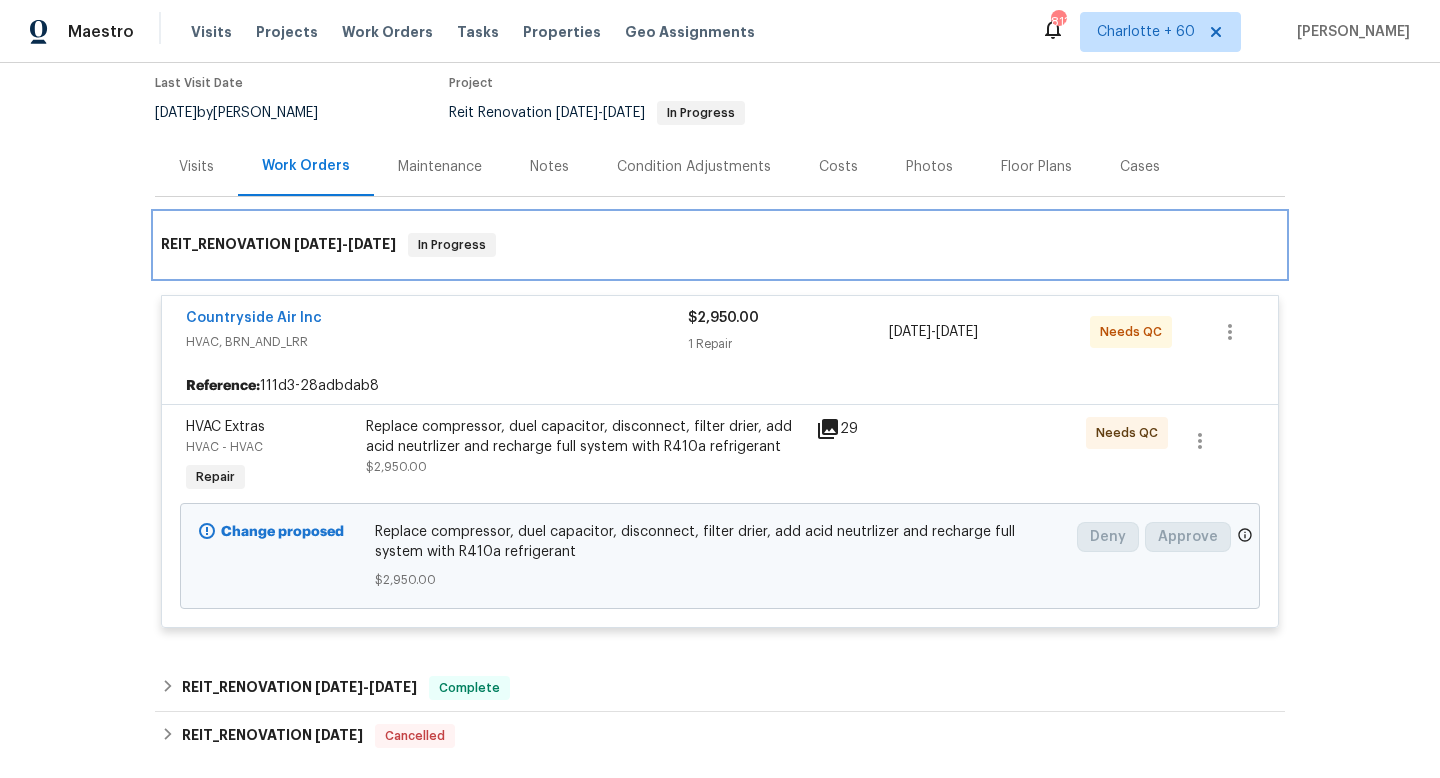click on "REIT_RENOVATION   [DATE]  -  [DATE] In Progress" at bounding box center [720, 245] 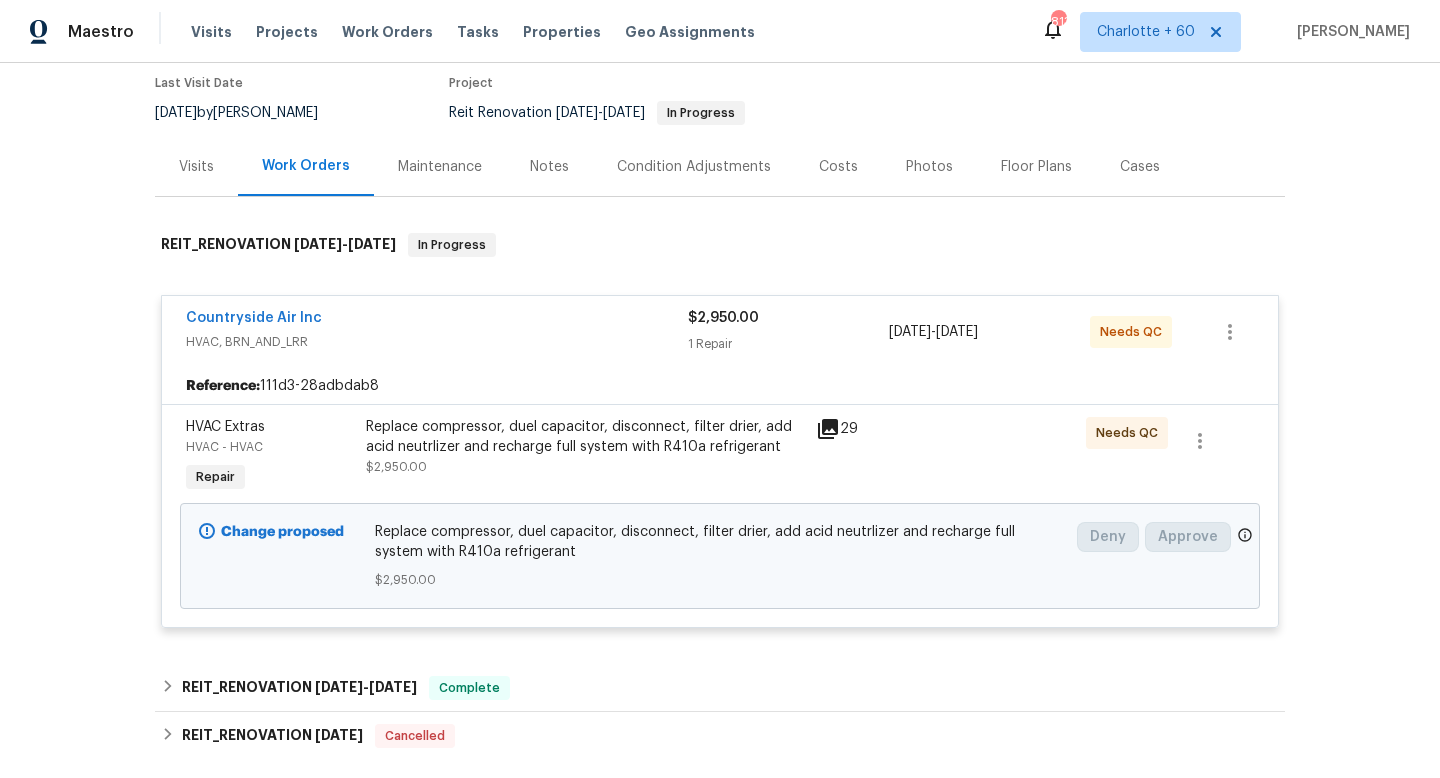 click on "Back to all projects [STREET_ADDRESS][US_STATE] 3 Beds | 2 Baths | Total: 1470 ft² | Above Grade: 1470 ft² | Basement Finished: N/A | 1980 Not seen [DATE] Mark Seen Actions Last Visit Date [DATE]  by  [PERSON_NAME]   Project Reit Renovation   [DATE]  -  [DATE] In Progress Visits Work Orders Maintenance Notes Condition Adjustments Costs Photos Floor Plans Cases REIT_RENOVATION   [DATE]  -  [DATE] In Progress Countryside Air Inc HVAC, BRN_AND_LRR $2,950.00 1 Repair [DATE]  -  [DATE] Needs QC Reference:  111d3-28adbdab8 HVAC Extras HVAC - HVAC Repair Replace compressor, duel capacitor, disconnect, filter drier, add acid neutrlizer and recharge full system with R410a refrigerant $2,950.00   29 Needs QC Change proposed Replace compressor, duel capacitor, disconnect, filter drier, add acid neutrlizer and recharge full system with R410a refrigerant $2,950.00 Deny Approve REIT_RENOVATION   [DATE]  -  [DATE] Complete Aura Construction LLC dba [PERSON_NAME] Painting and General Contracting  -" at bounding box center (720, 420) 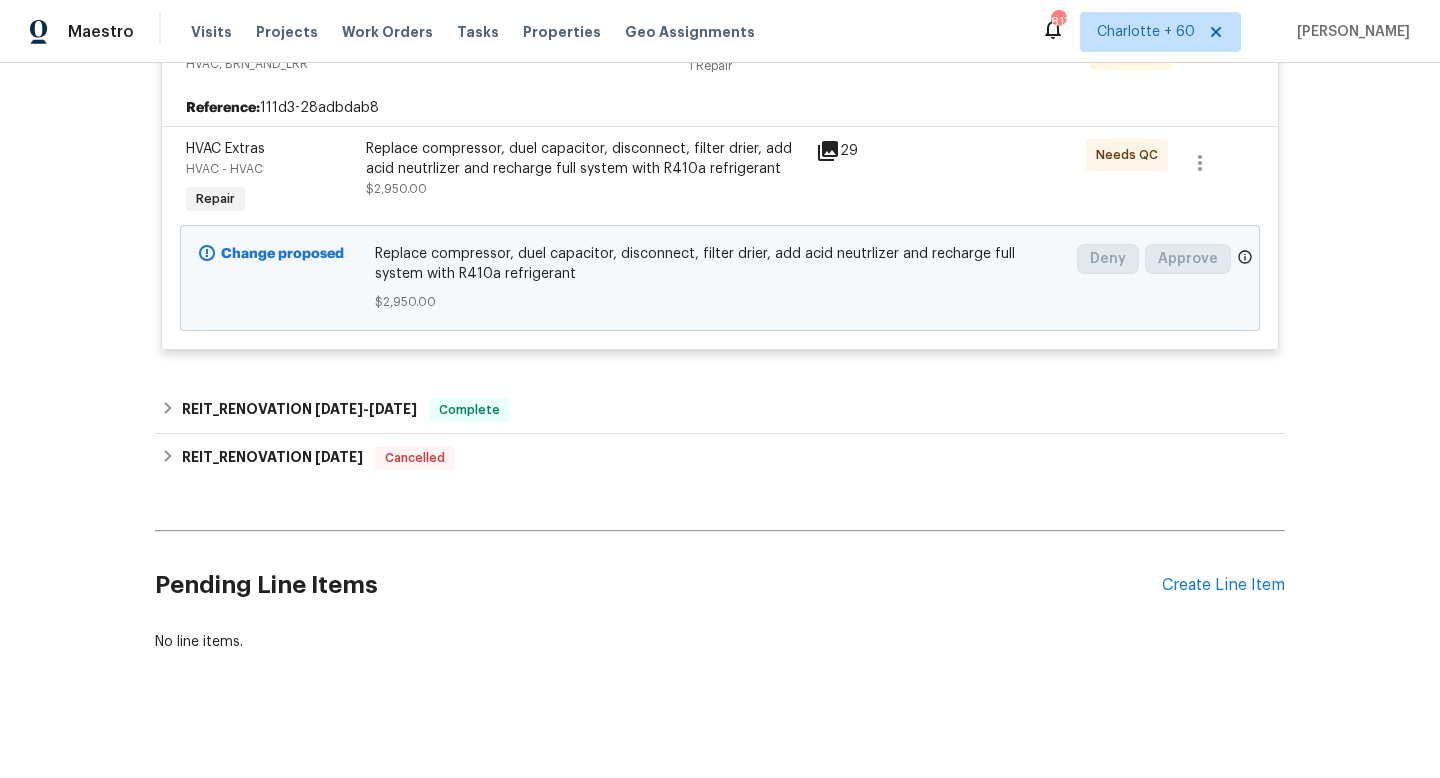 scroll, scrollTop: 454, scrollLeft: 0, axis: vertical 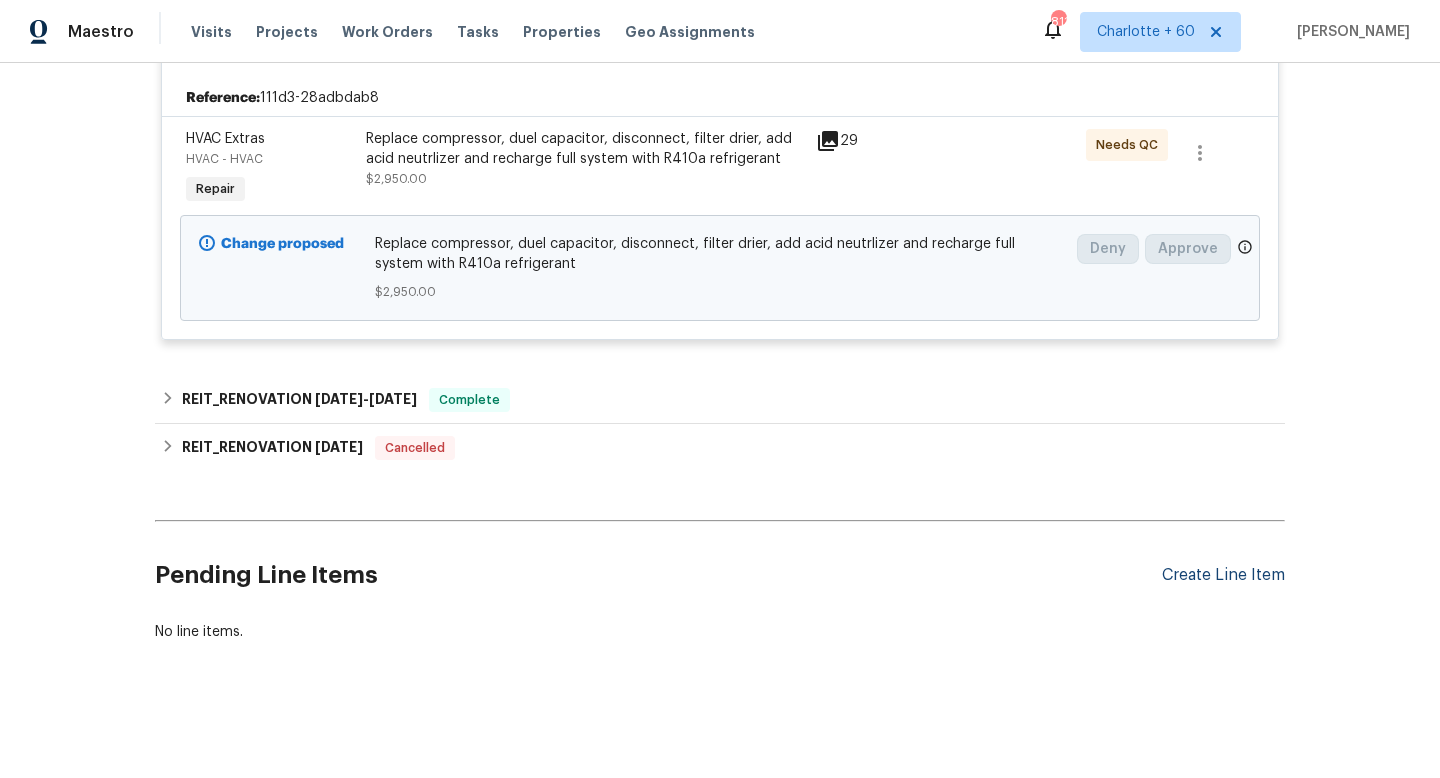 click on "Create Line Item" at bounding box center [1223, 575] 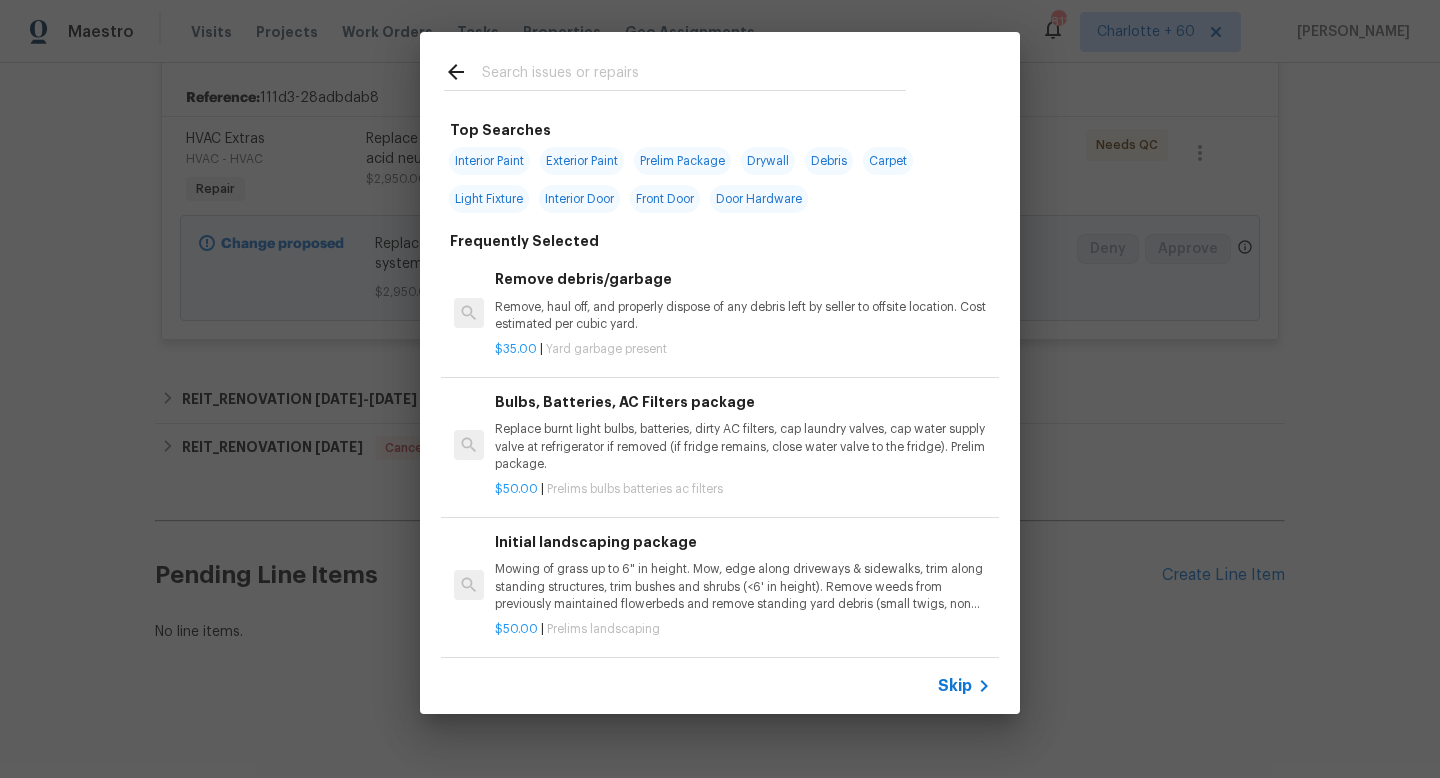 click at bounding box center (694, 75) 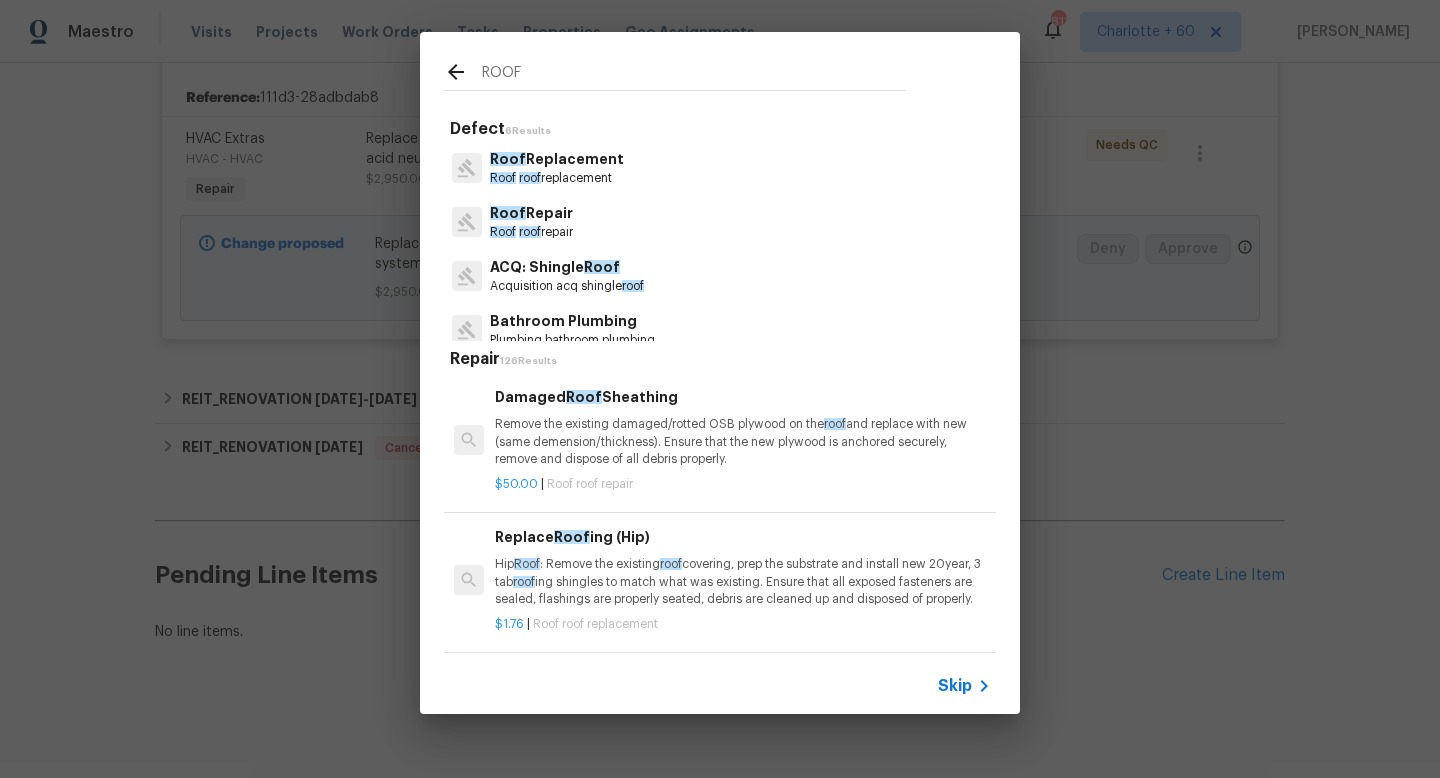 type on "ROOF" 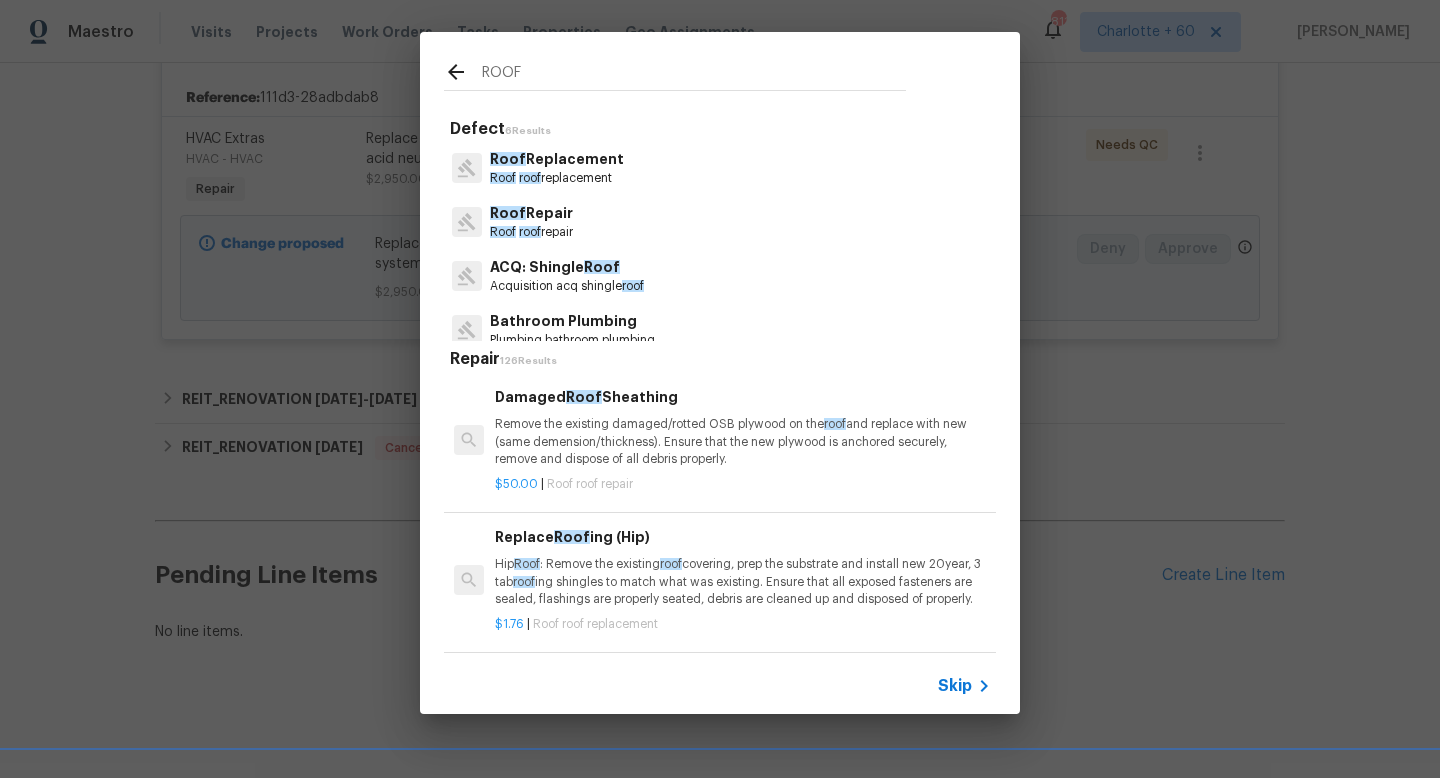 click on "roof" at bounding box center (530, 232) 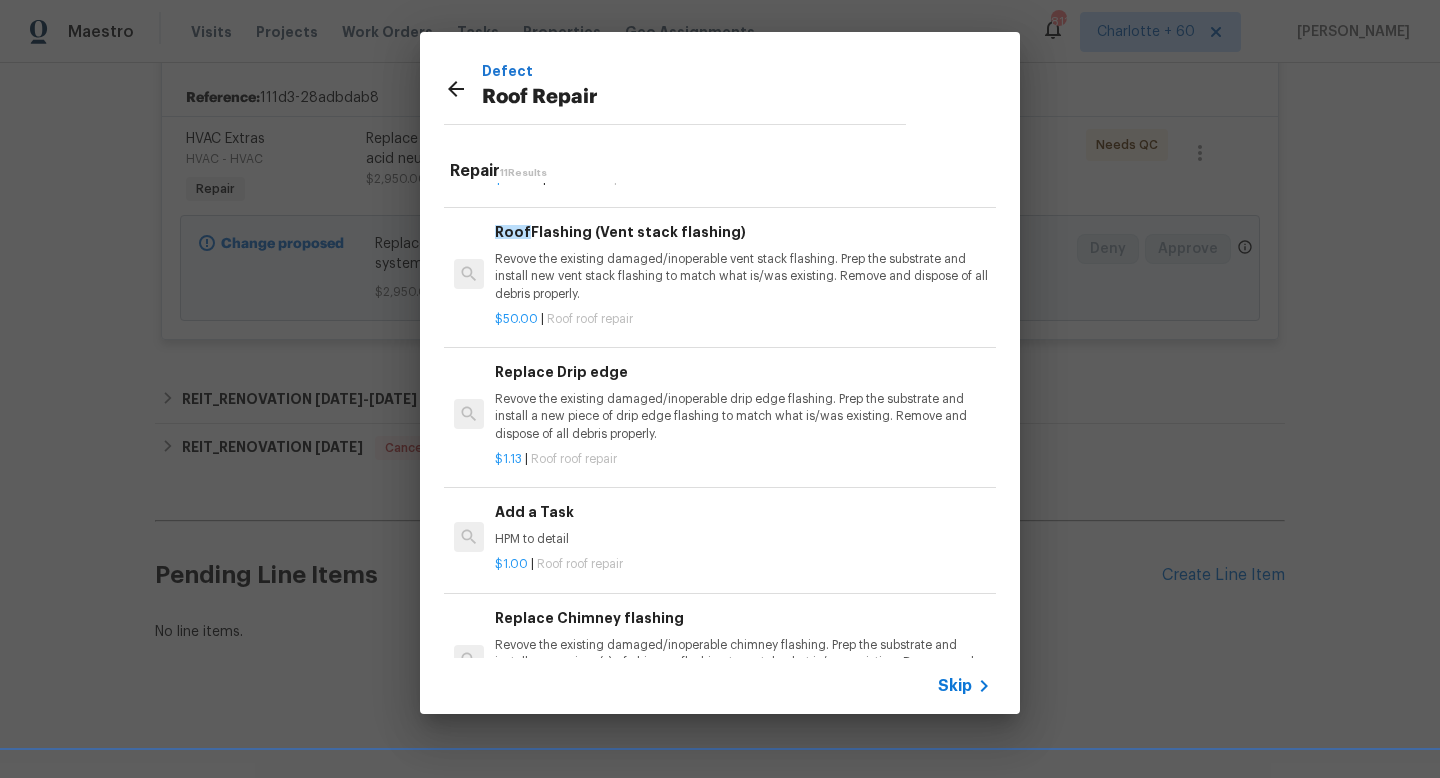 scroll, scrollTop: 984, scrollLeft: 0, axis: vertical 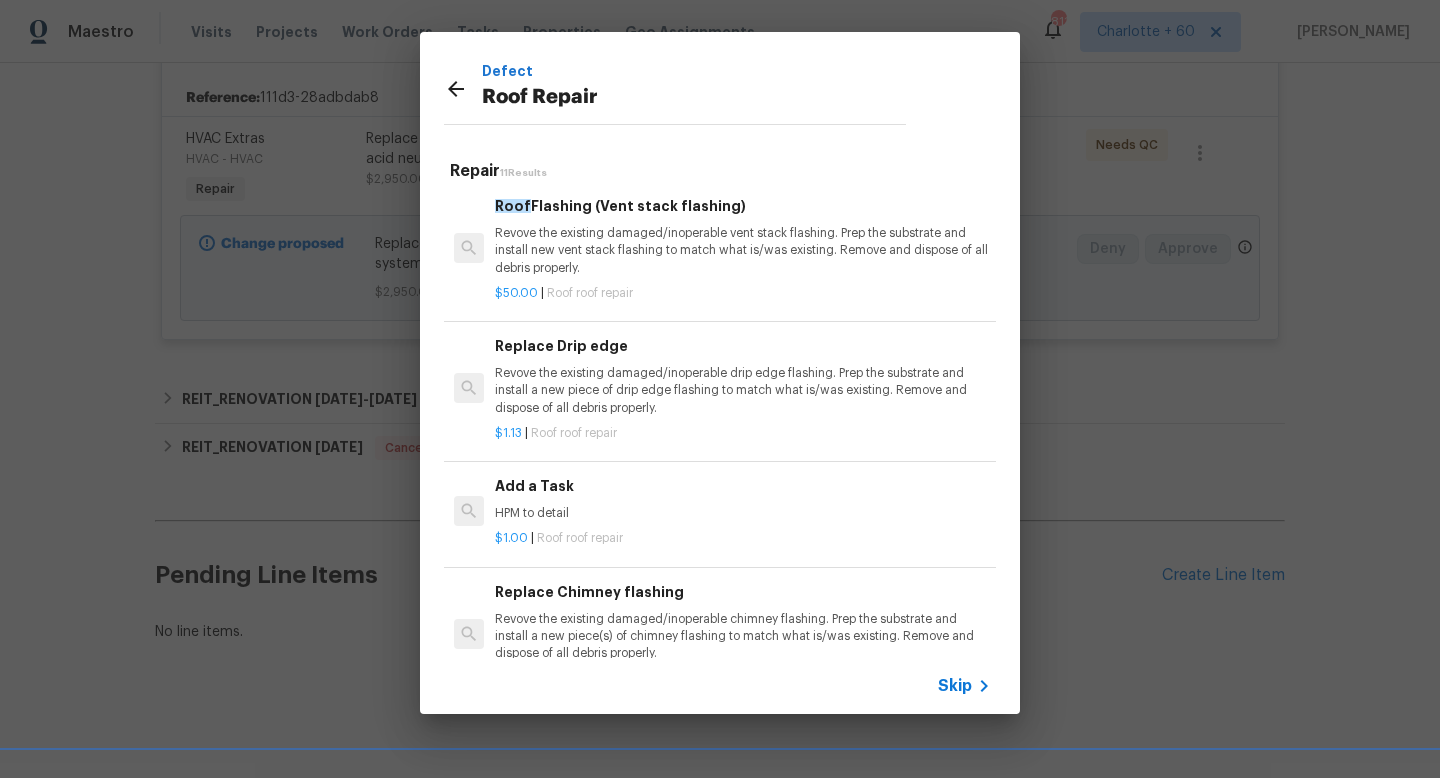 click on "HPM to detail" at bounding box center (743, 513) 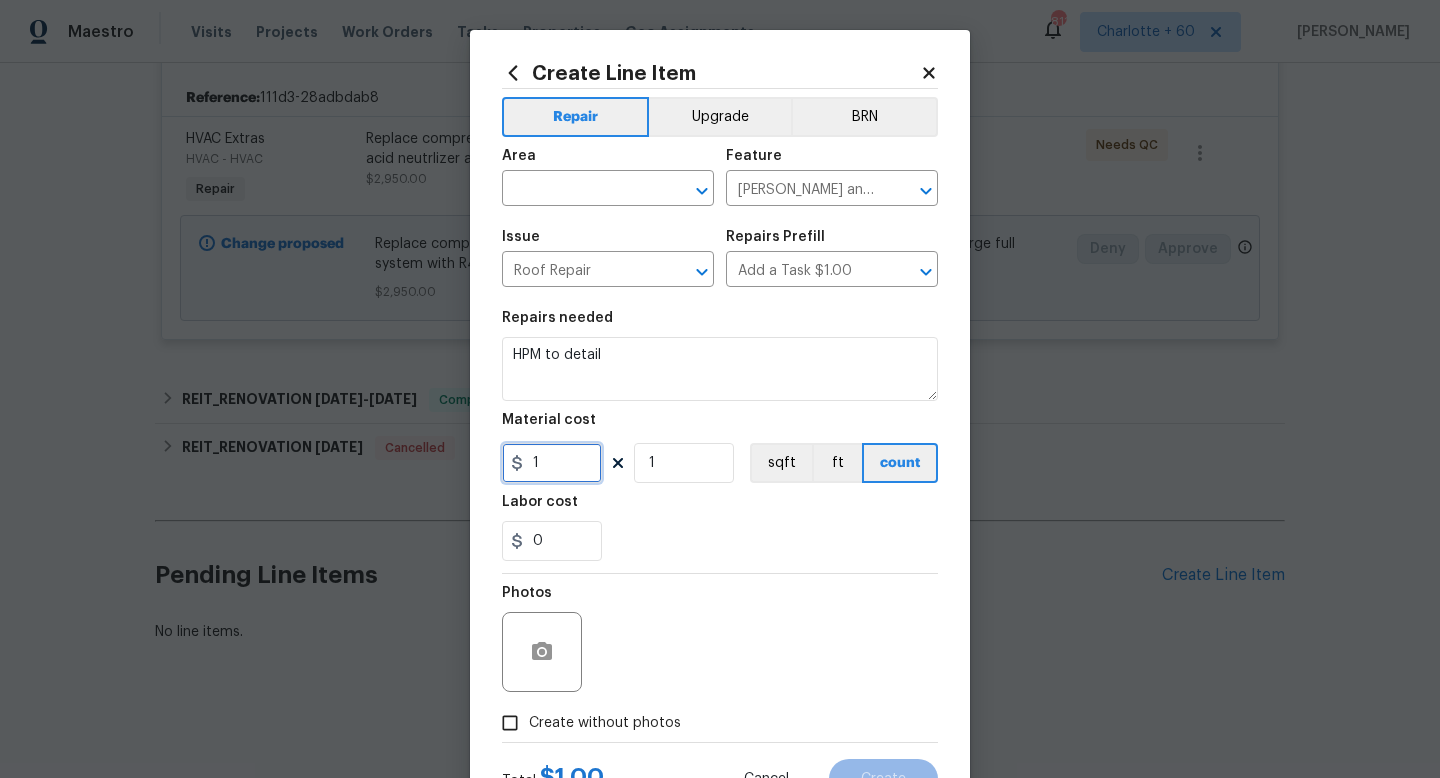 click on "1" at bounding box center (552, 463) 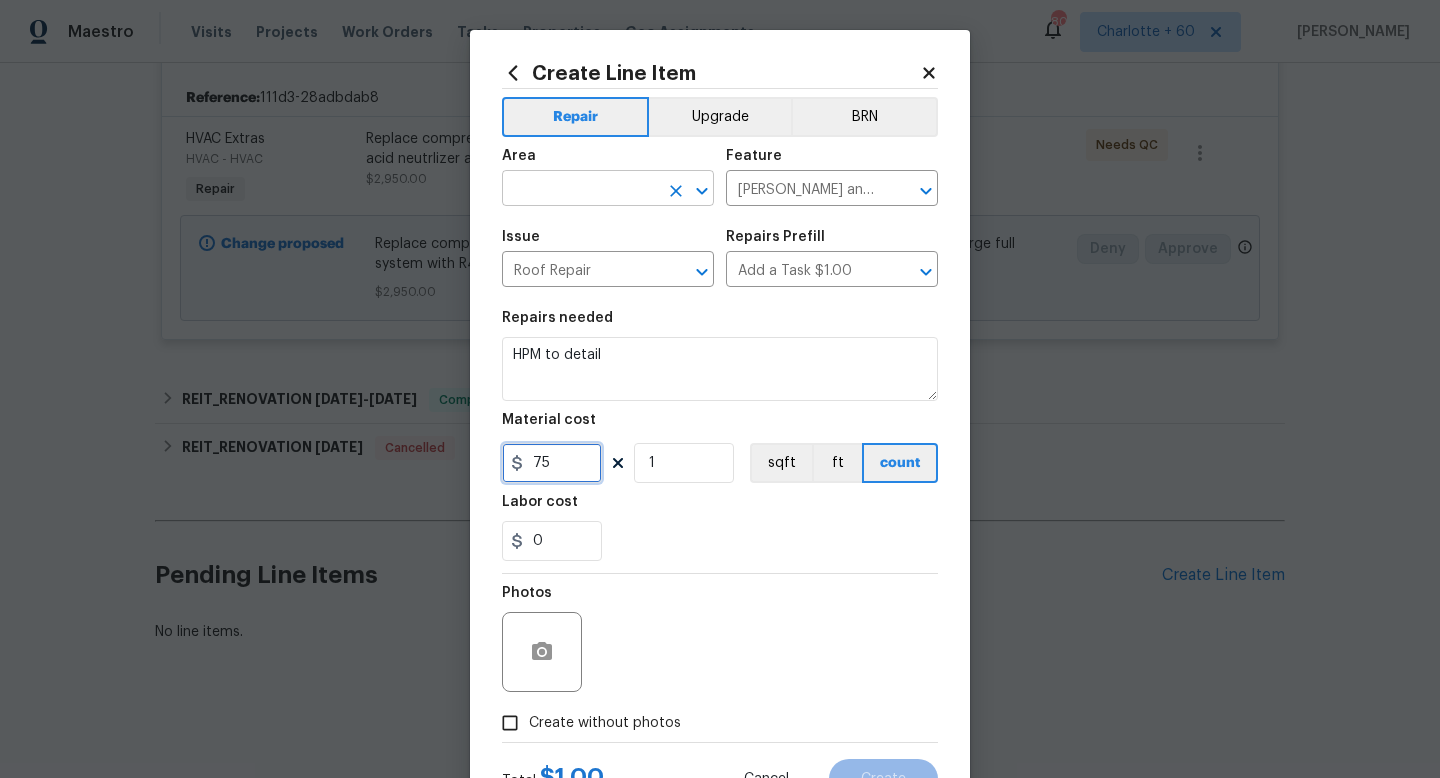 type on "75" 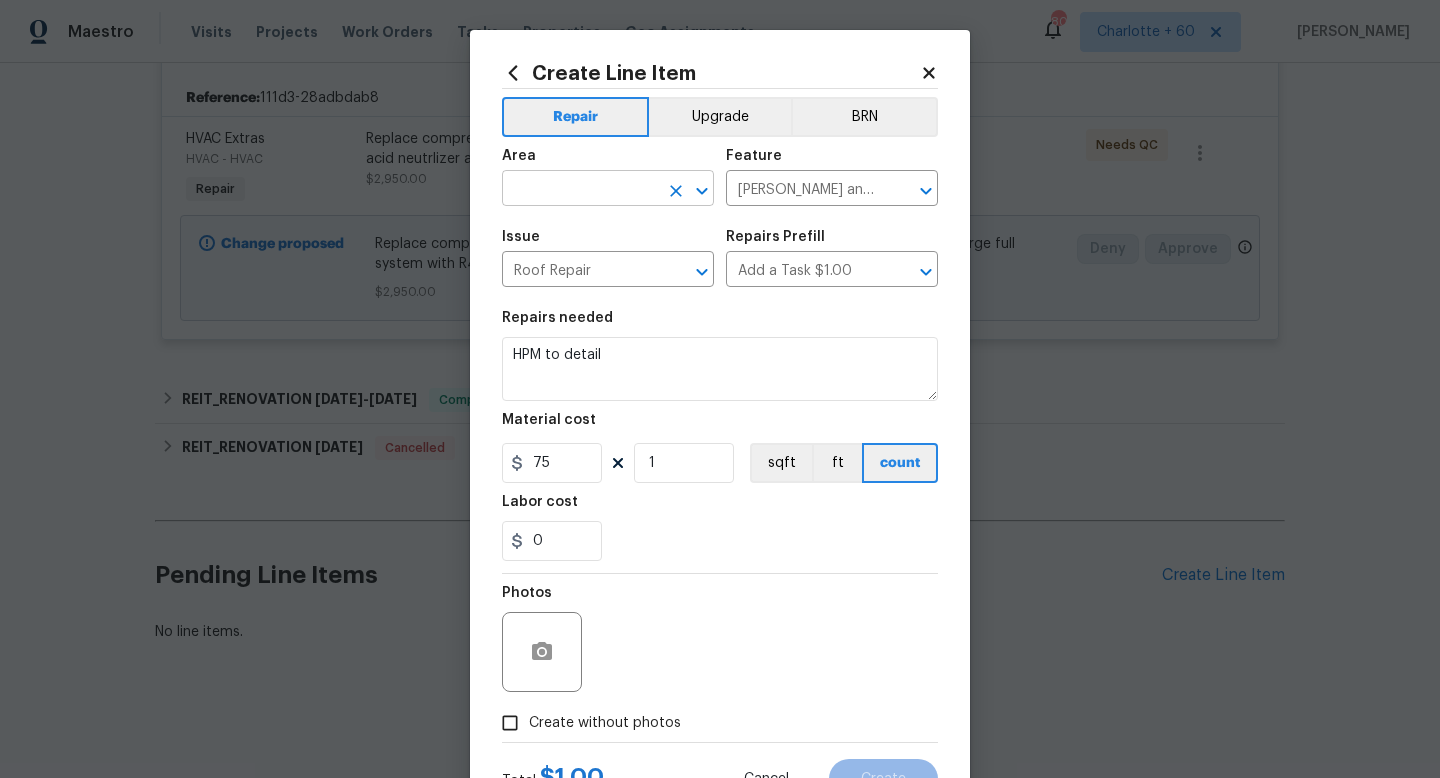 click at bounding box center [580, 190] 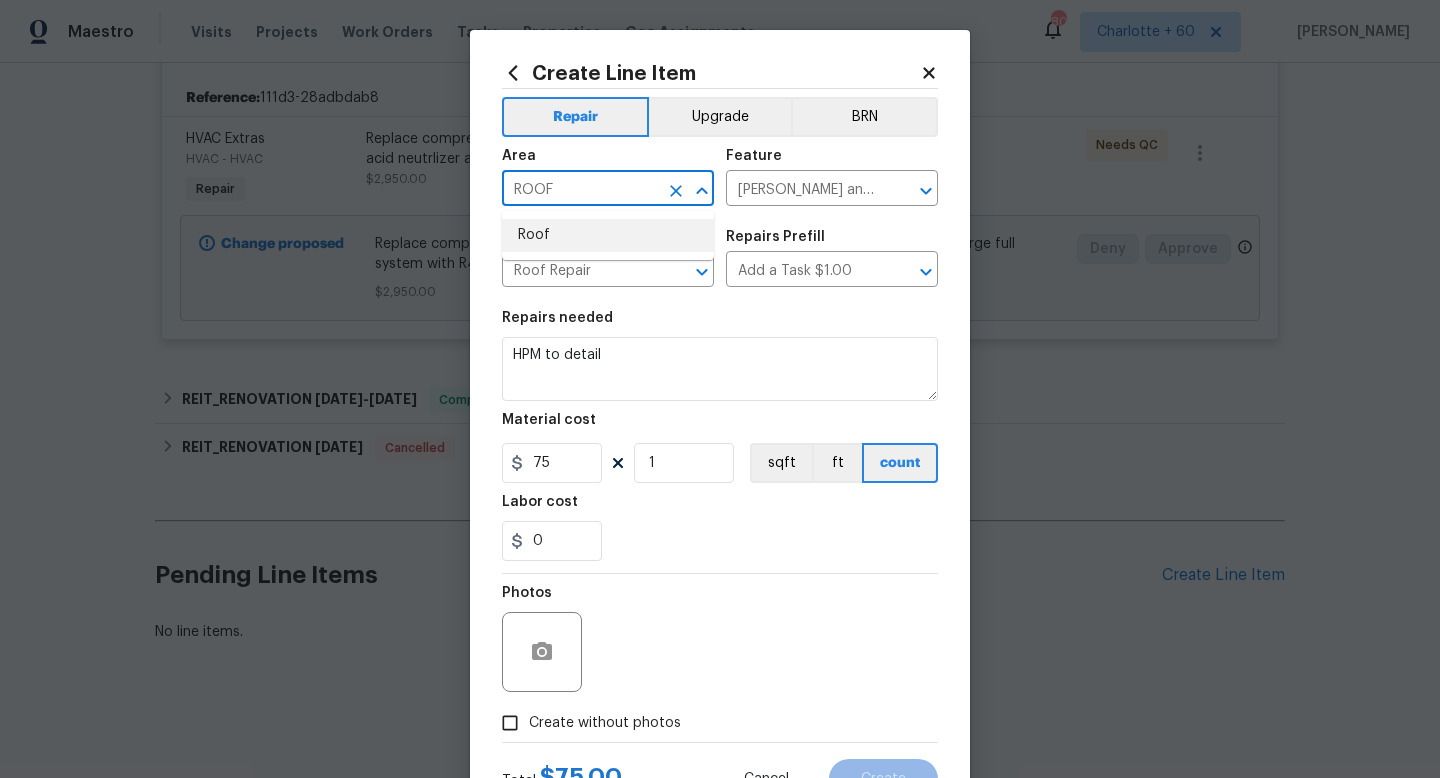 click on "Roof" at bounding box center (608, 235) 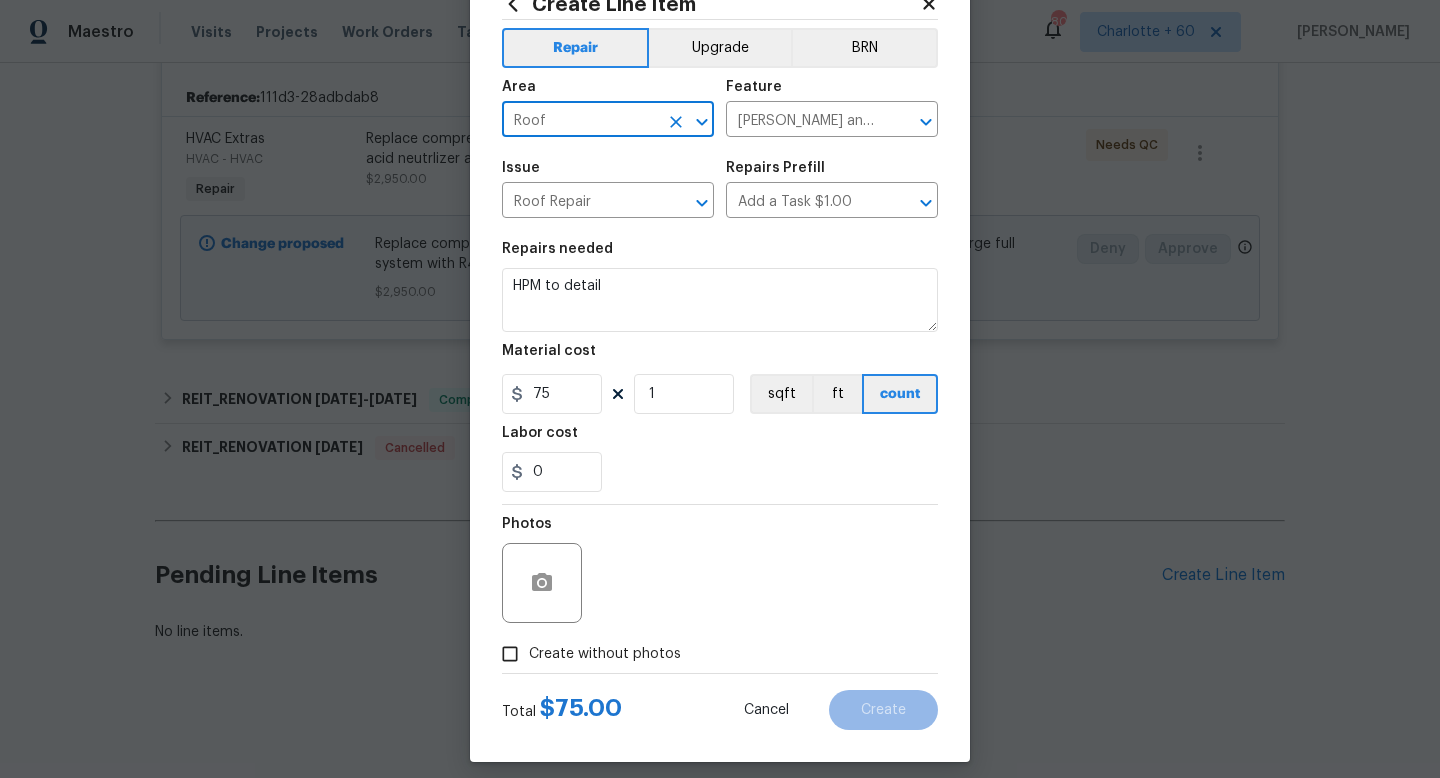 scroll, scrollTop: 84, scrollLeft: 0, axis: vertical 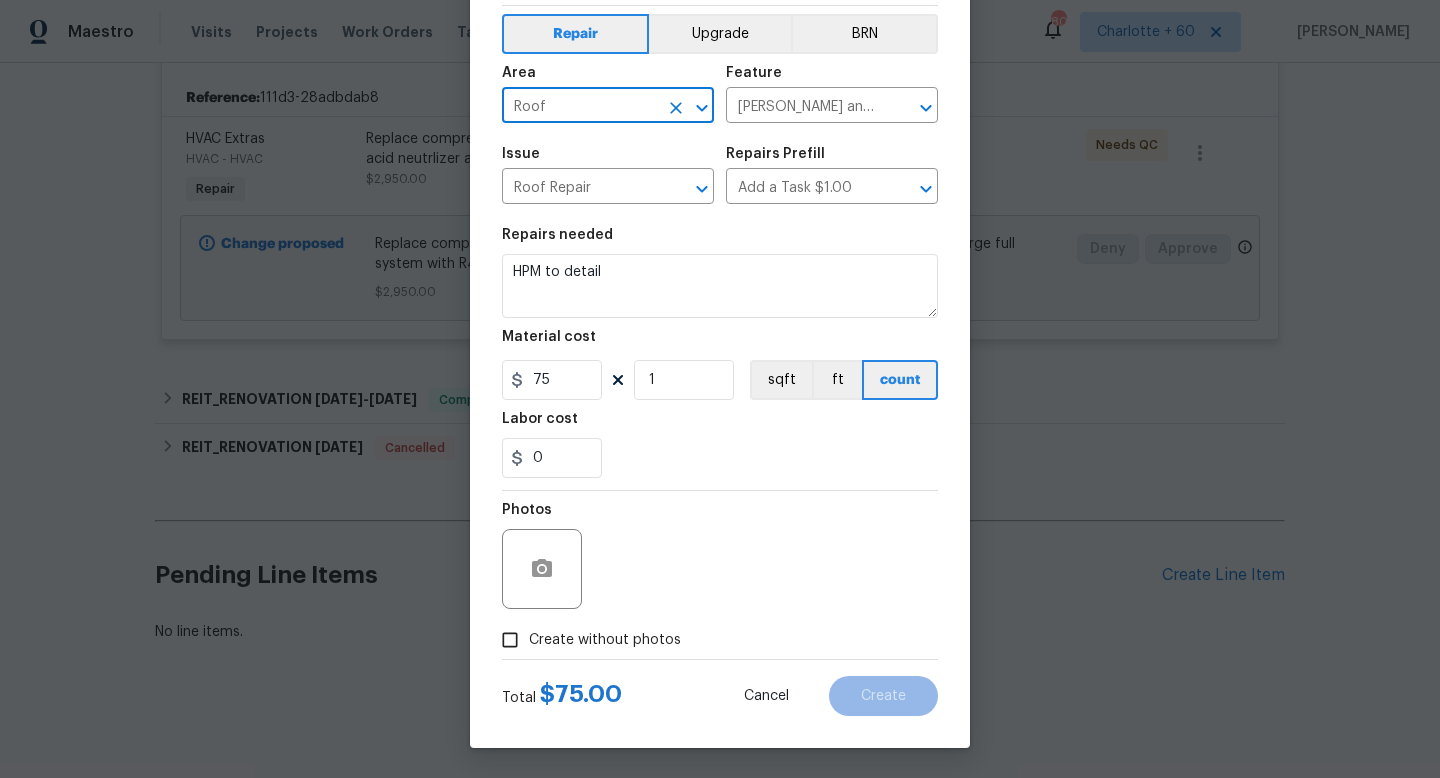 type on "Roof" 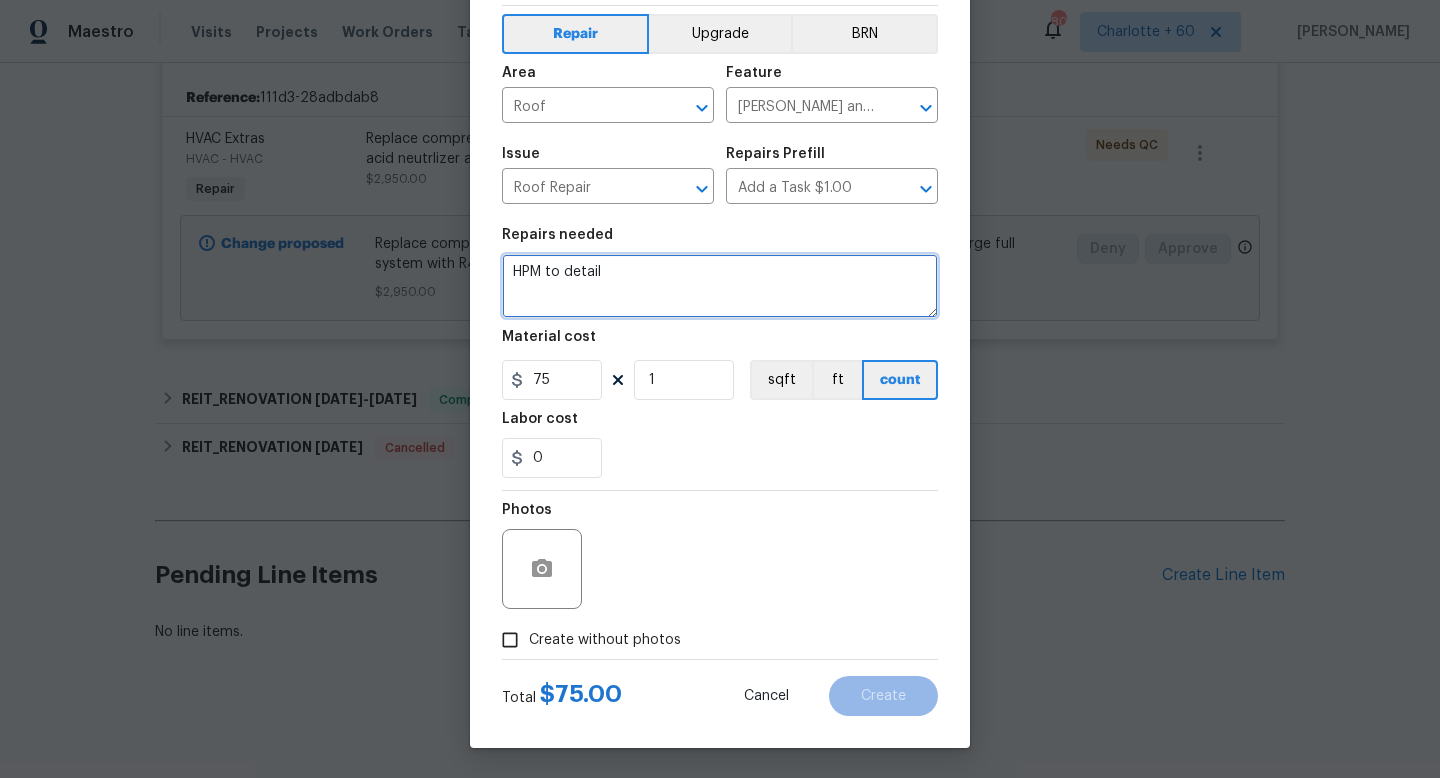 click on "HPM to detail" at bounding box center [720, 286] 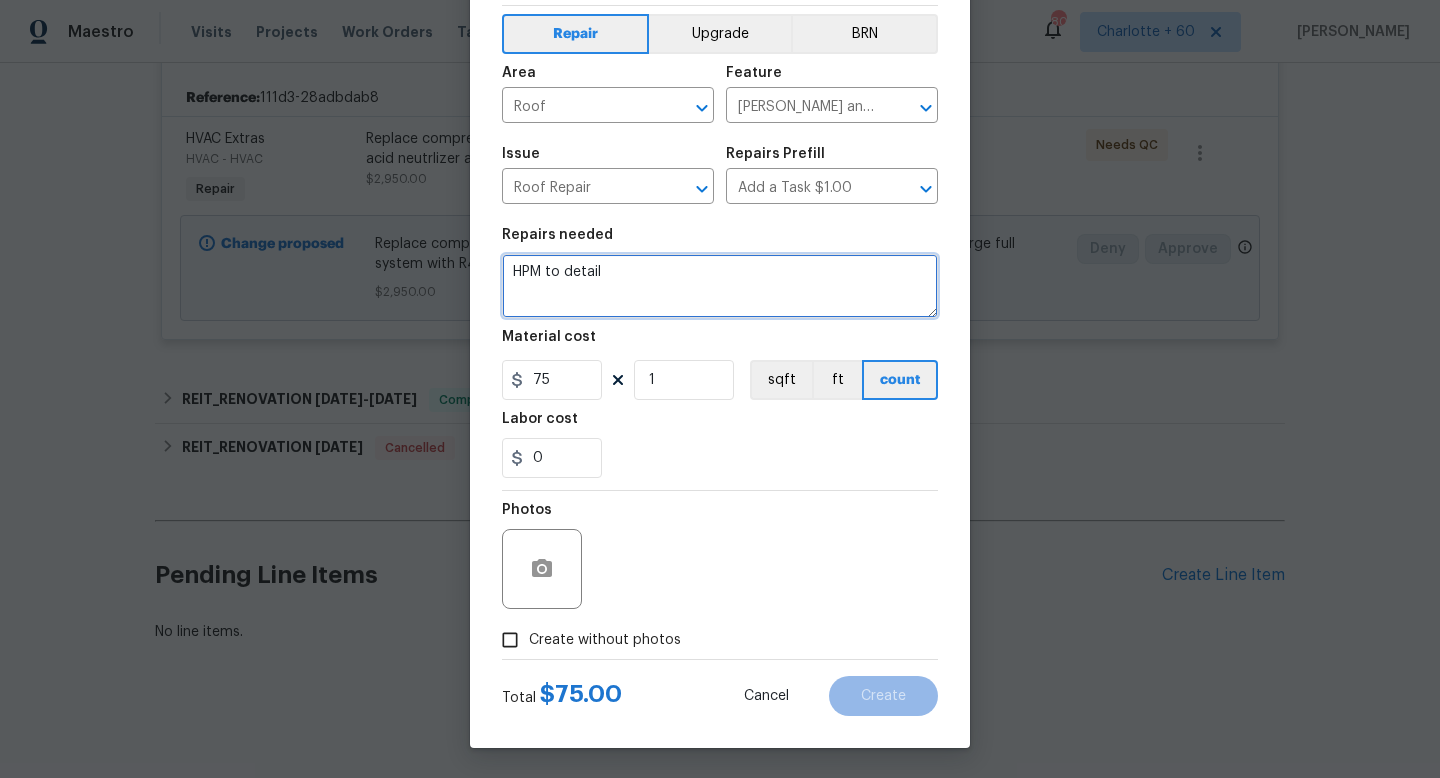 paste on "The appraiser has noted what maybe be missing or damaged shingles on the roof.   He's requesting an inspection to confirm it's current condition." 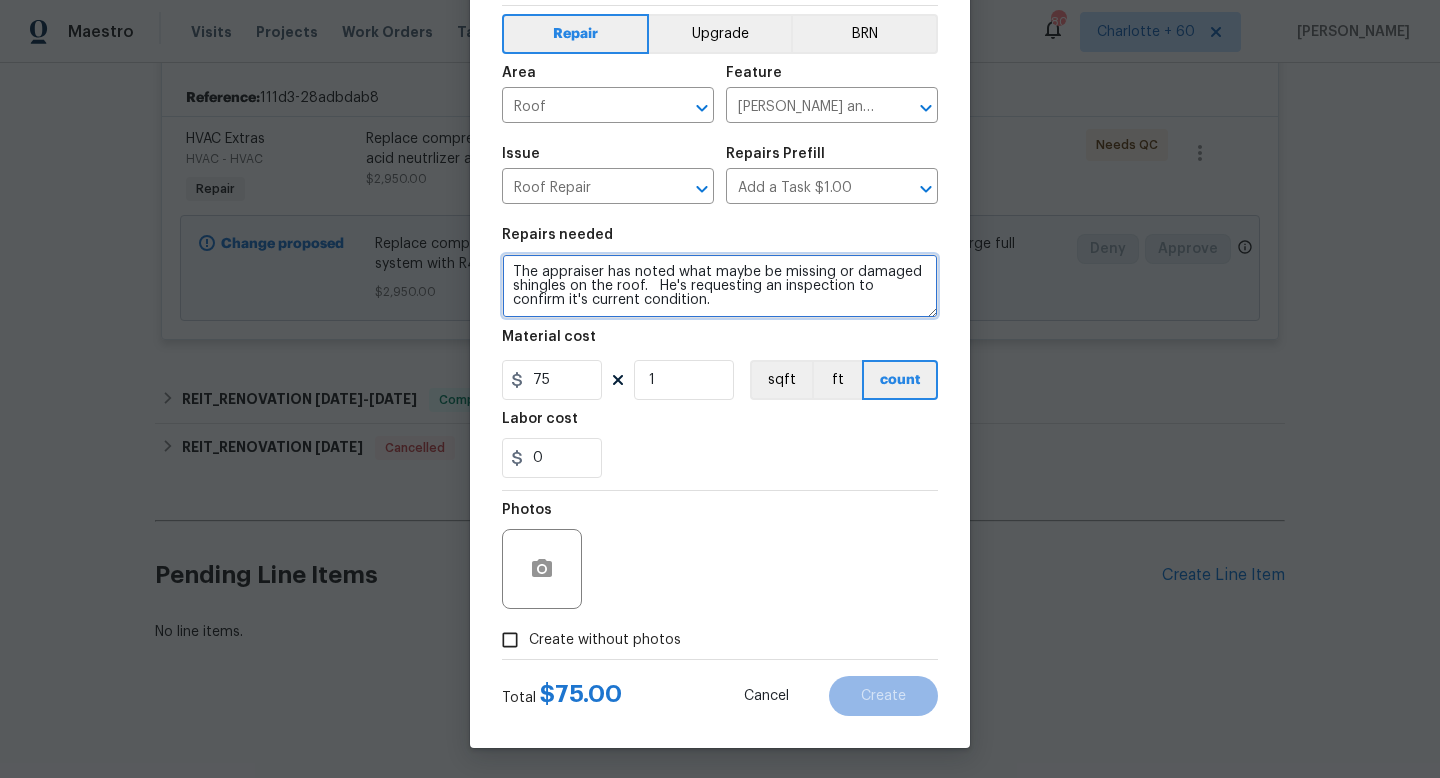 scroll, scrollTop: 46, scrollLeft: 0, axis: vertical 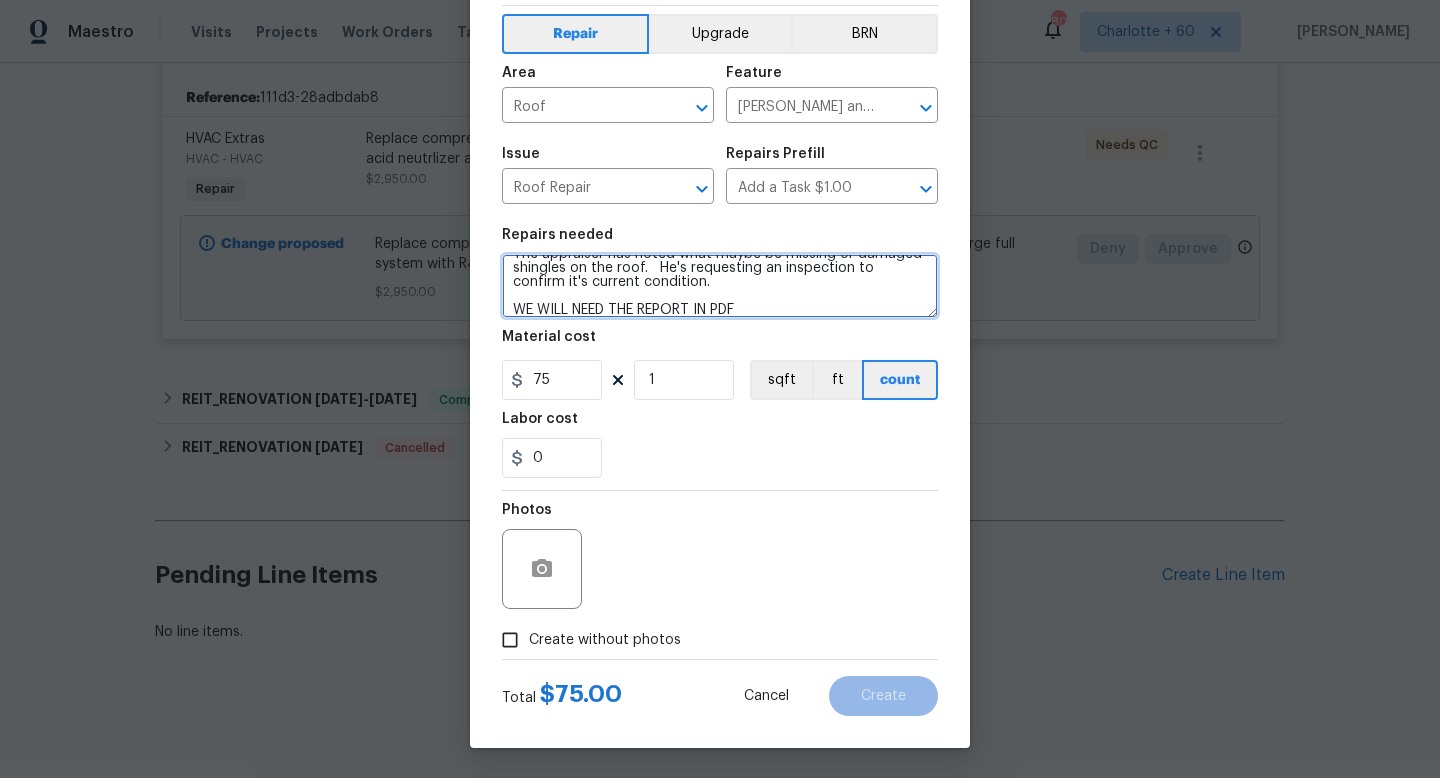 type on "HPM to detail
The appraiser has noted what maybe be missing or damaged shingles on the roof.   He's requesting an inspection to confirm it's current condition.
WE WILL NEED THE REPORT IN PDF" 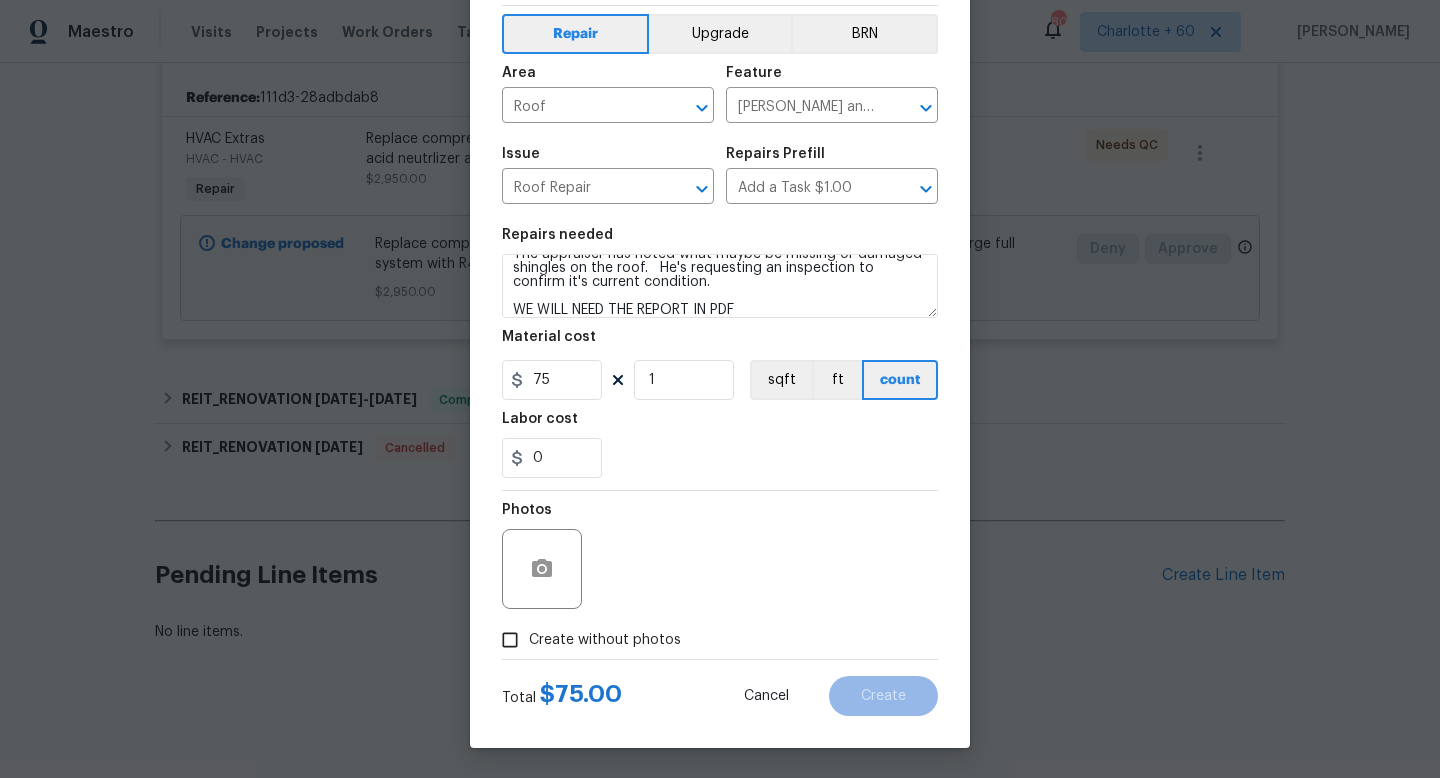 click on "Create without photos" at bounding box center [510, 640] 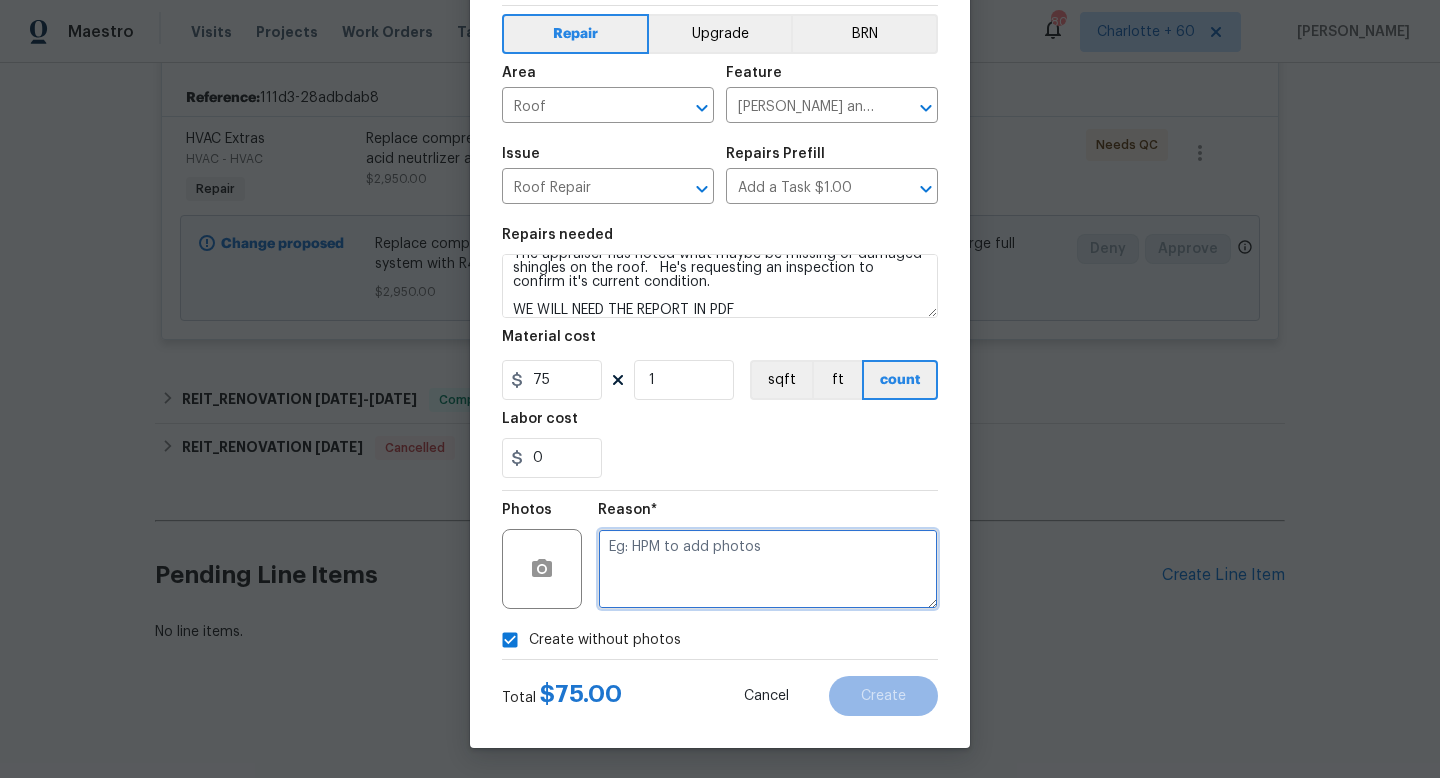 click at bounding box center (768, 569) 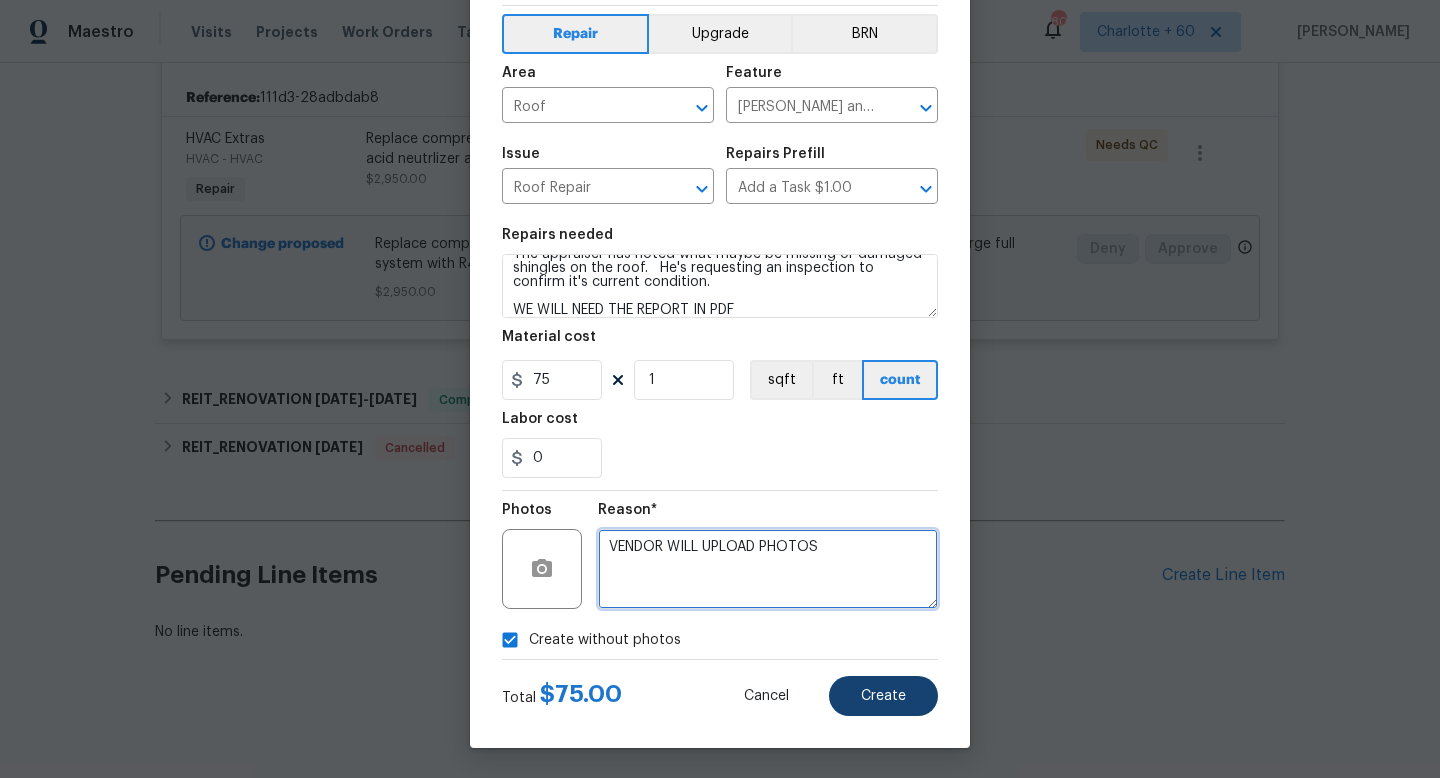 type on "VENDOR WILL UPLOAD PHOTOS" 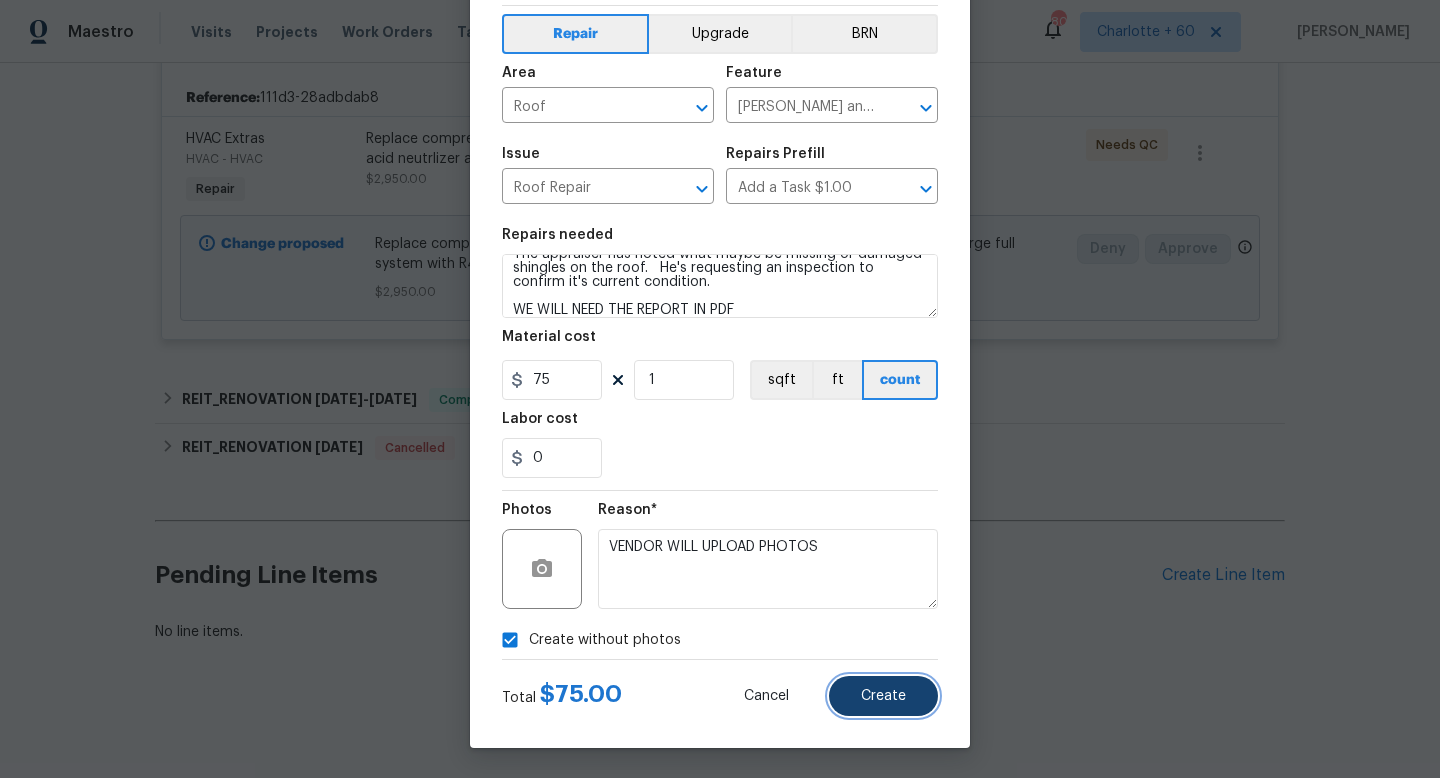click on "Create" at bounding box center [883, 696] 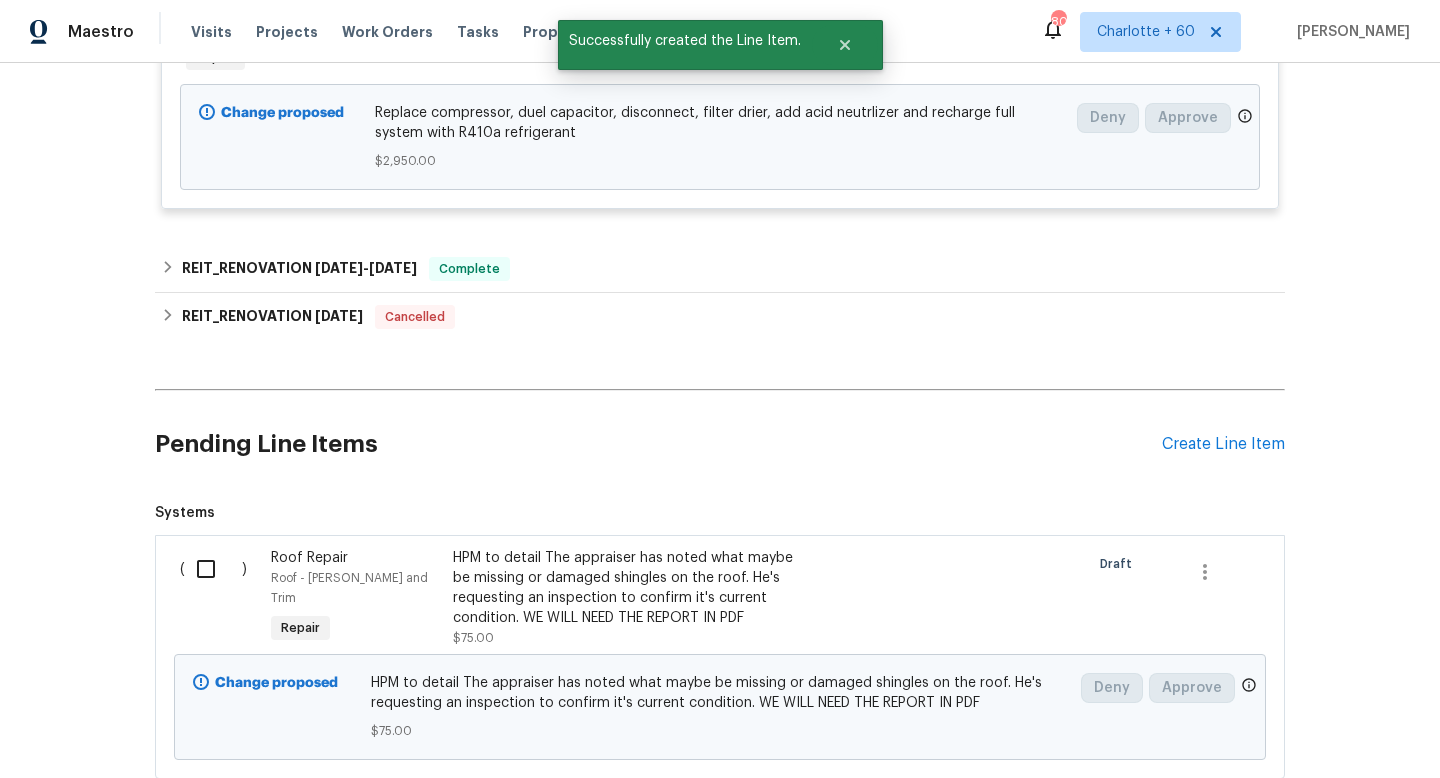 scroll, scrollTop: 659, scrollLeft: 0, axis: vertical 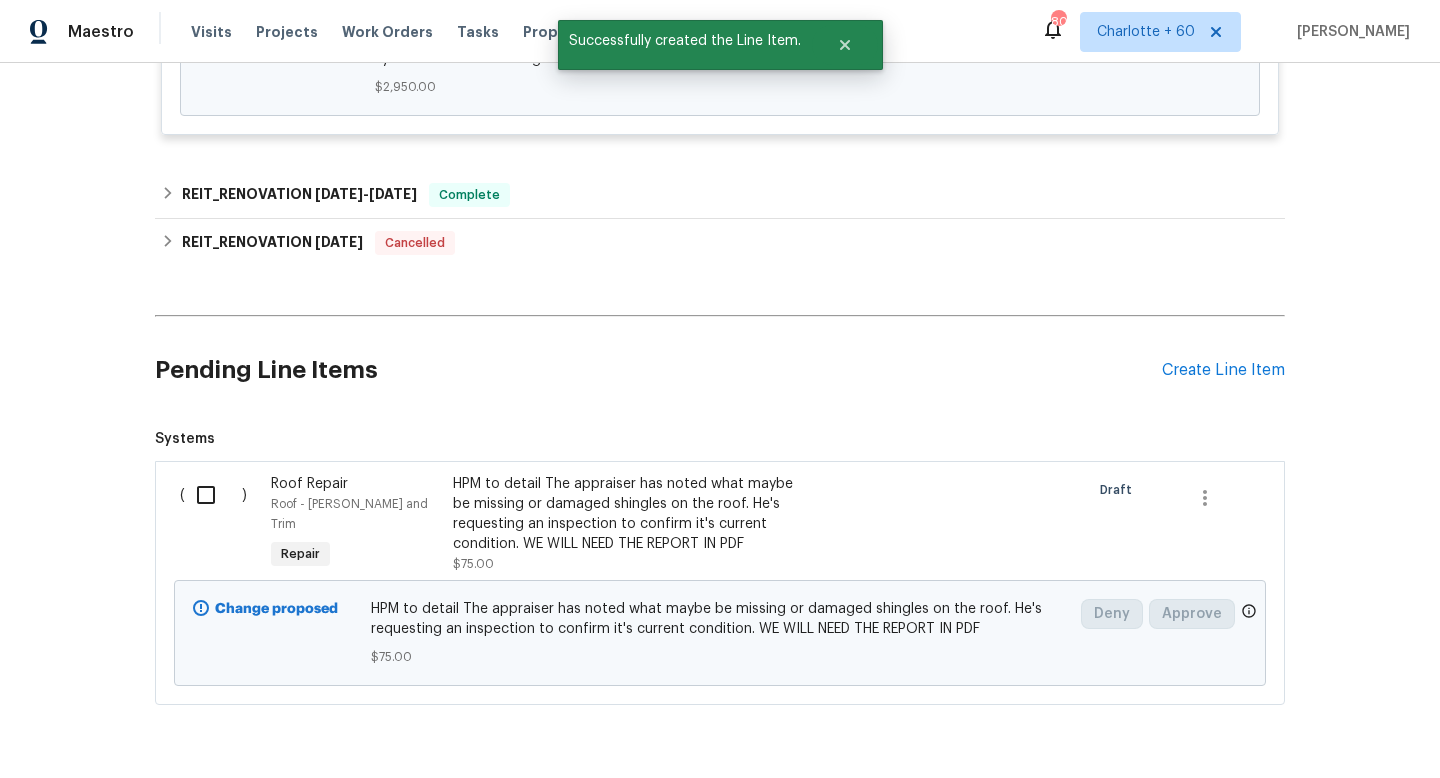 click at bounding box center (213, 495) 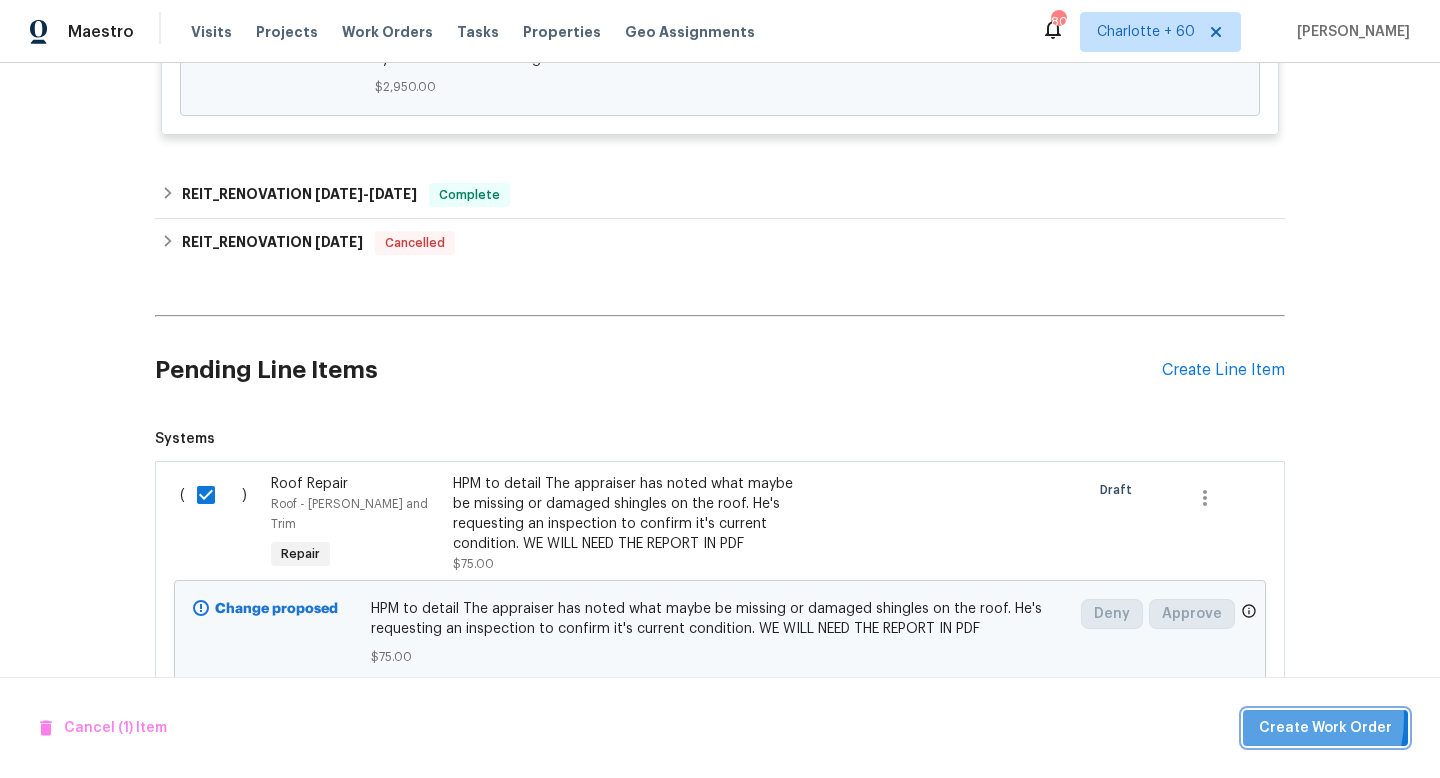 click on "Create Work Order" at bounding box center [1325, 728] 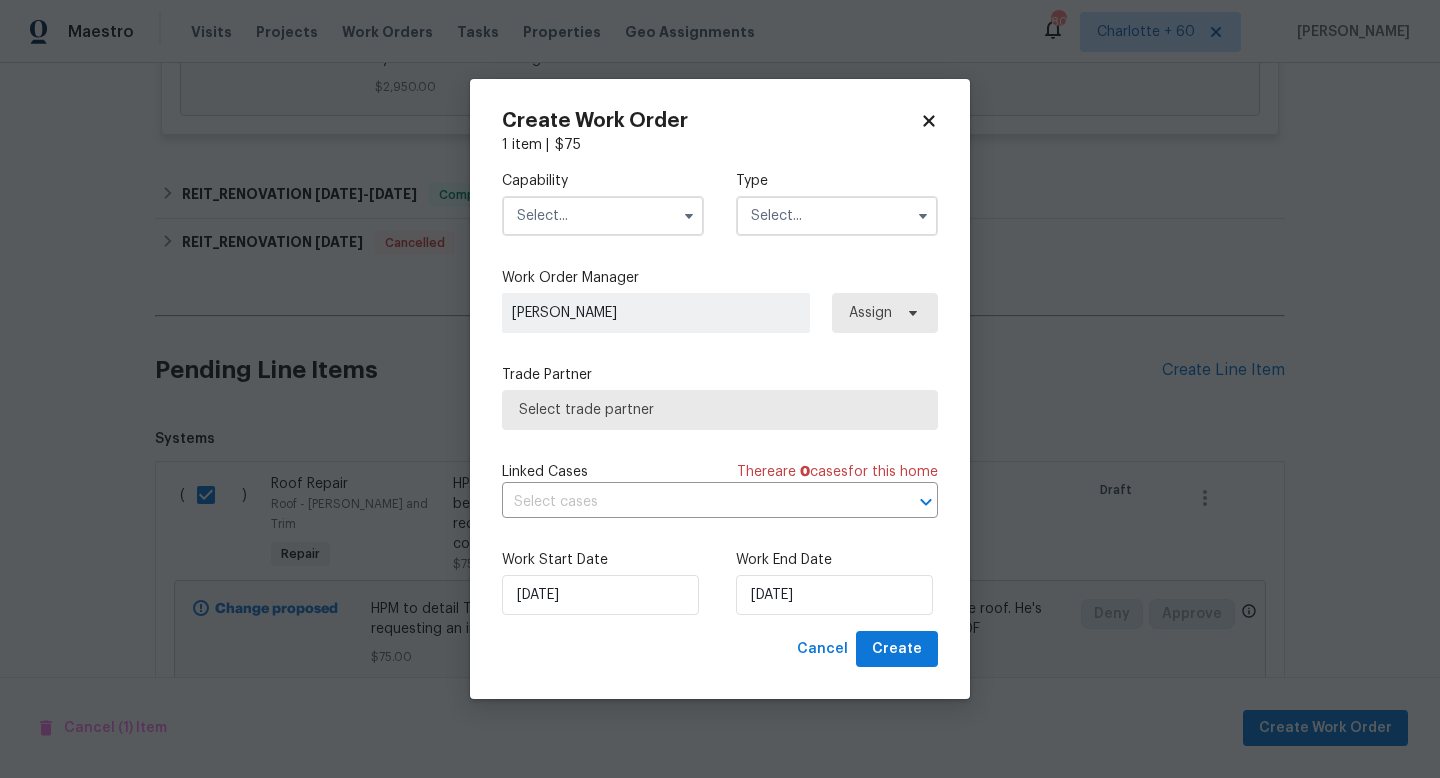 click at bounding box center (603, 216) 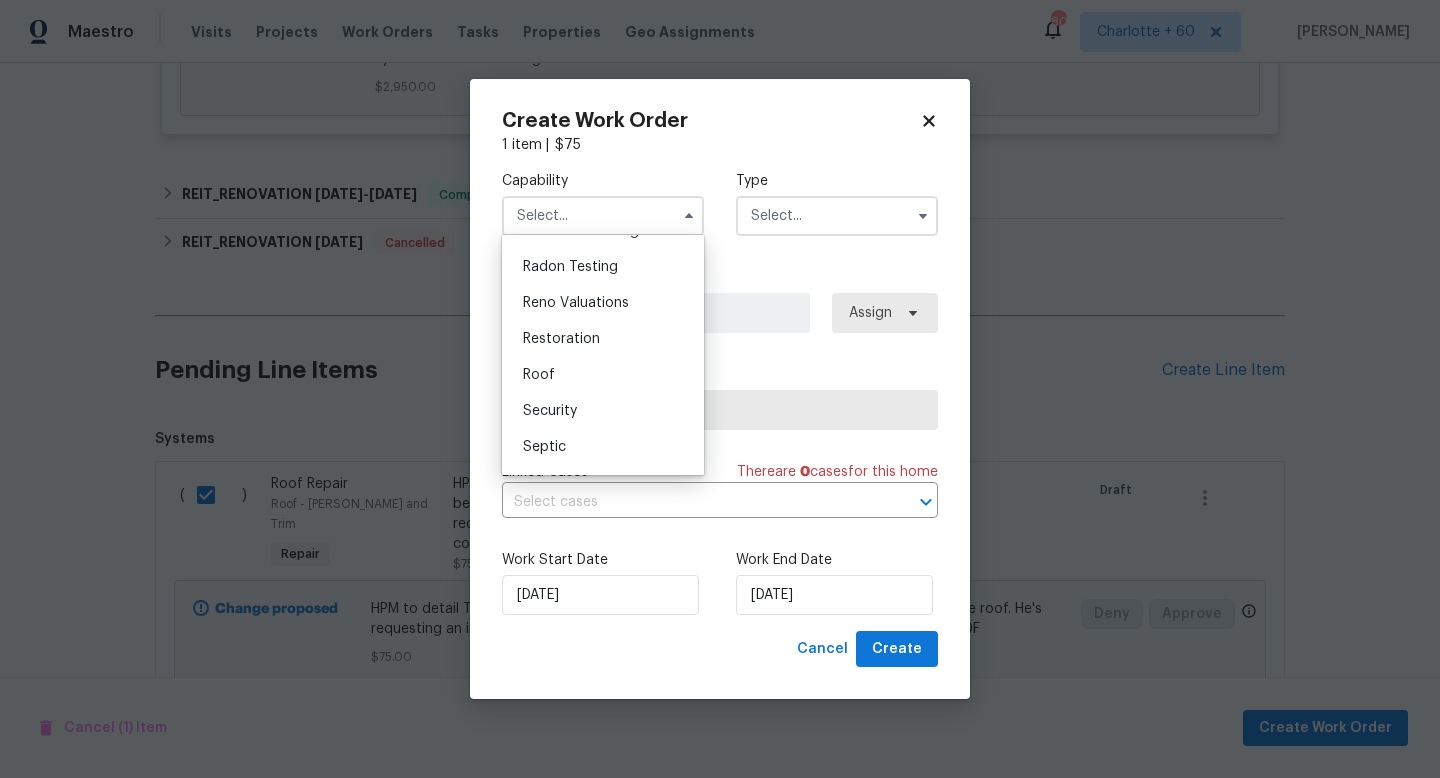 scroll, scrollTop: 1993, scrollLeft: 0, axis: vertical 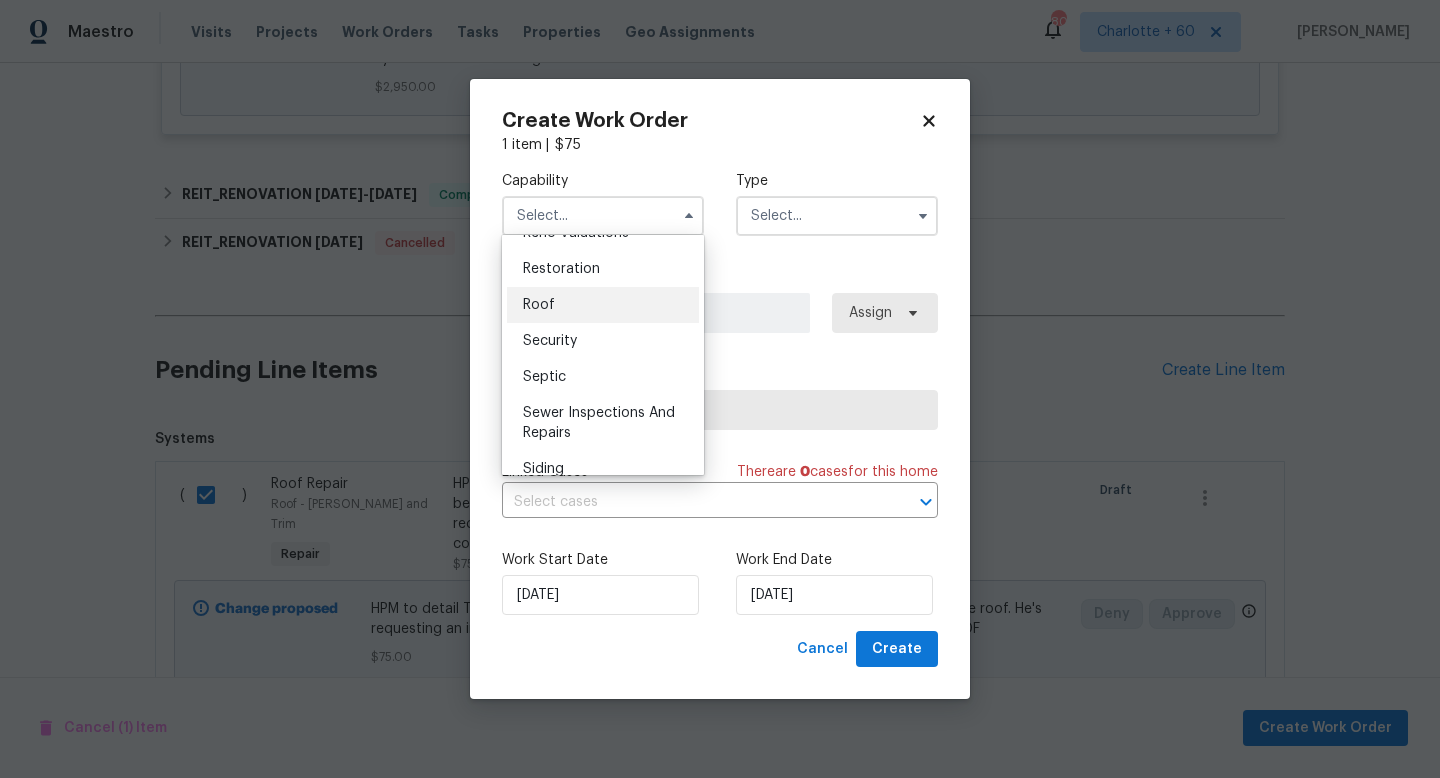 click on "Roof" at bounding box center [603, 305] 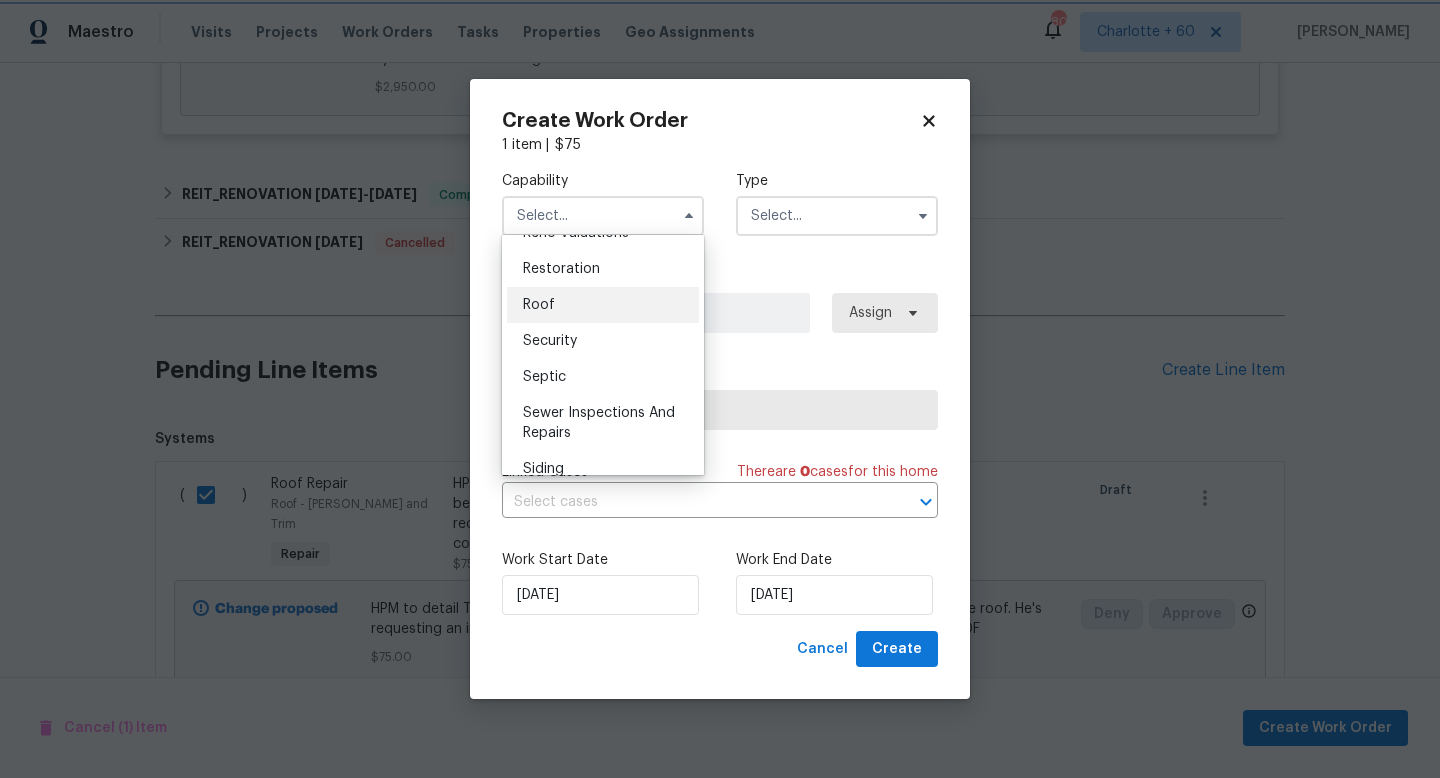 type on "Roof" 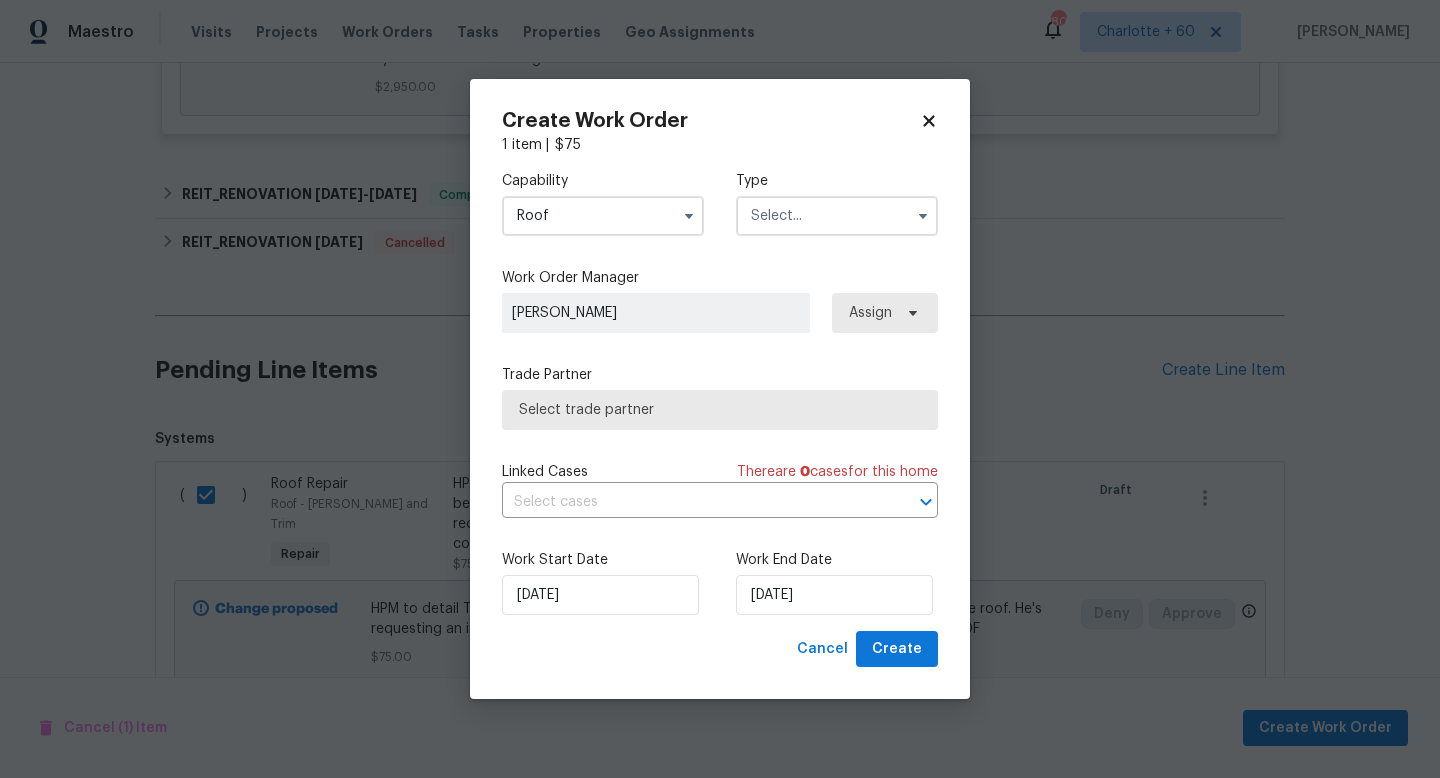 click at bounding box center [837, 216] 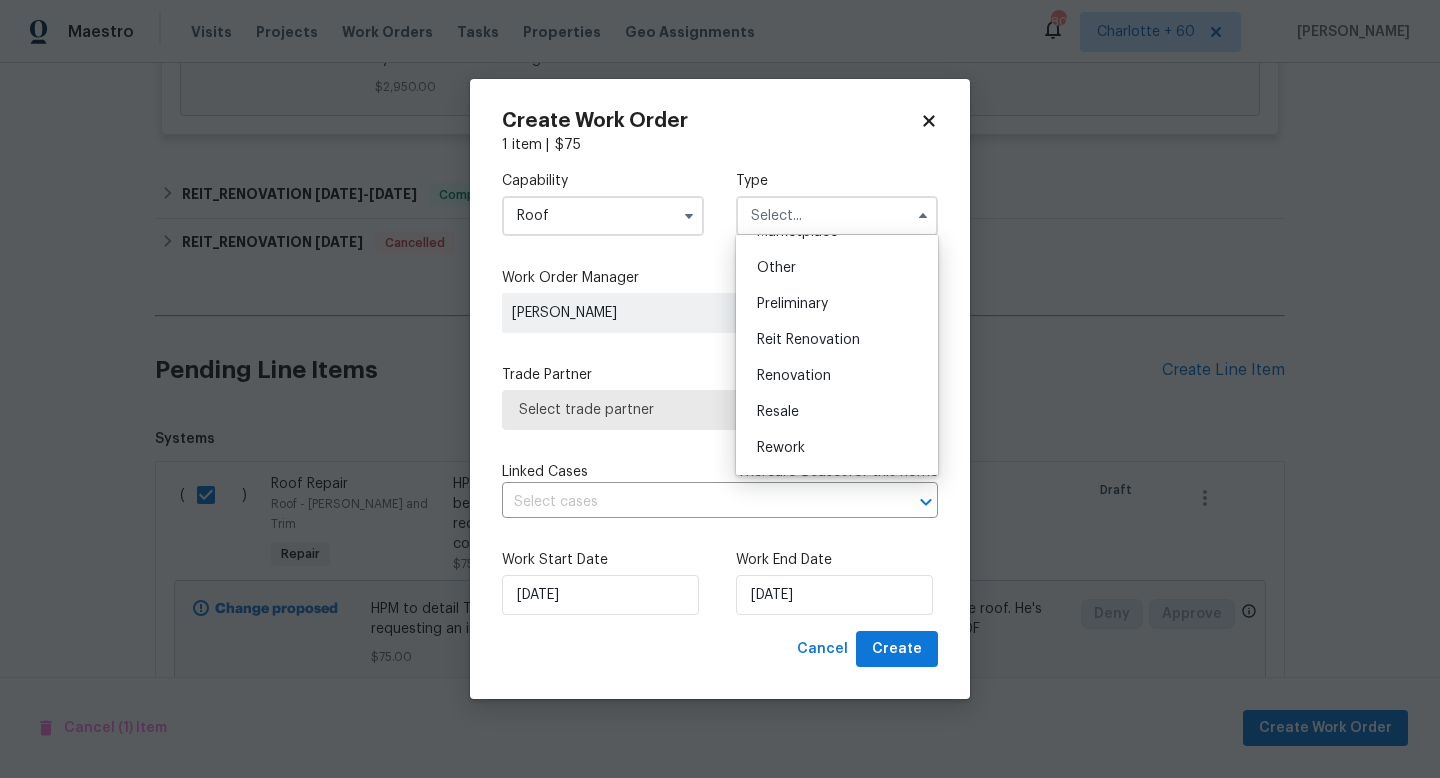 scroll, scrollTop: 389, scrollLeft: 0, axis: vertical 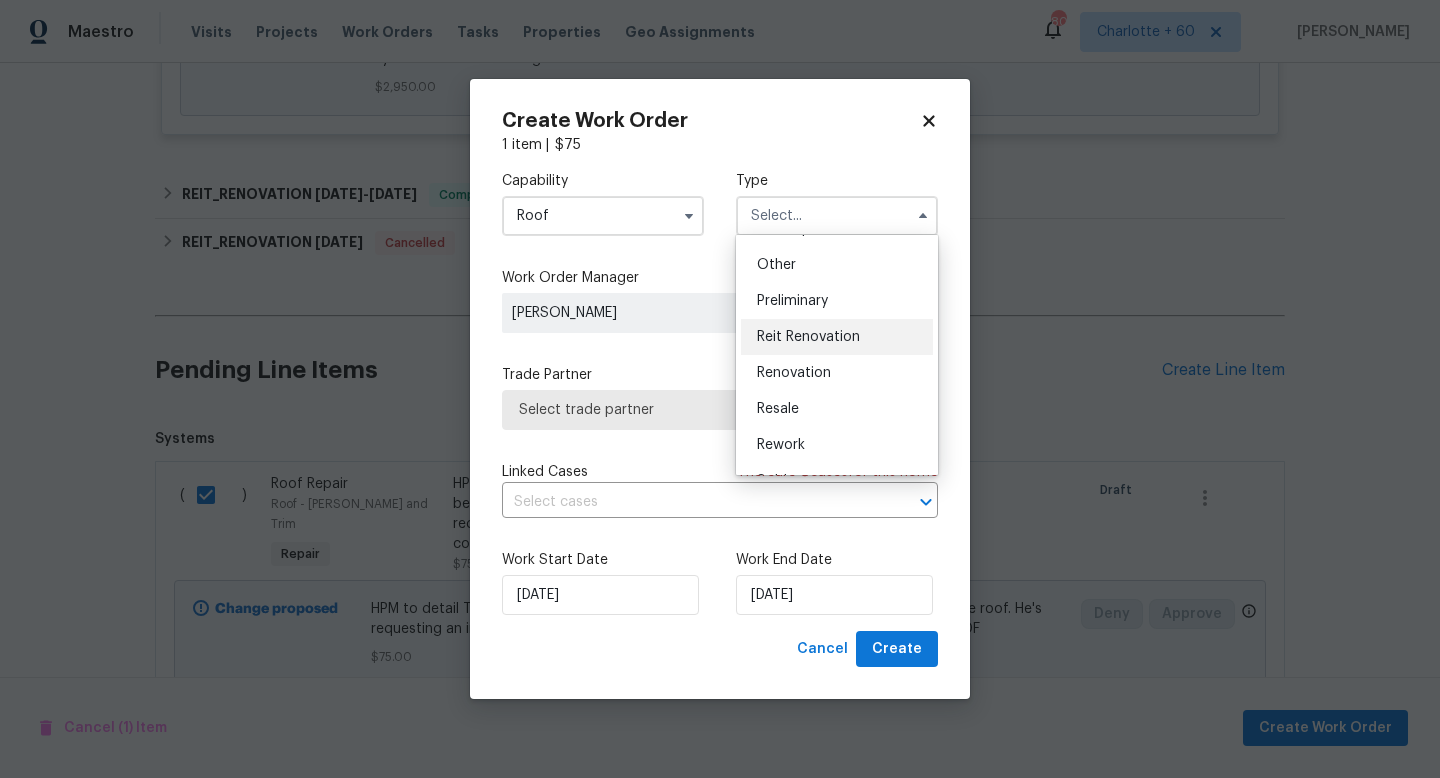 click on "Reit Renovation" at bounding box center [808, 337] 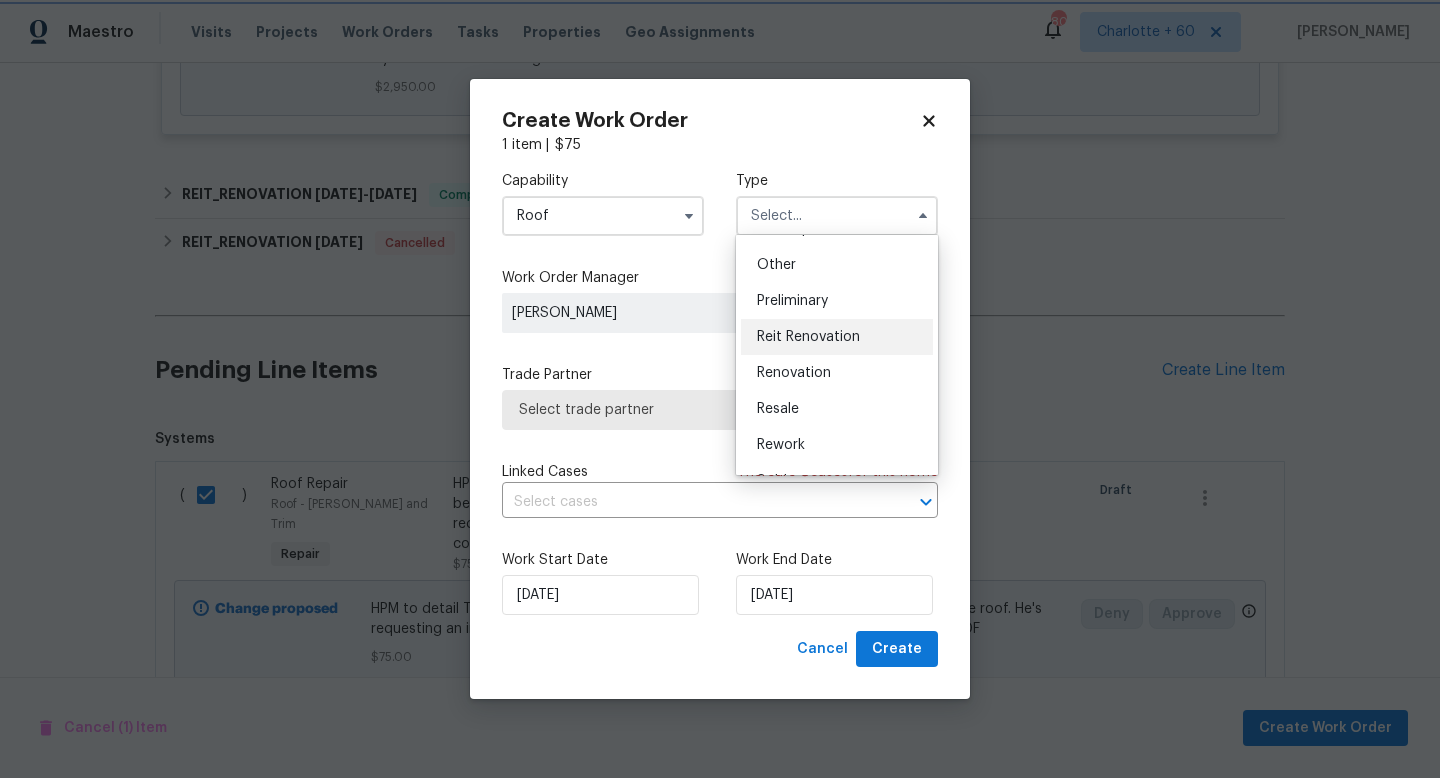 type on "Reit Renovation" 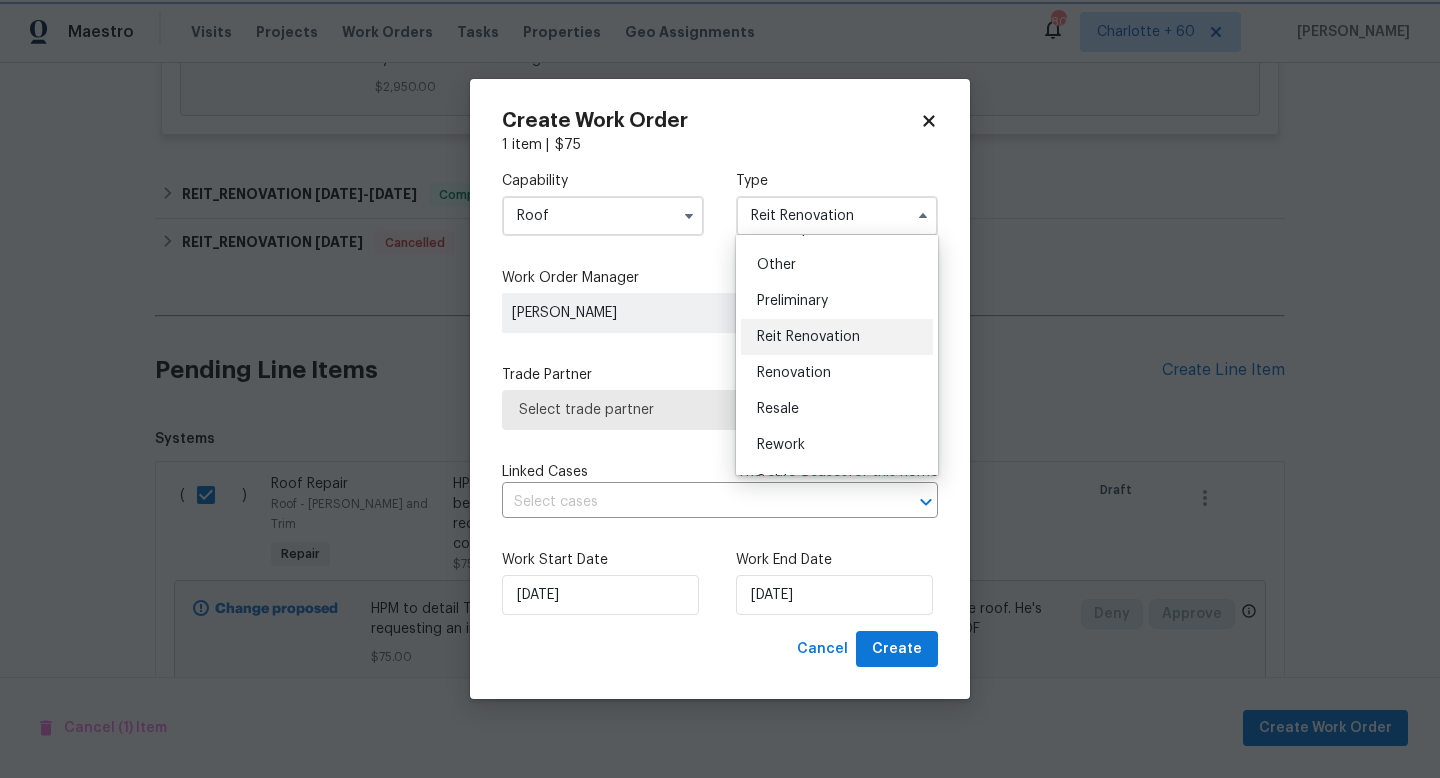 scroll, scrollTop: 0, scrollLeft: 0, axis: both 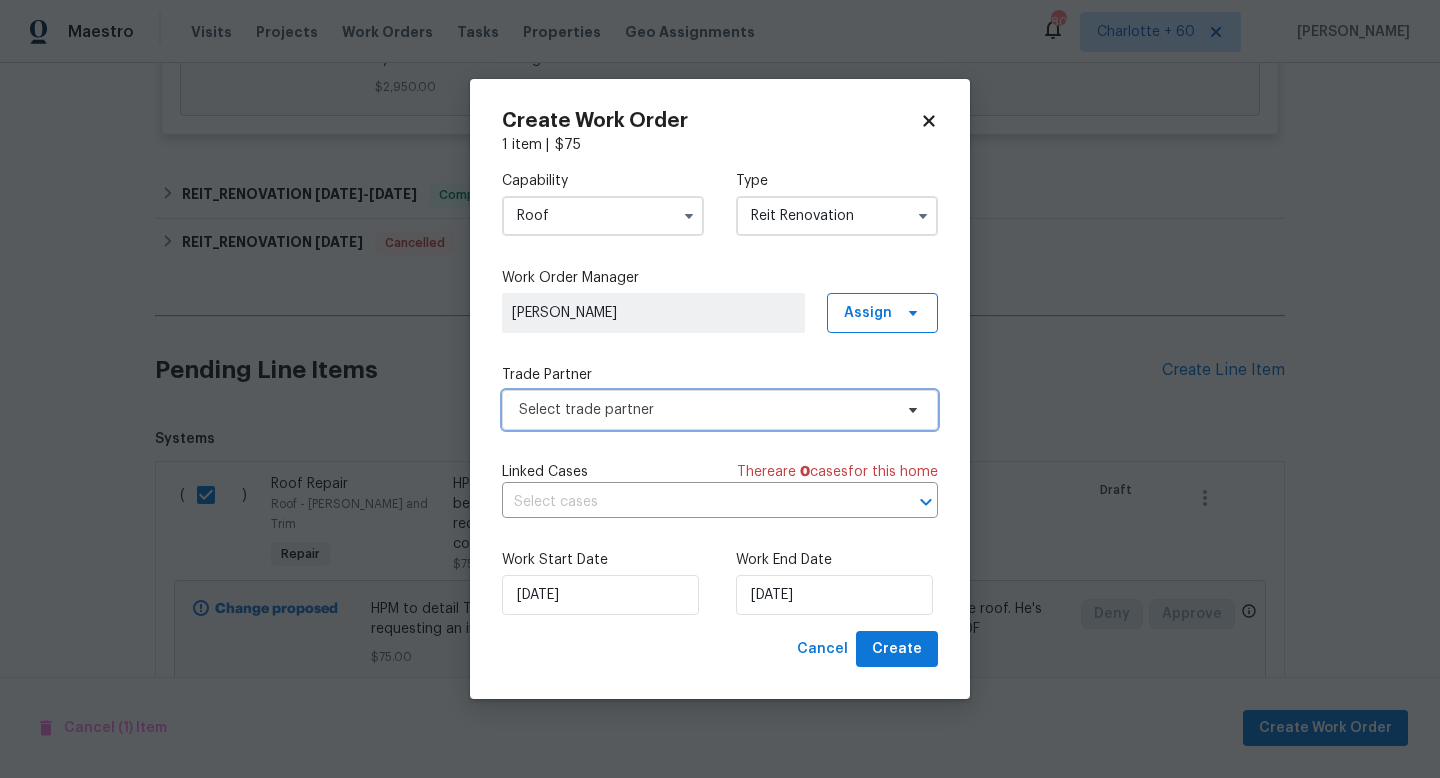 click on "Select trade partner" at bounding box center [705, 410] 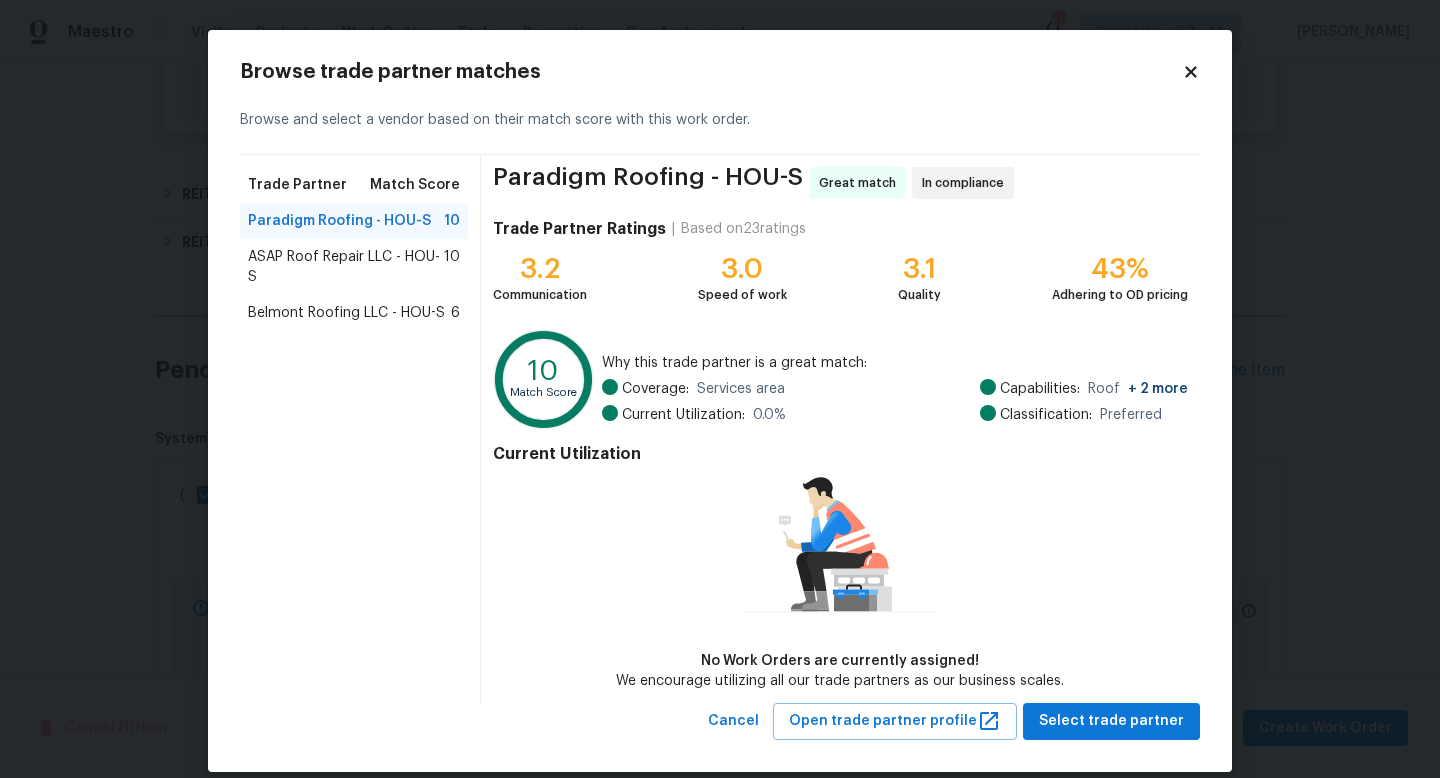 click on "ASAP Roof Repair LLC - HOU-S" at bounding box center [346, 267] 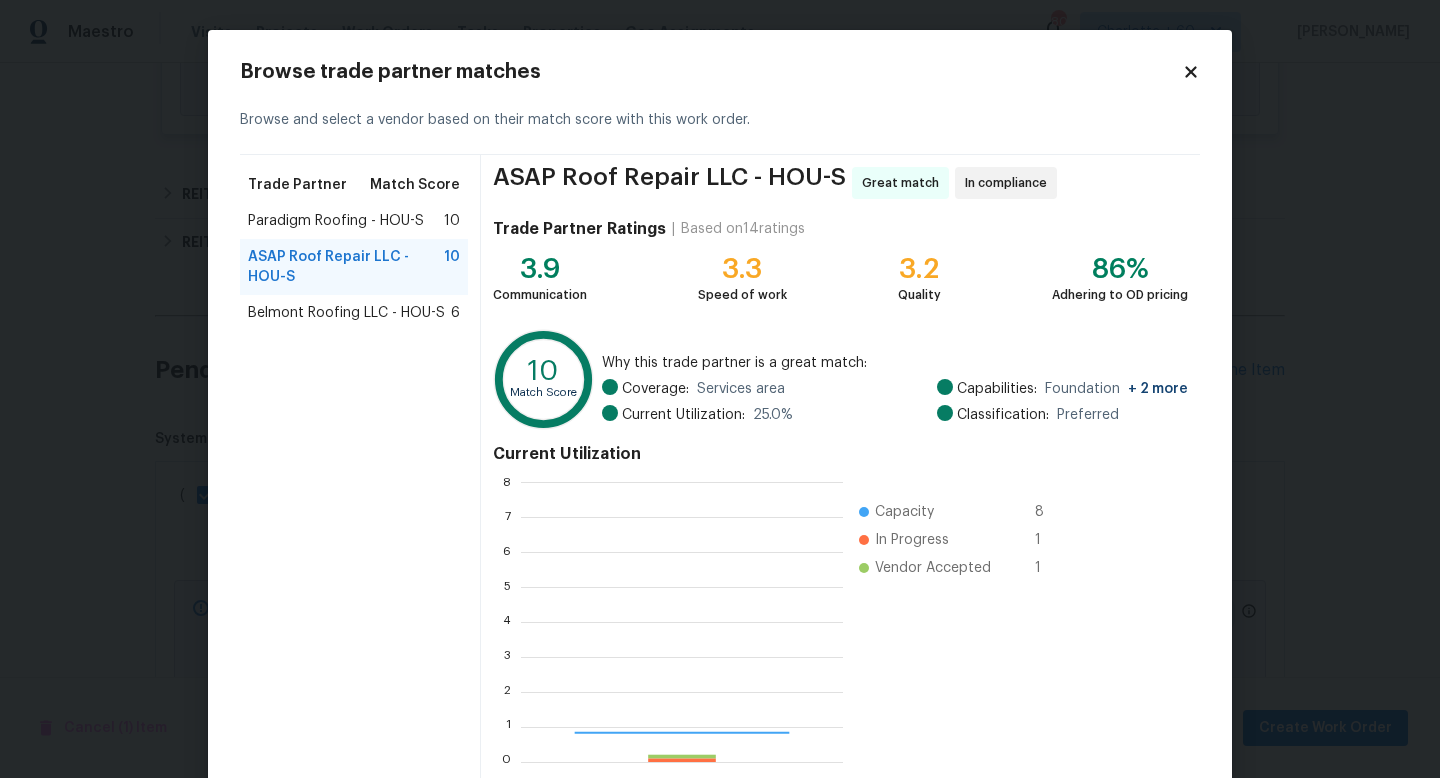 scroll, scrollTop: 2, scrollLeft: 2, axis: both 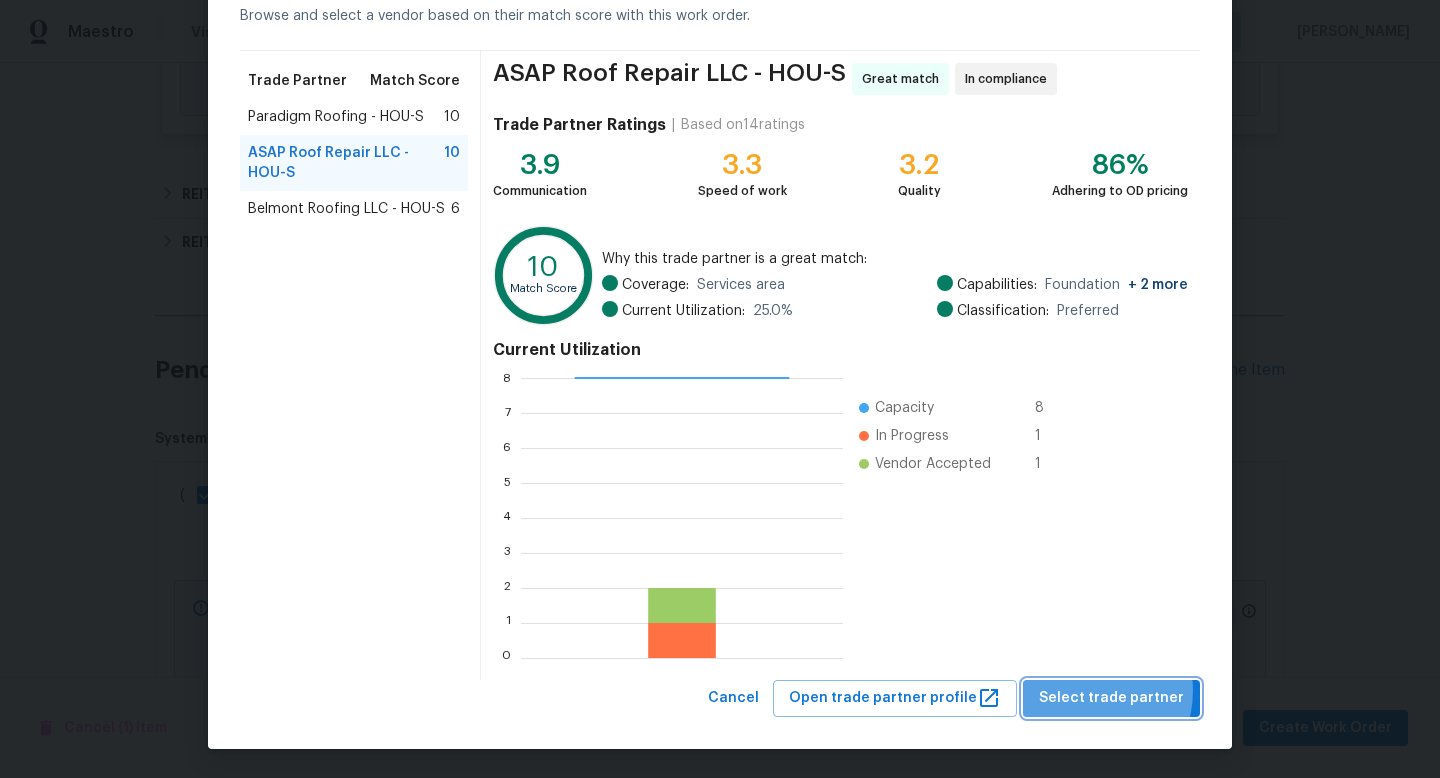 click on "Select trade partner" at bounding box center [1111, 698] 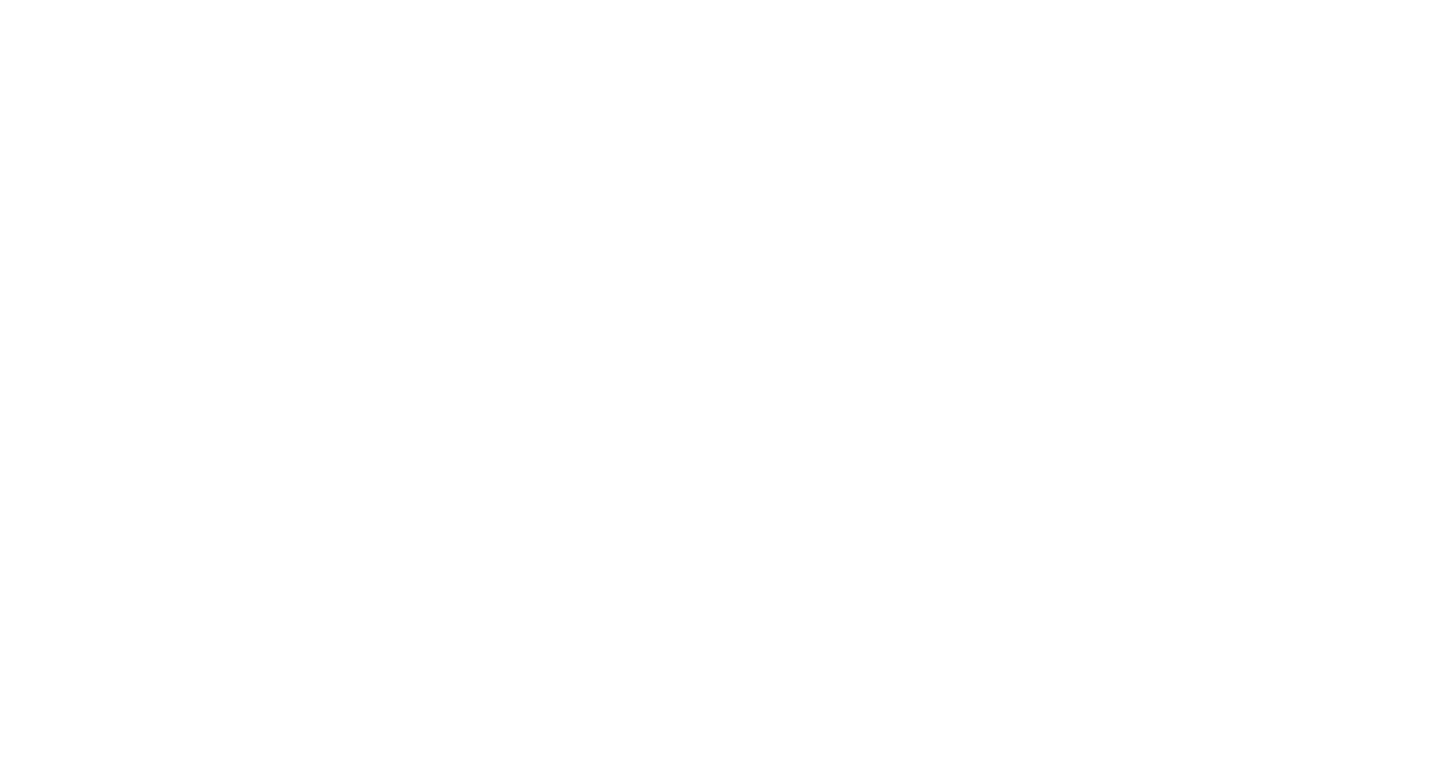 scroll, scrollTop: 0, scrollLeft: 0, axis: both 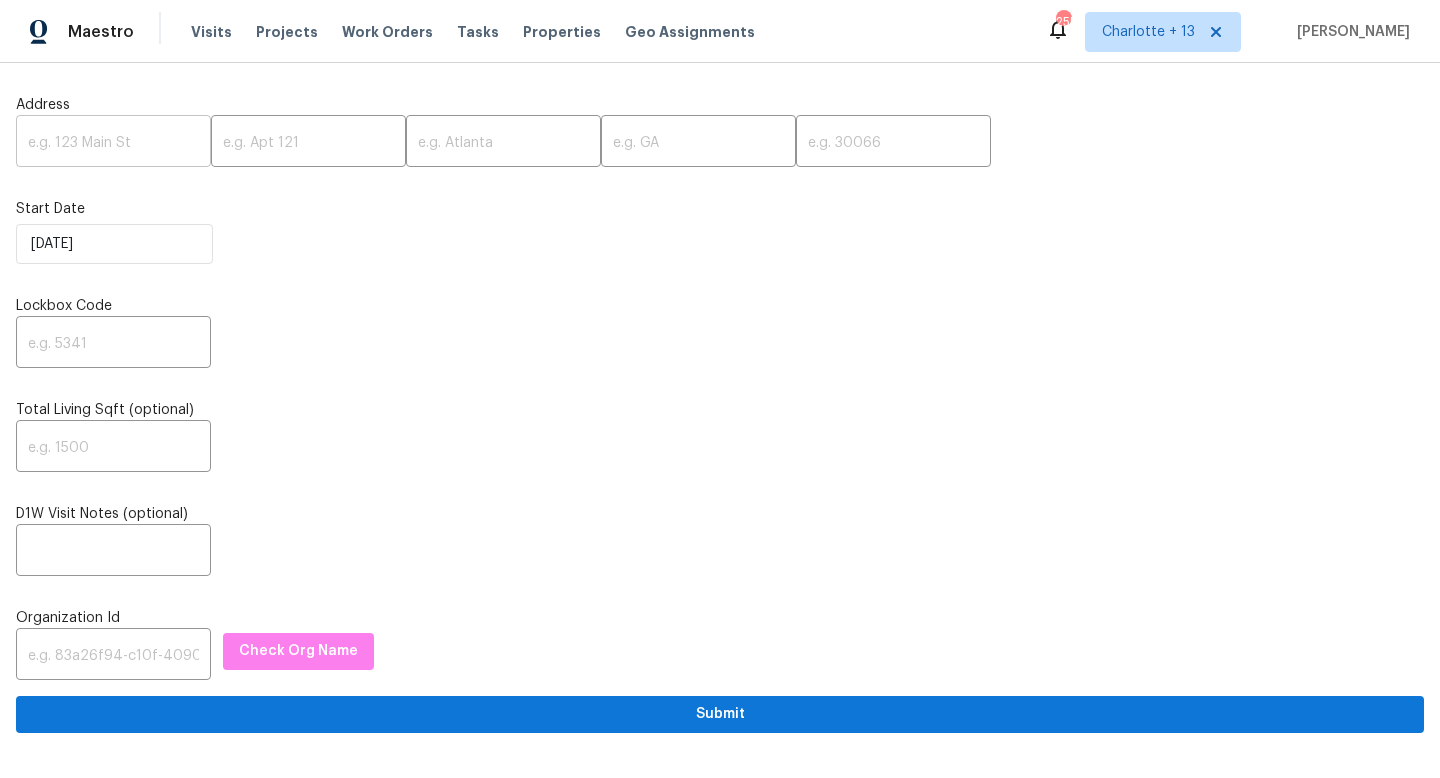 click at bounding box center [113, 143] 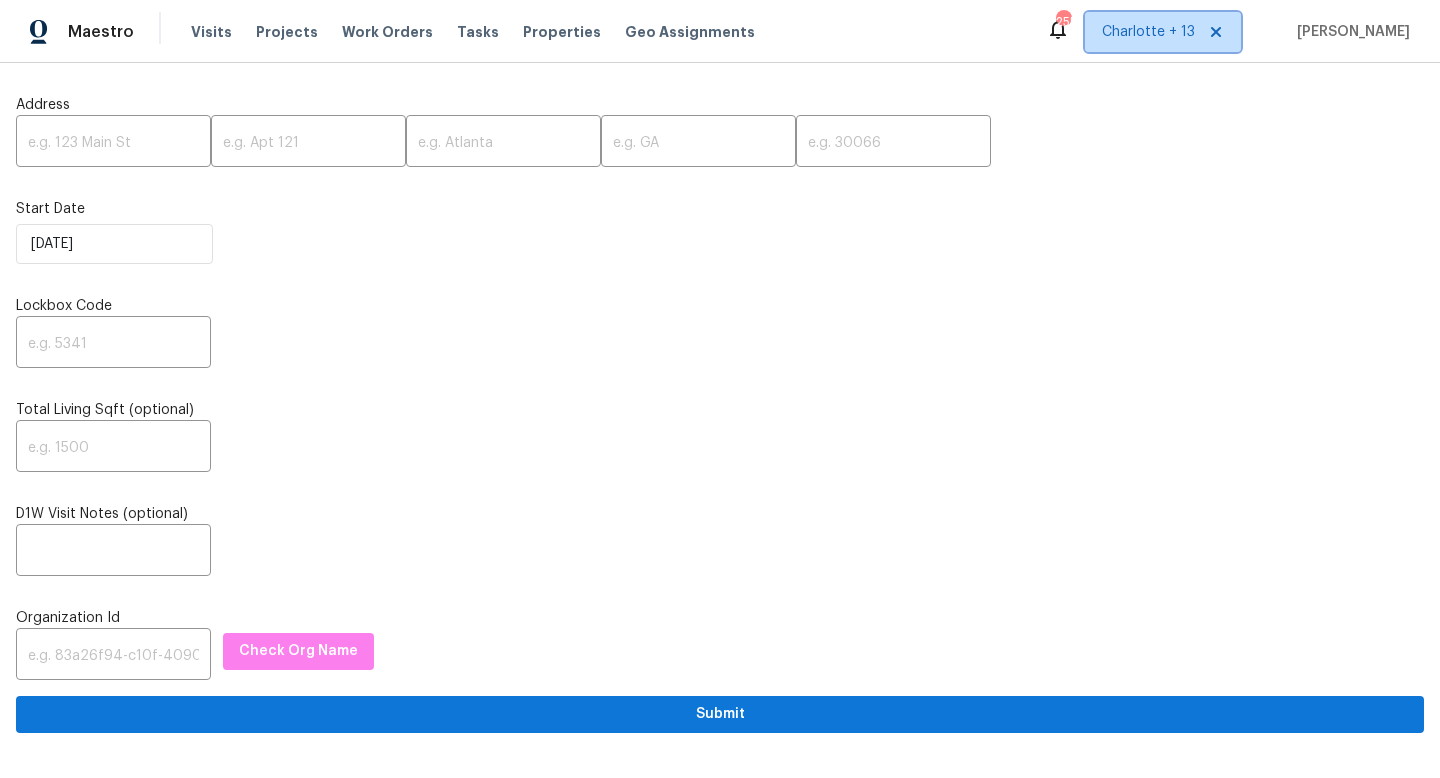 click on "Charlotte + 13" at bounding box center [1148, 32] 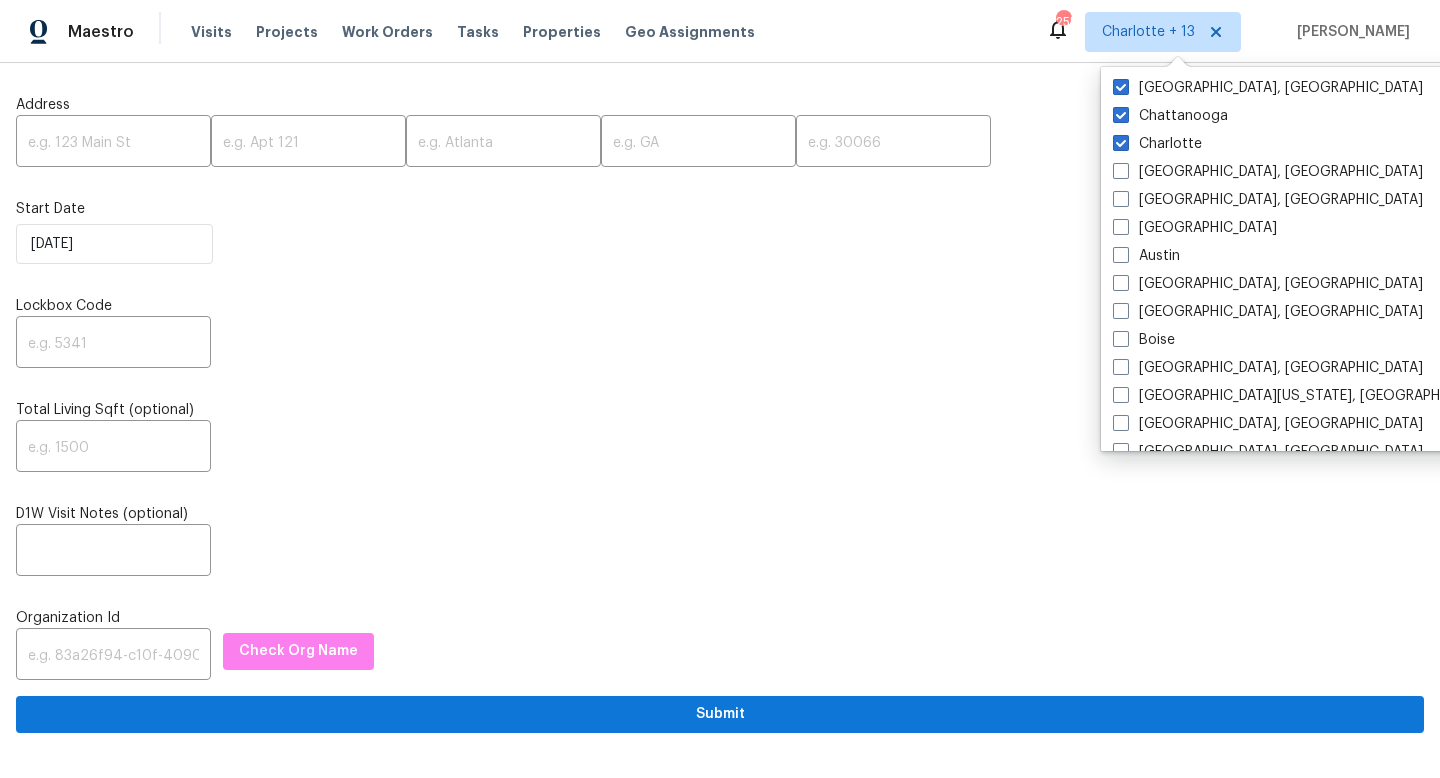 scroll, scrollTop: 320, scrollLeft: 0, axis: vertical 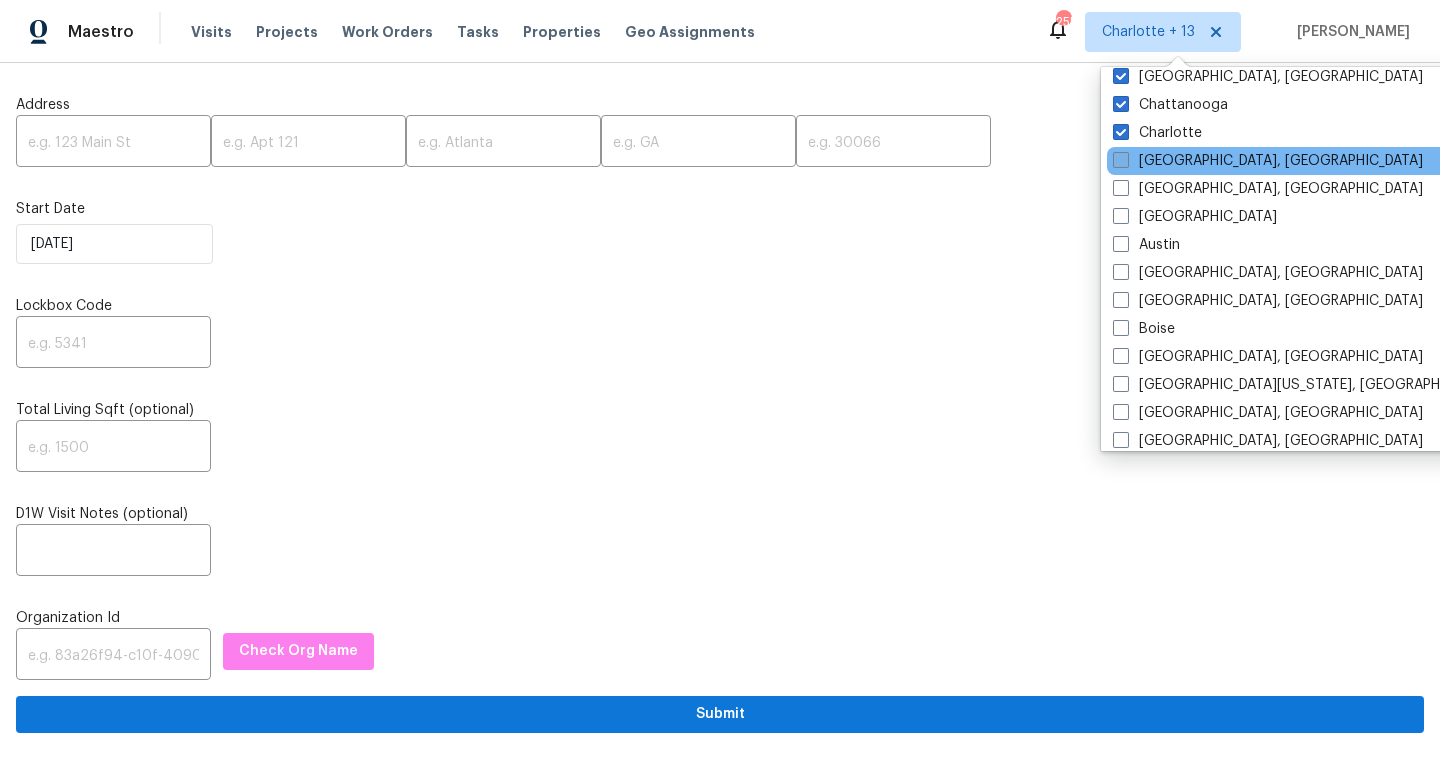 click at bounding box center (1121, 160) 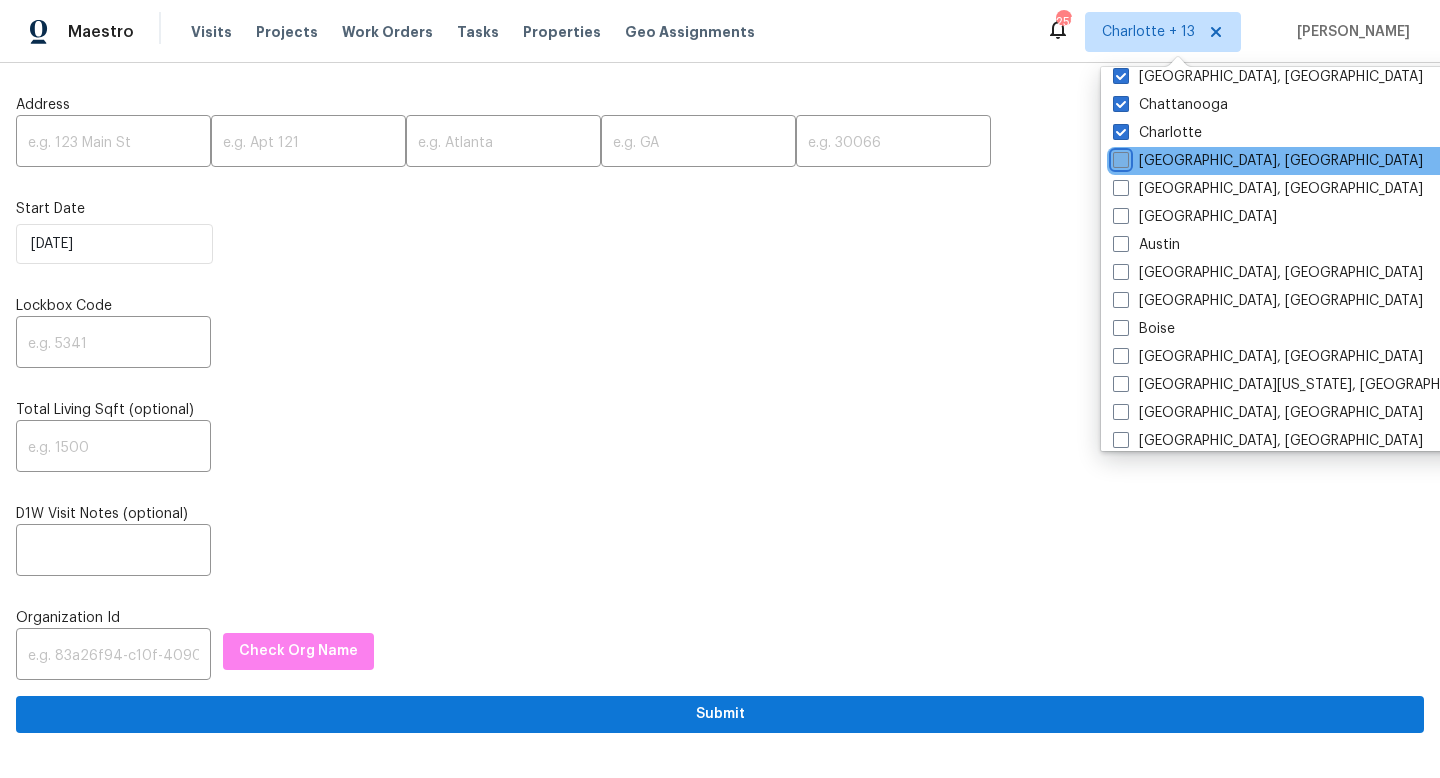 click on "[GEOGRAPHIC_DATA], [GEOGRAPHIC_DATA]" at bounding box center [1119, 157] 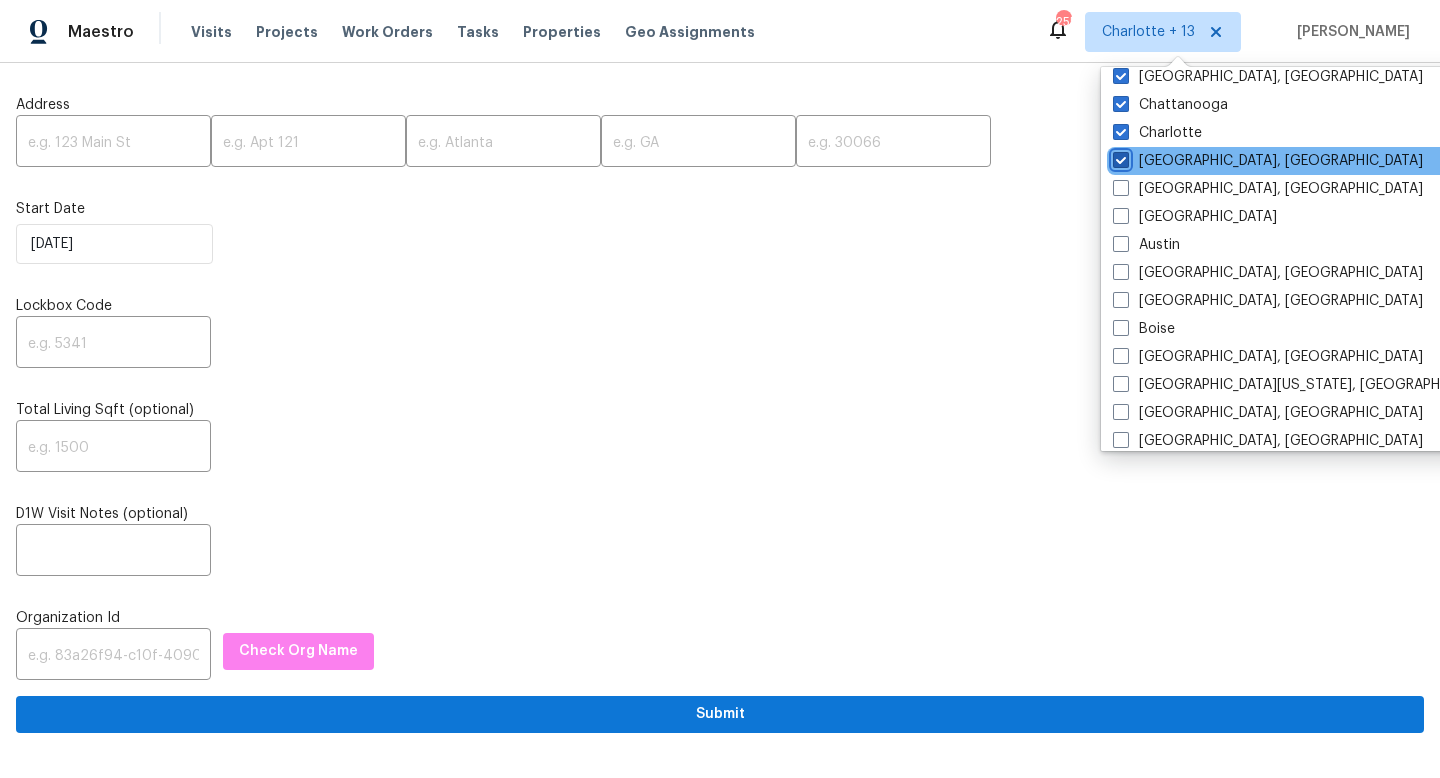 checkbox on "true" 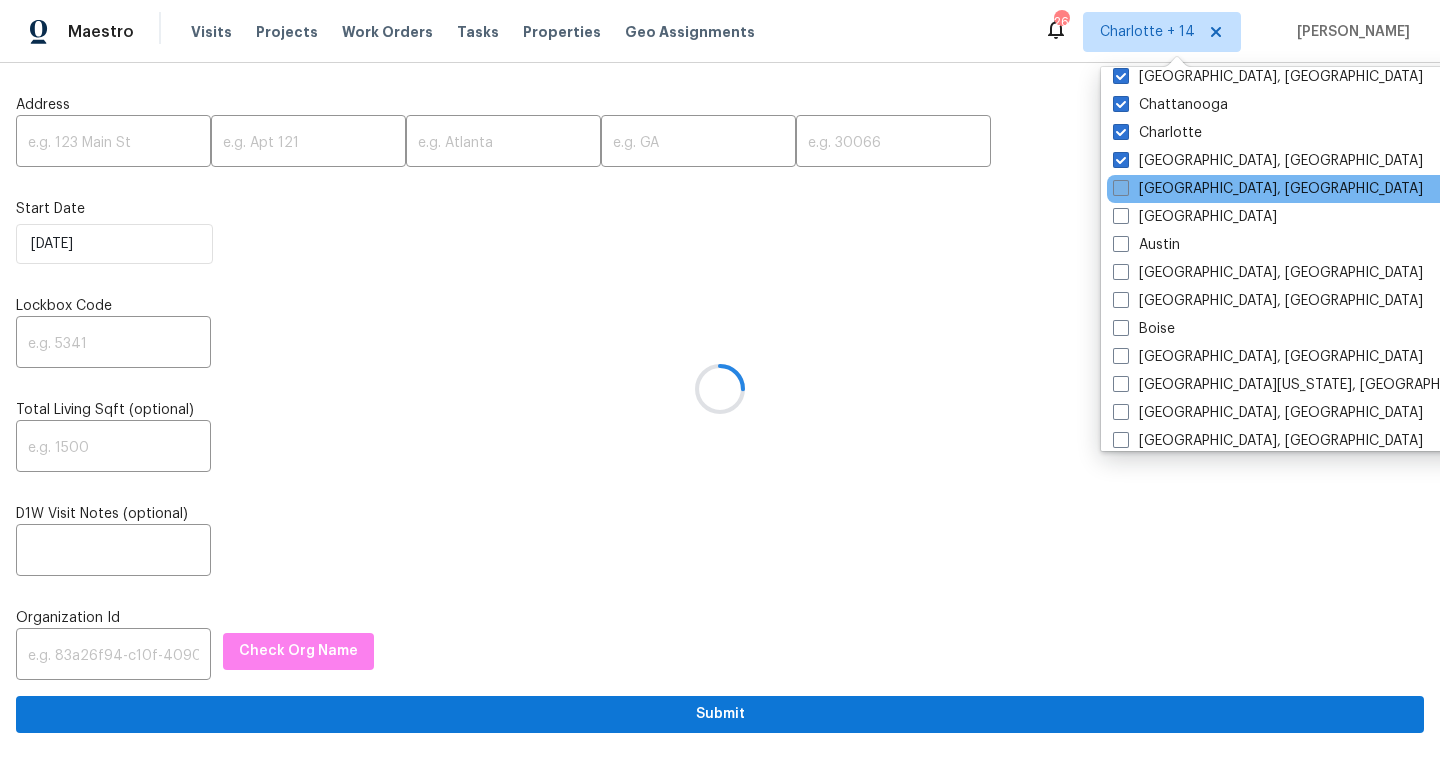 click at bounding box center (1121, 188) 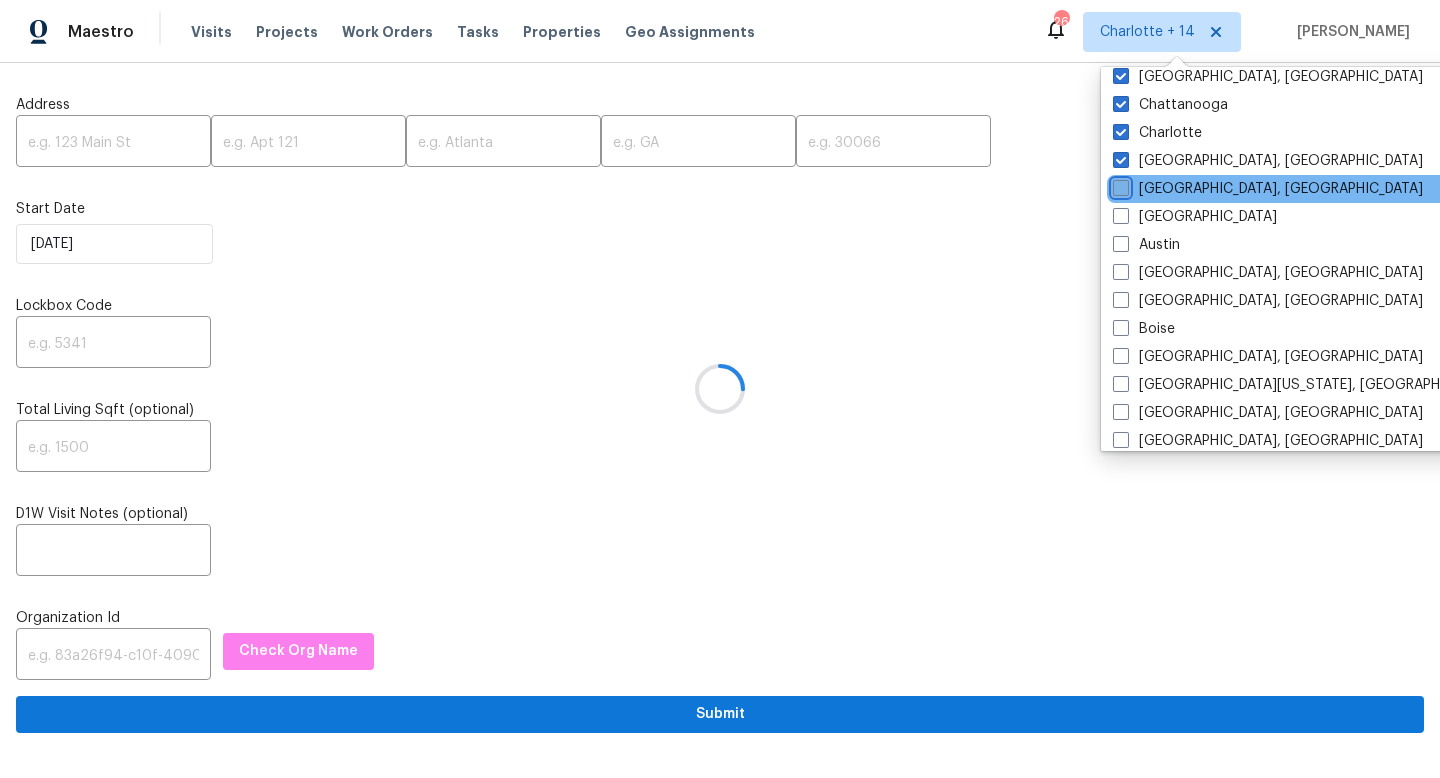 click on "[GEOGRAPHIC_DATA], [GEOGRAPHIC_DATA]" at bounding box center (1119, 185) 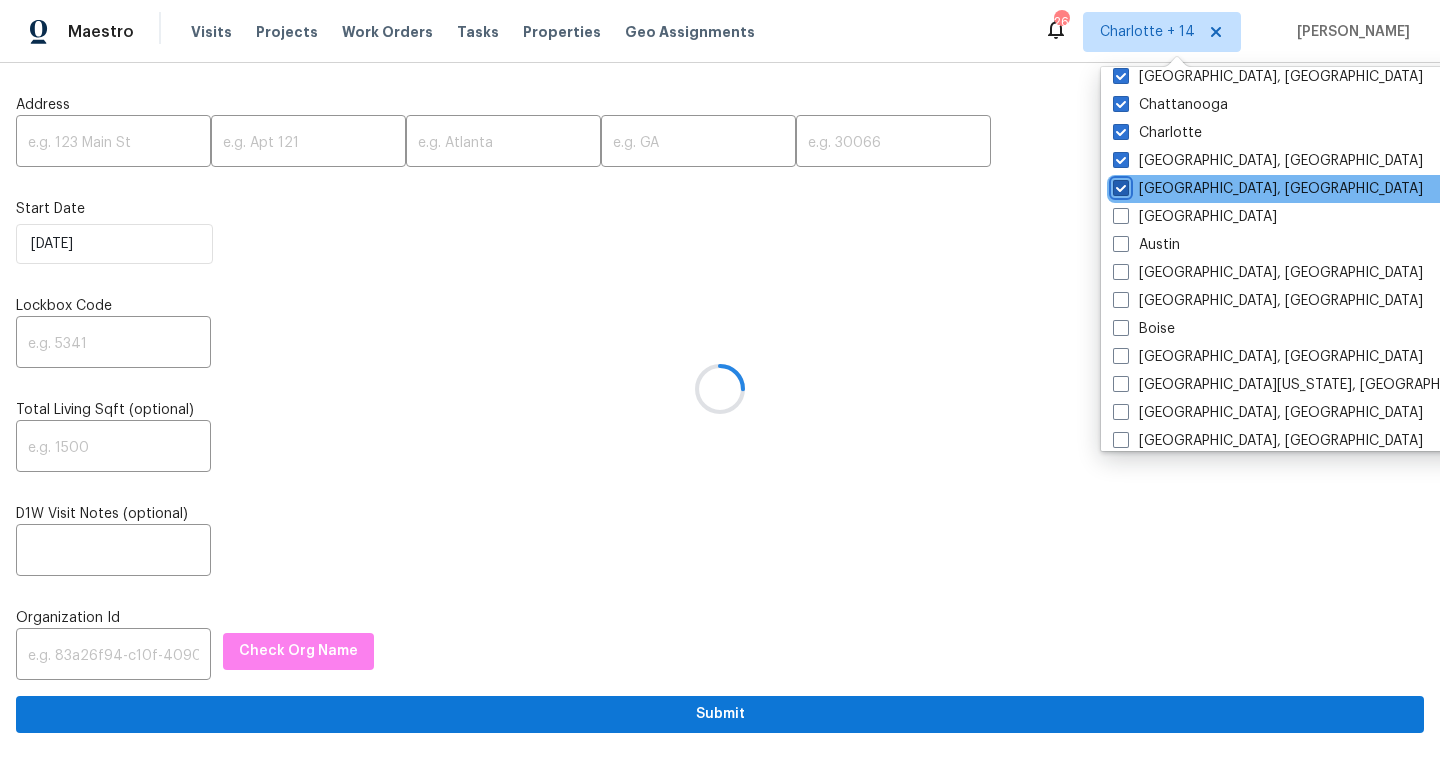 checkbox on "true" 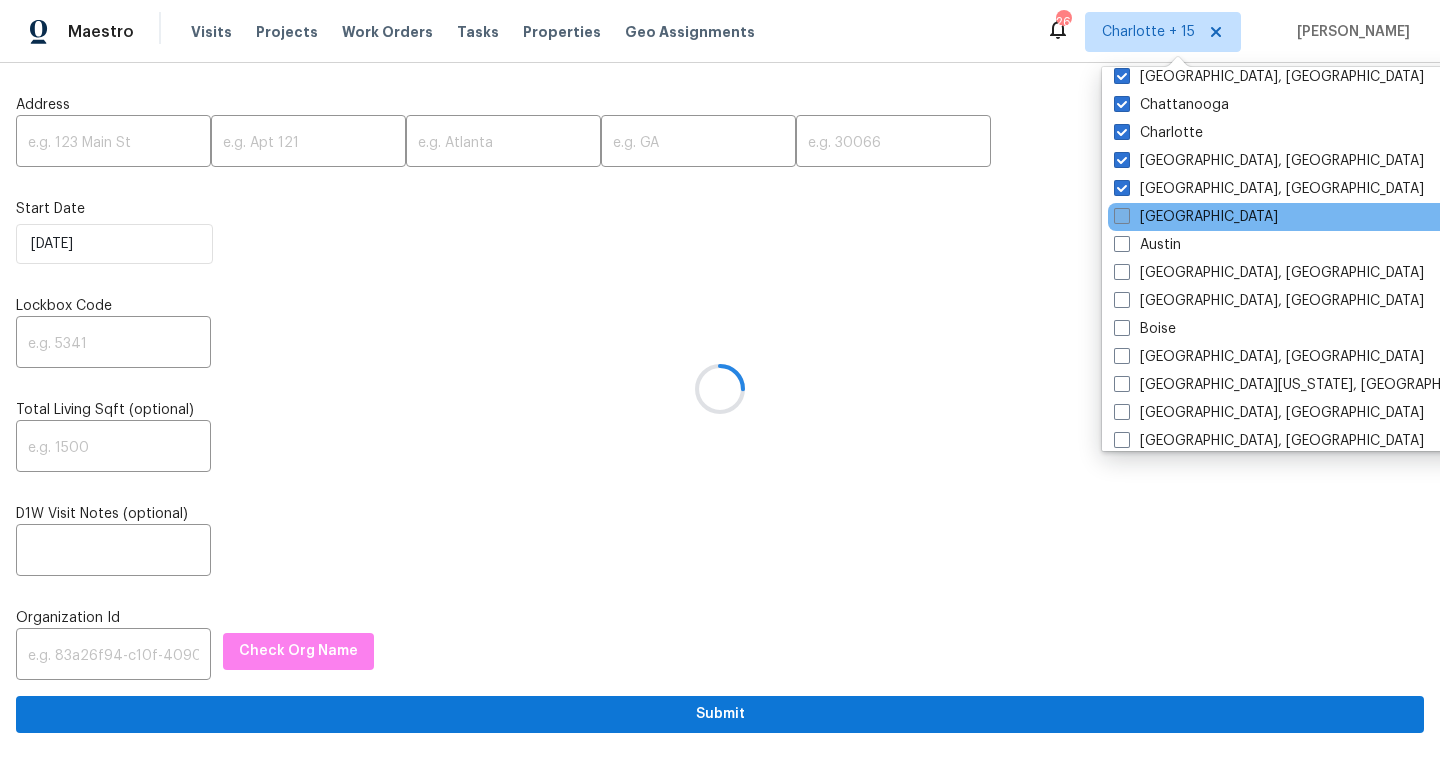 click at bounding box center [1122, 216] 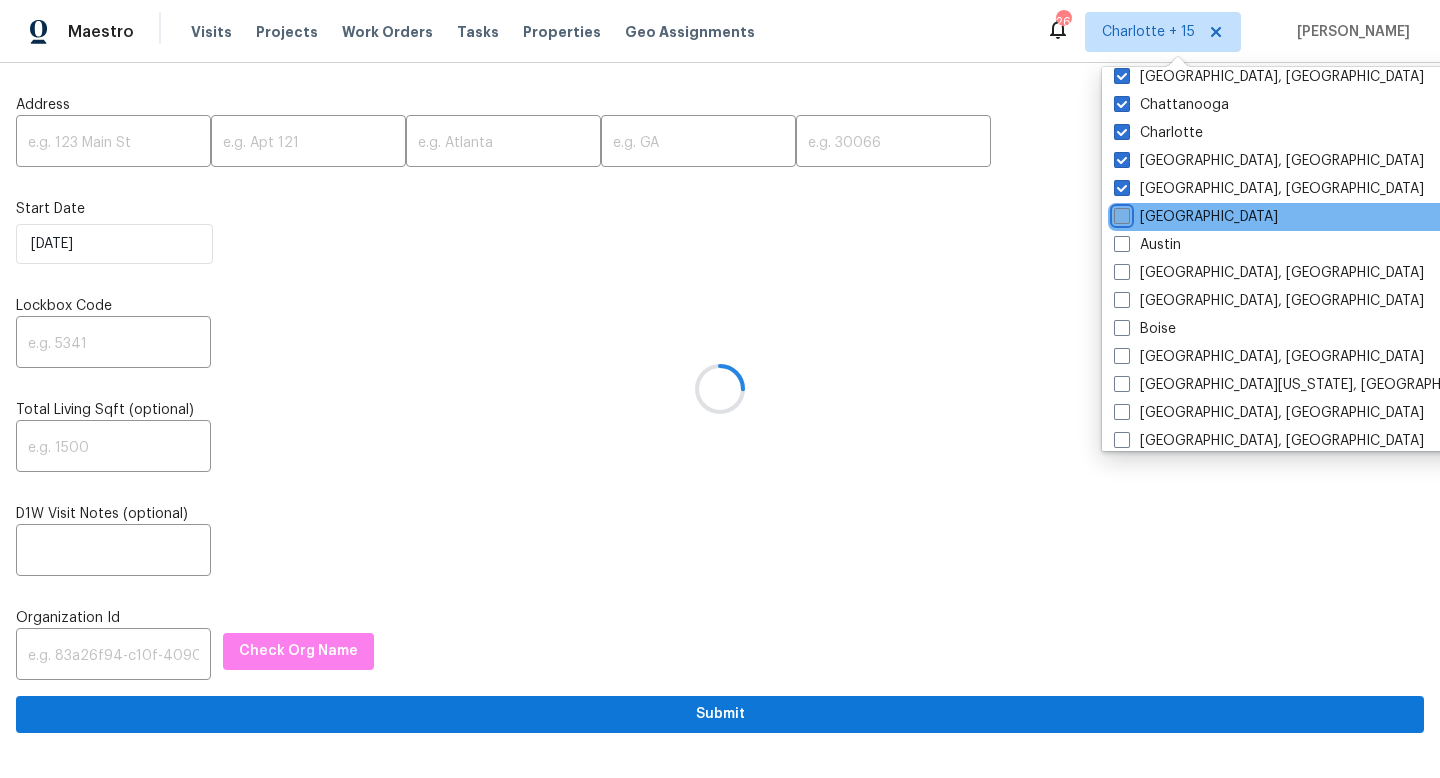 click on "[GEOGRAPHIC_DATA]" at bounding box center (1120, 213) 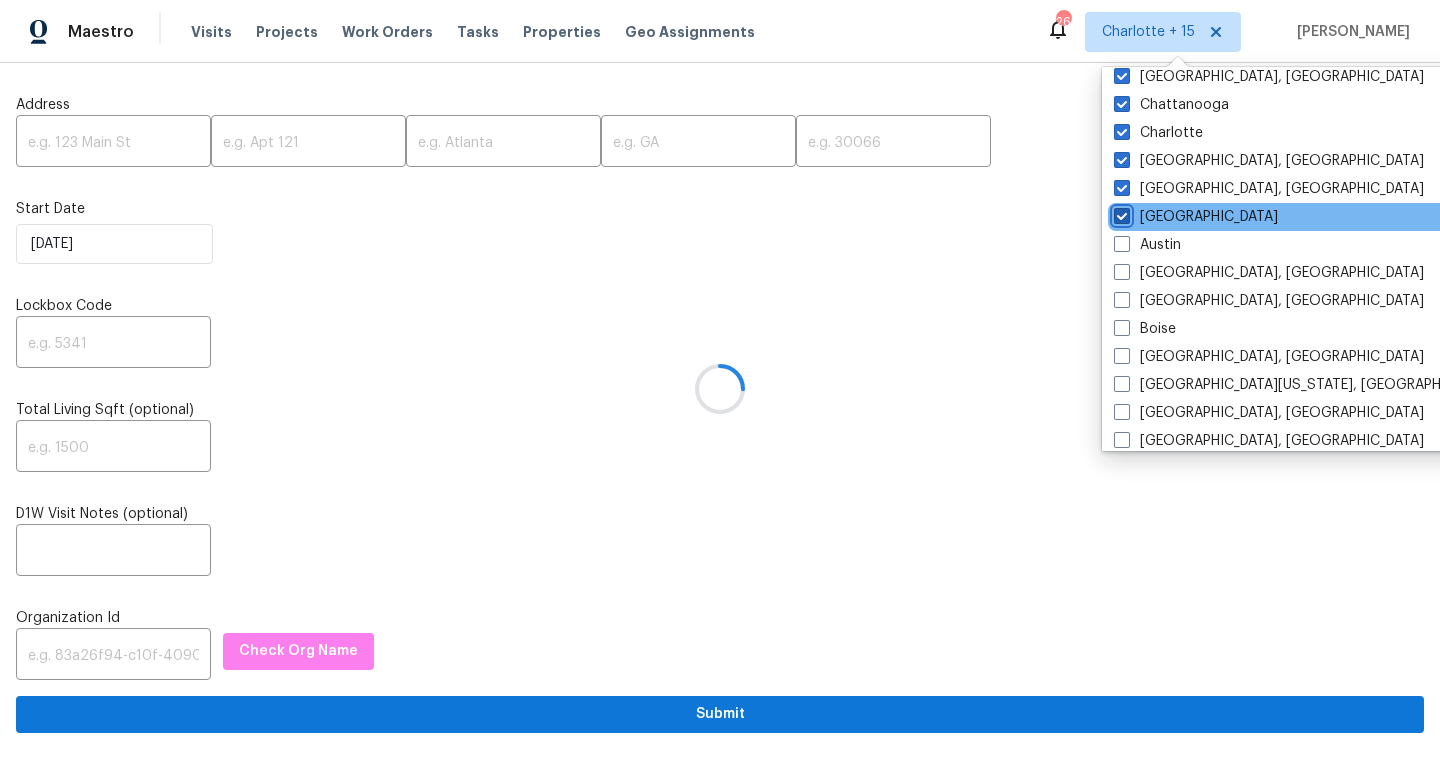 checkbox on "true" 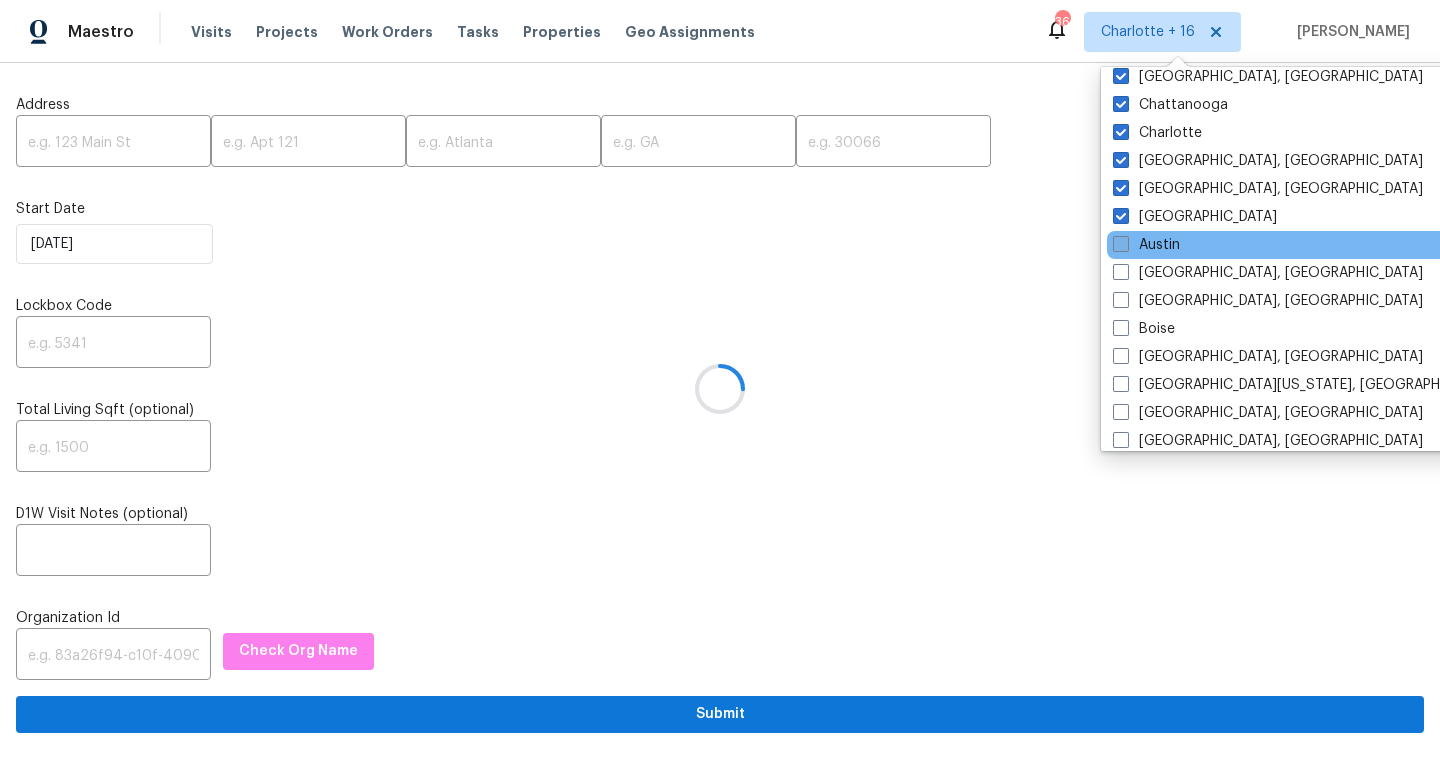 click at bounding box center [1121, 244] 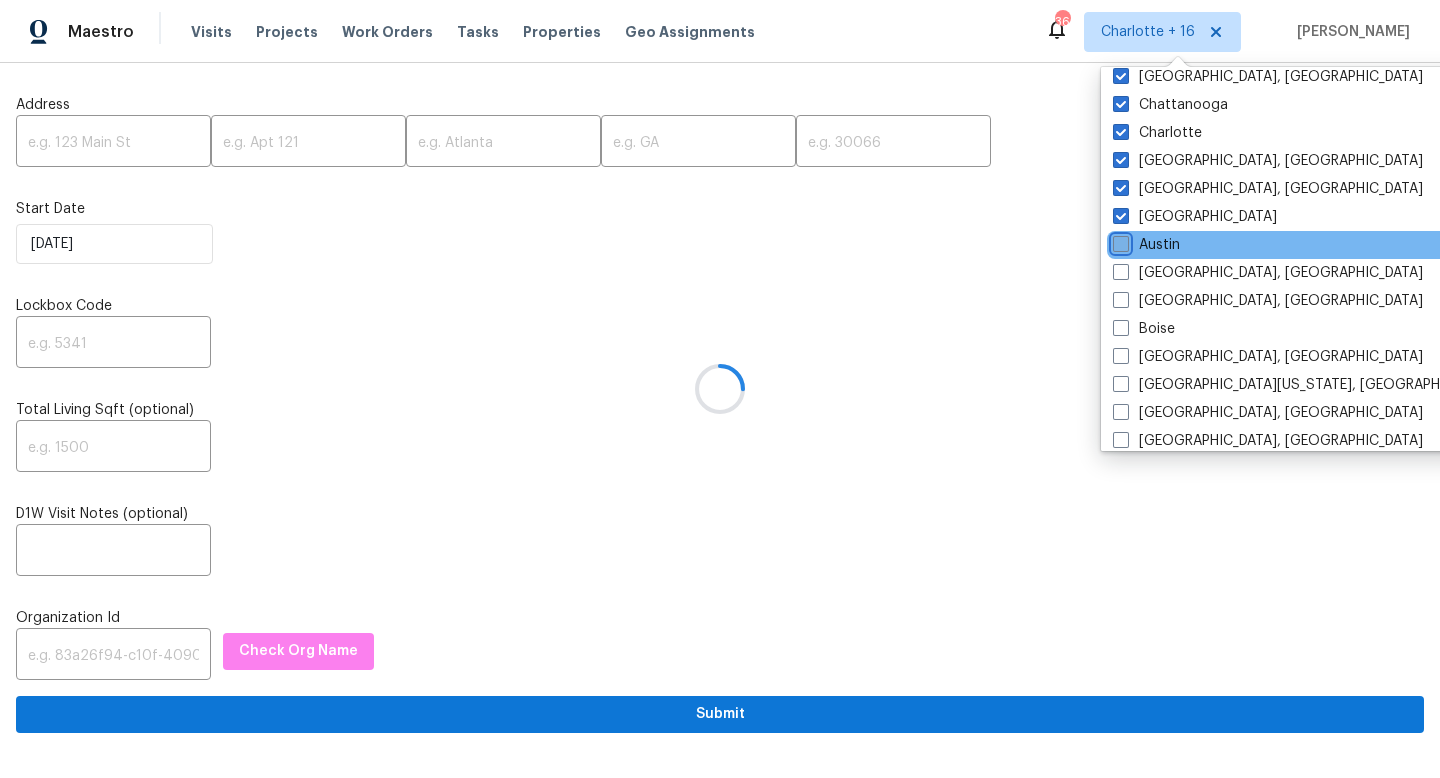 click on "Austin" at bounding box center [1119, 241] 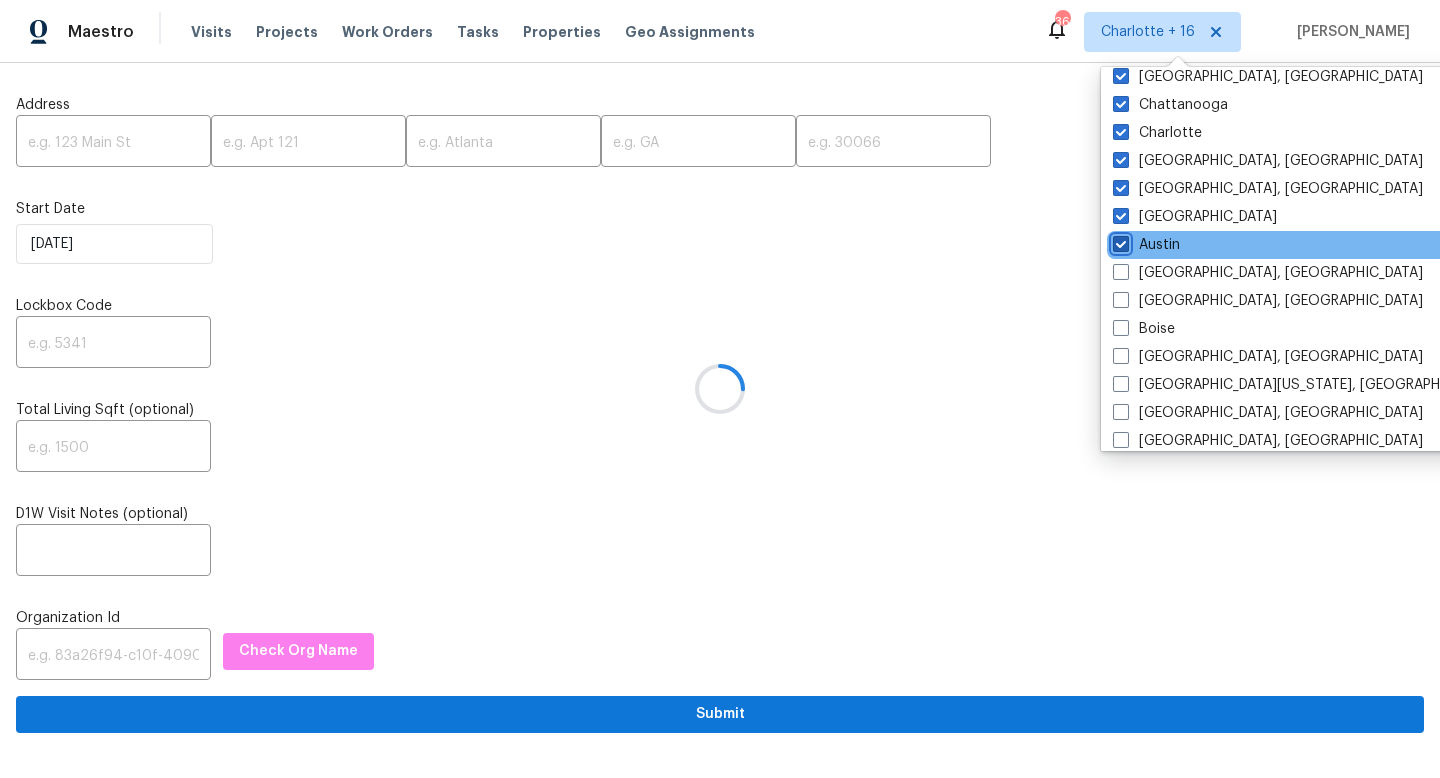 checkbox on "true" 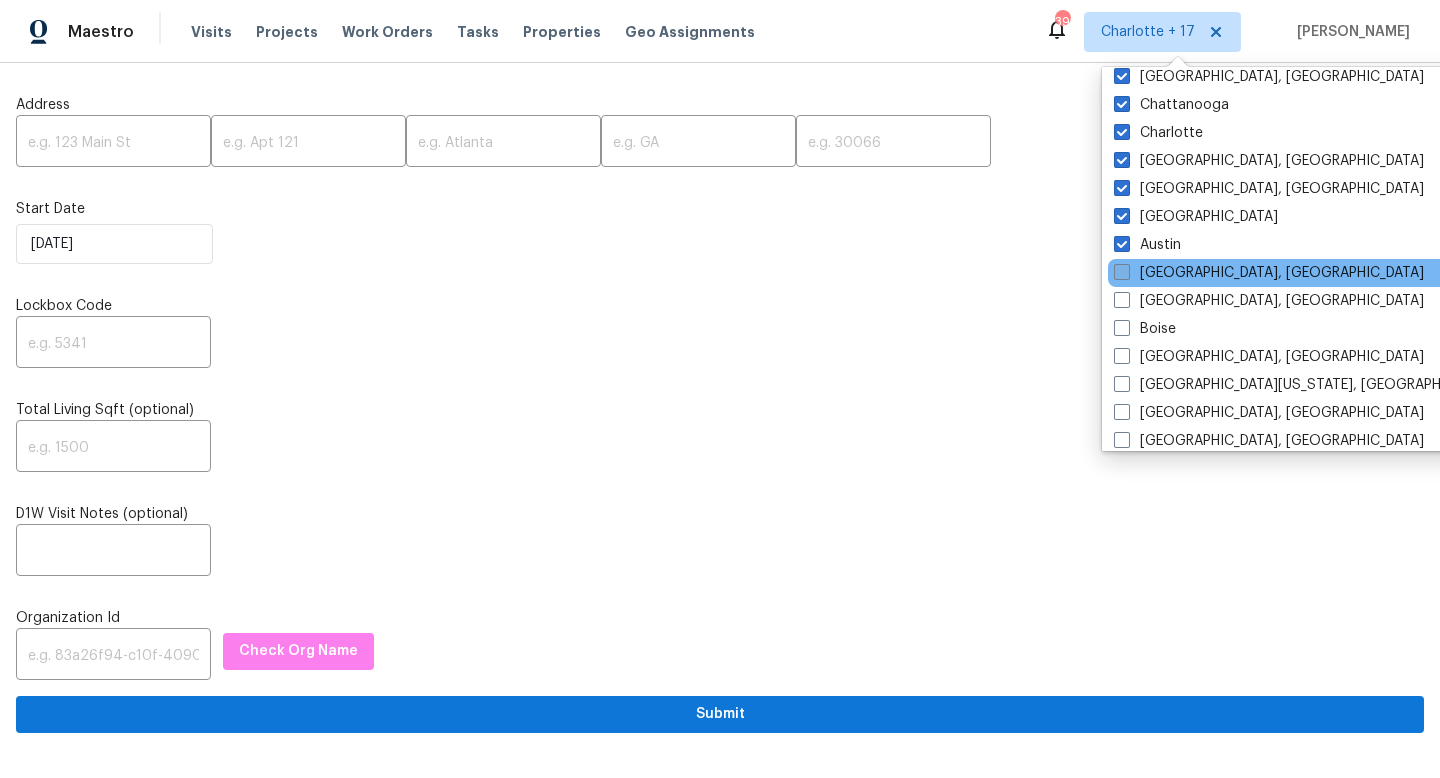 click at bounding box center (1122, 272) 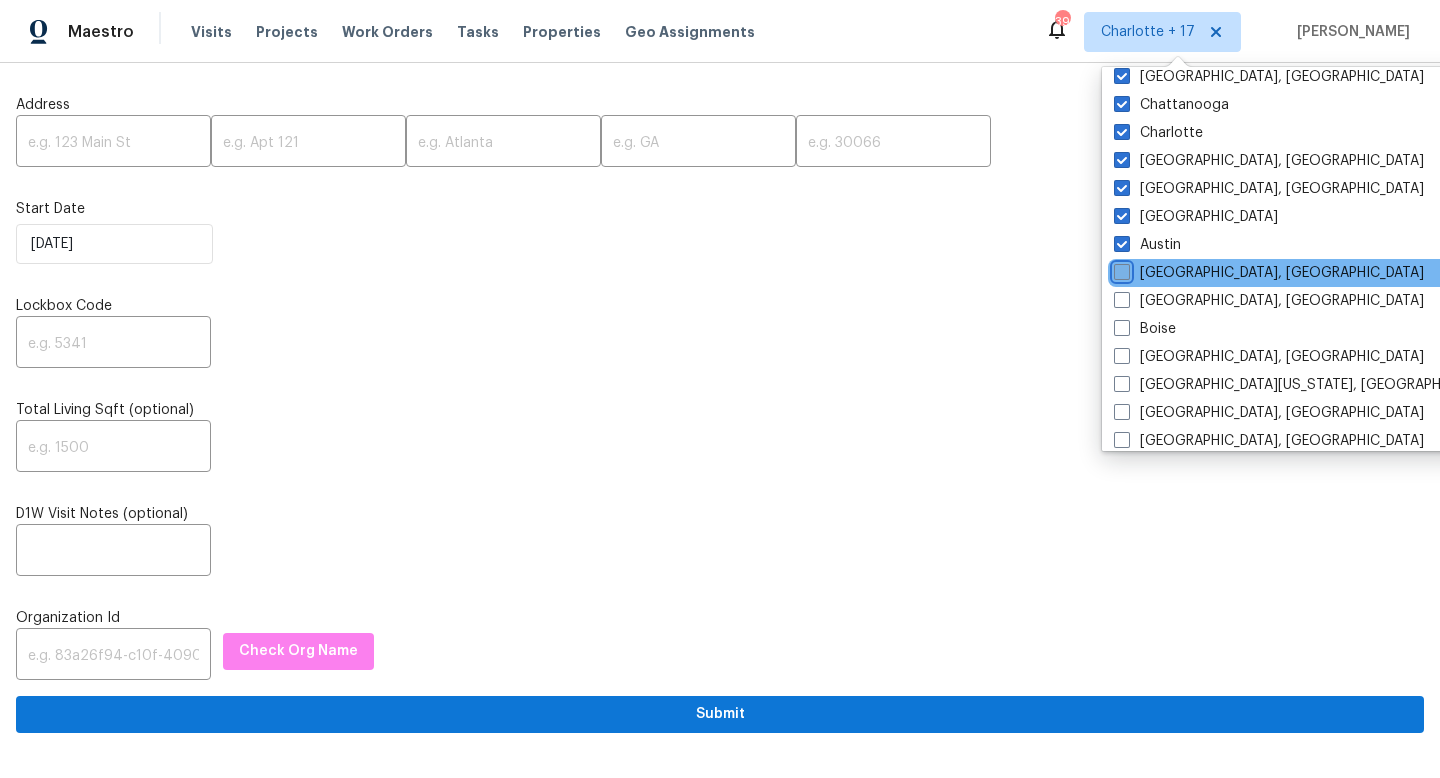 click on "[GEOGRAPHIC_DATA], [GEOGRAPHIC_DATA]" at bounding box center (1120, 269) 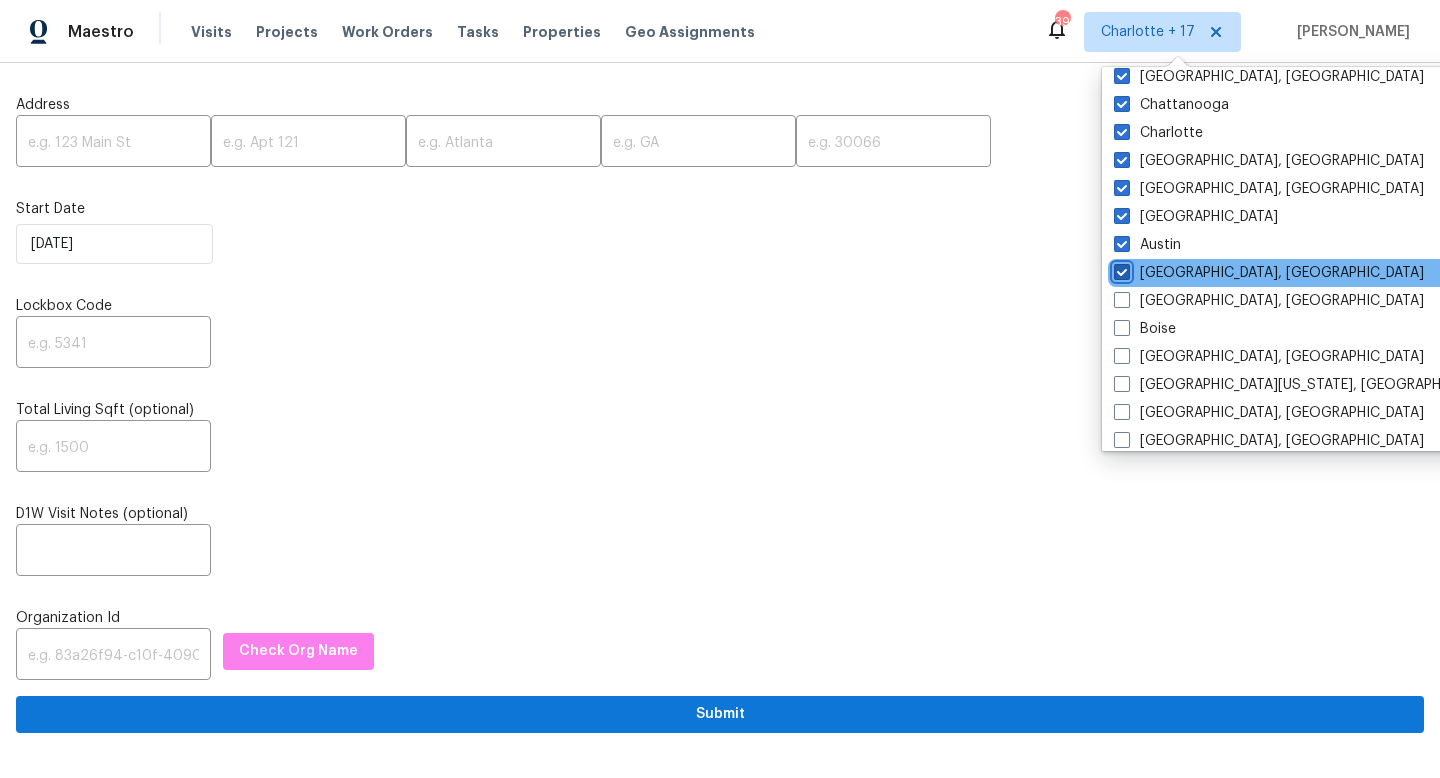checkbox on "true" 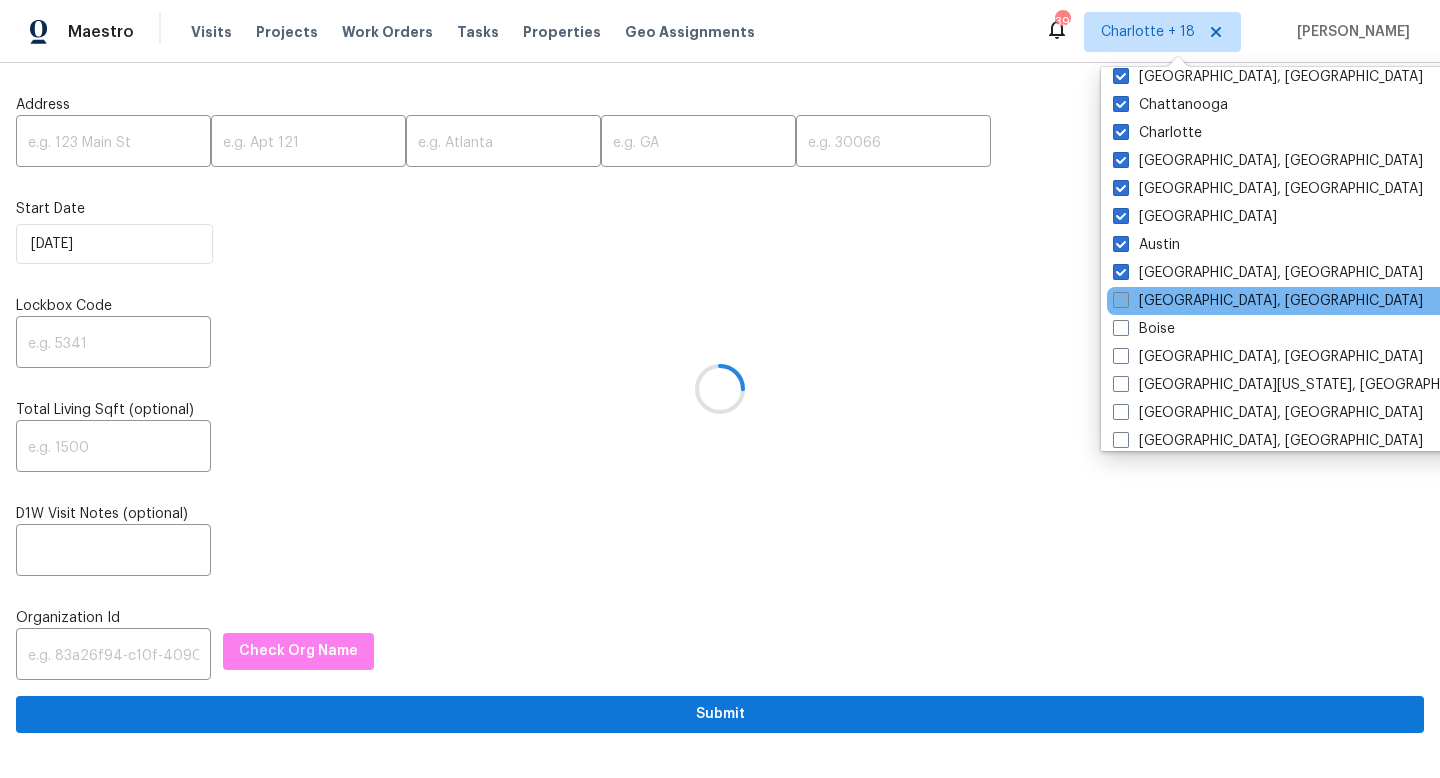 click at bounding box center (1121, 300) 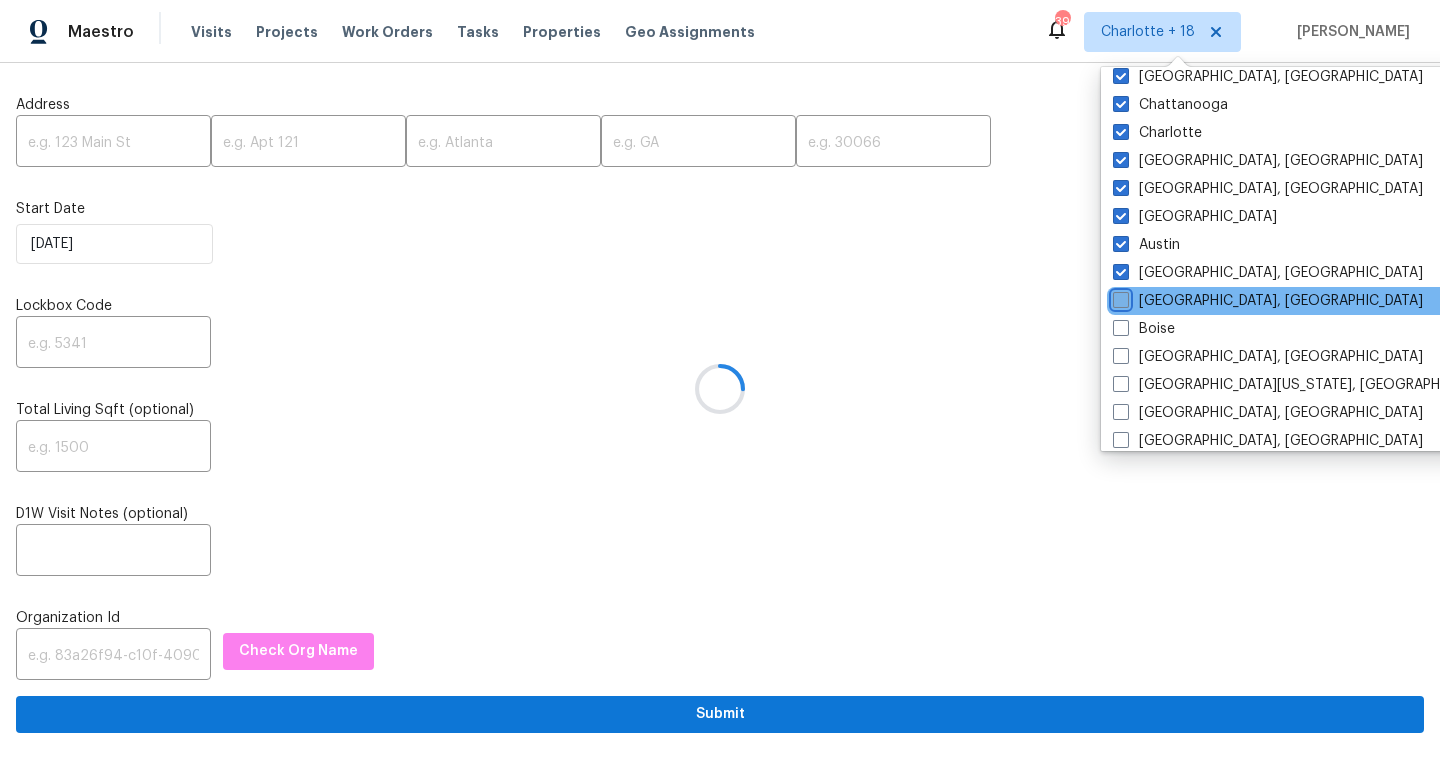 click on "[GEOGRAPHIC_DATA], [GEOGRAPHIC_DATA]" at bounding box center (1119, 297) 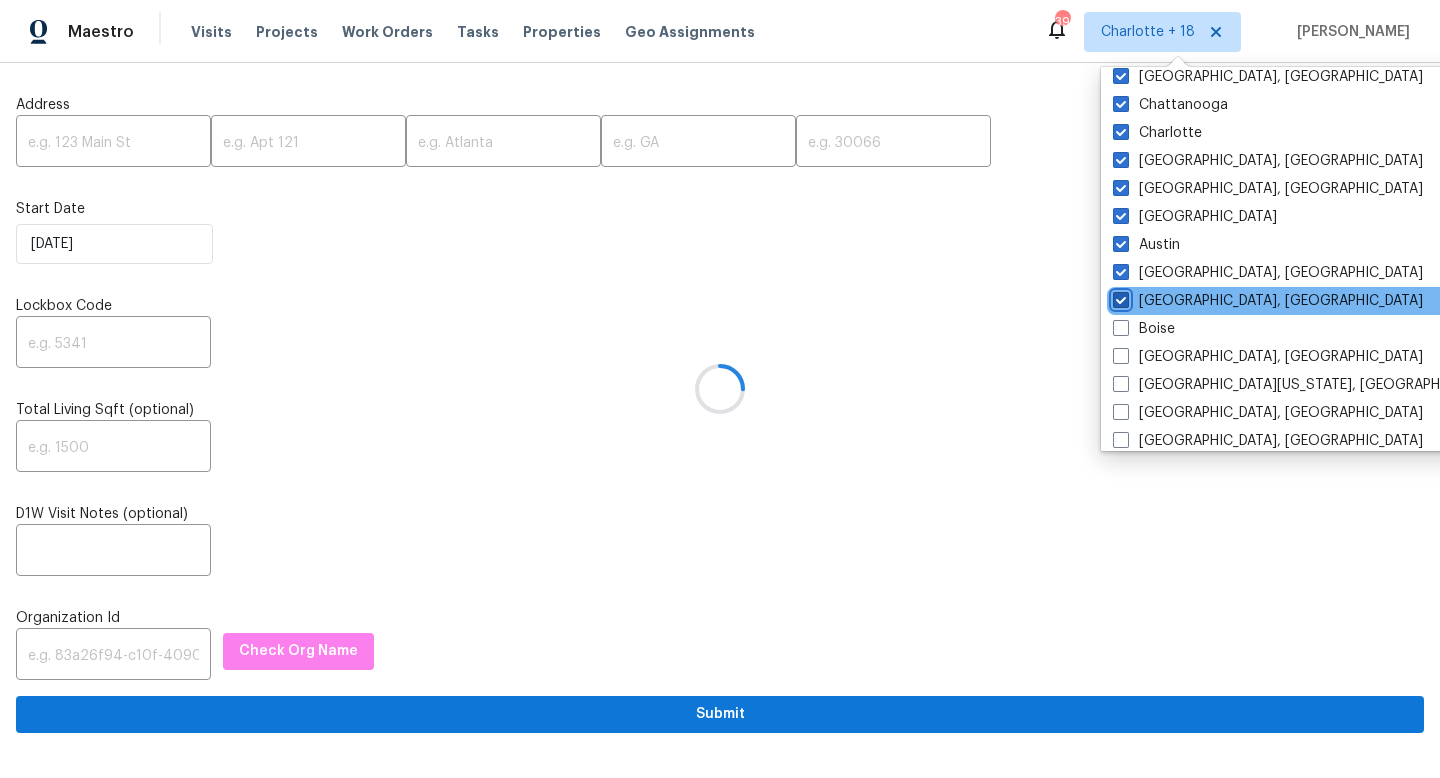 checkbox on "true" 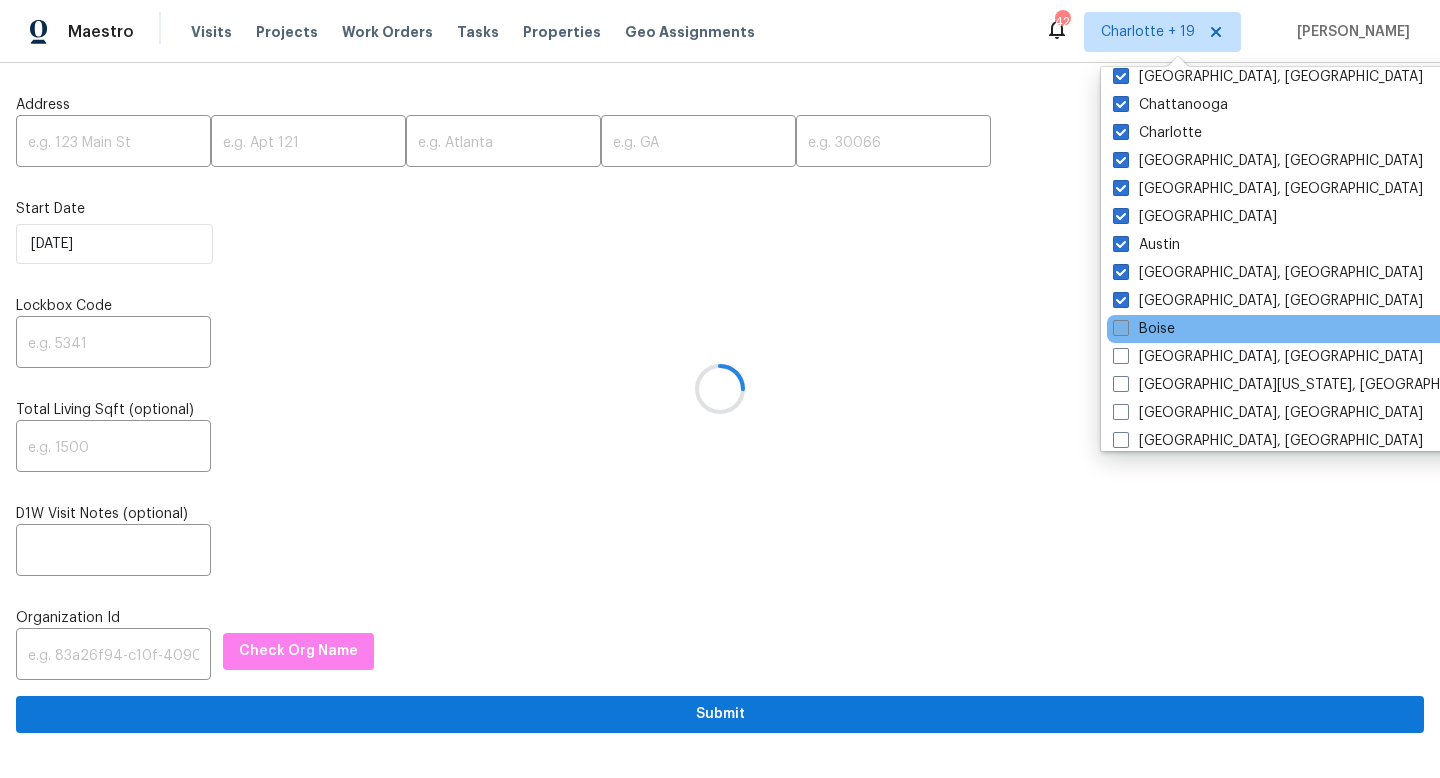 click at bounding box center [1121, 328] 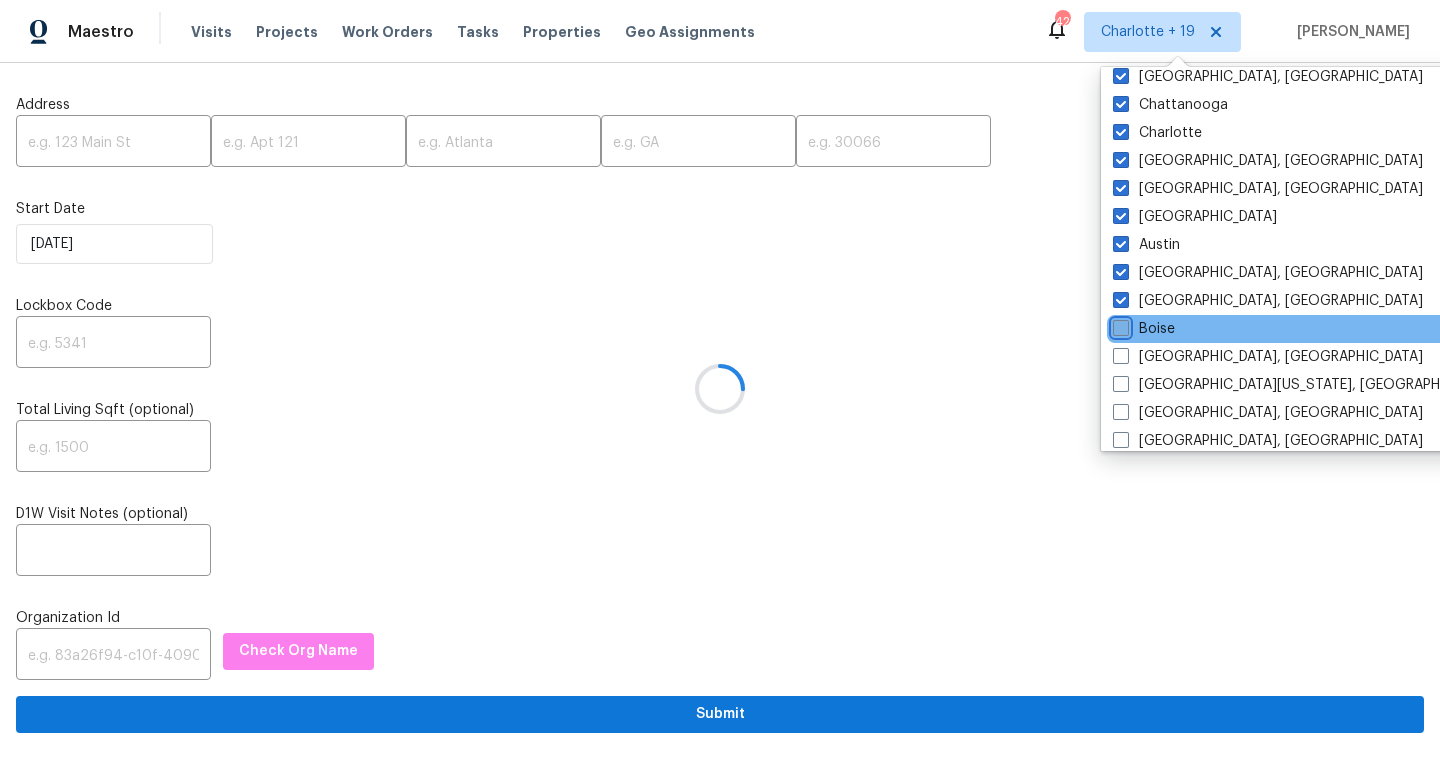 click on "Boise" at bounding box center [1119, 325] 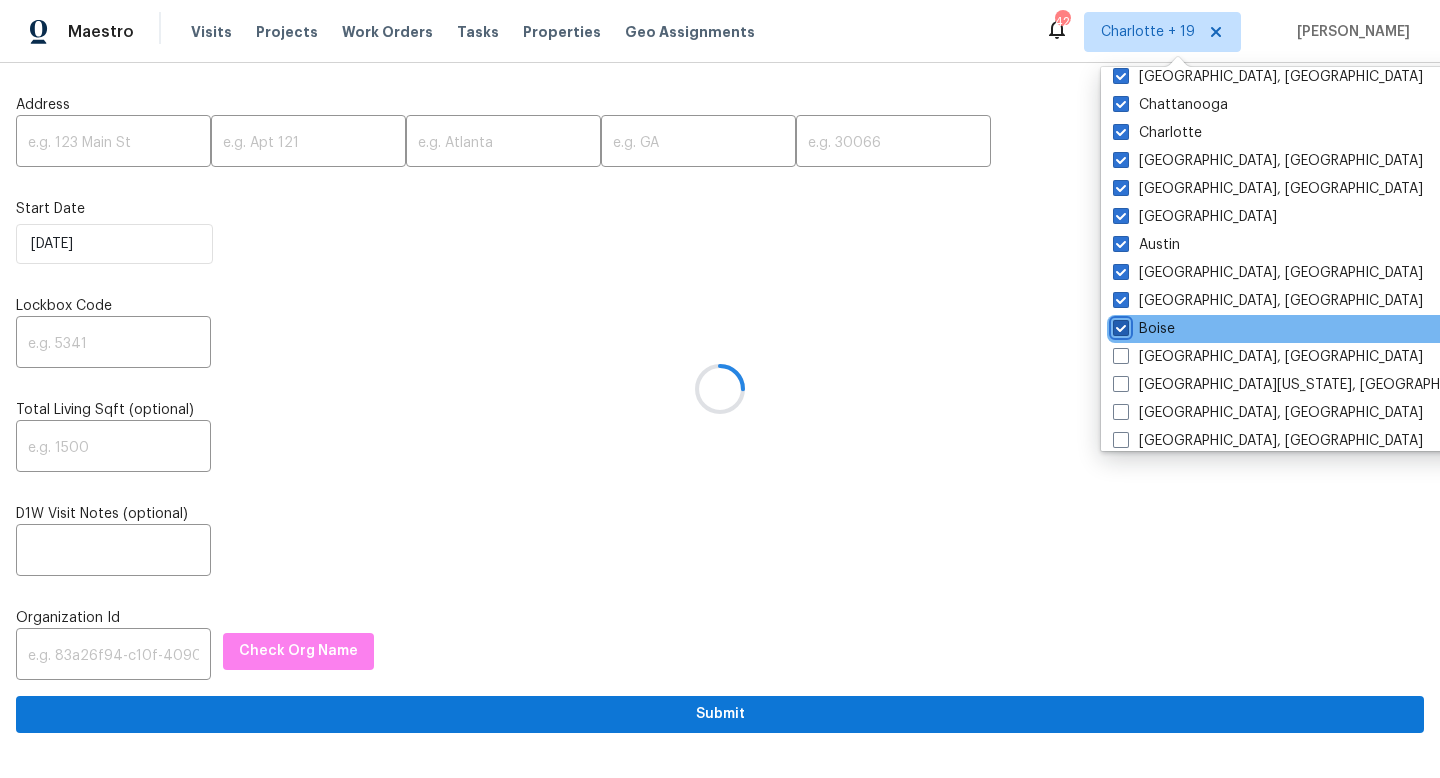 checkbox on "true" 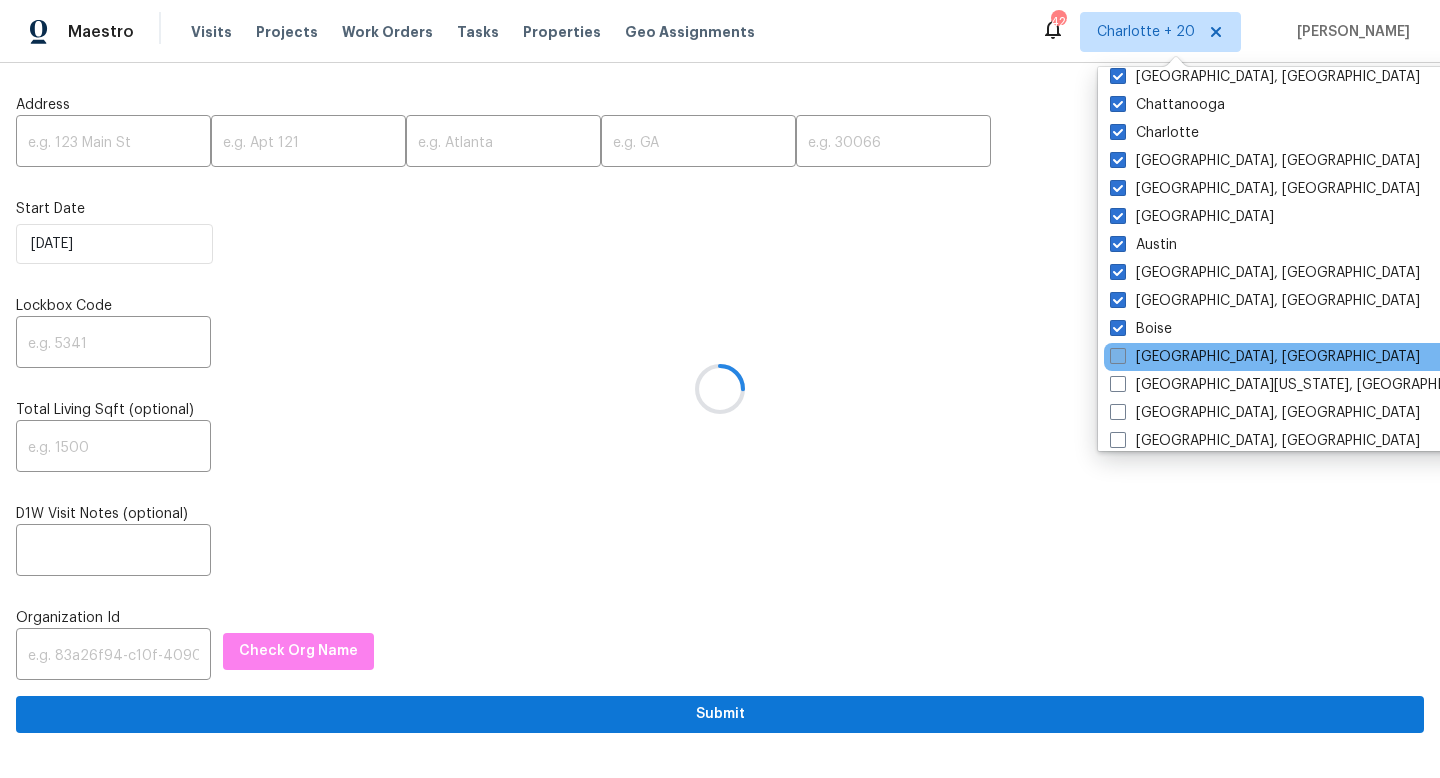 click at bounding box center [1118, 356] 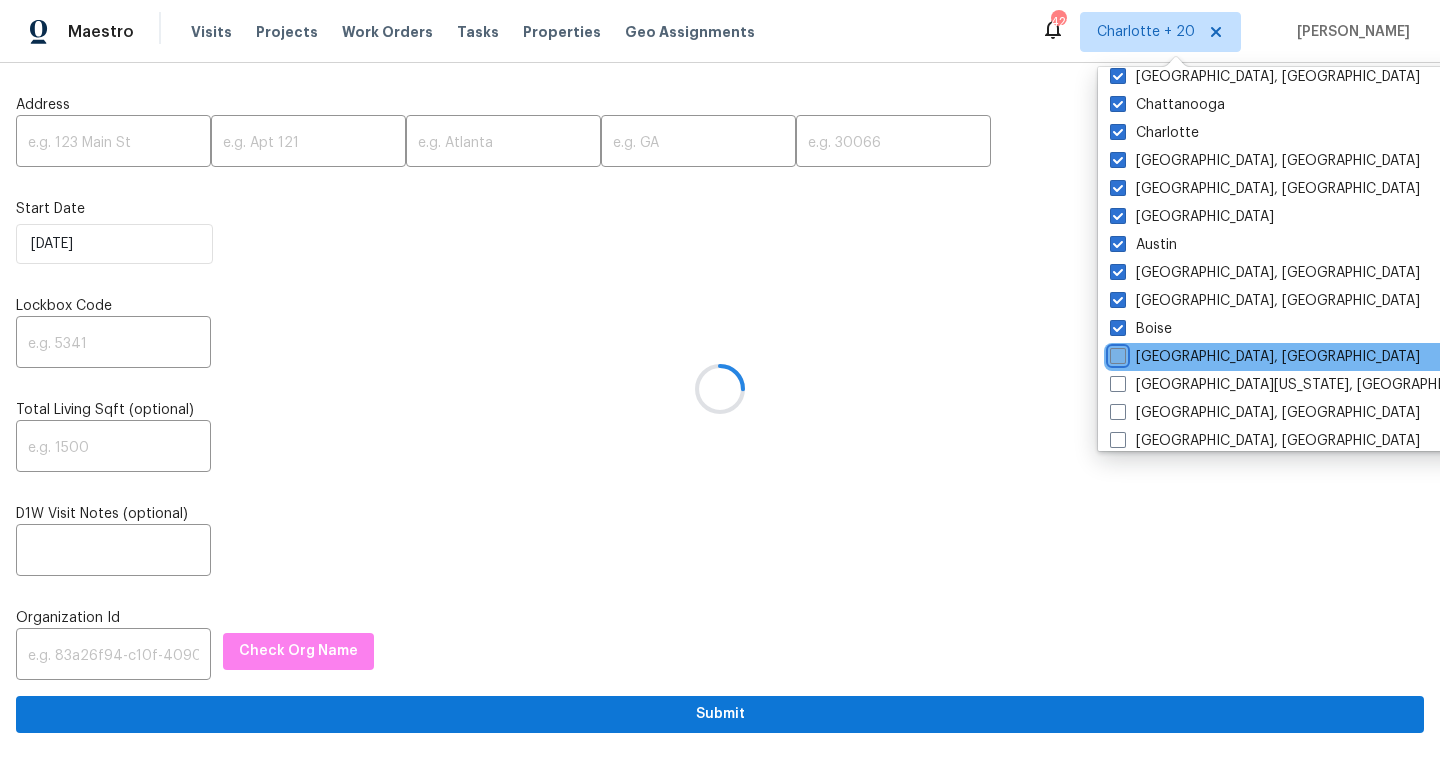 click on "[GEOGRAPHIC_DATA], [GEOGRAPHIC_DATA]" at bounding box center [1116, 353] 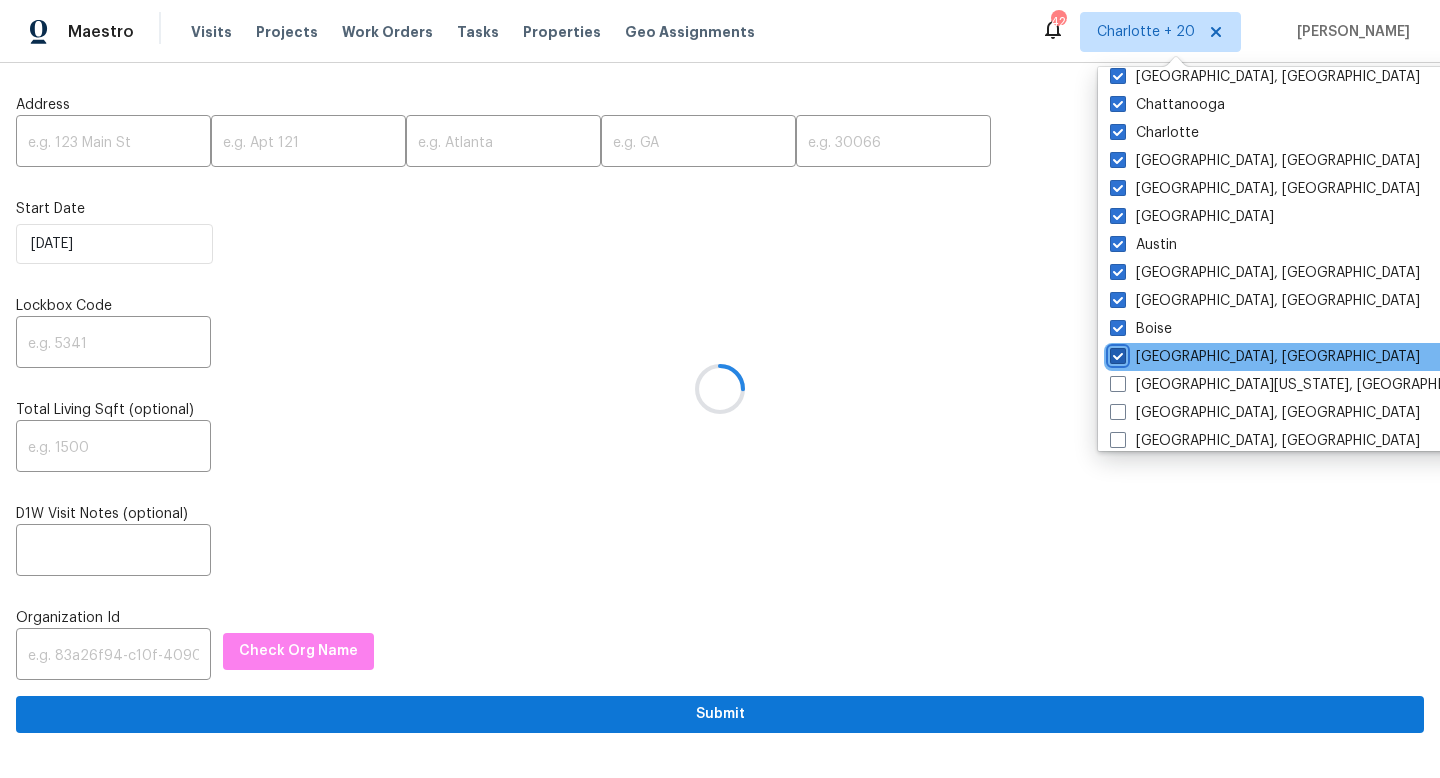 checkbox on "true" 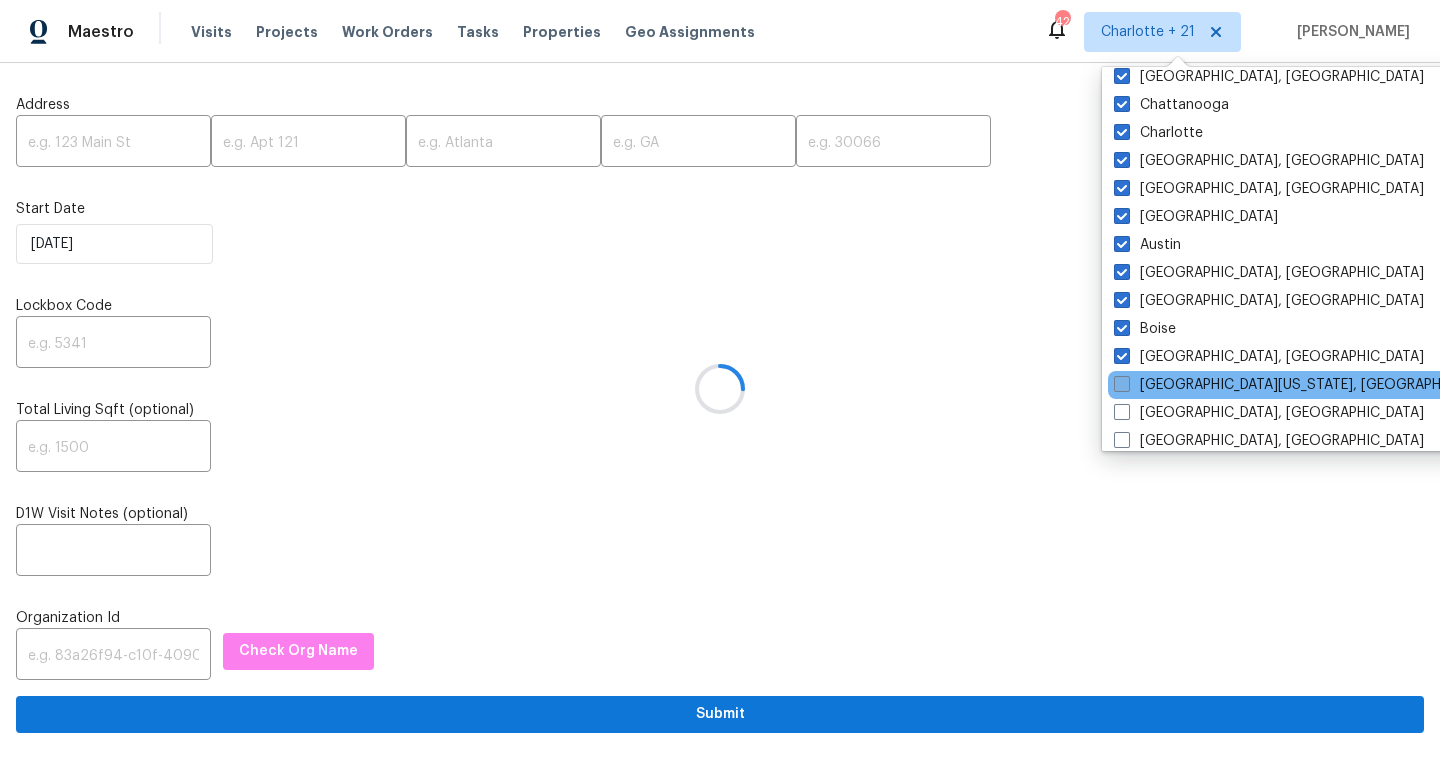click at bounding box center [1122, 384] 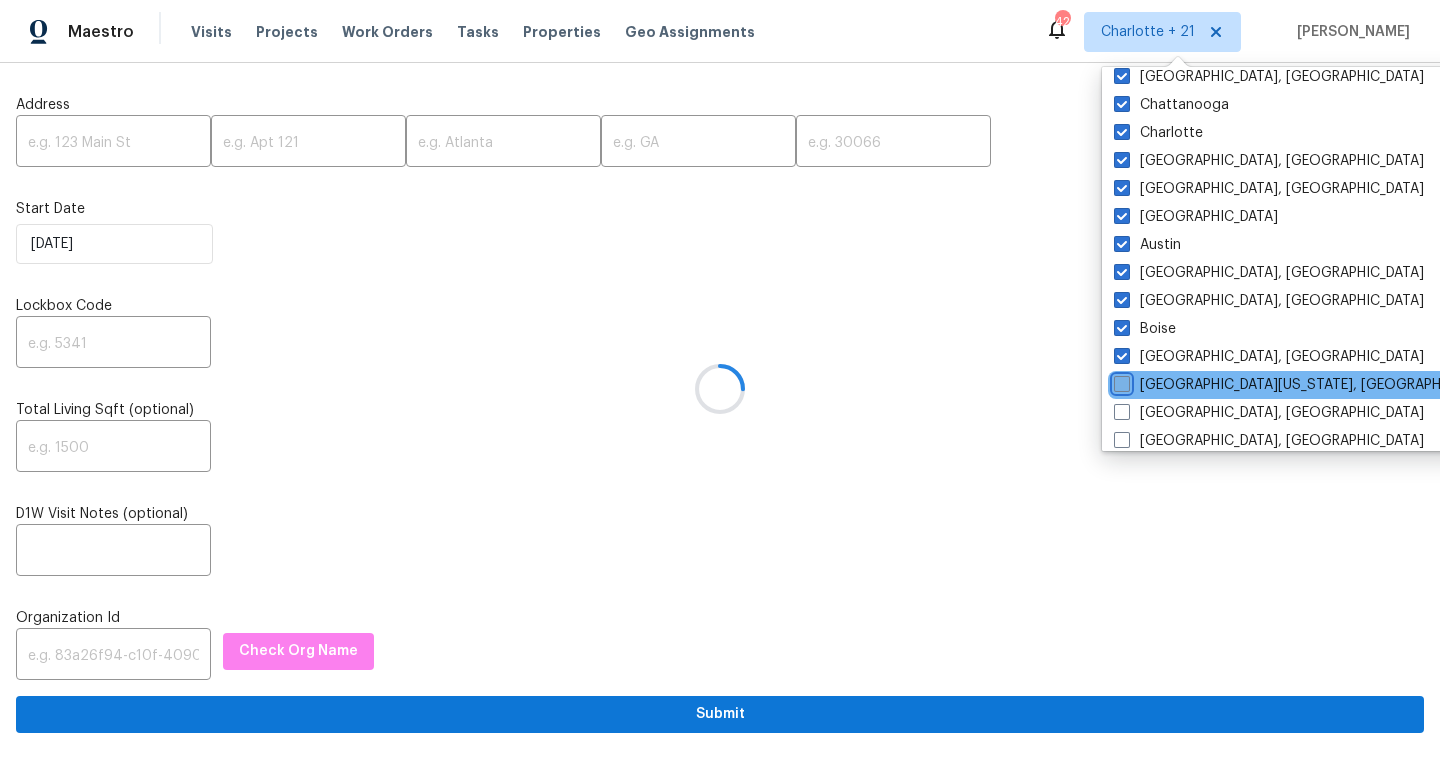 click on "[GEOGRAPHIC_DATA][US_STATE], [GEOGRAPHIC_DATA]" at bounding box center [1120, 381] 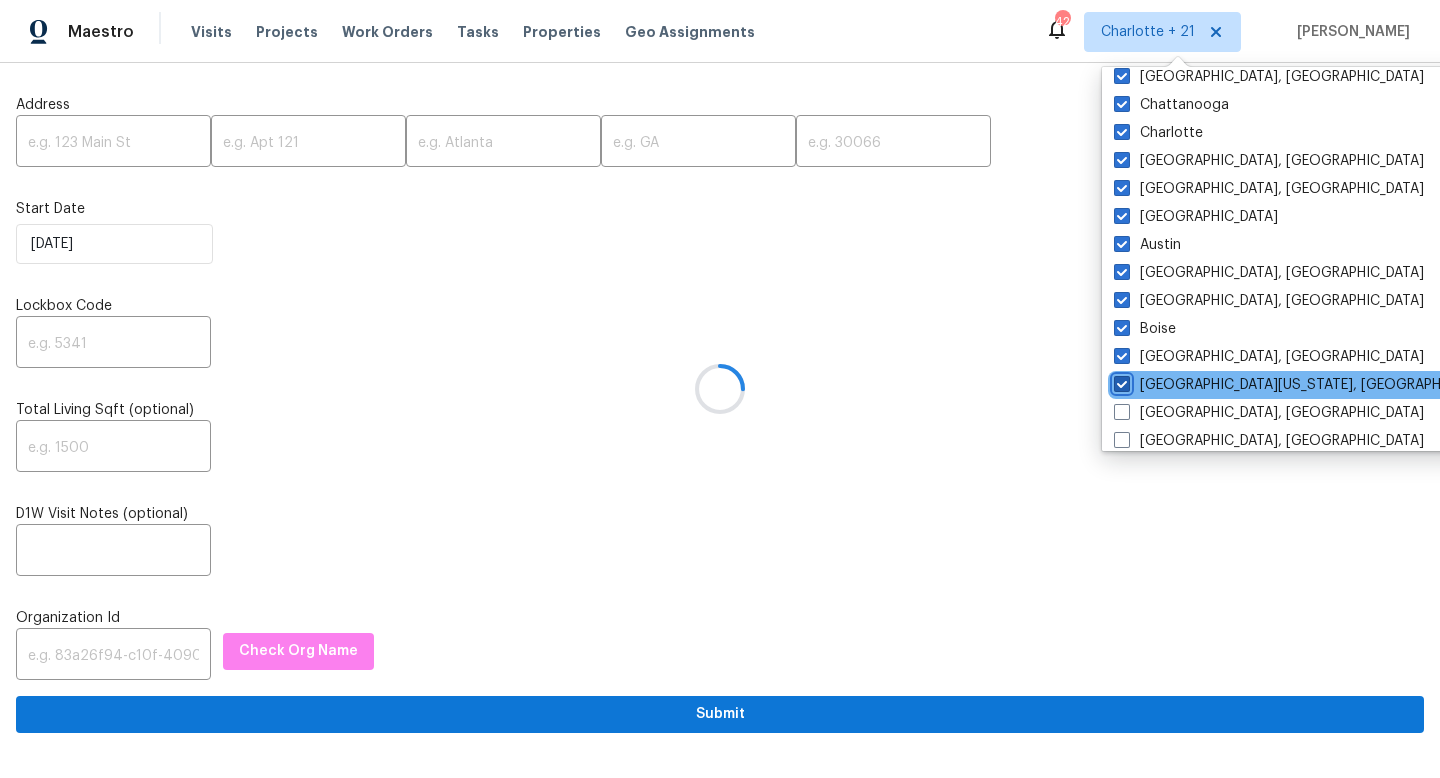 checkbox on "true" 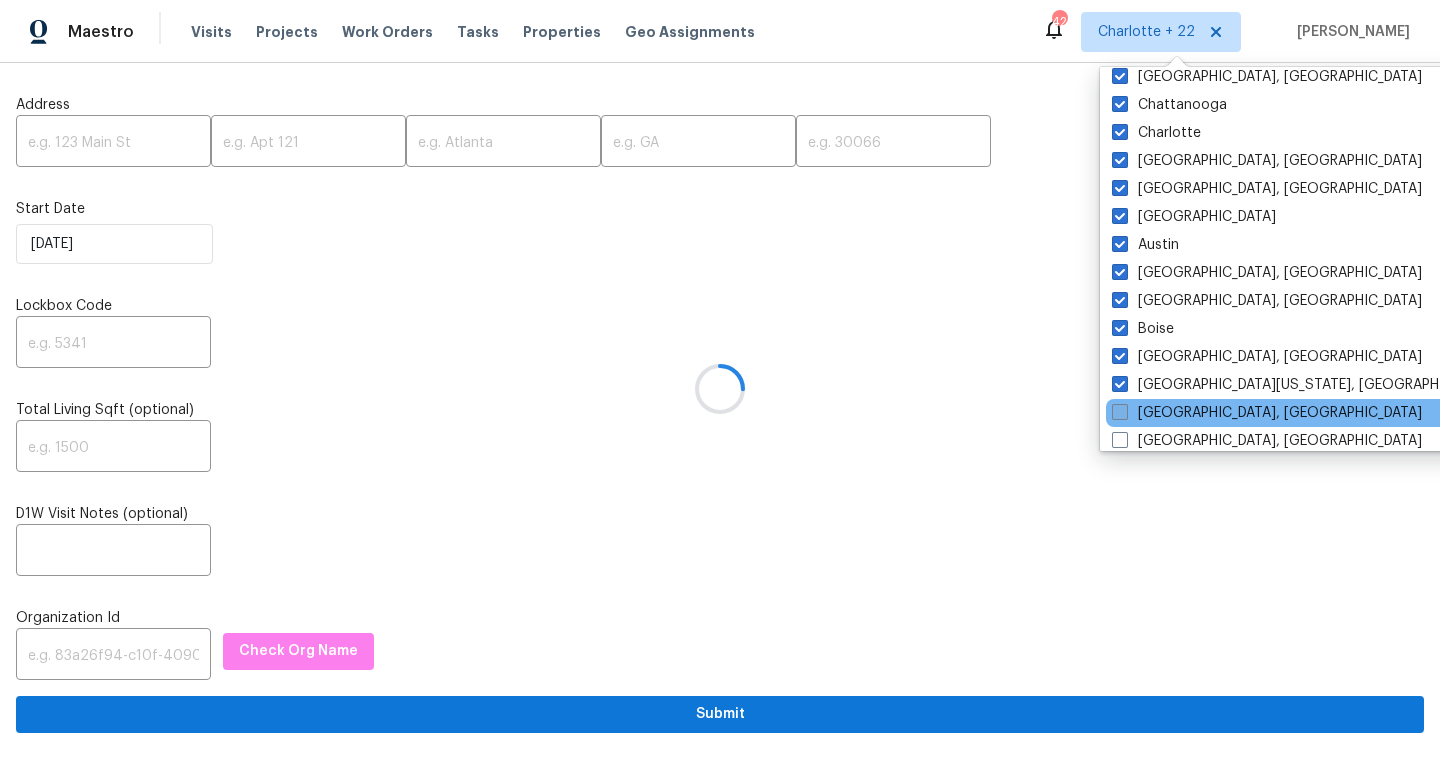 click at bounding box center [1120, 412] 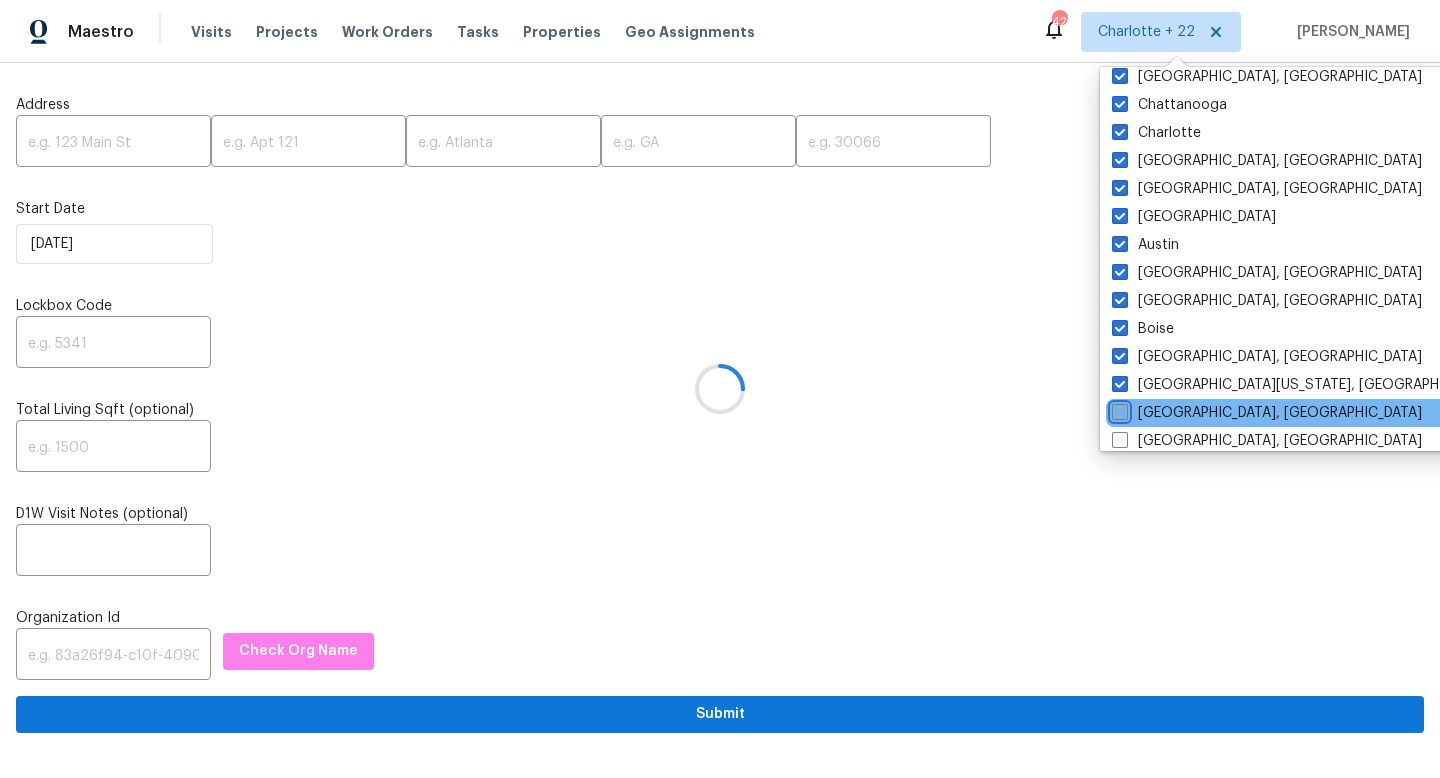 click on "[GEOGRAPHIC_DATA], [GEOGRAPHIC_DATA]" at bounding box center [1118, 409] 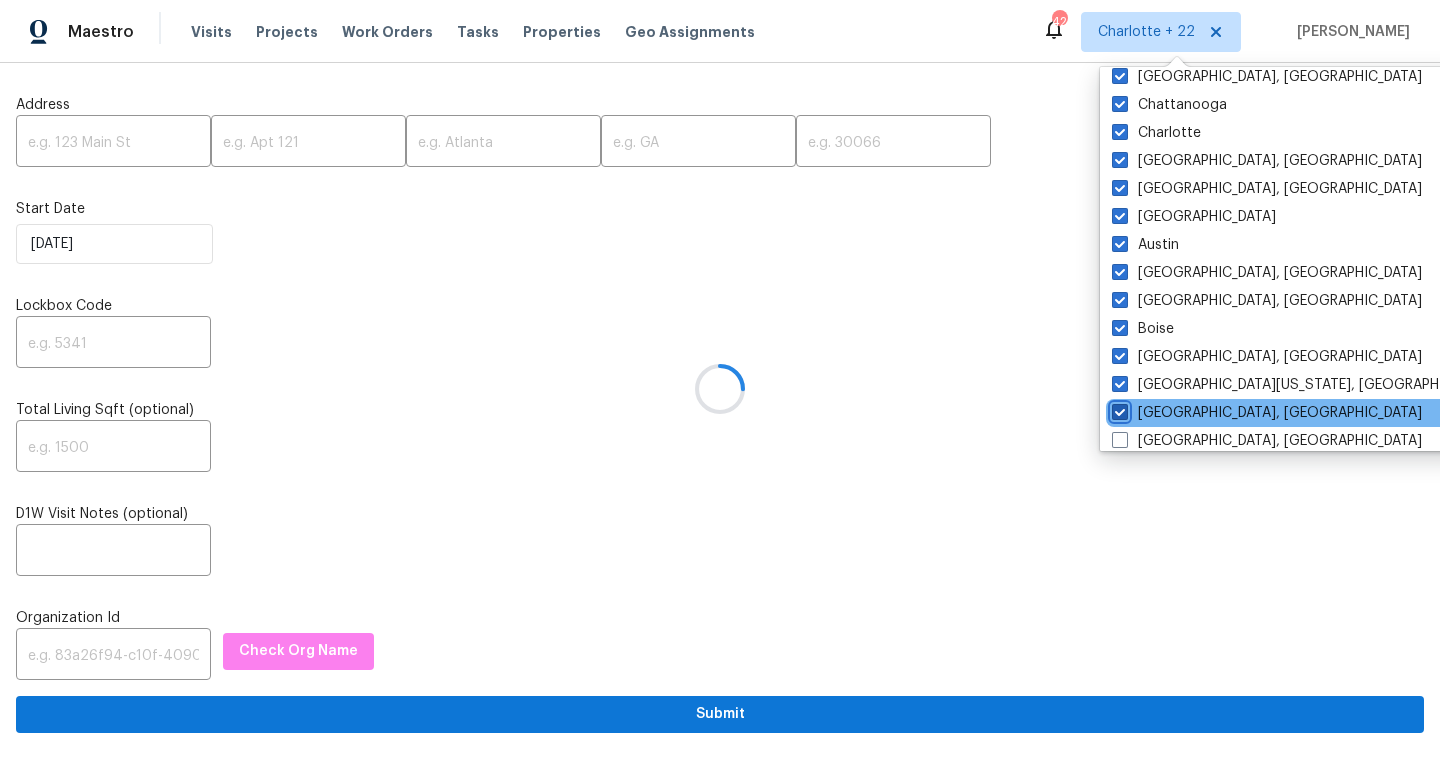 checkbox on "true" 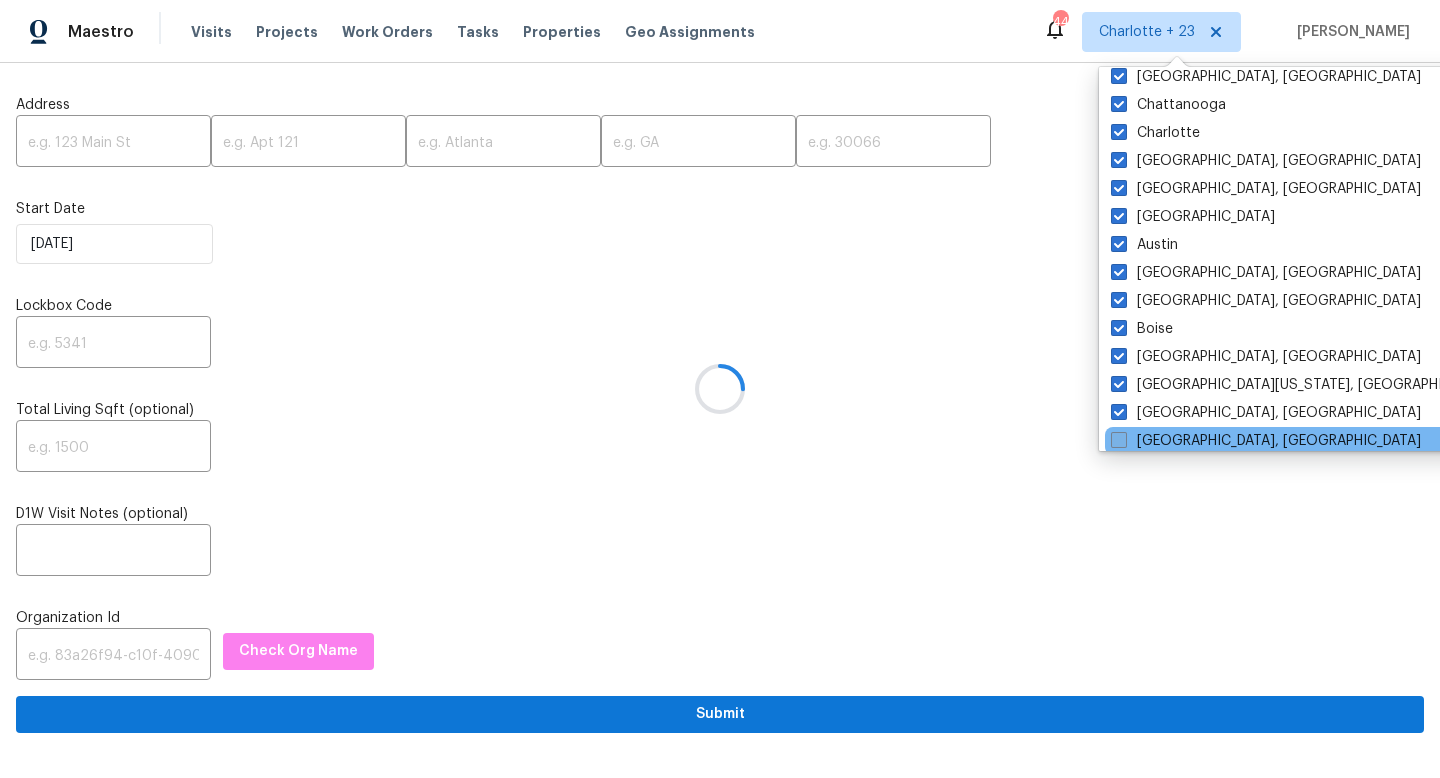 click at bounding box center [1119, 440] 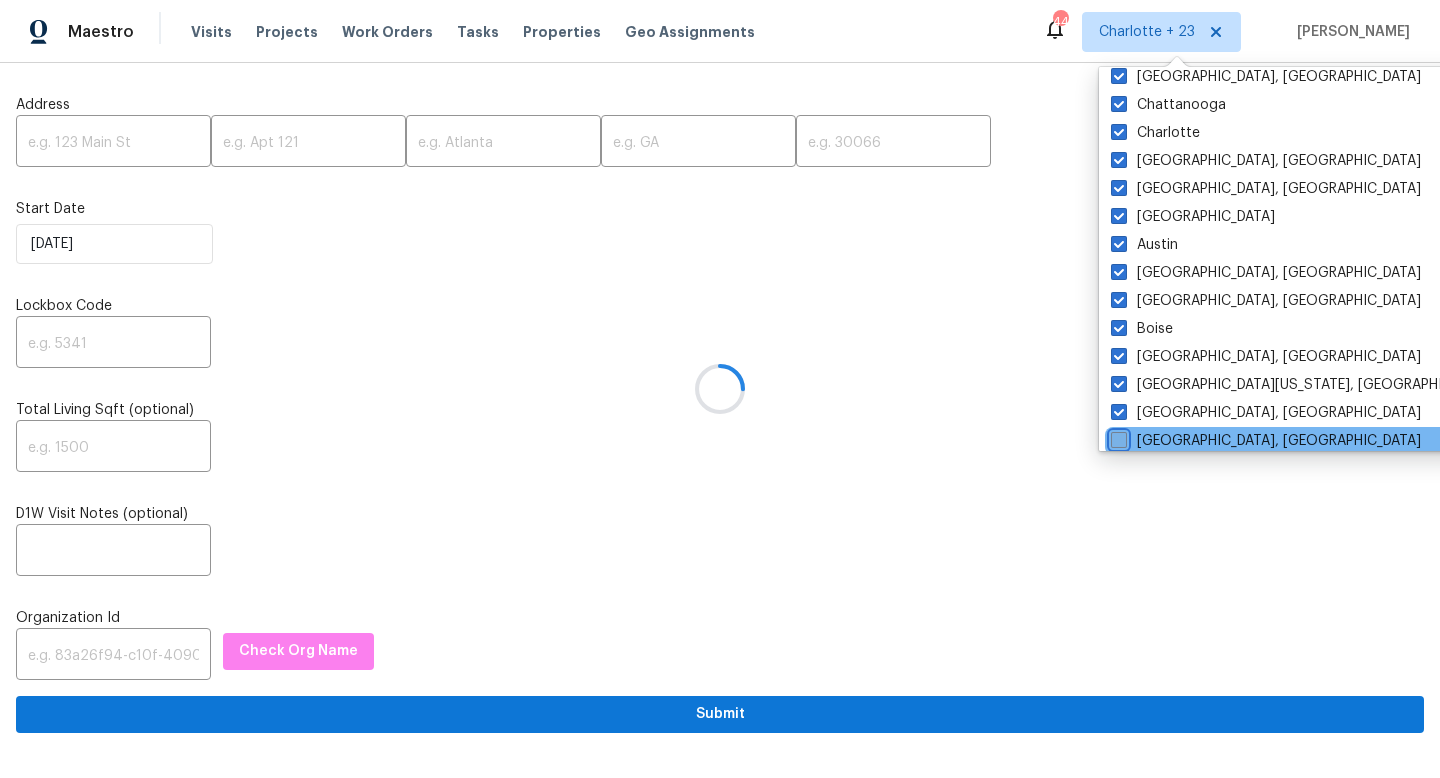 click on "[GEOGRAPHIC_DATA], [GEOGRAPHIC_DATA]" at bounding box center (1117, 437) 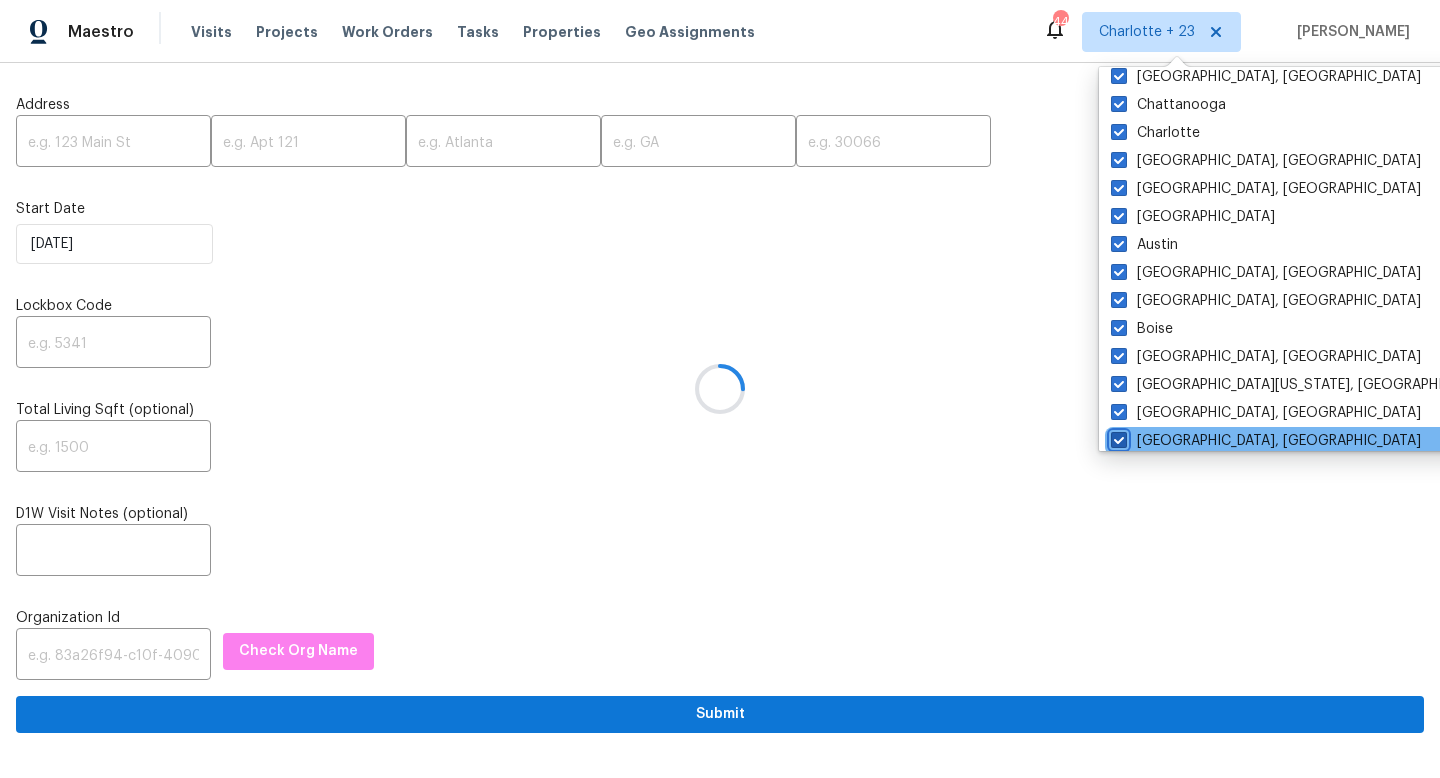 checkbox on "true" 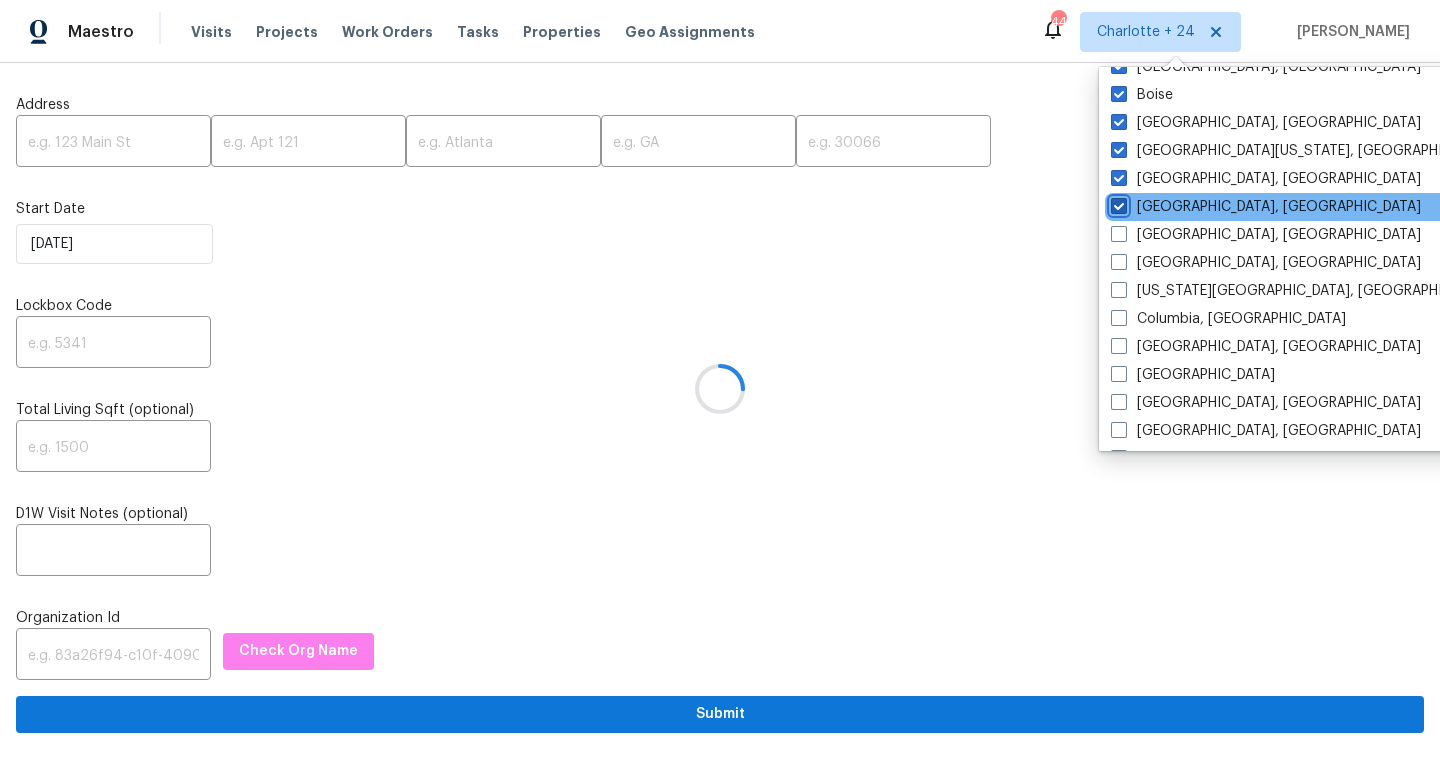 scroll, scrollTop: 558, scrollLeft: 0, axis: vertical 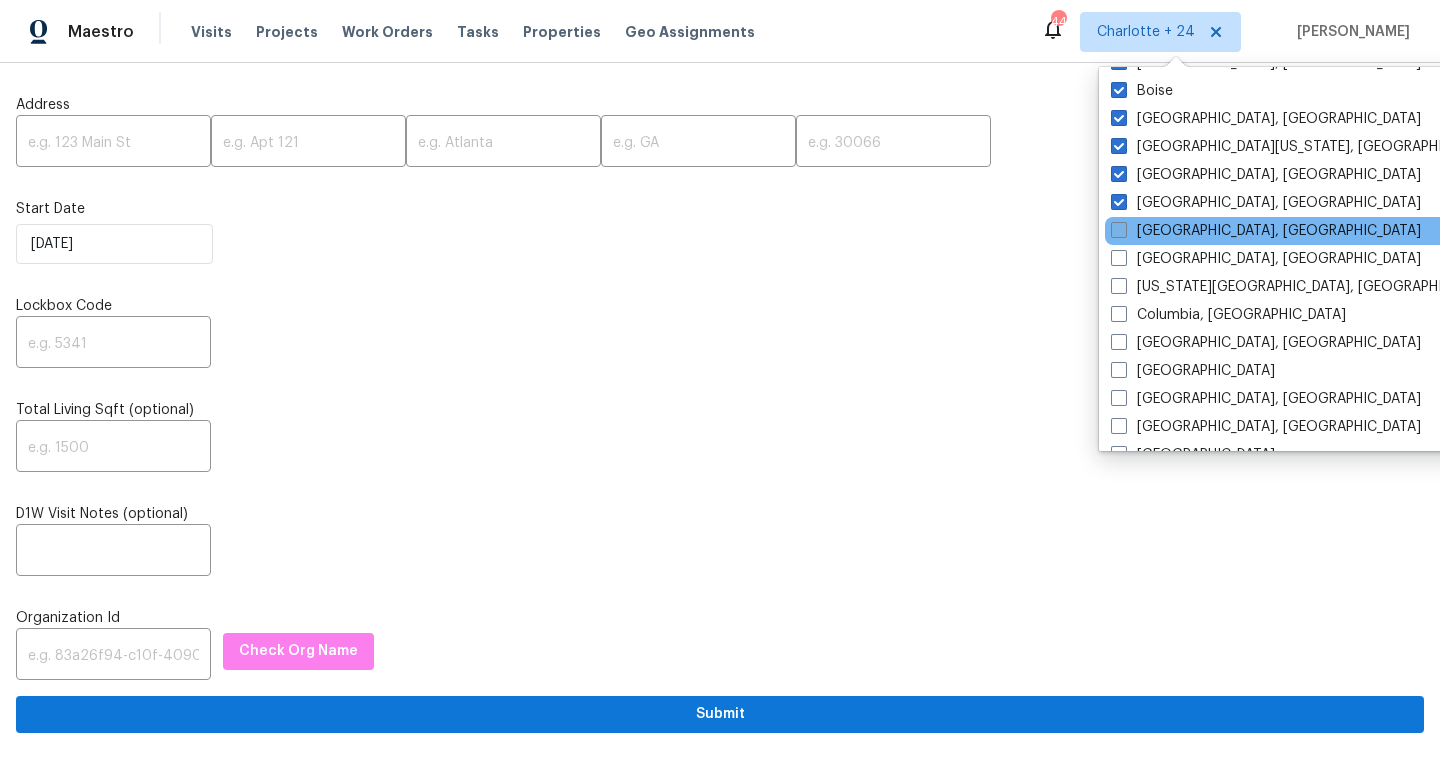 click at bounding box center (1119, 230) 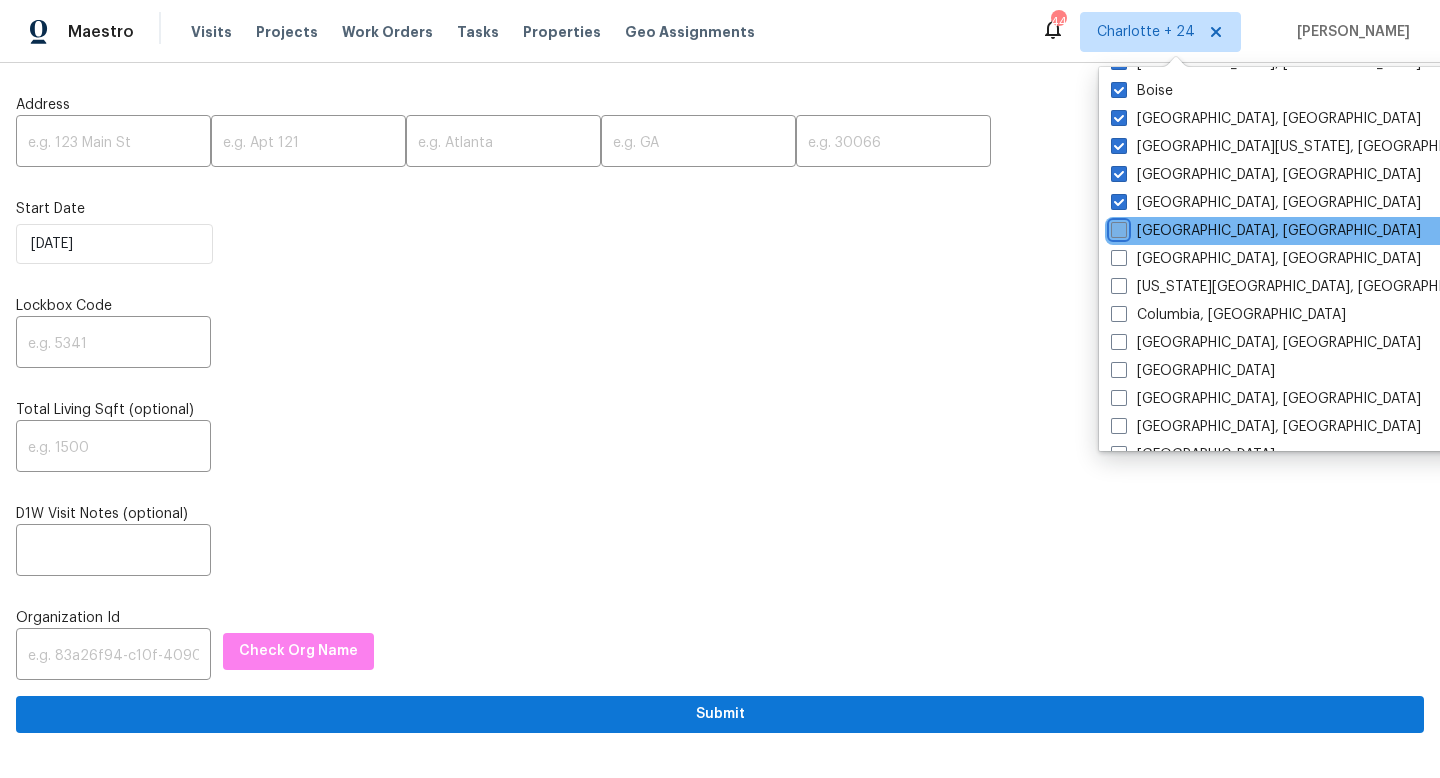 click on "[GEOGRAPHIC_DATA], [GEOGRAPHIC_DATA]" at bounding box center [1117, 227] 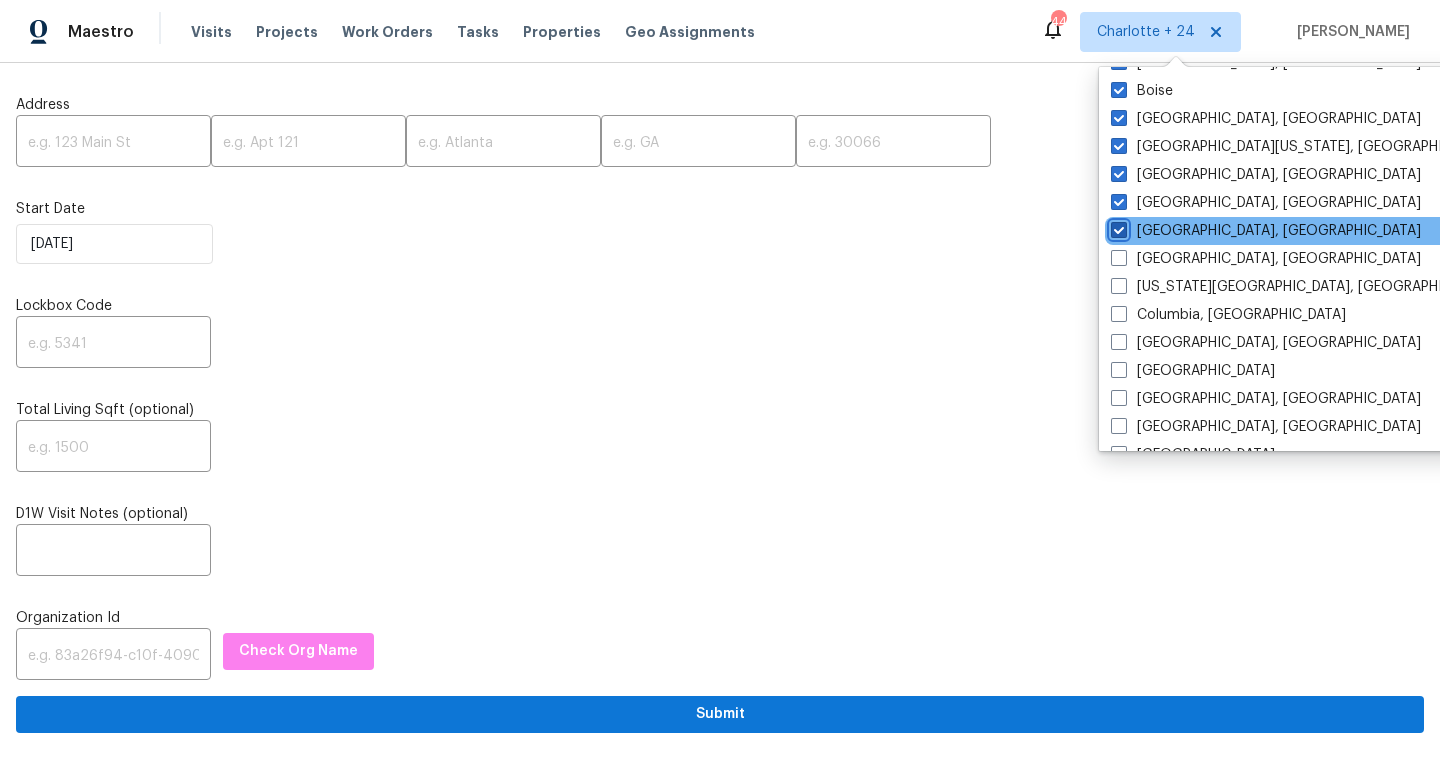 checkbox on "true" 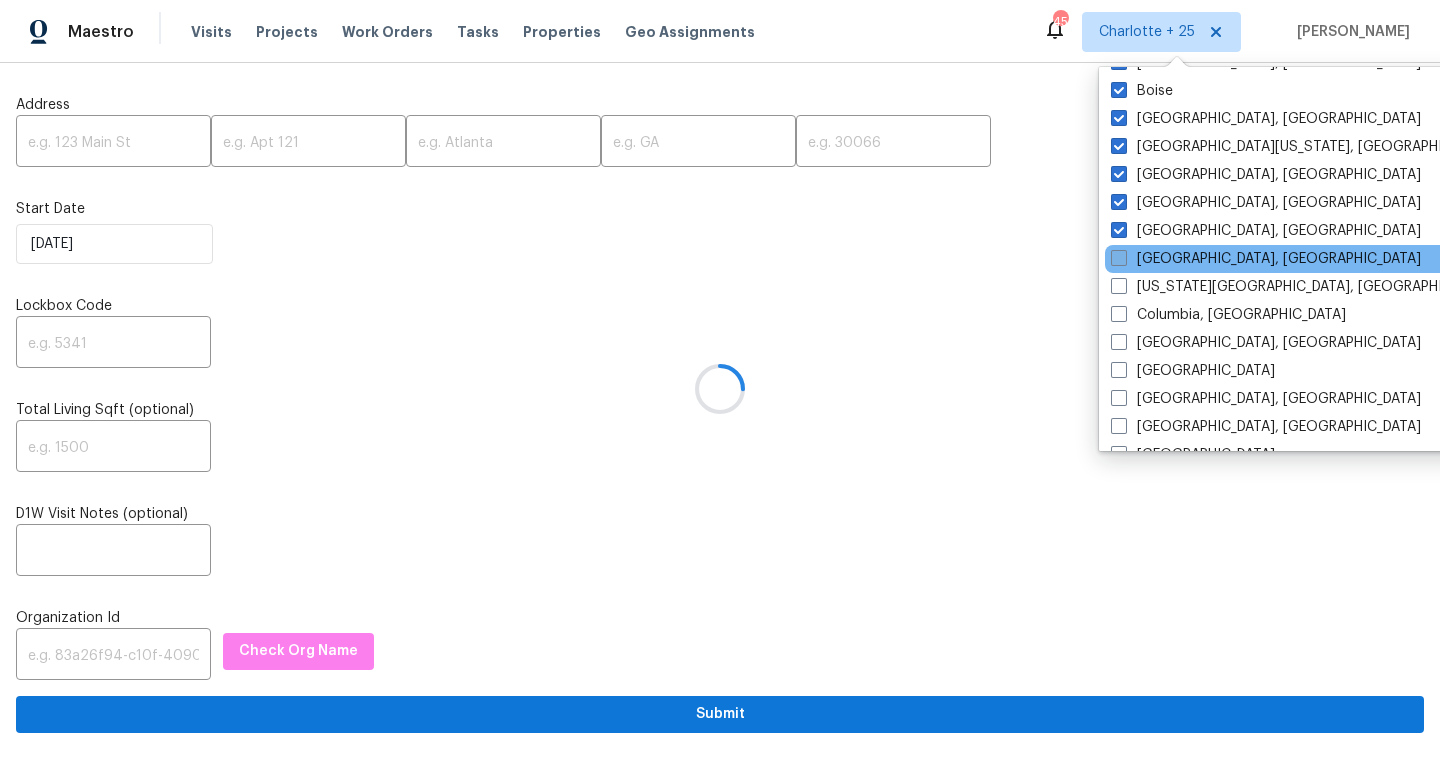 click at bounding box center (1119, 258) 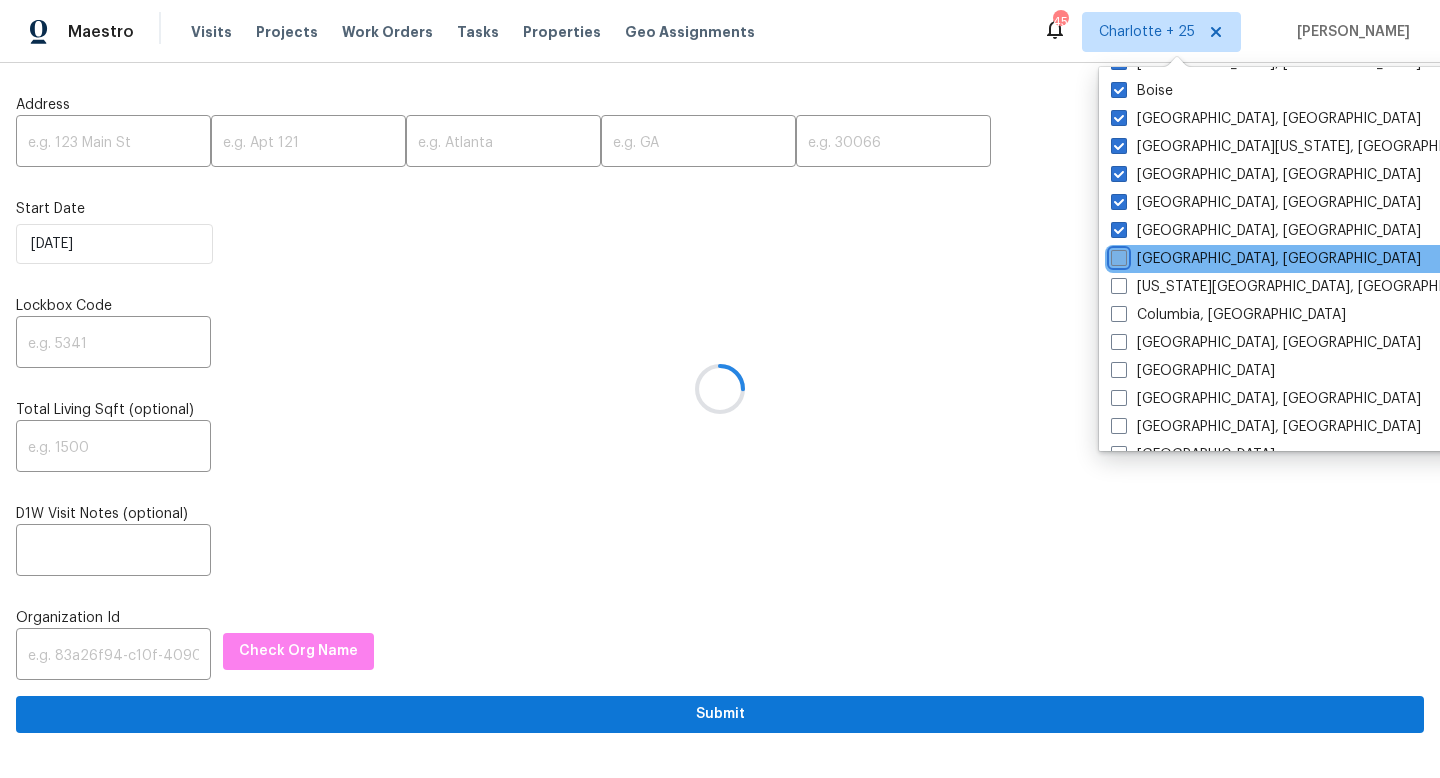 click on "[GEOGRAPHIC_DATA], [GEOGRAPHIC_DATA]" at bounding box center (1117, 255) 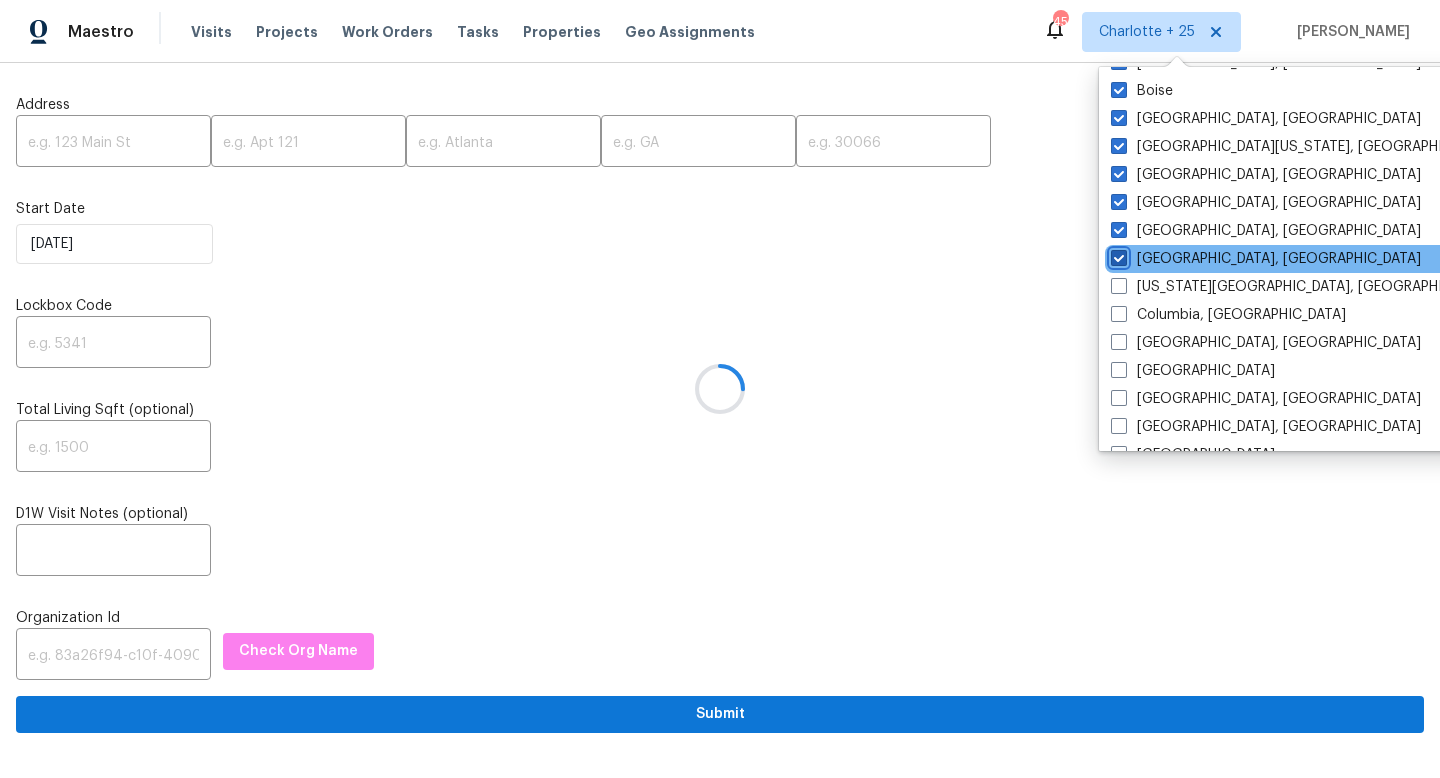 checkbox on "true" 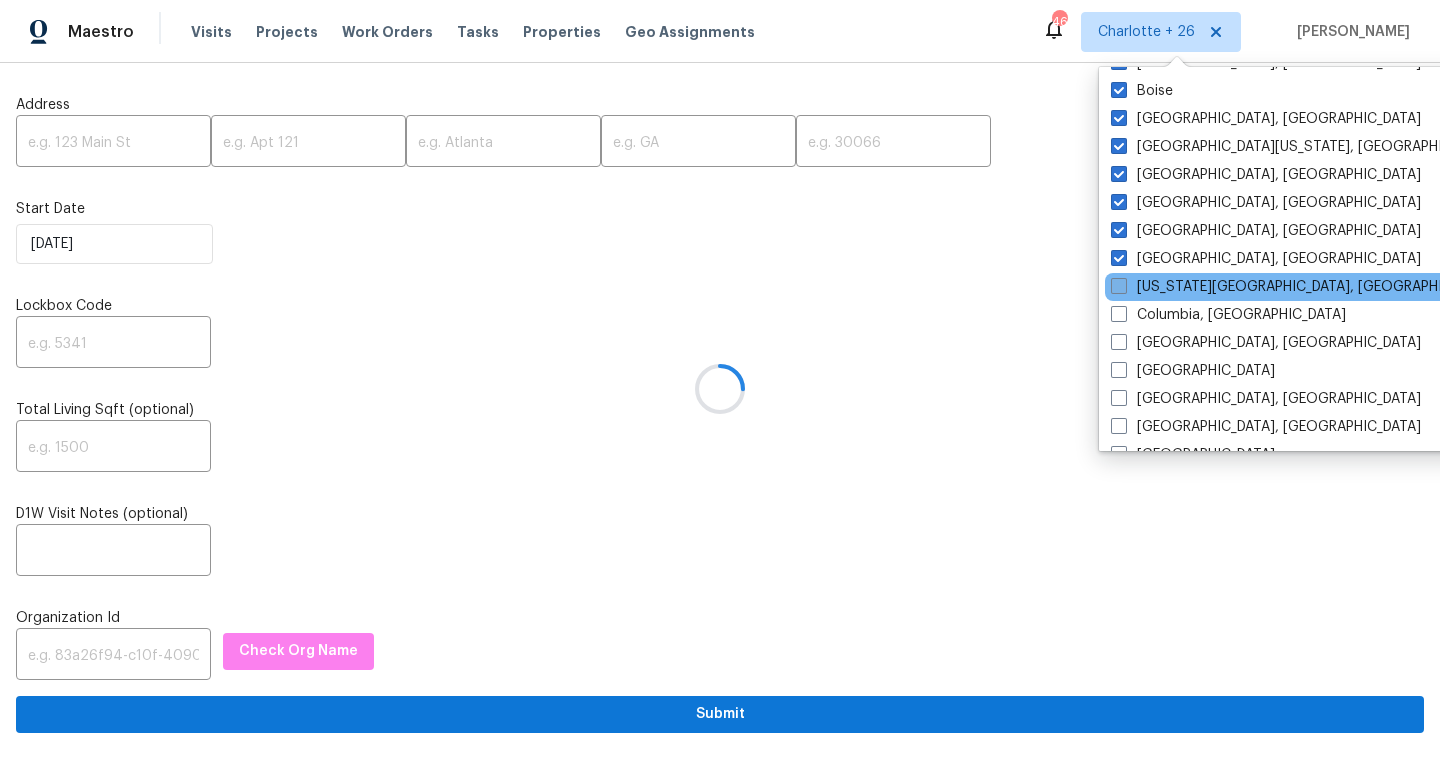 click on "[US_STATE][GEOGRAPHIC_DATA], [GEOGRAPHIC_DATA]" at bounding box center (1303, 287) 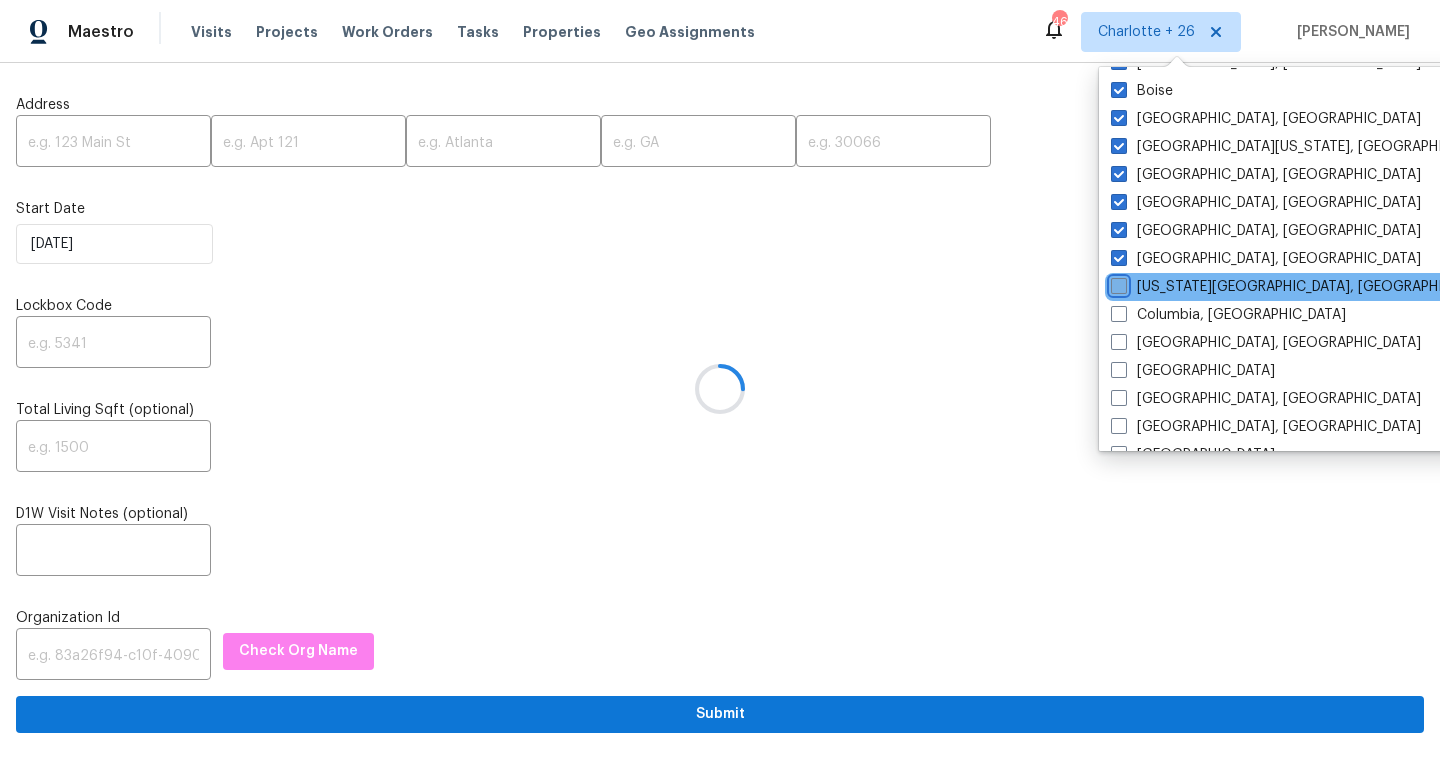 click on "[US_STATE][GEOGRAPHIC_DATA], [GEOGRAPHIC_DATA]" at bounding box center [1117, 283] 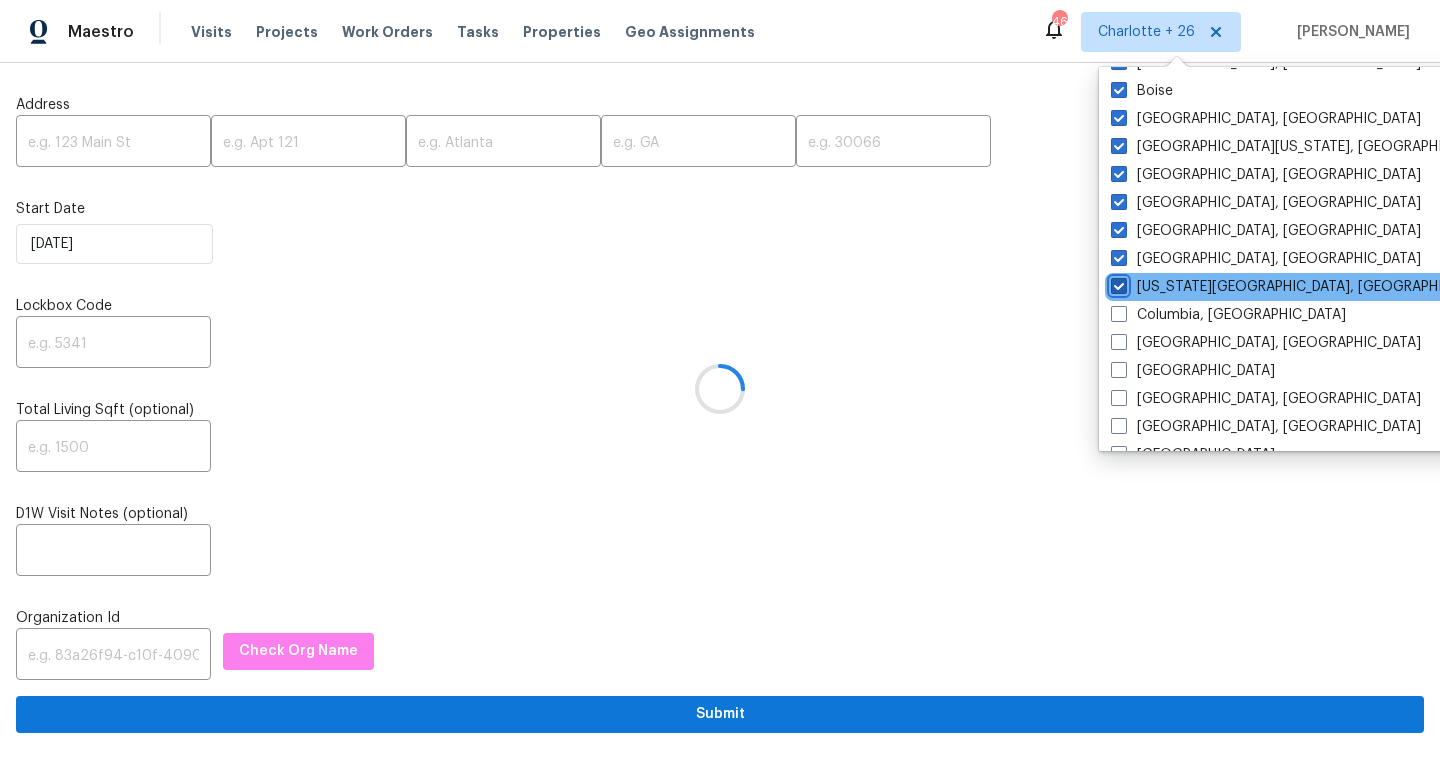 checkbox on "true" 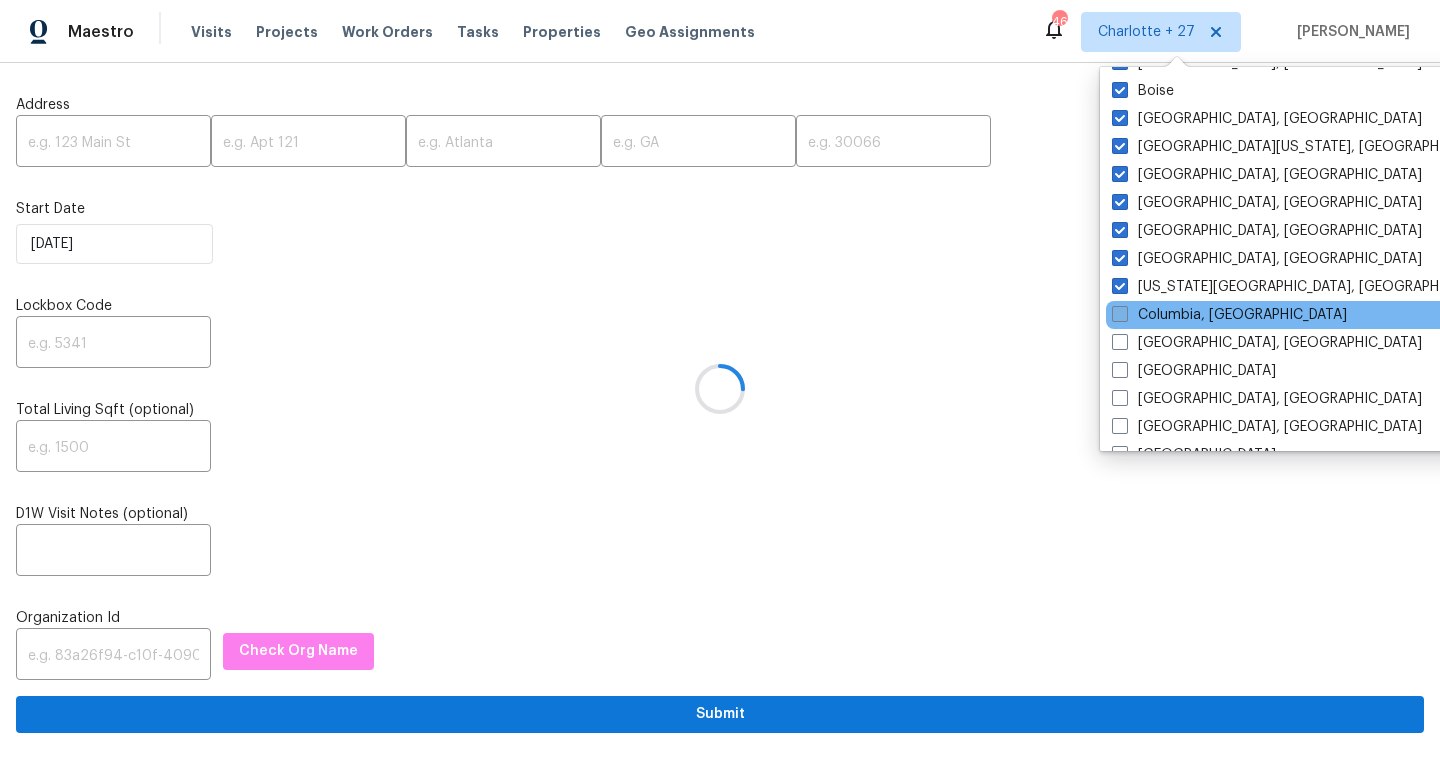 click at bounding box center (1120, 314) 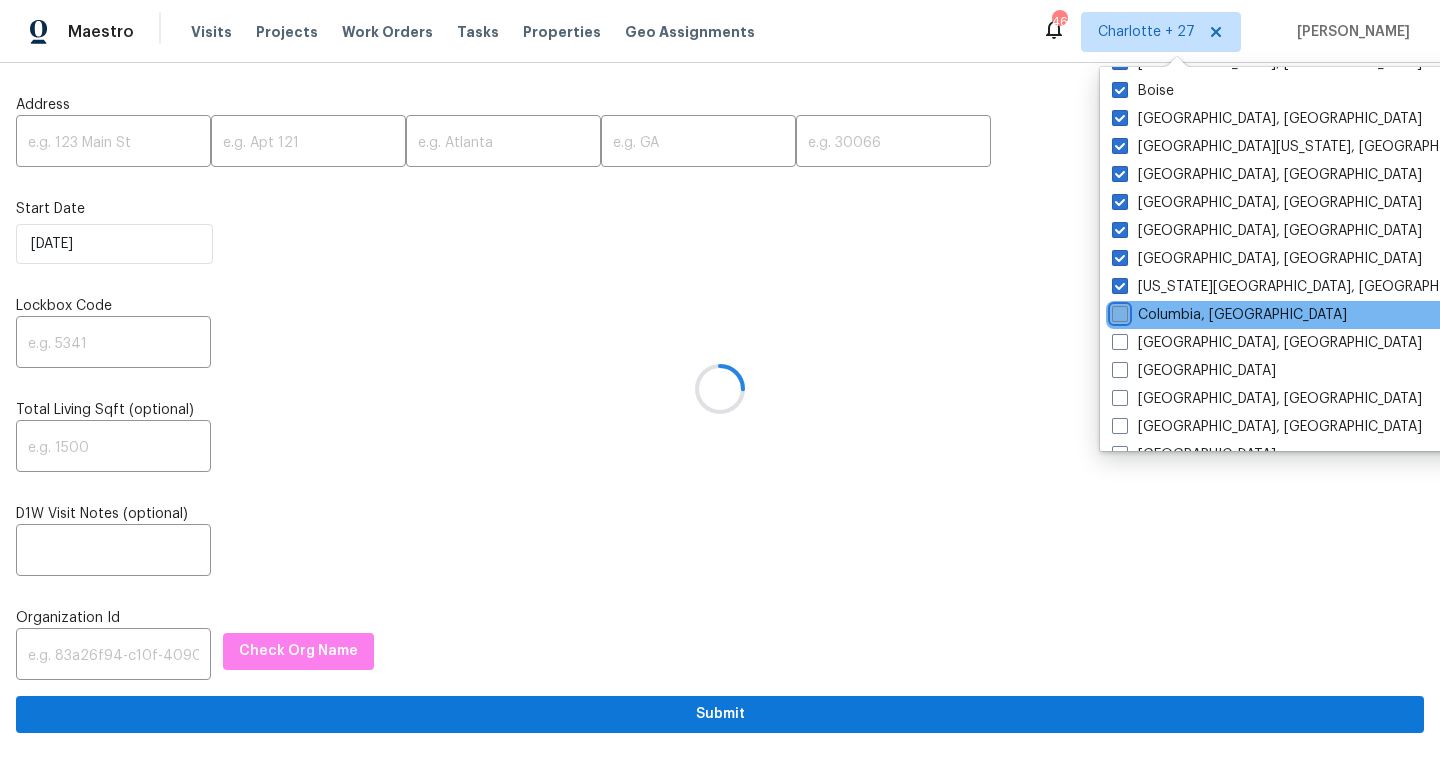 click on "Columbia, [GEOGRAPHIC_DATA]" at bounding box center [1118, 311] 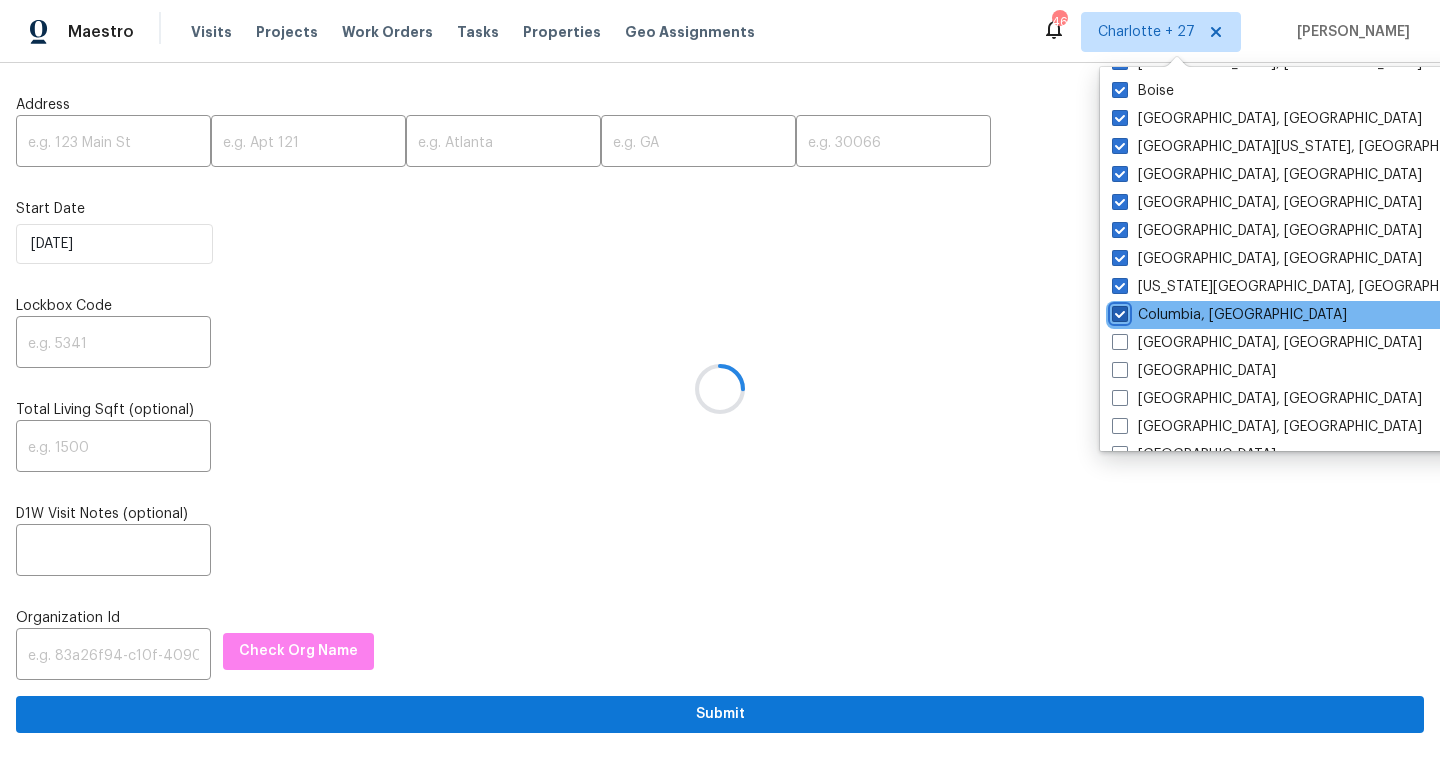 checkbox on "true" 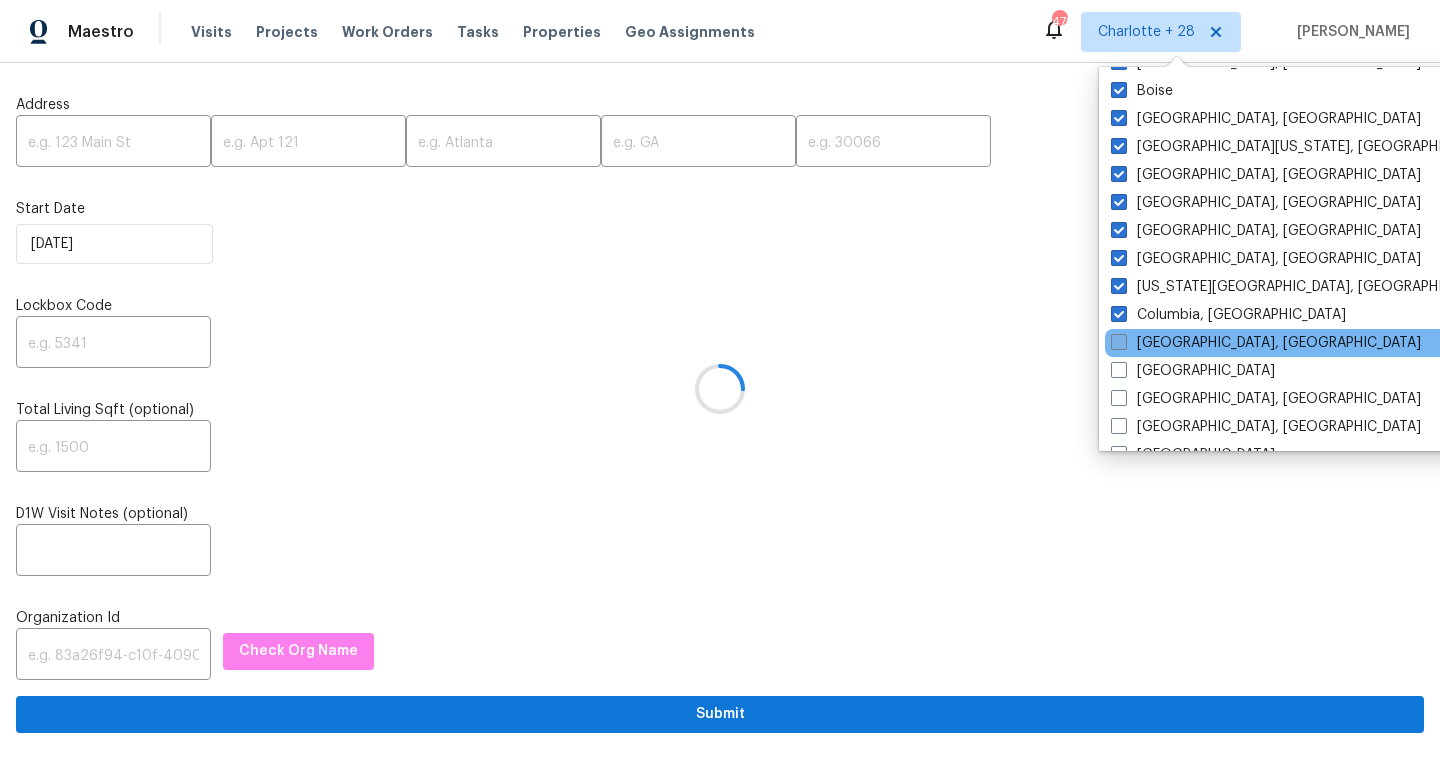 click at bounding box center (1119, 342) 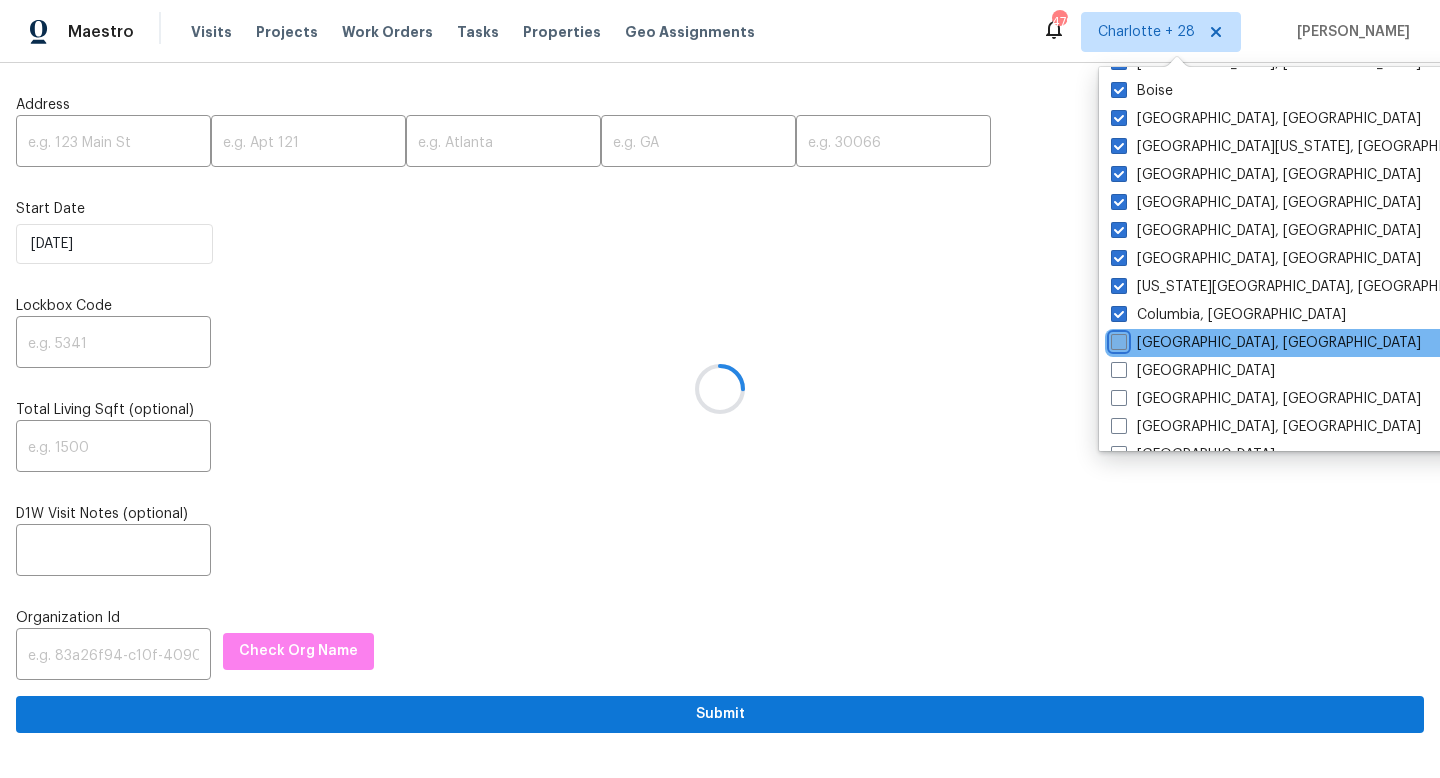 click on "[GEOGRAPHIC_DATA], [GEOGRAPHIC_DATA]" at bounding box center [1117, 339] 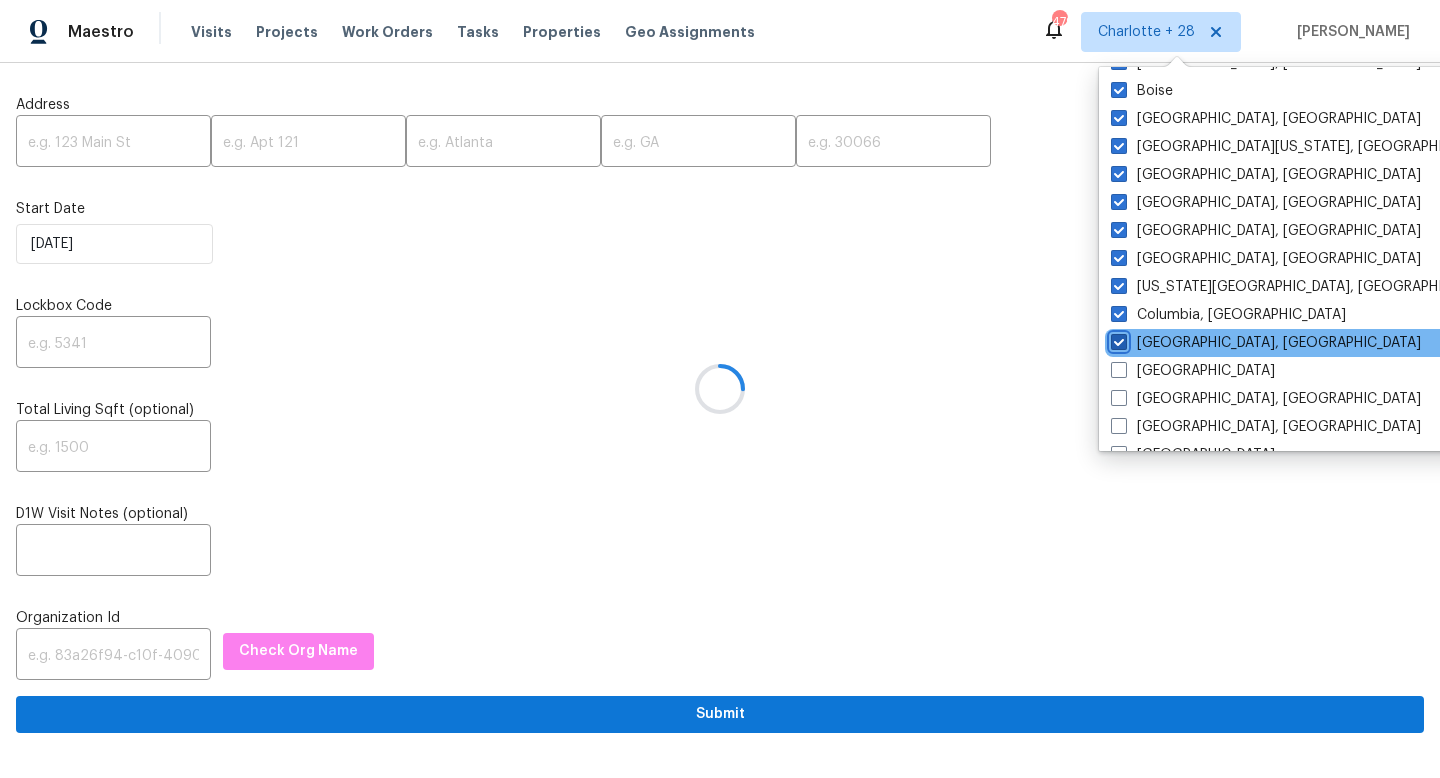 checkbox on "true" 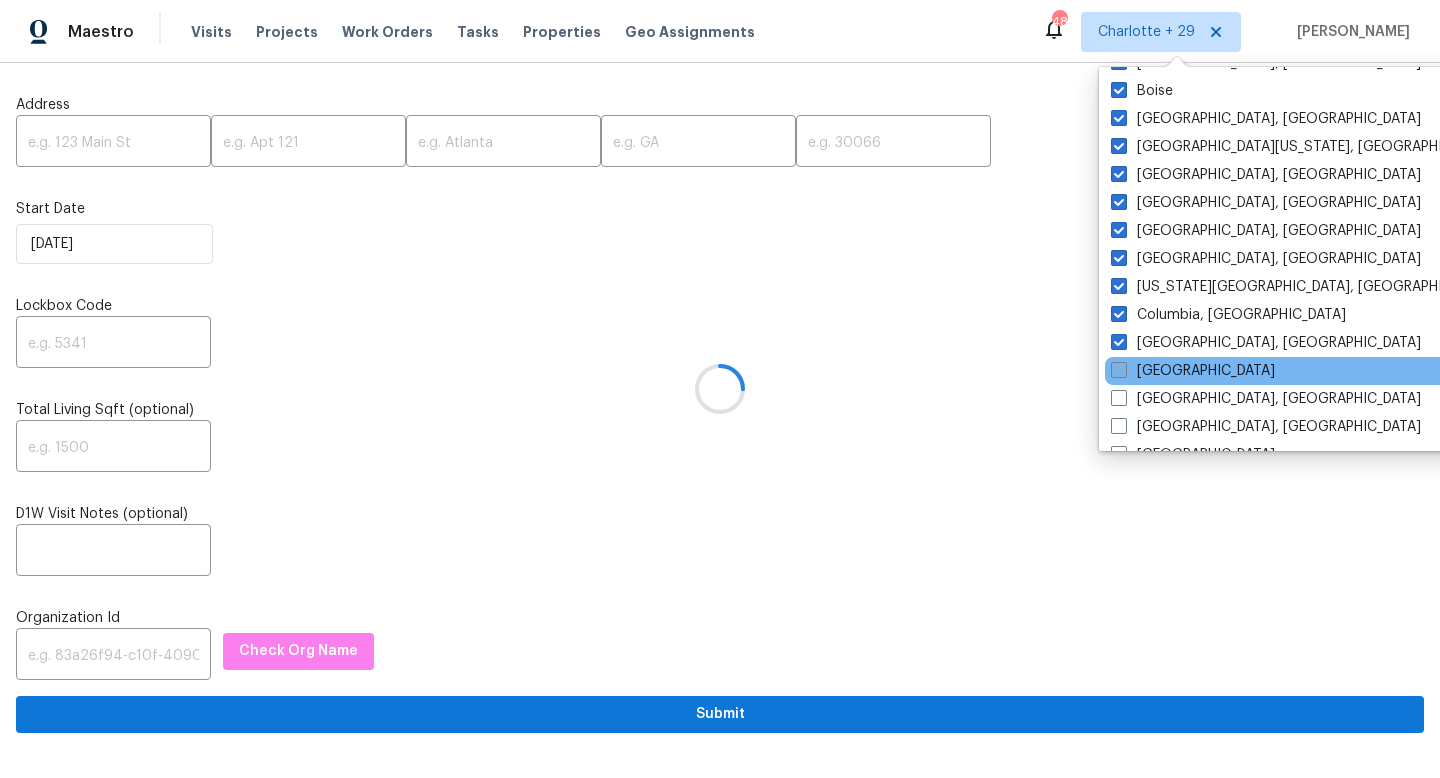 click at bounding box center (1119, 370) 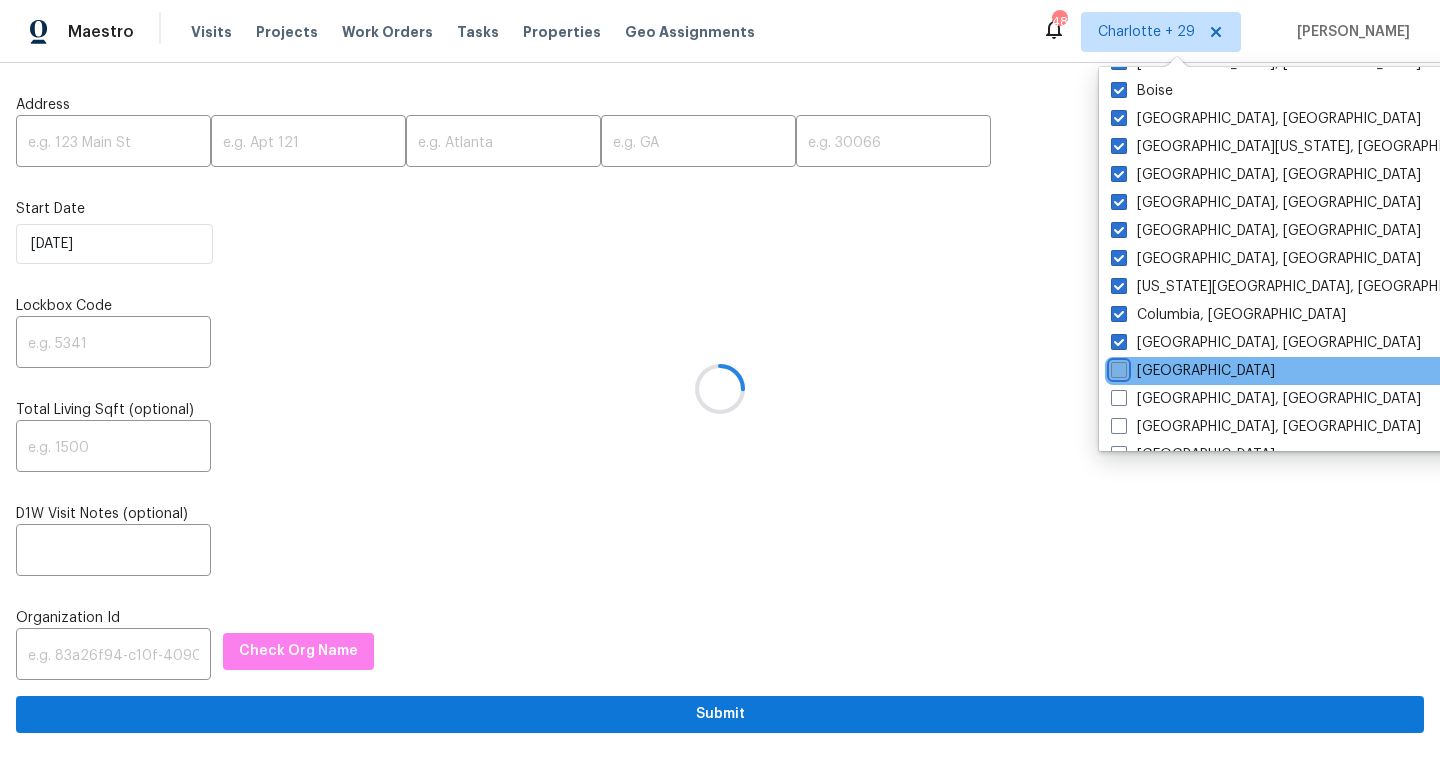 click on "[GEOGRAPHIC_DATA]" at bounding box center [1117, 367] 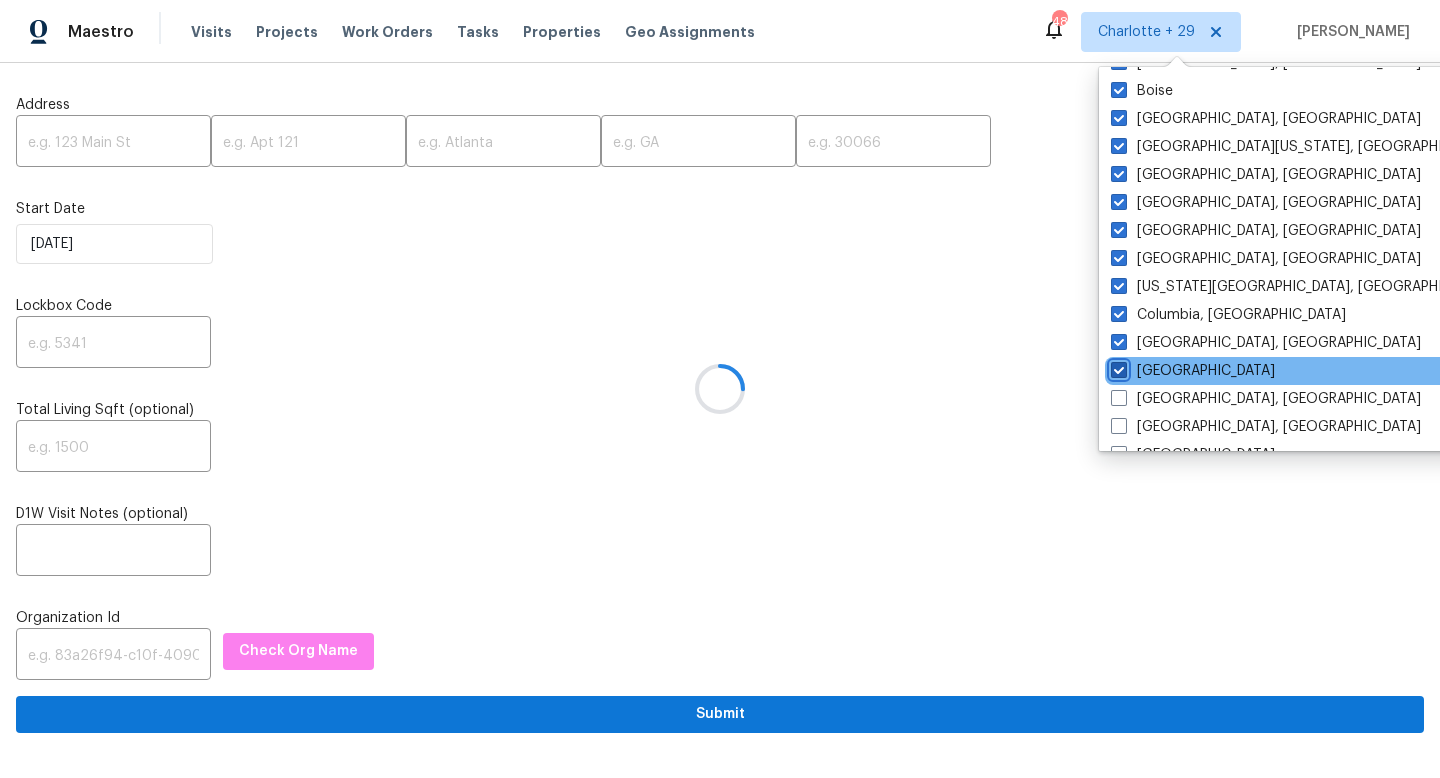 checkbox on "true" 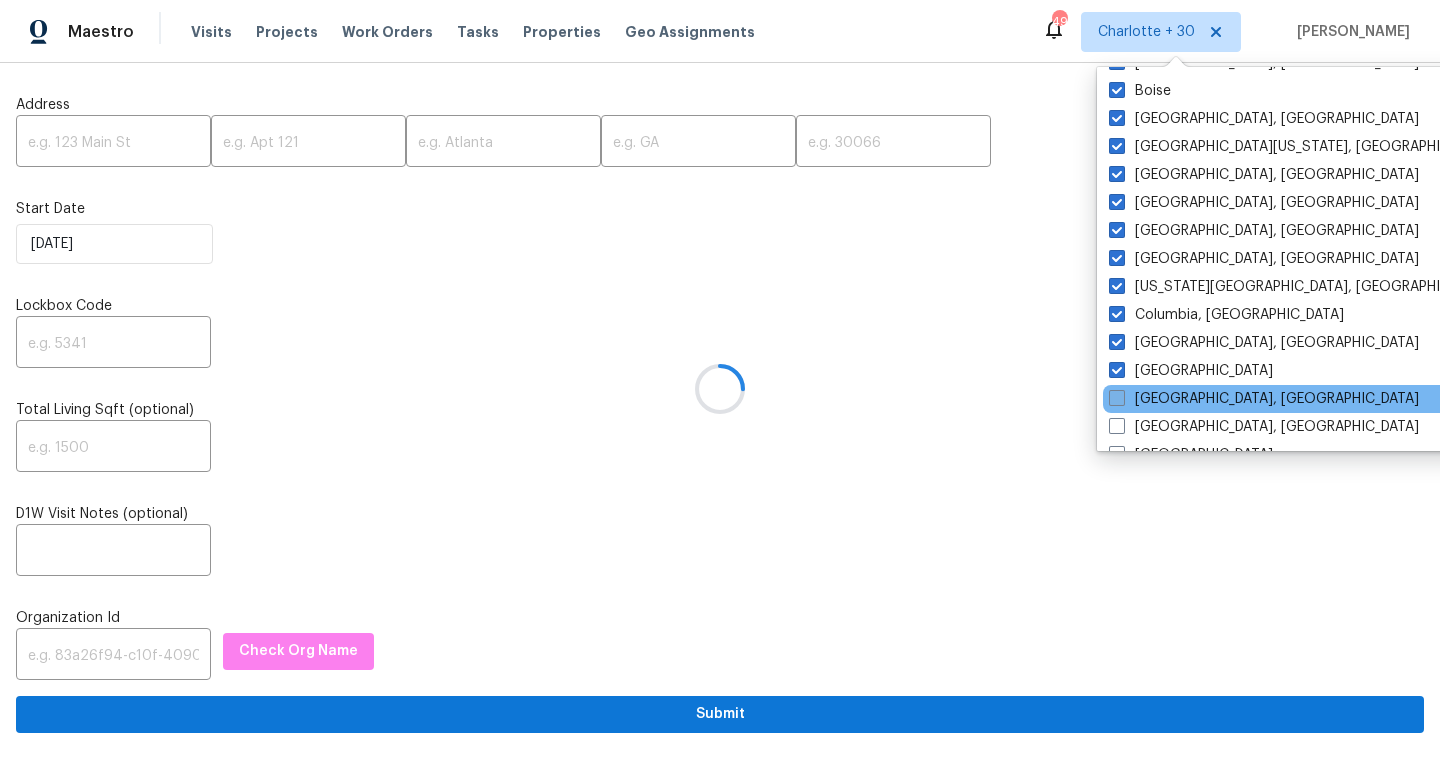 click at bounding box center (1117, 398) 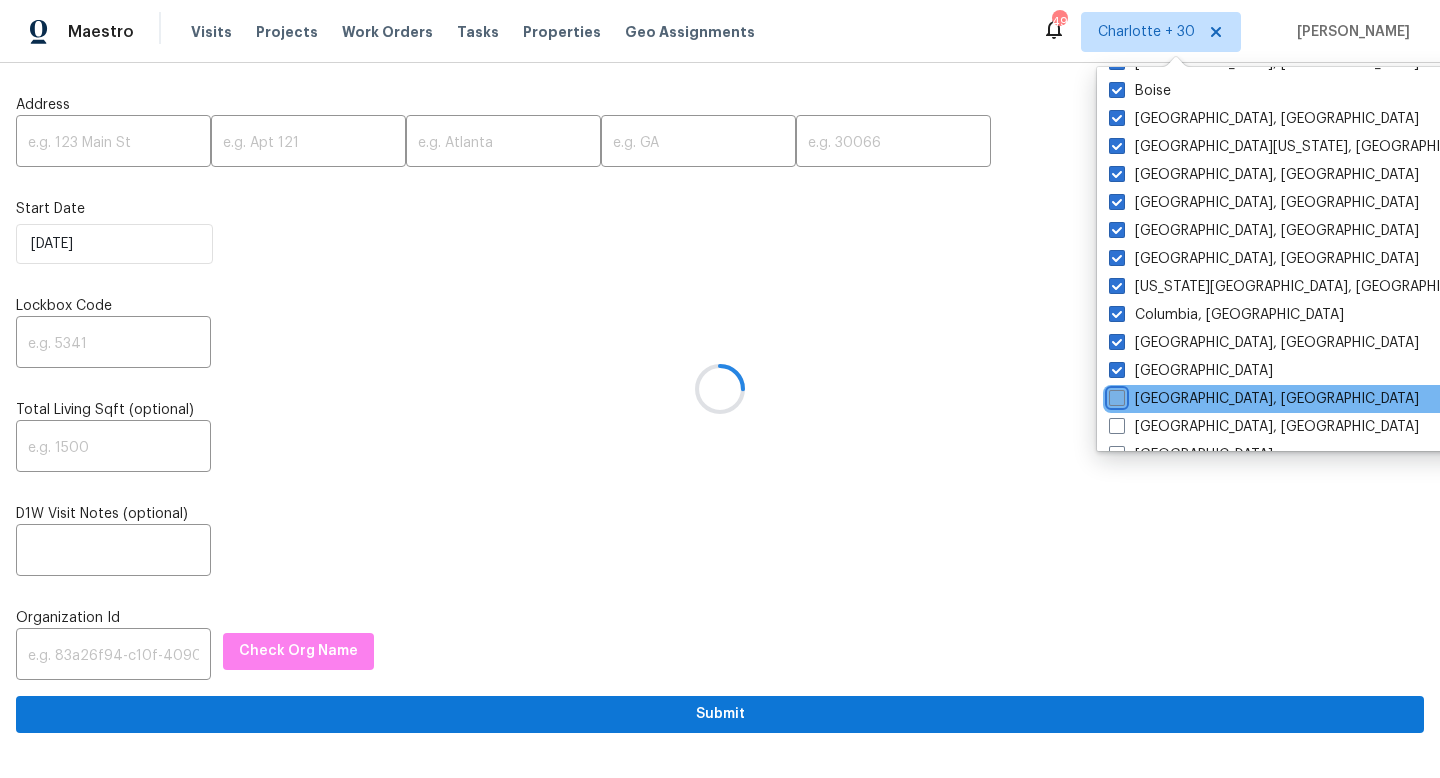 click on "[GEOGRAPHIC_DATA], [GEOGRAPHIC_DATA]" at bounding box center (1115, 395) 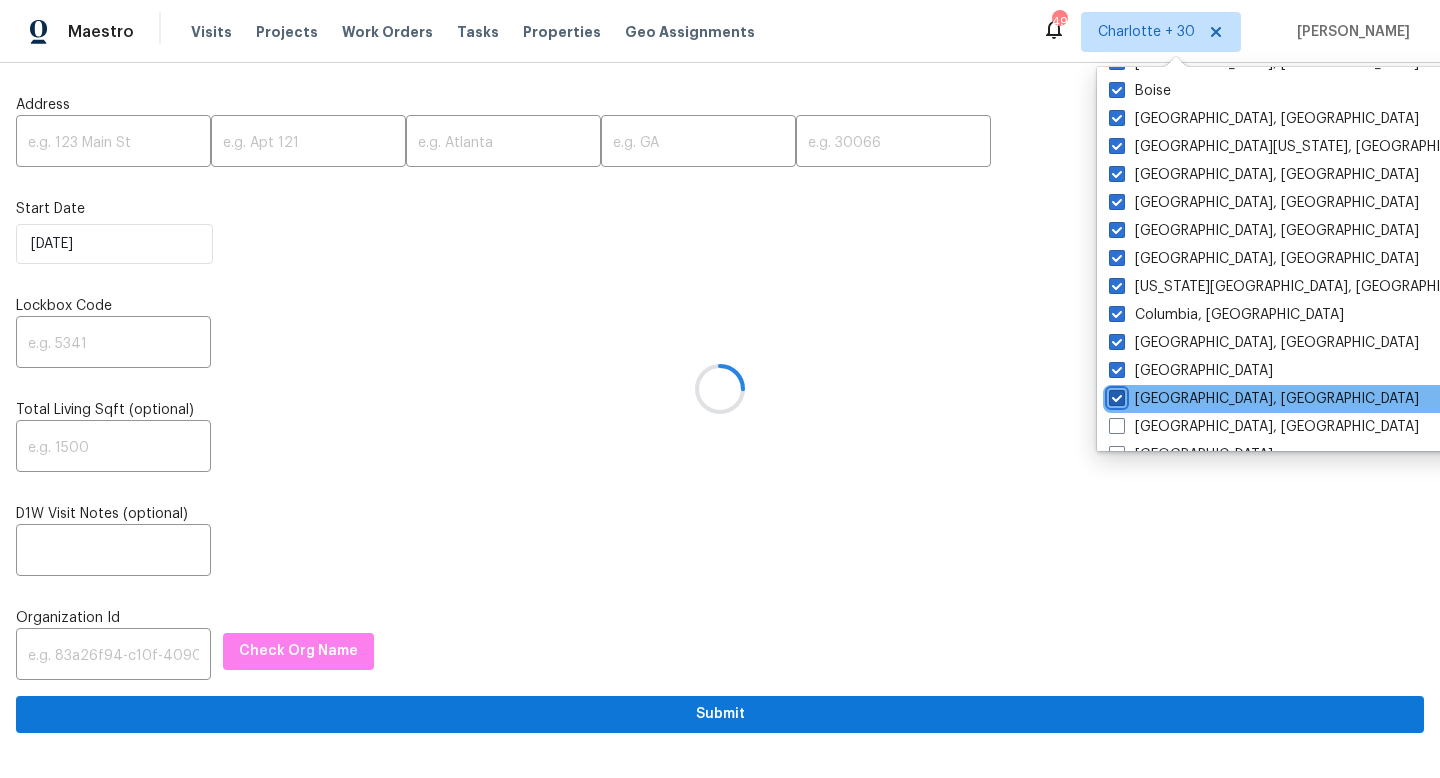 checkbox on "true" 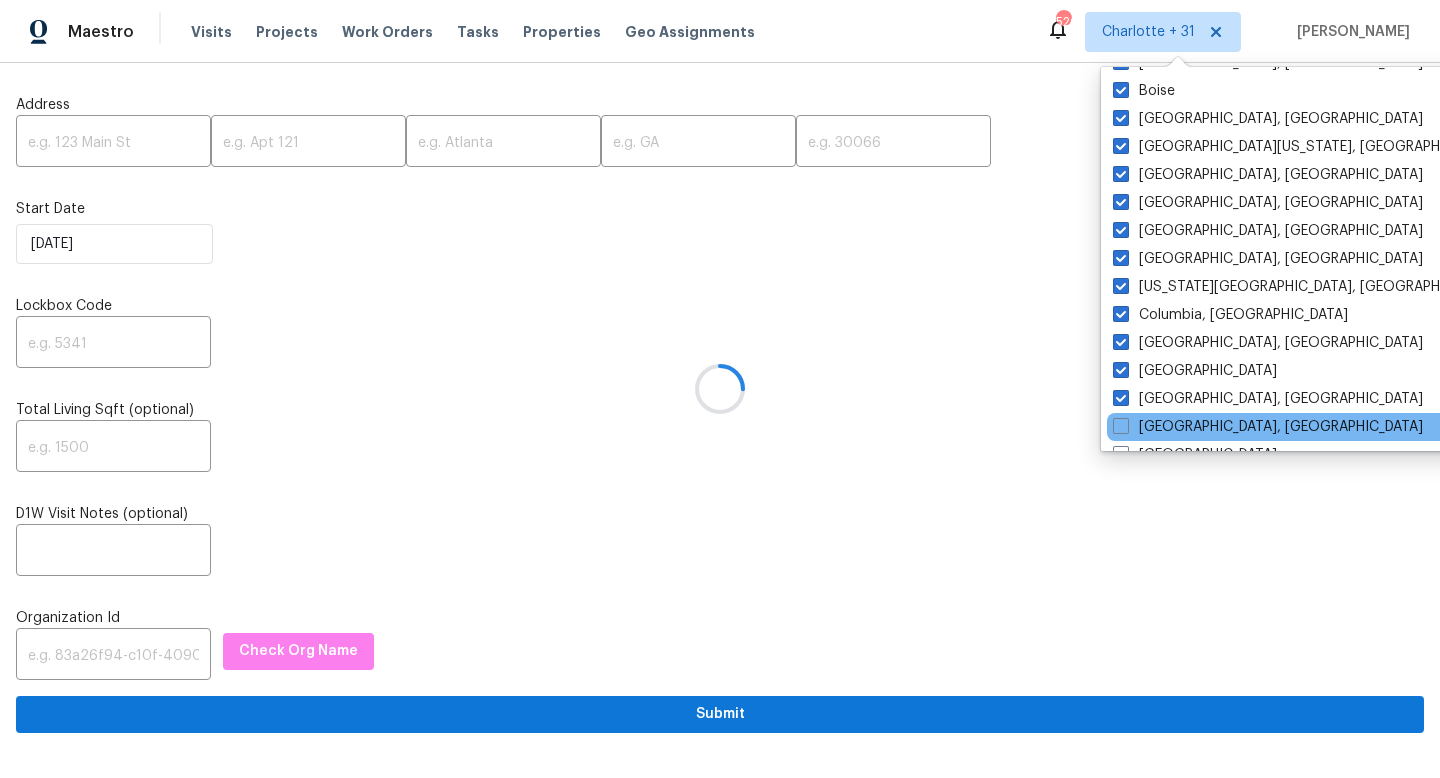 click on "[GEOGRAPHIC_DATA], [GEOGRAPHIC_DATA]" at bounding box center (1308, 427) 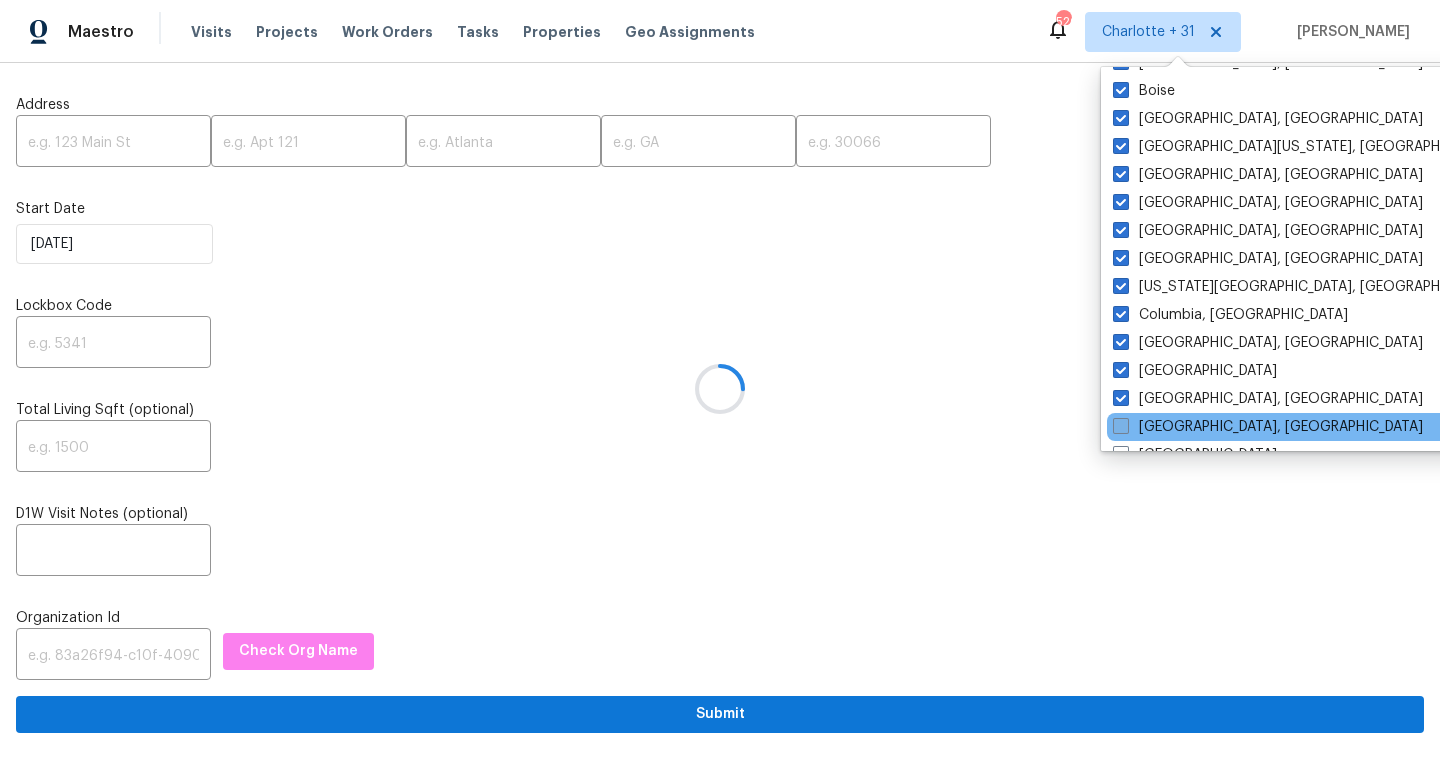 click at bounding box center (1121, 426) 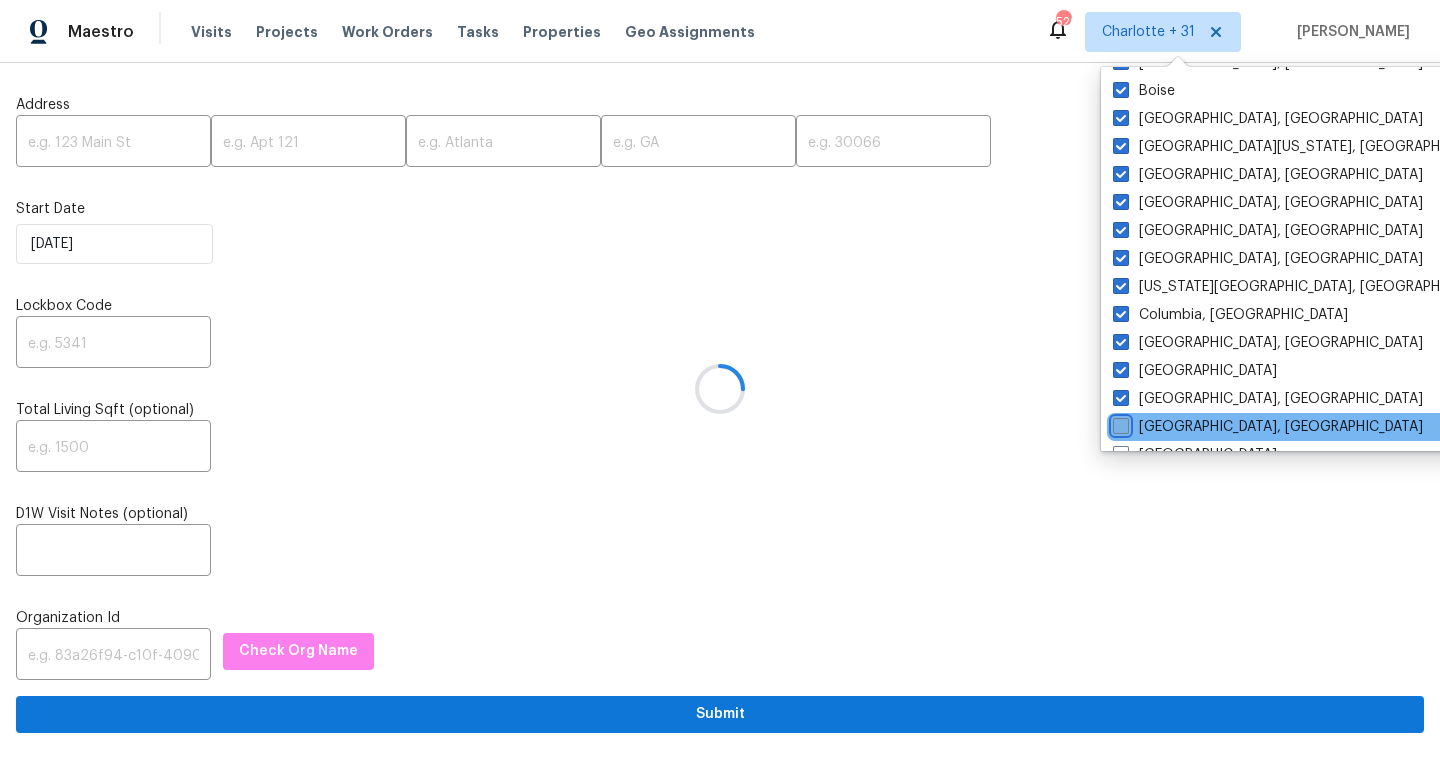 click on "[GEOGRAPHIC_DATA], [GEOGRAPHIC_DATA]" at bounding box center (1119, 423) 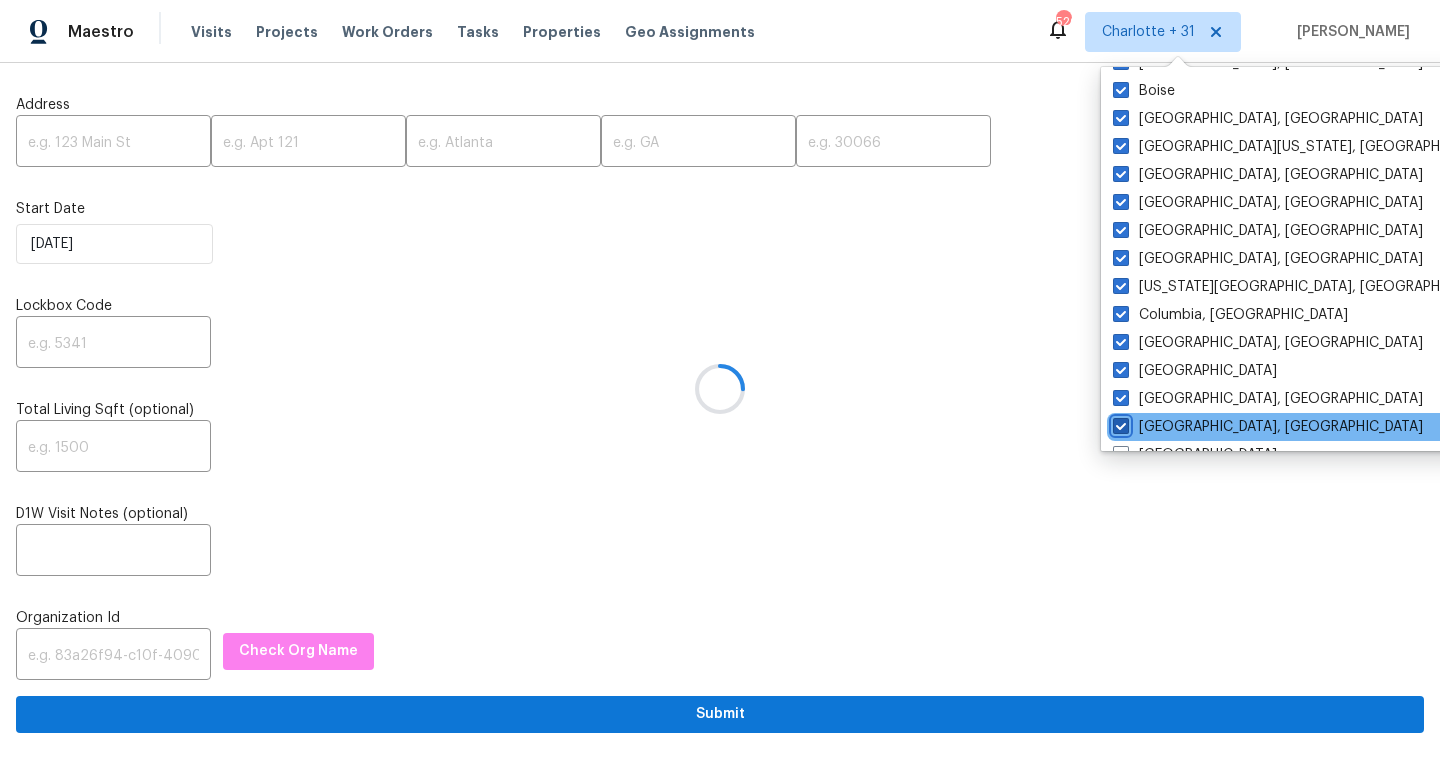 checkbox on "true" 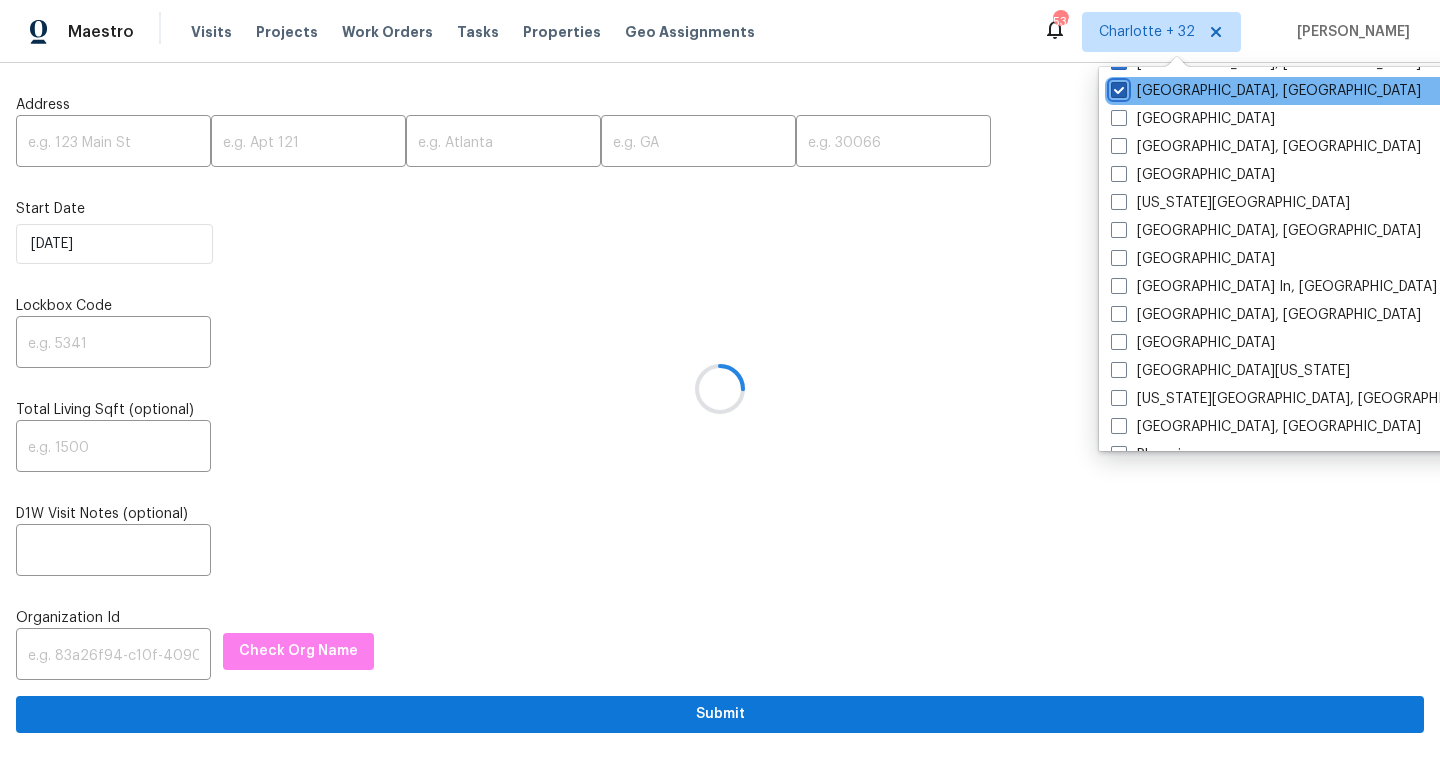 scroll, scrollTop: 898, scrollLeft: 0, axis: vertical 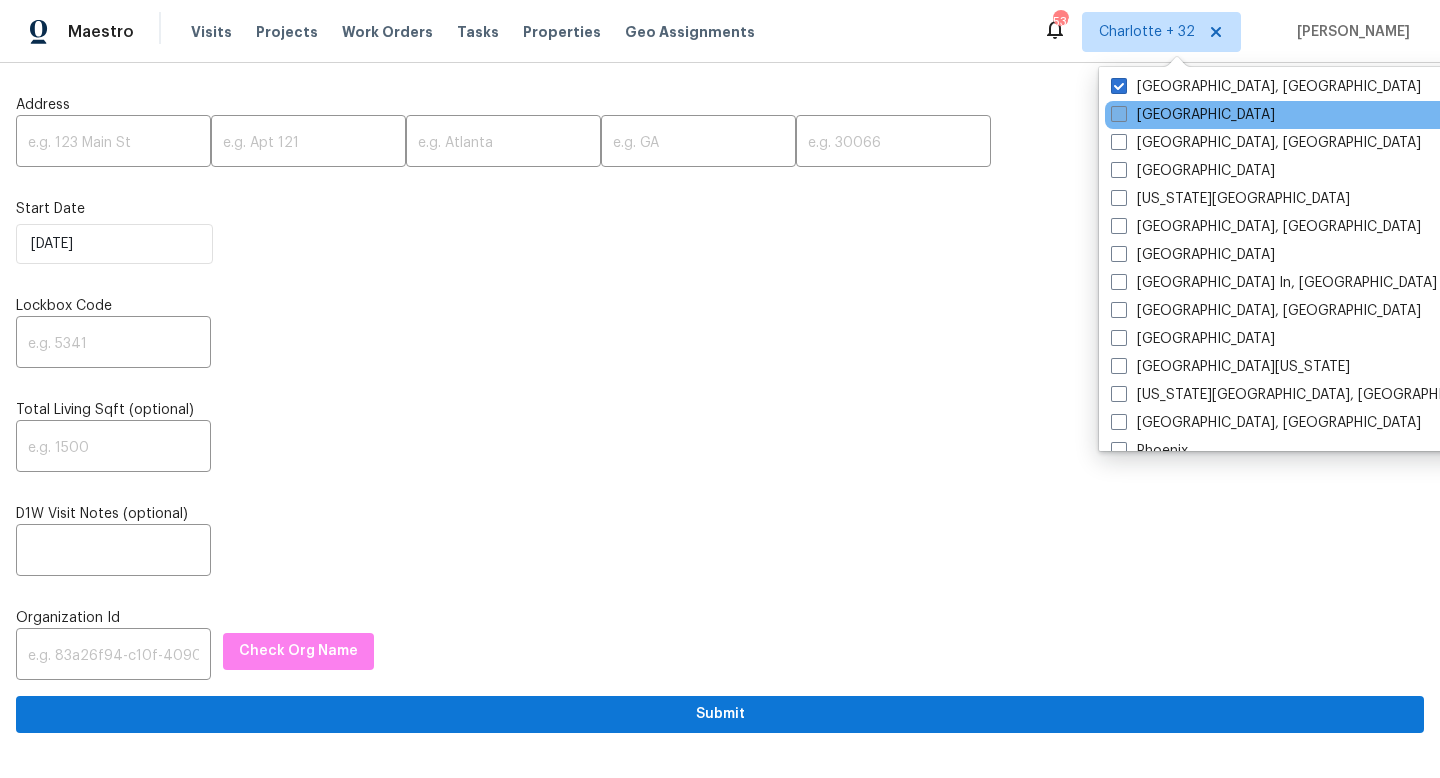 click at bounding box center [1119, 114] 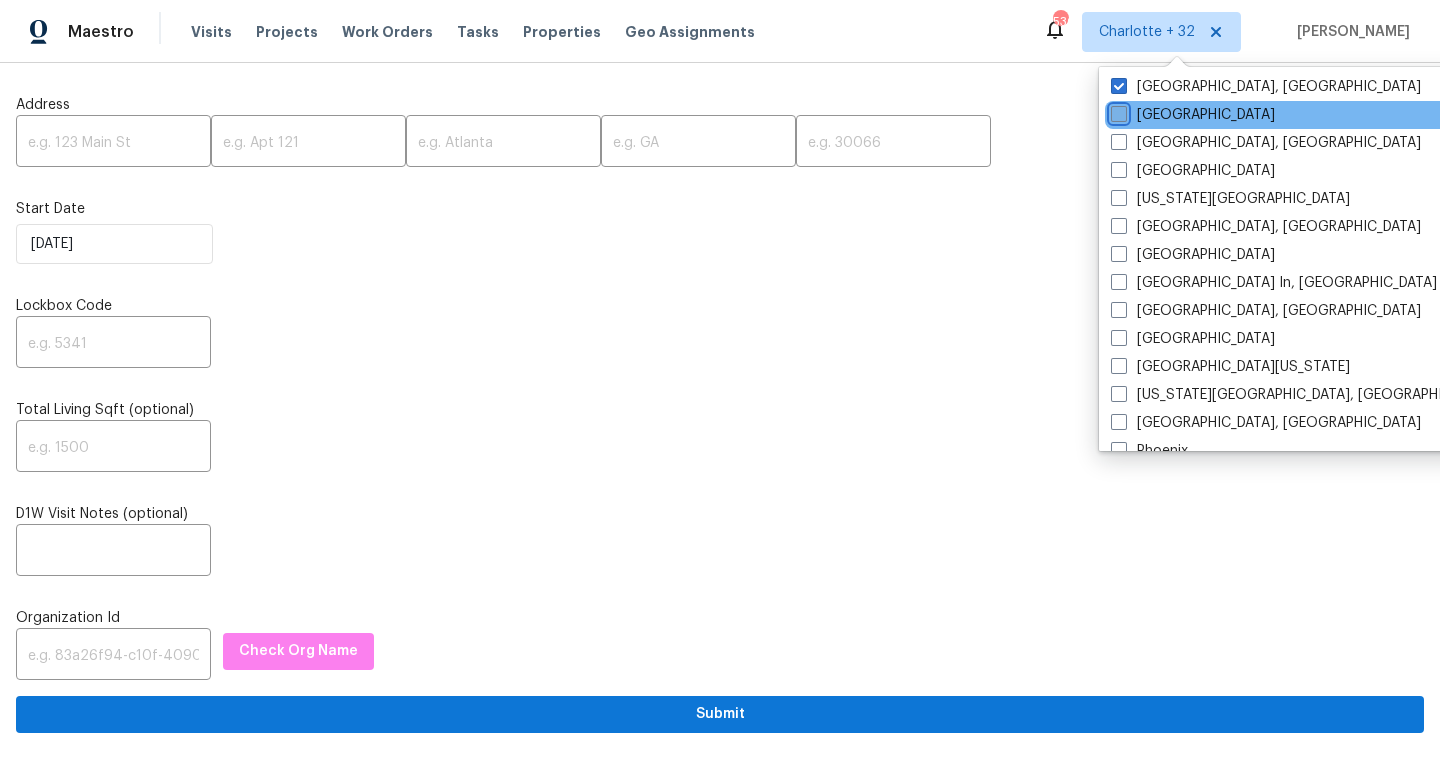 click on "[GEOGRAPHIC_DATA]" at bounding box center (1117, 111) 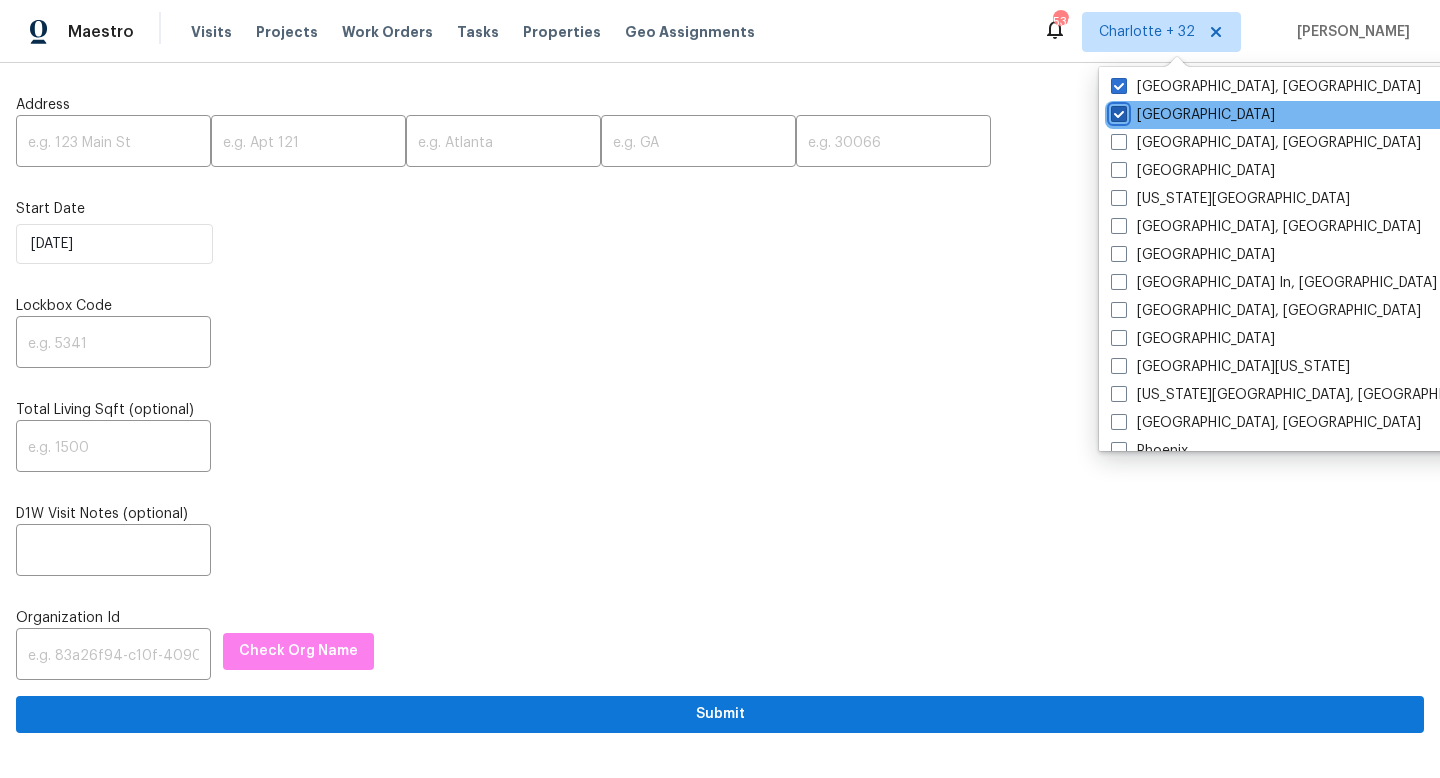 checkbox on "true" 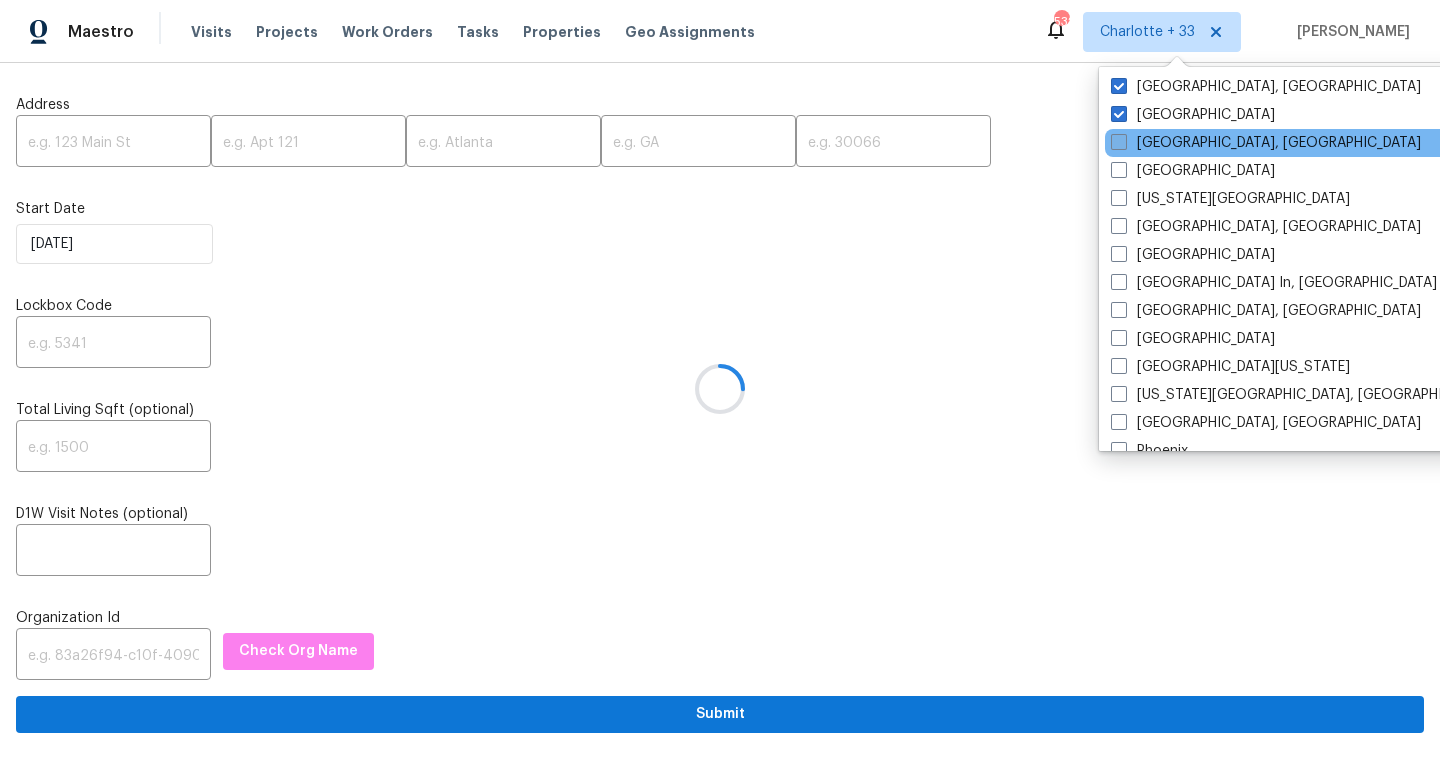 click on "[GEOGRAPHIC_DATA], [GEOGRAPHIC_DATA]" at bounding box center (1266, 143) 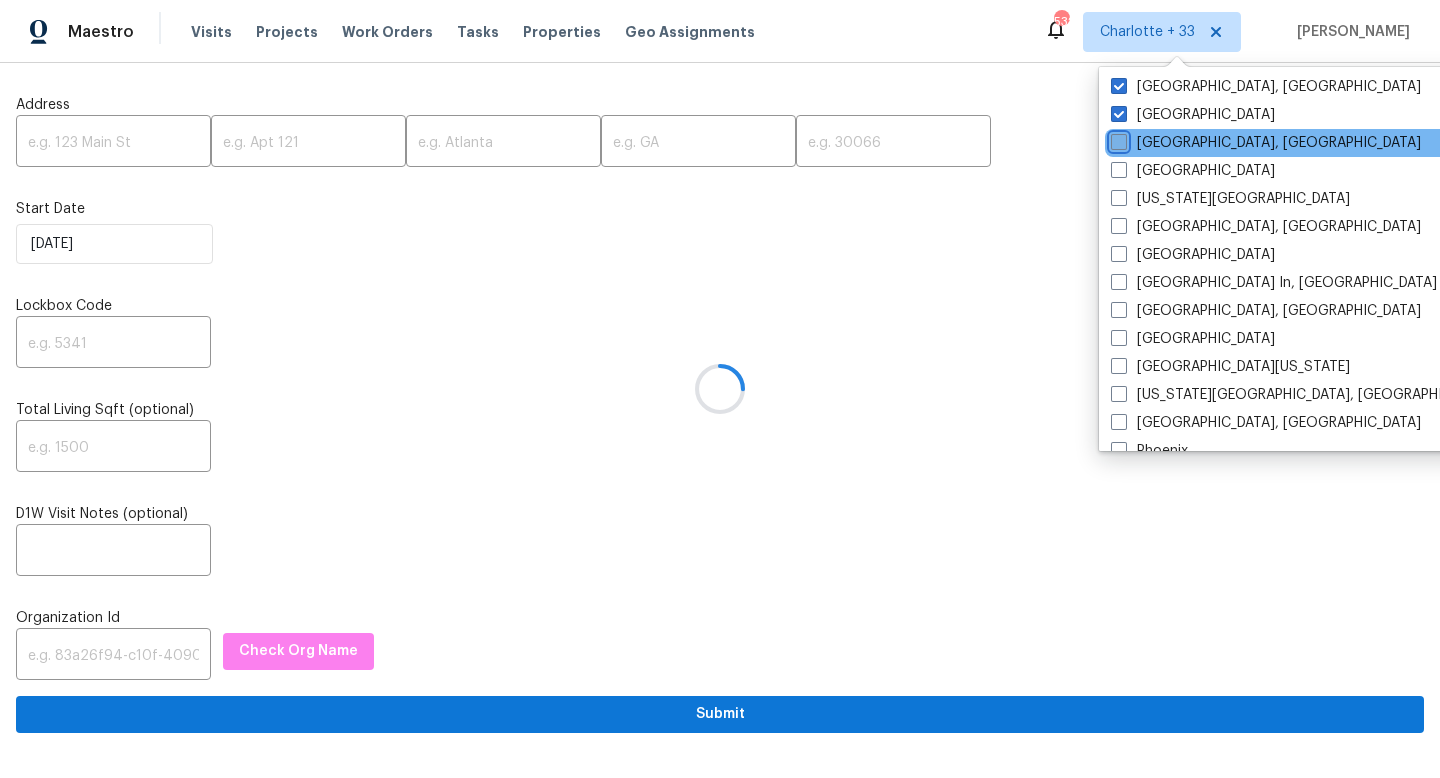 click on "[GEOGRAPHIC_DATA], [GEOGRAPHIC_DATA]" at bounding box center [1117, 139] 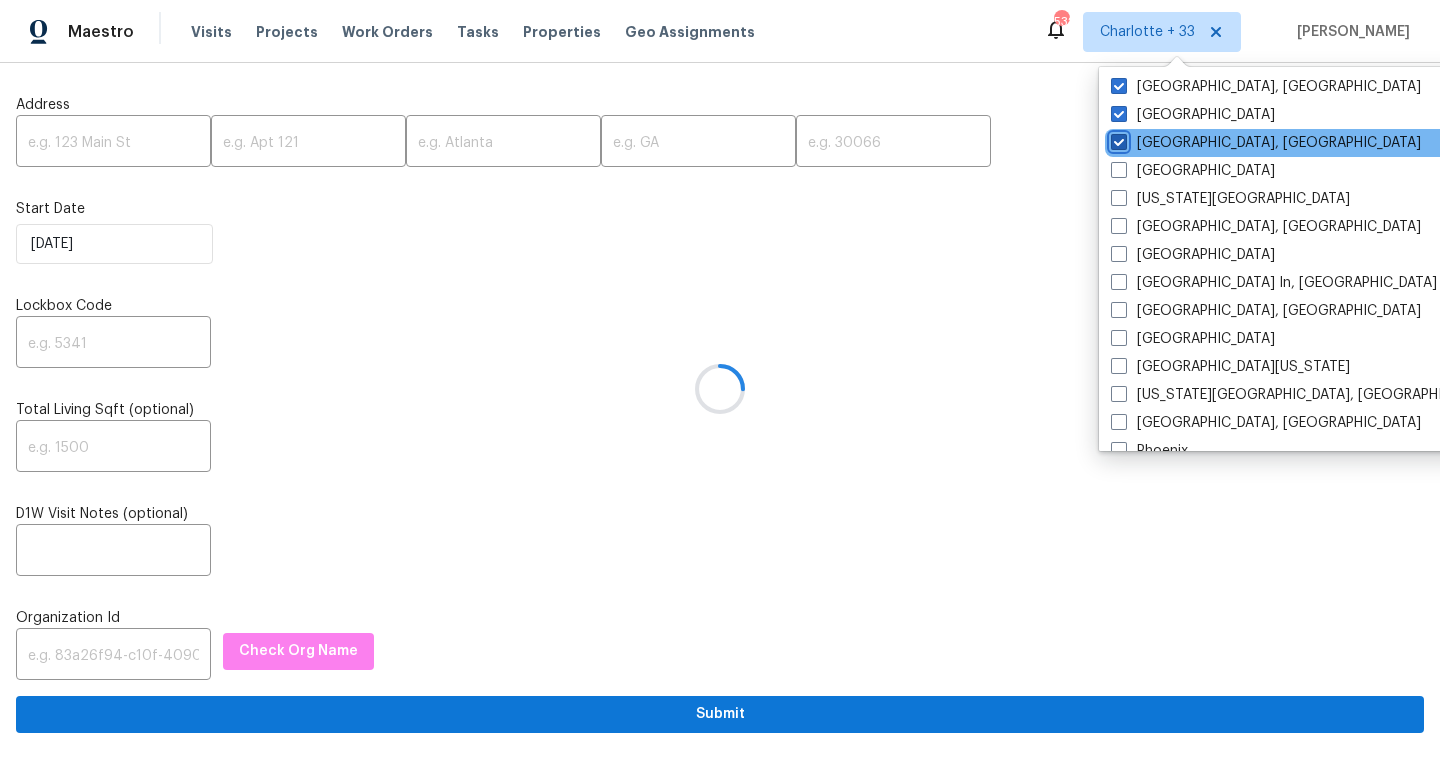 checkbox on "true" 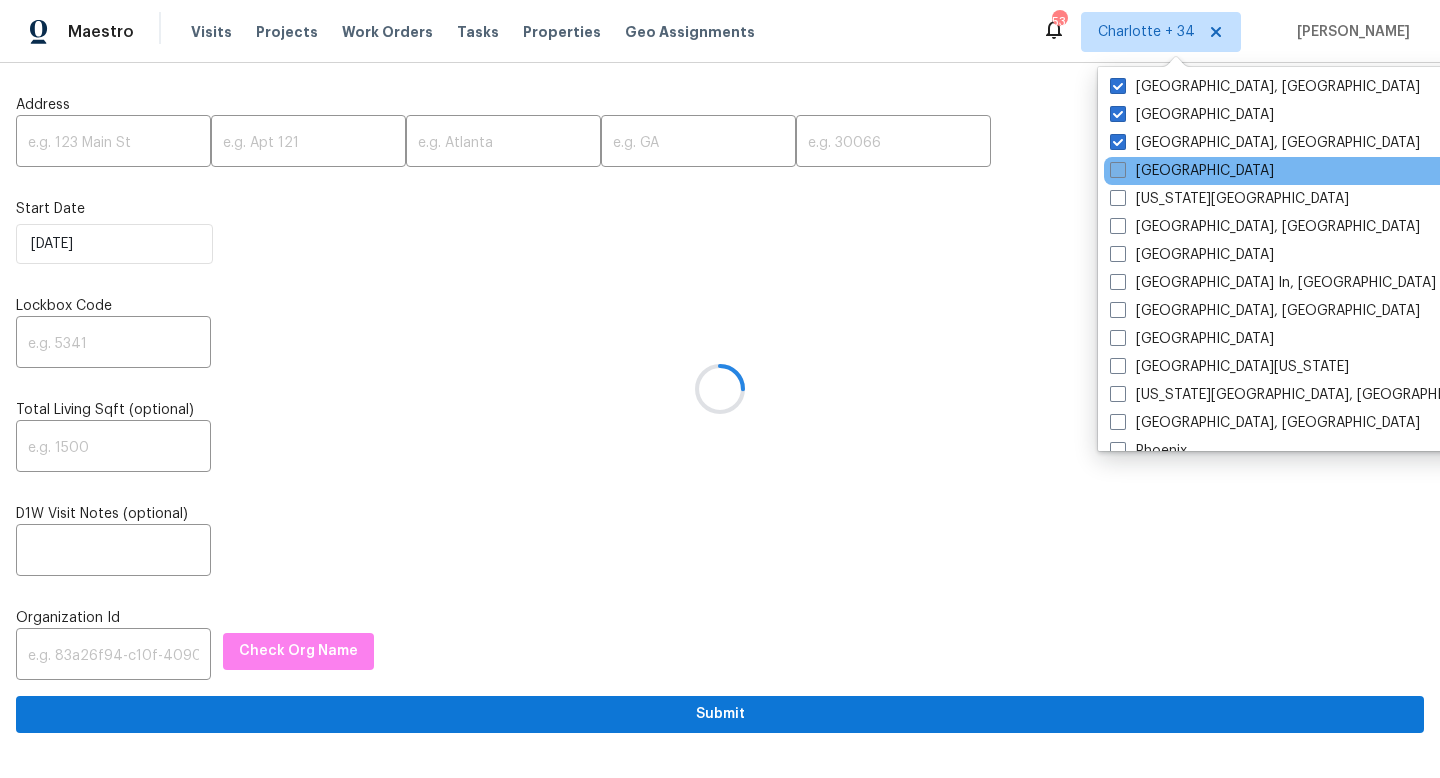 click at bounding box center (1118, 170) 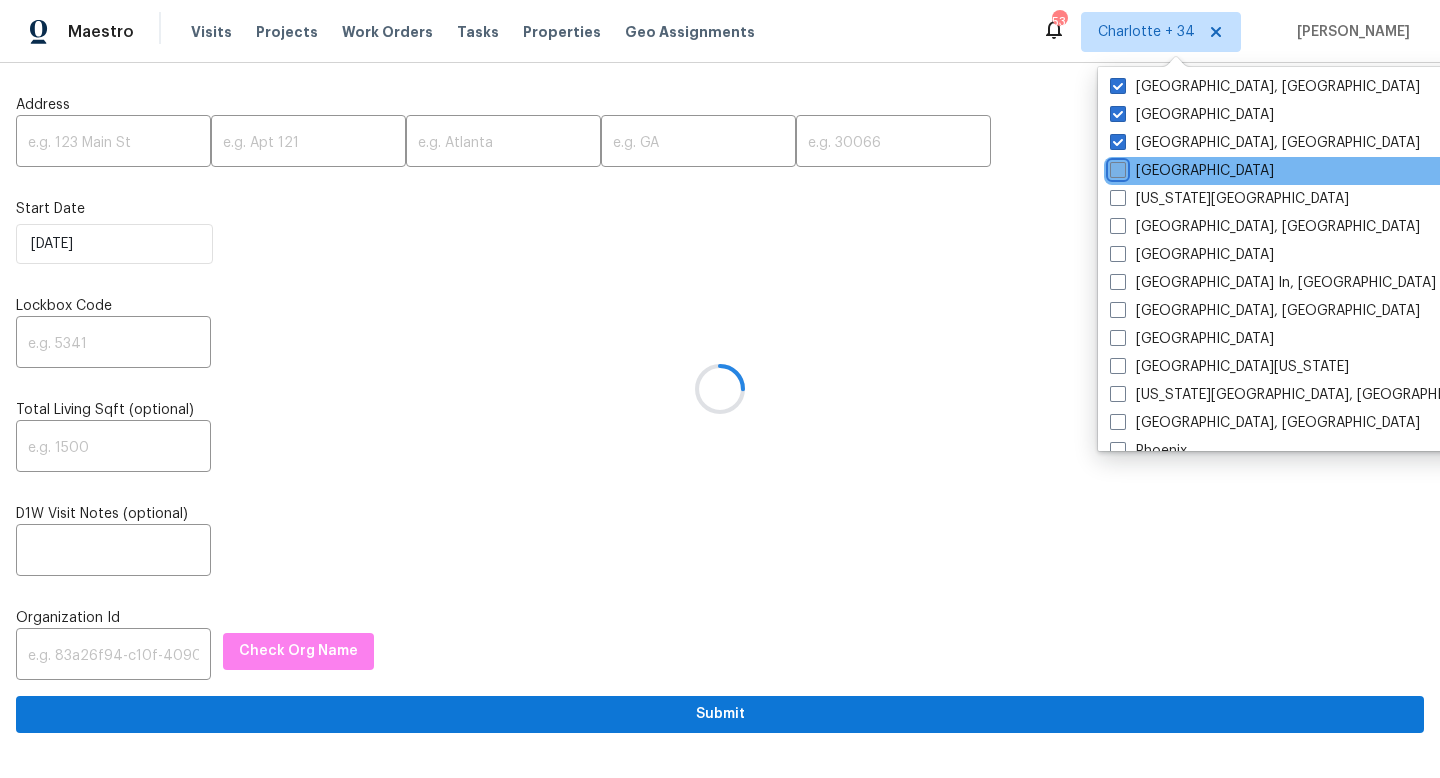click on "[GEOGRAPHIC_DATA]" at bounding box center [1116, 167] 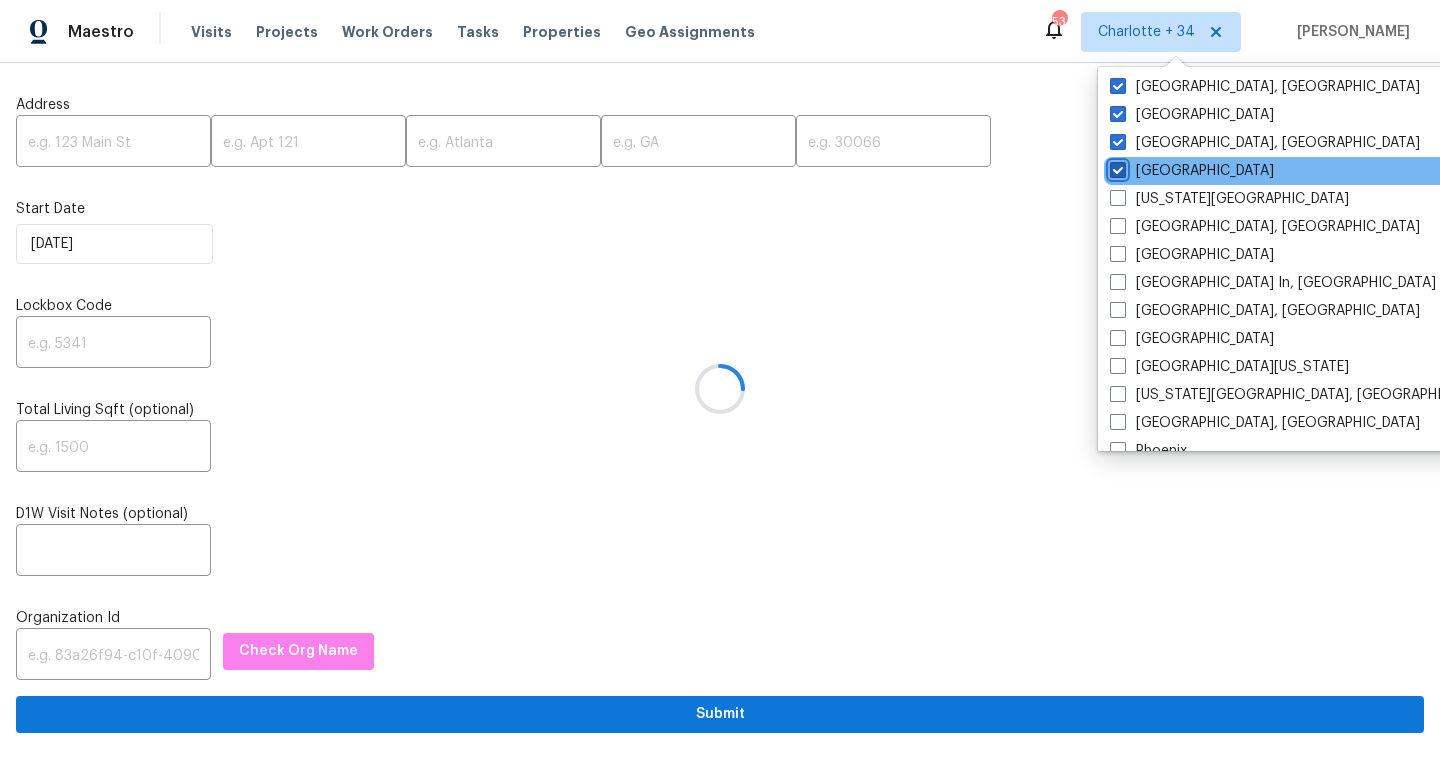 checkbox on "true" 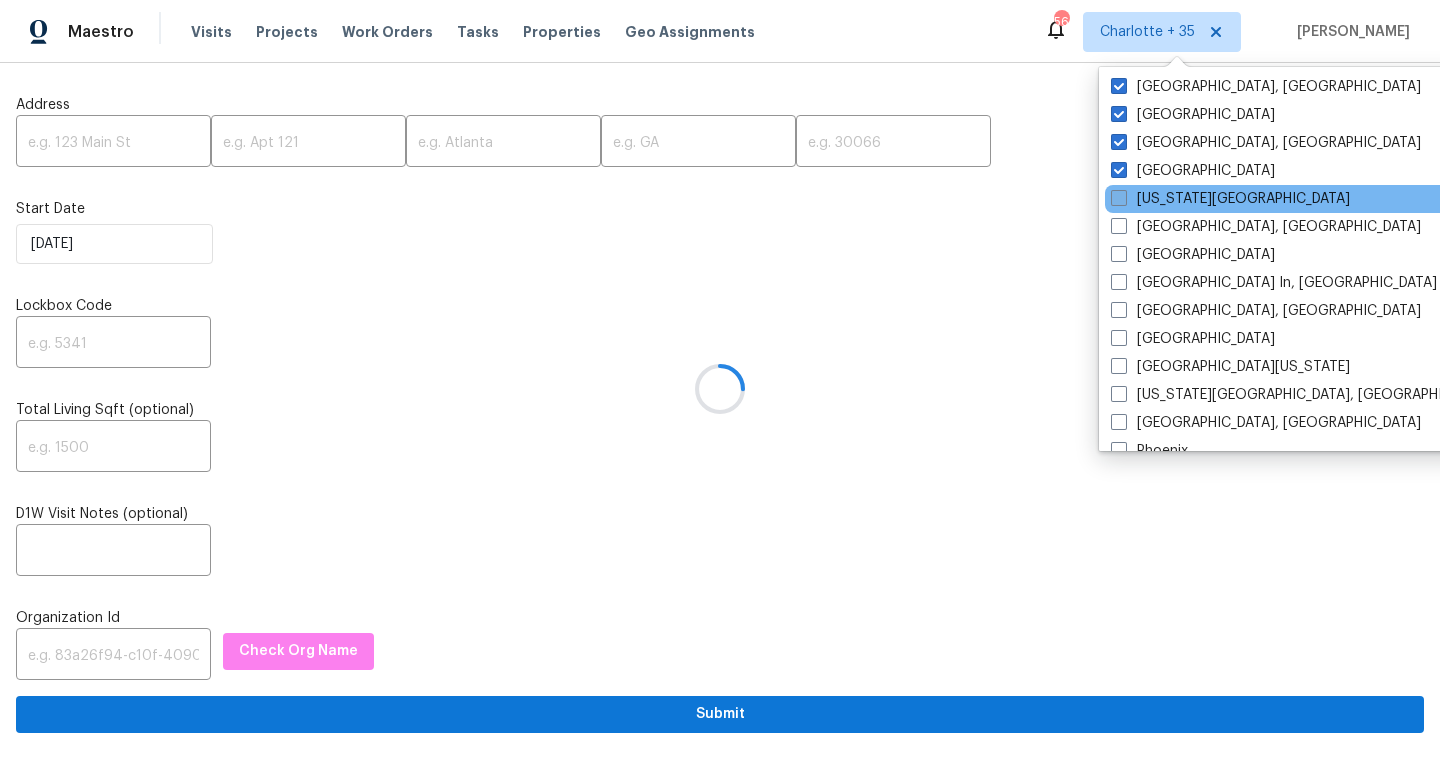 click on "[US_STATE][GEOGRAPHIC_DATA]" at bounding box center [1230, 199] 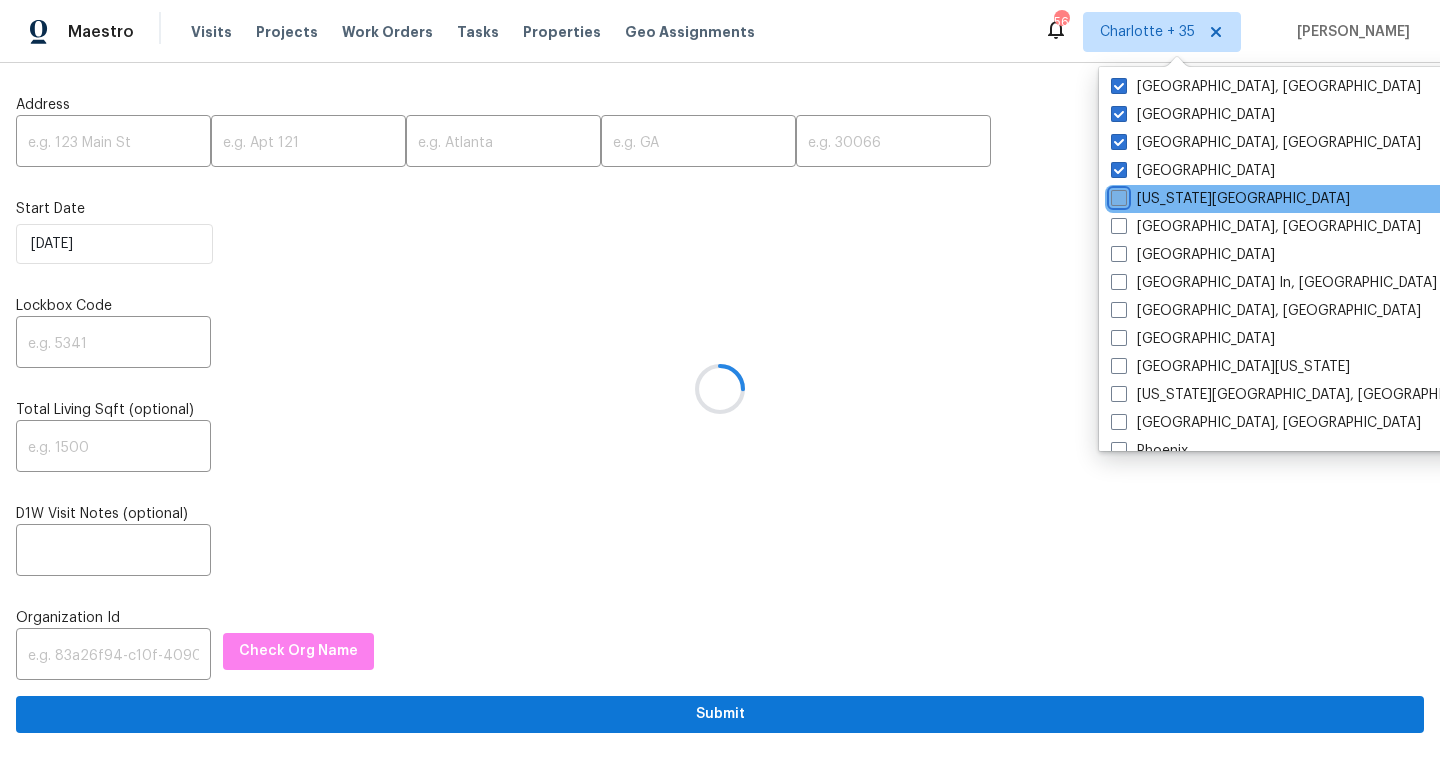 click on "[US_STATE][GEOGRAPHIC_DATA]" at bounding box center [1117, 195] 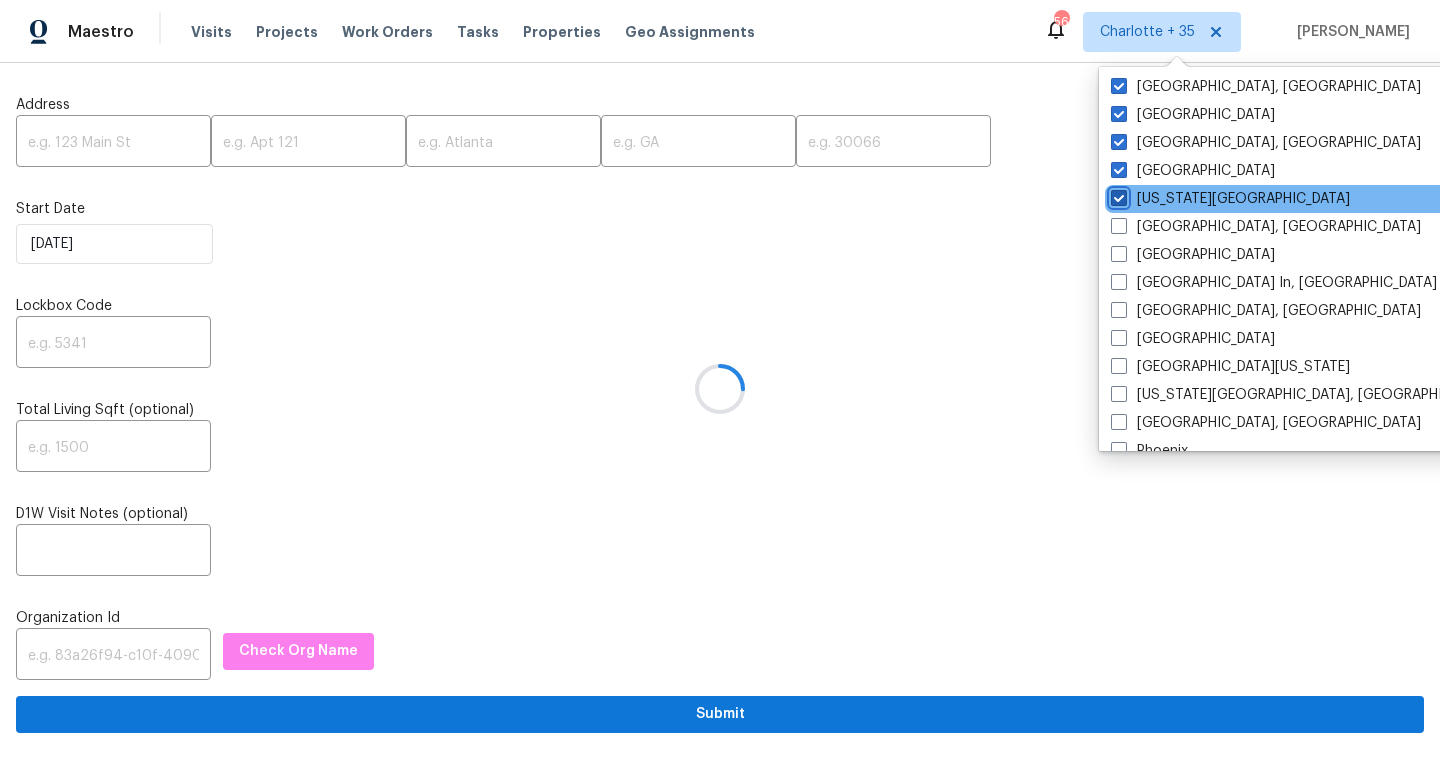 checkbox on "true" 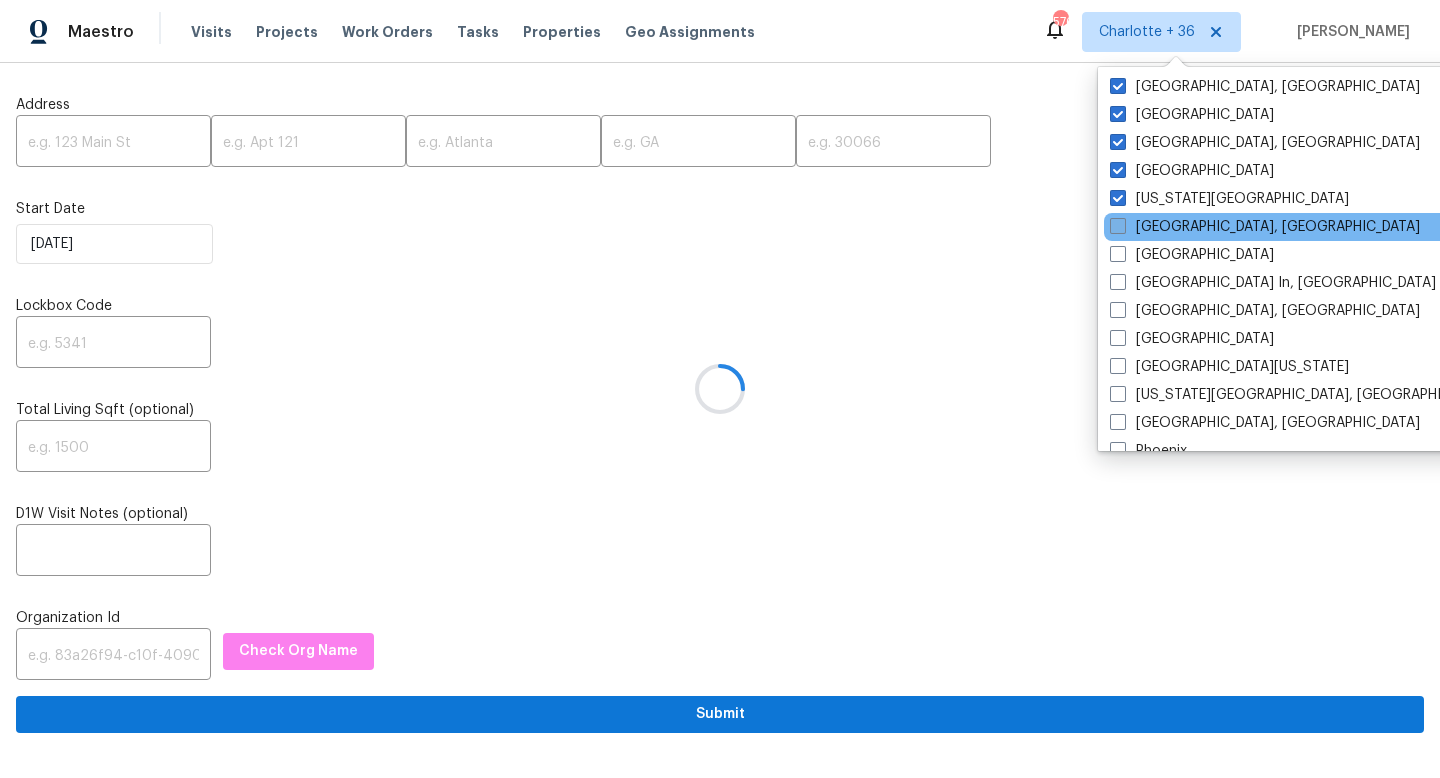 click at bounding box center (1118, 226) 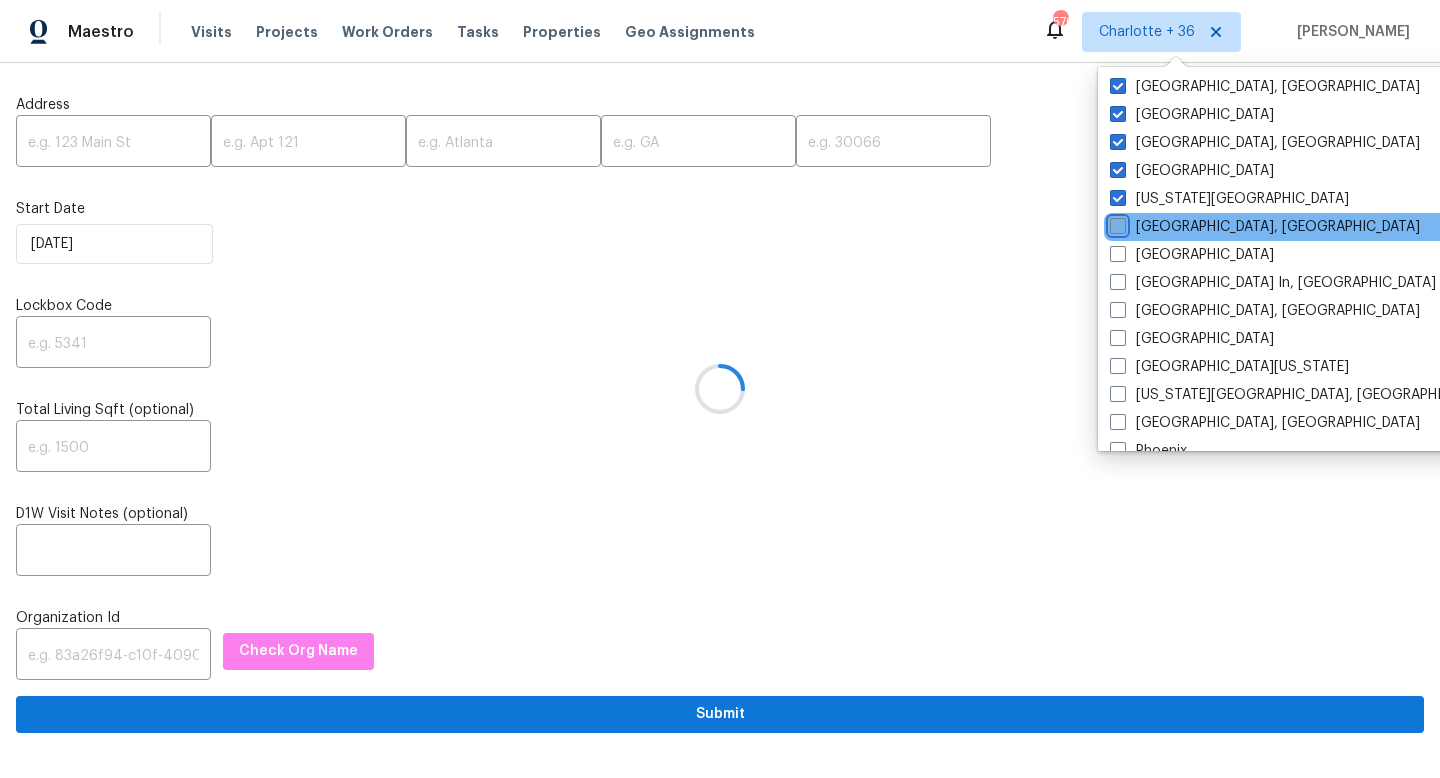 click on "[GEOGRAPHIC_DATA], [GEOGRAPHIC_DATA]" at bounding box center (1116, 223) 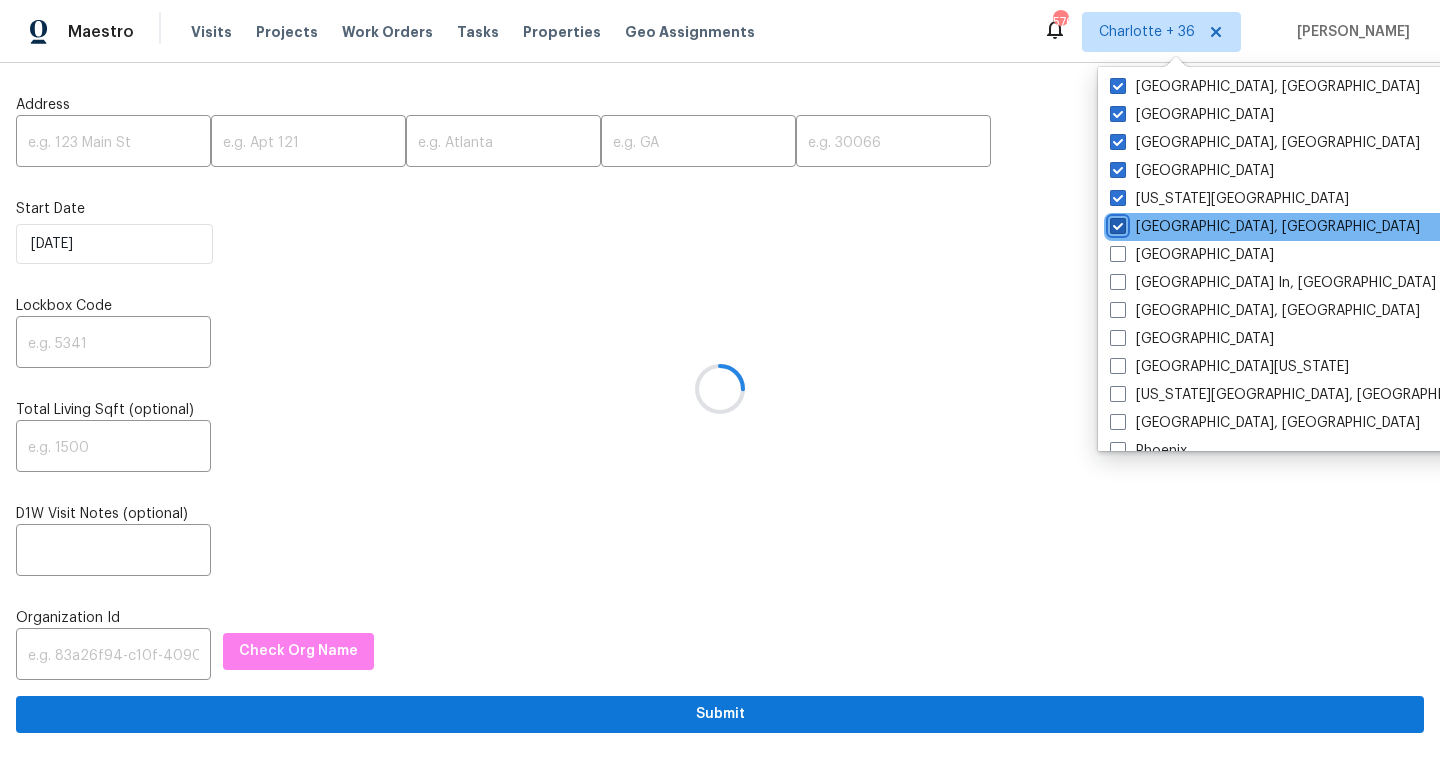 checkbox on "true" 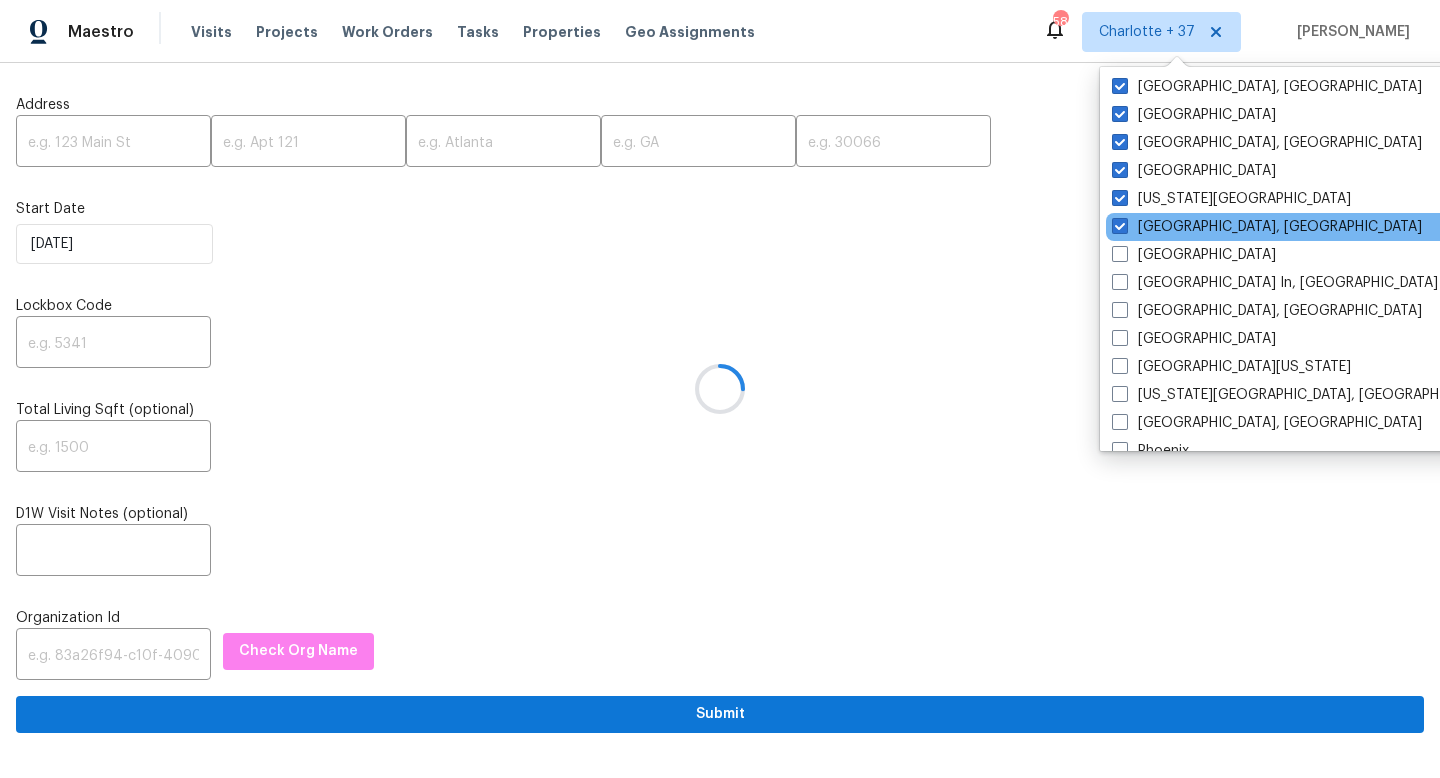click on "[GEOGRAPHIC_DATA], [GEOGRAPHIC_DATA]" at bounding box center [1307, 227] 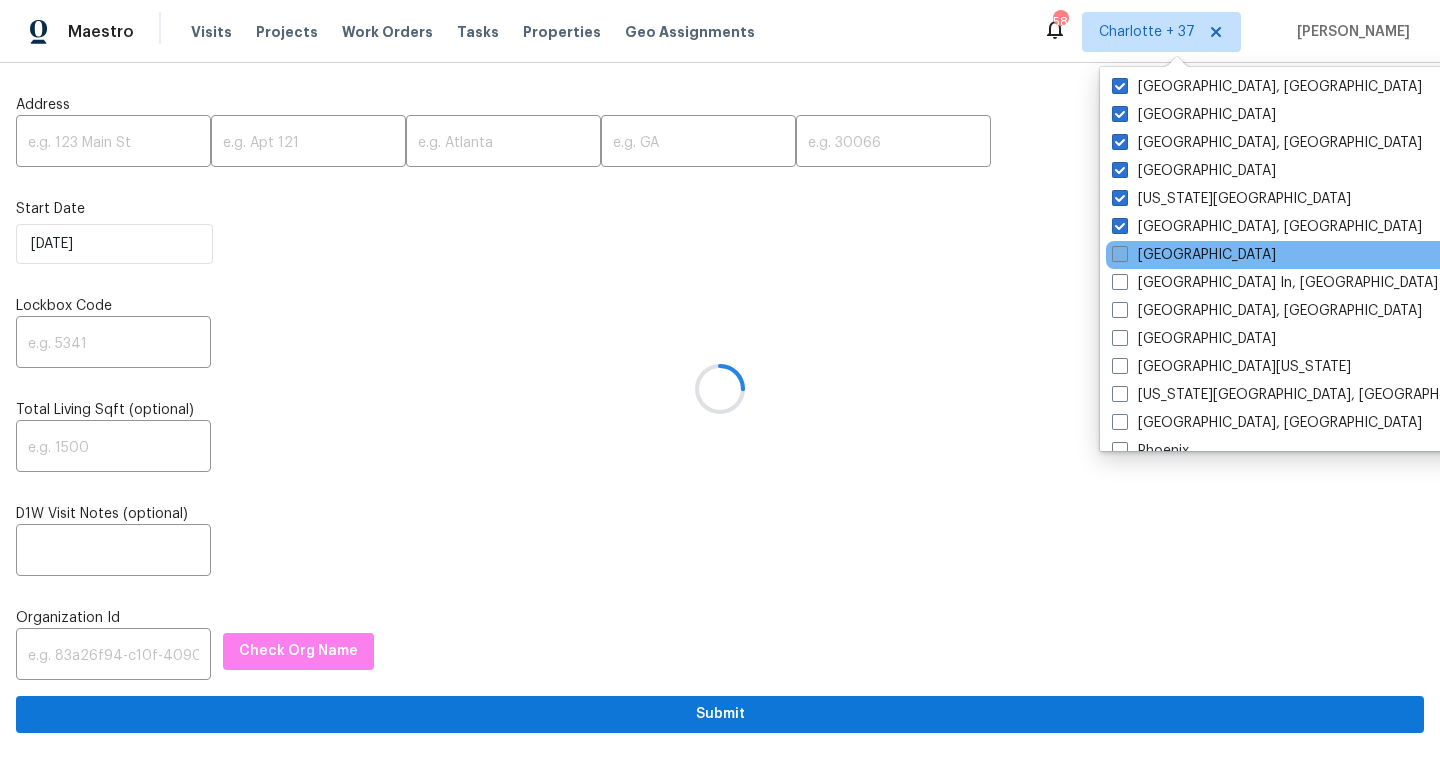 click at bounding box center (1120, 254) 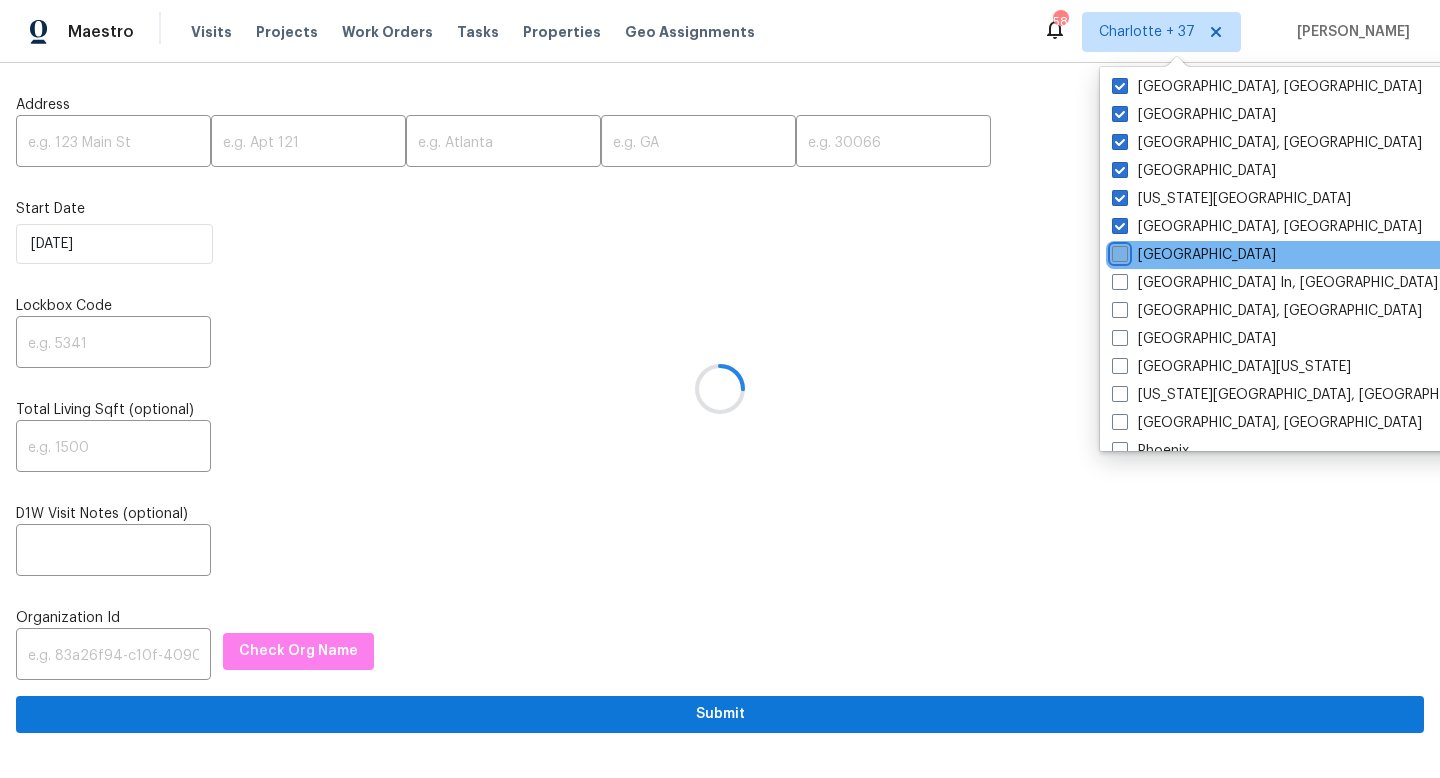 click on "[GEOGRAPHIC_DATA]" at bounding box center (1118, 251) 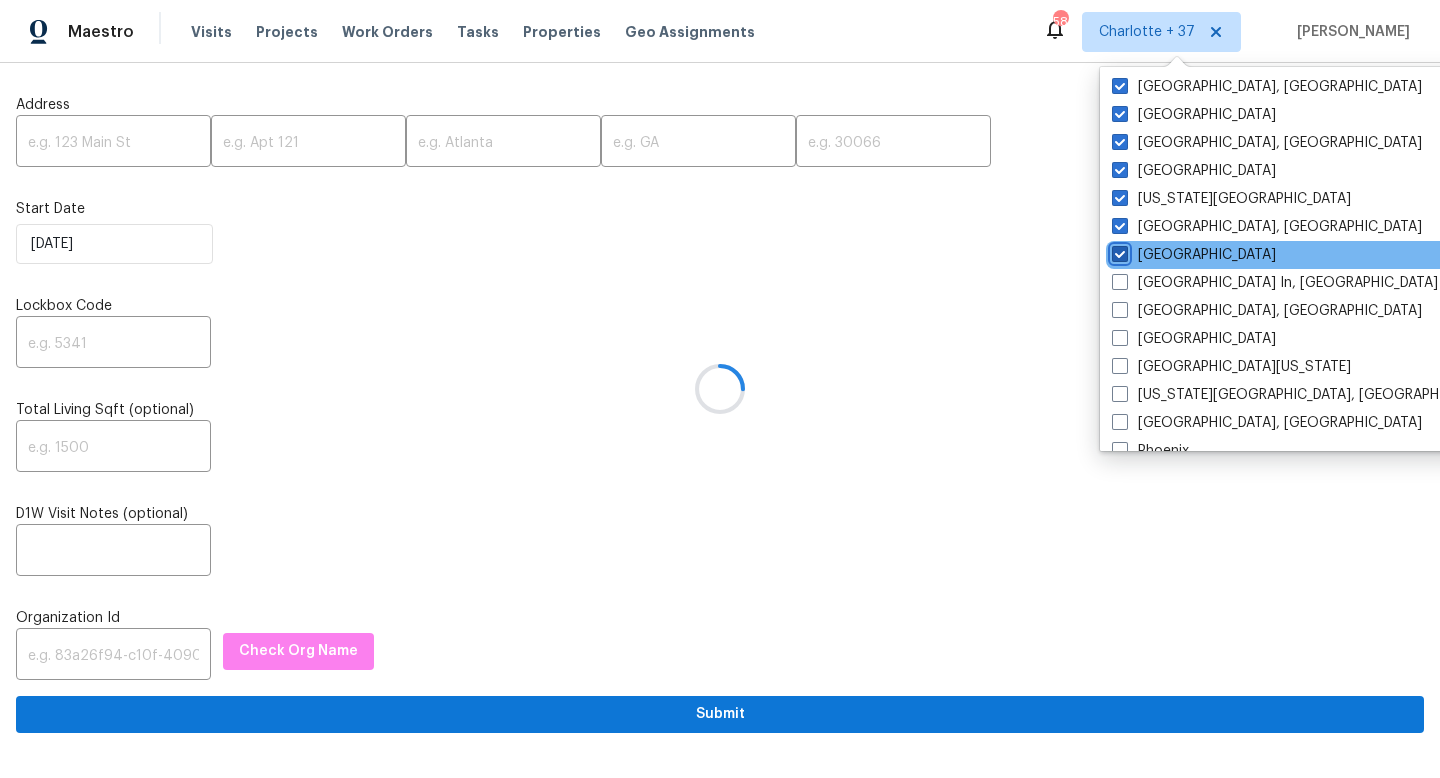 checkbox on "true" 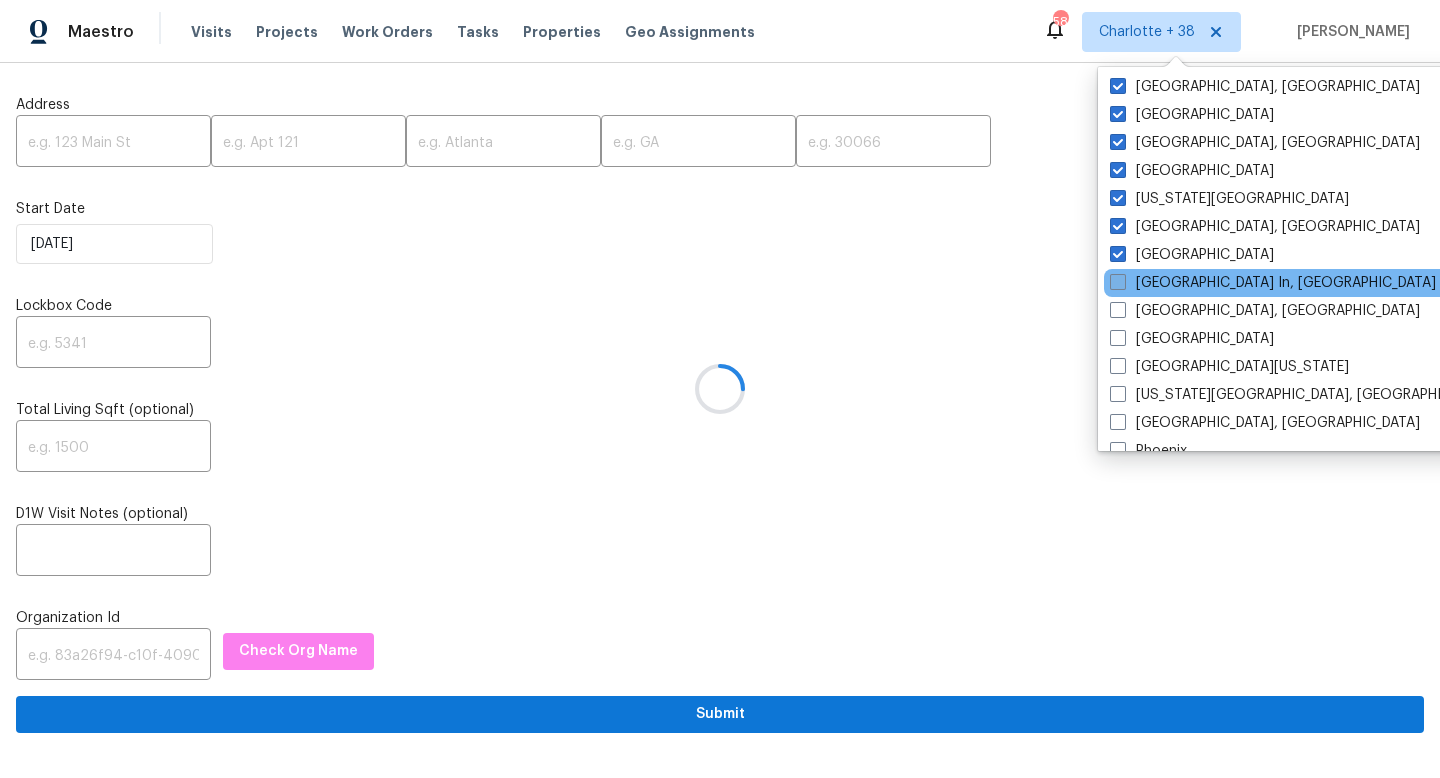 click at bounding box center [1118, 282] 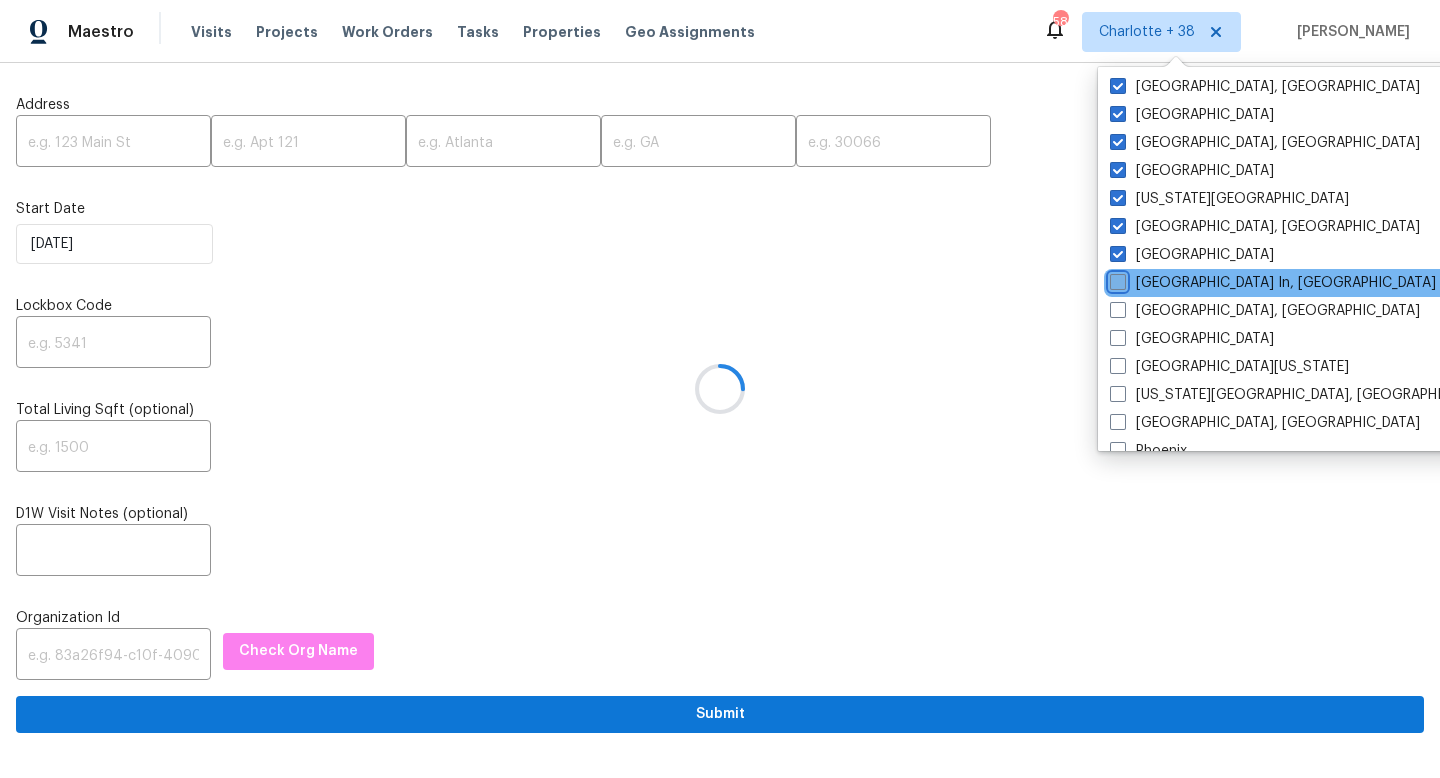click on "[GEOGRAPHIC_DATA] In, [GEOGRAPHIC_DATA]" at bounding box center [1116, 279] 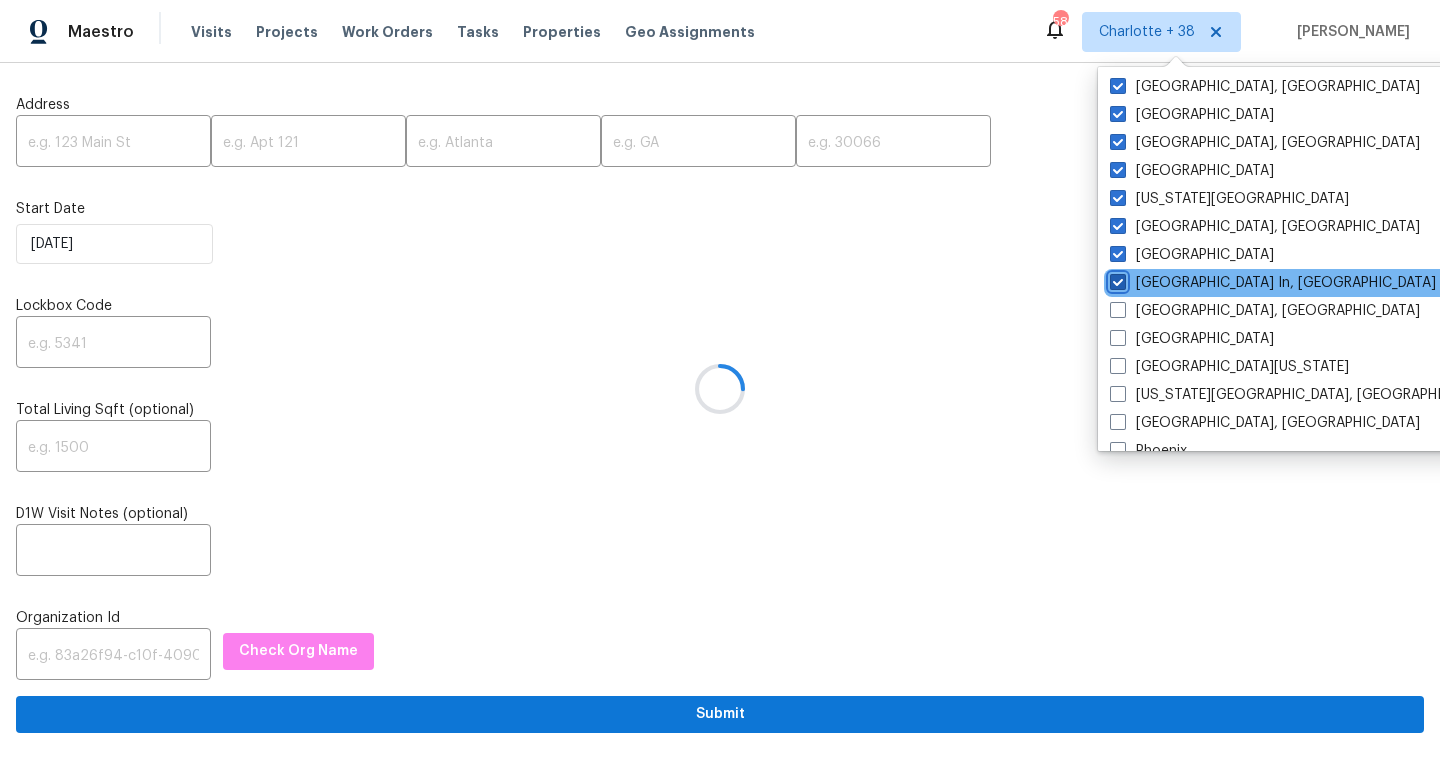 checkbox on "true" 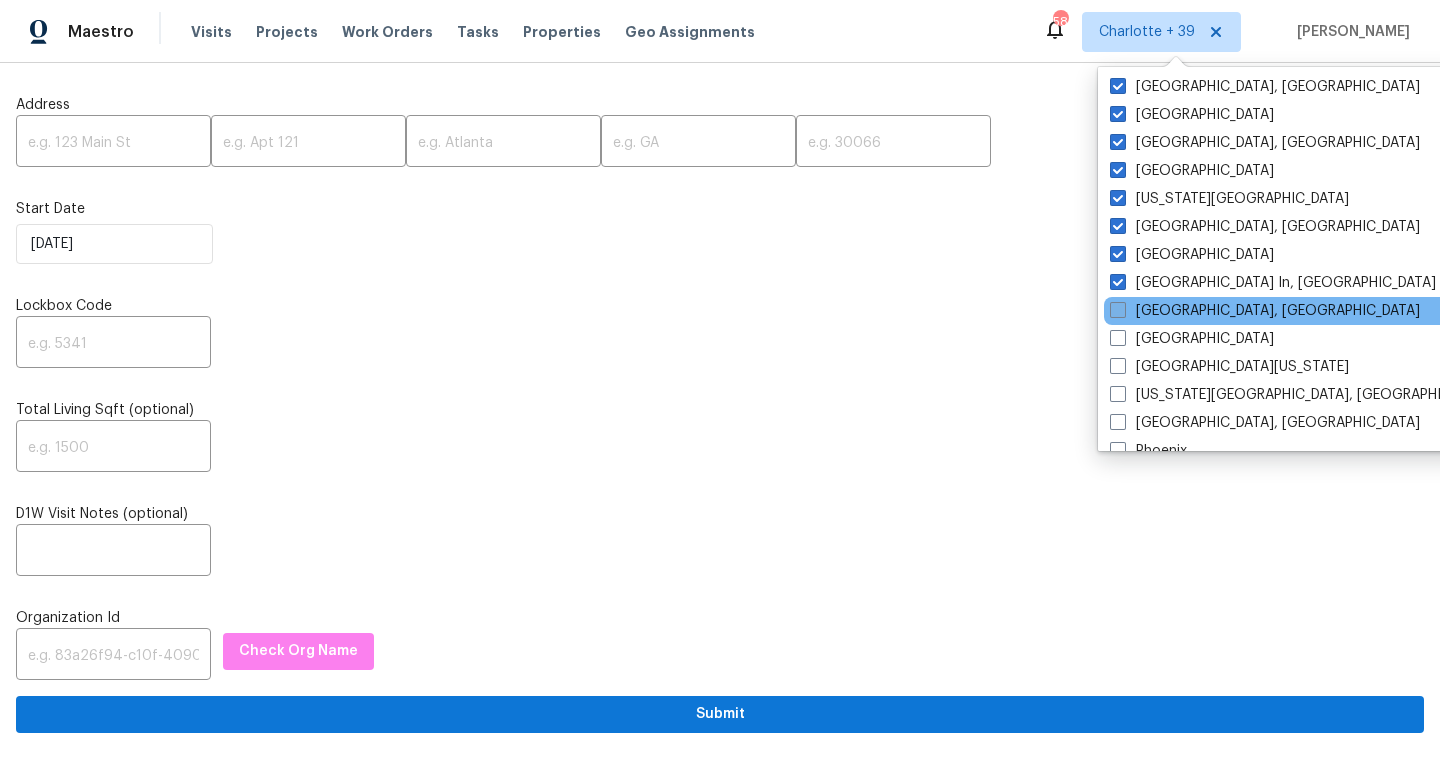 click at bounding box center [1118, 310] 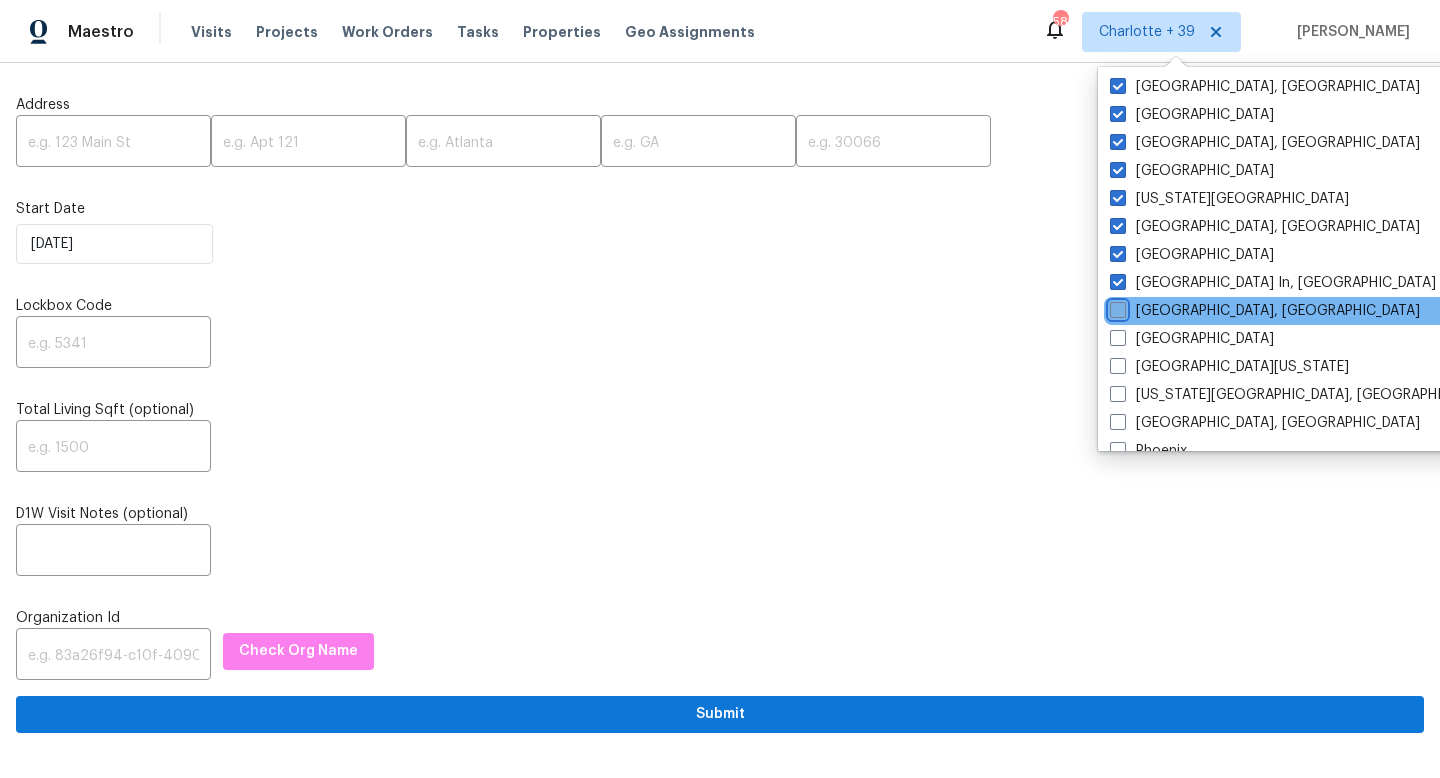 click on "[GEOGRAPHIC_DATA], [GEOGRAPHIC_DATA]" at bounding box center [1116, 307] 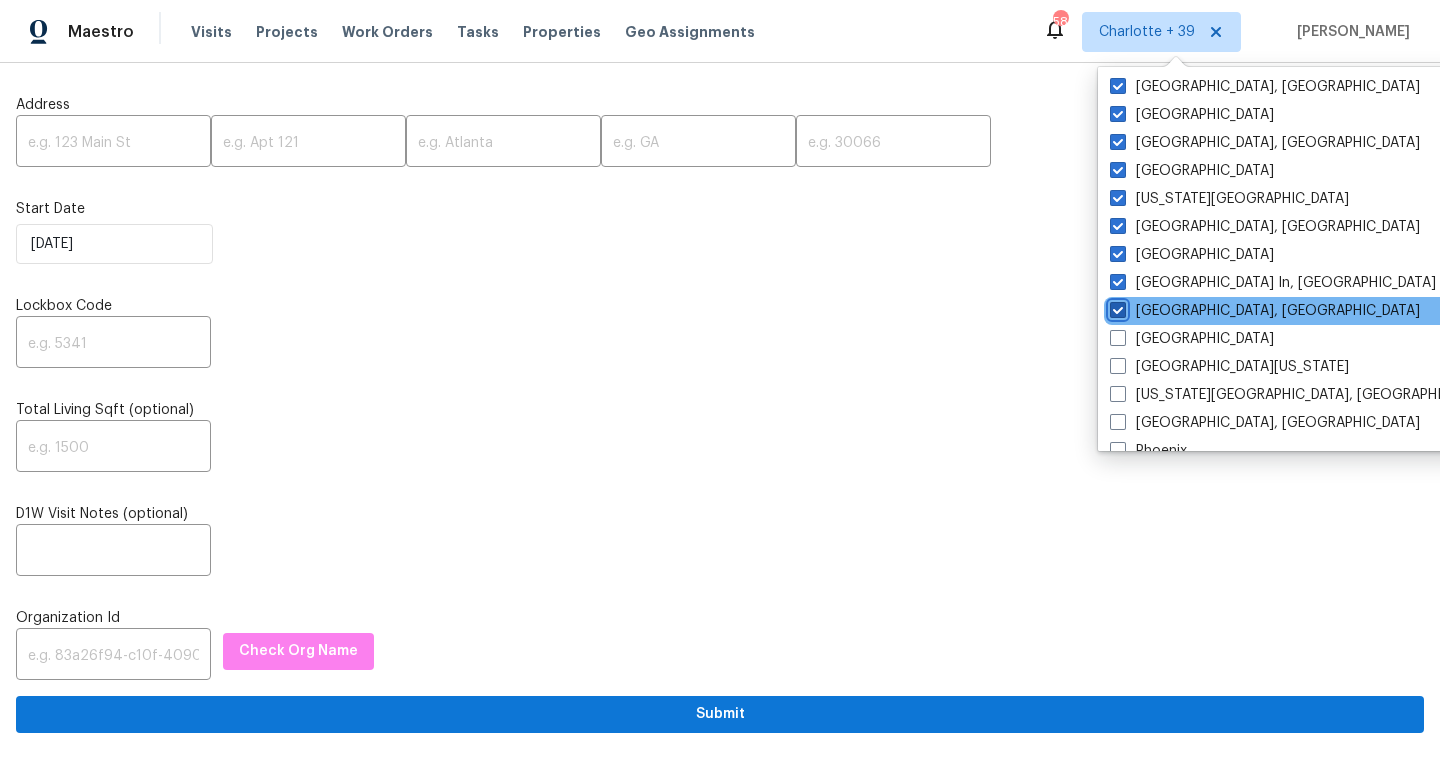 checkbox on "true" 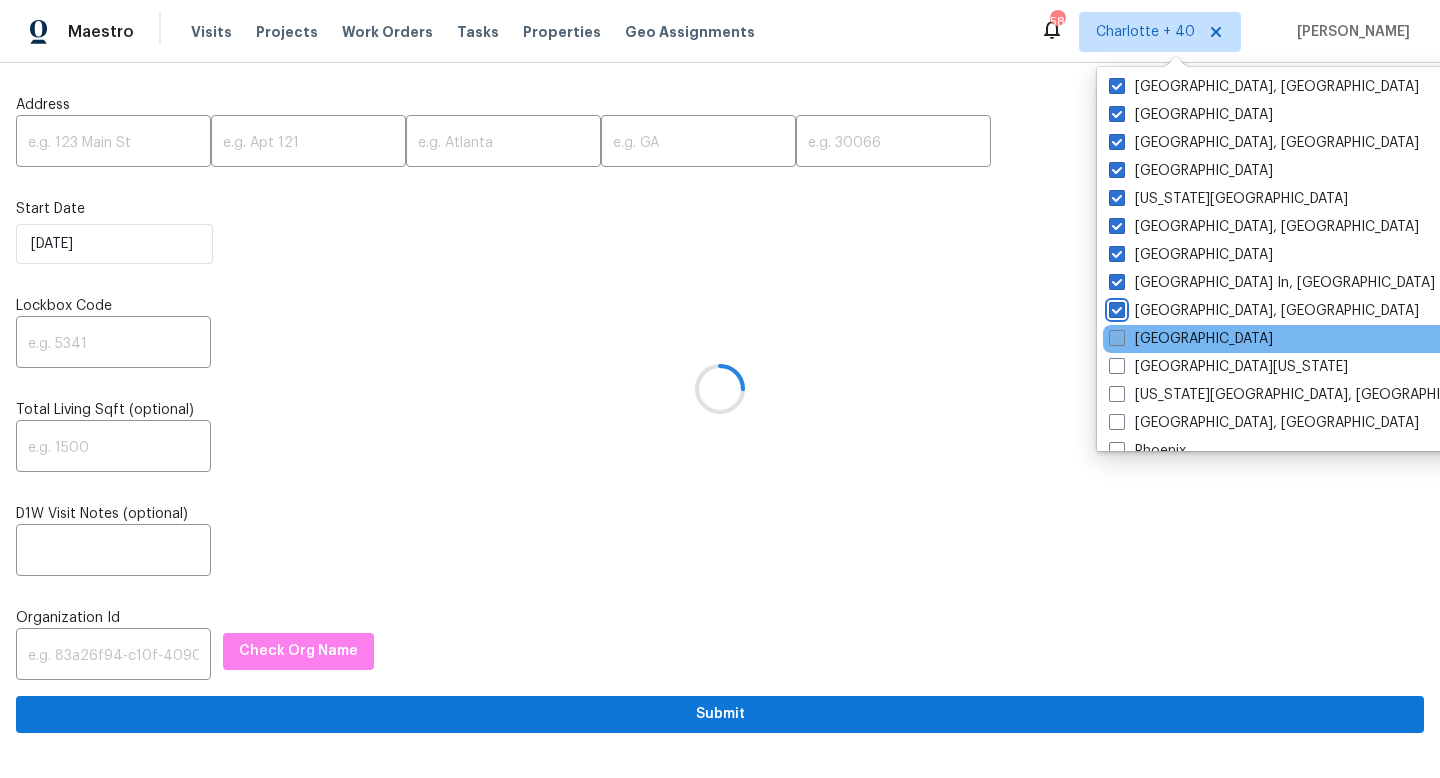 click at bounding box center (1117, 338) 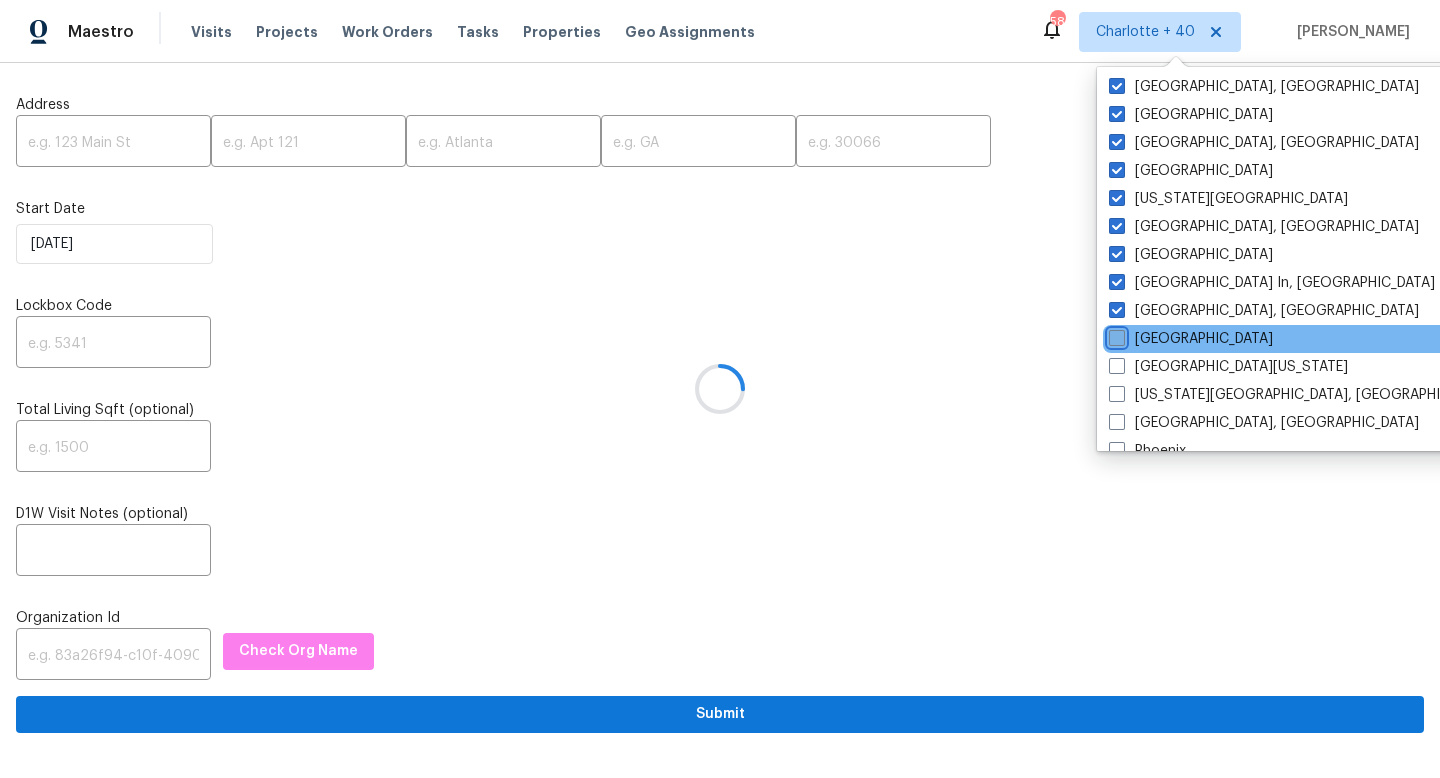 click on "[GEOGRAPHIC_DATA]" at bounding box center (1115, 335) 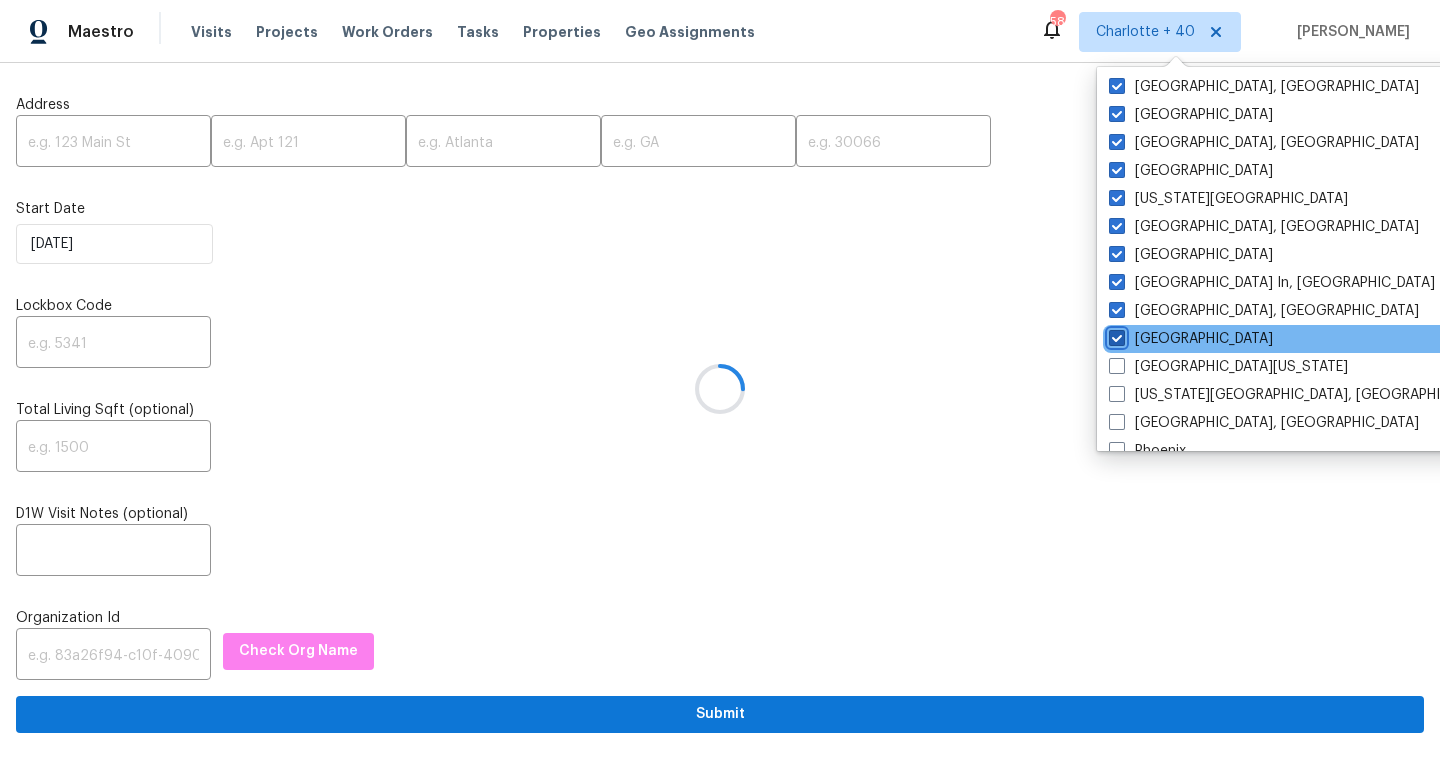 checkbox on "true" 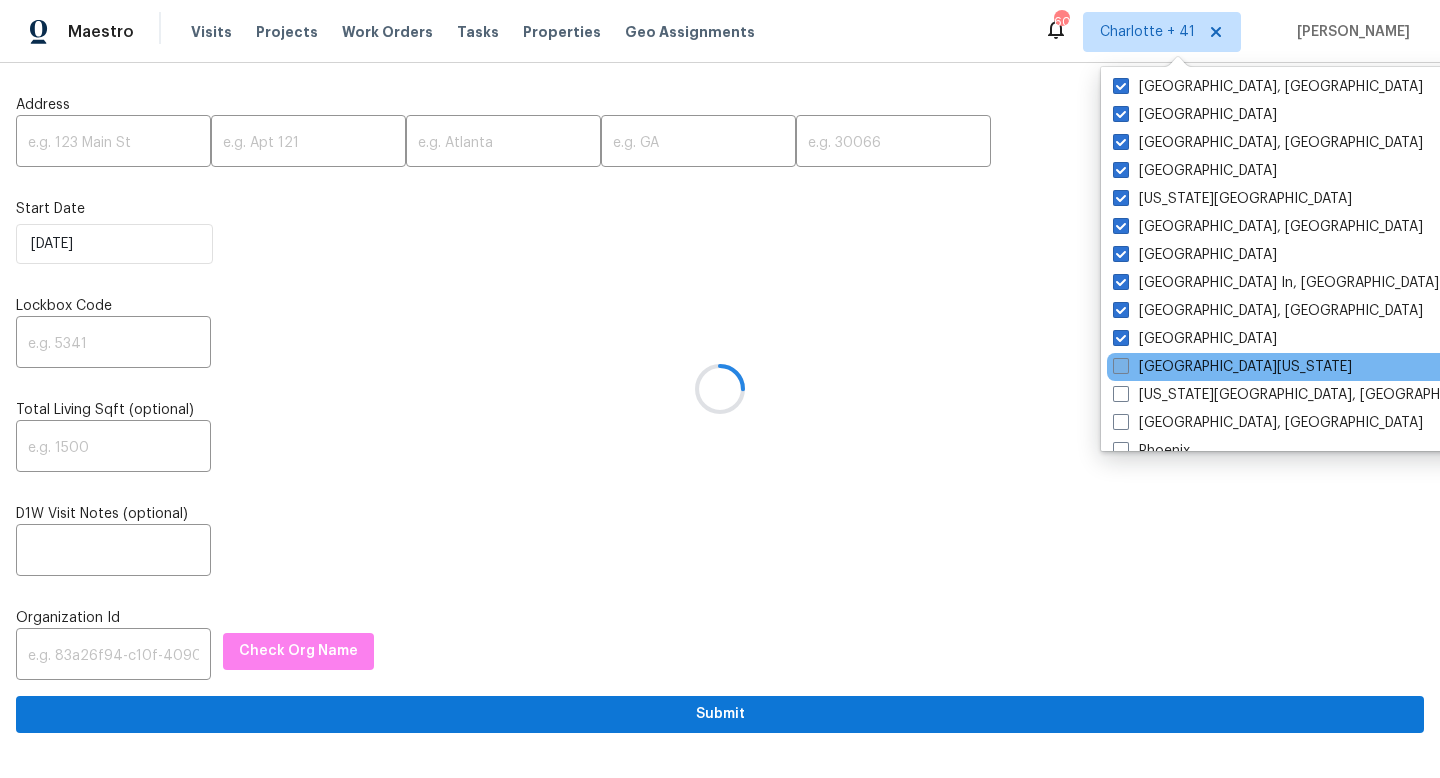 click on "[GEOGRAPHIC_DATA][US_STATE]" at bounding box center [1232, 367] 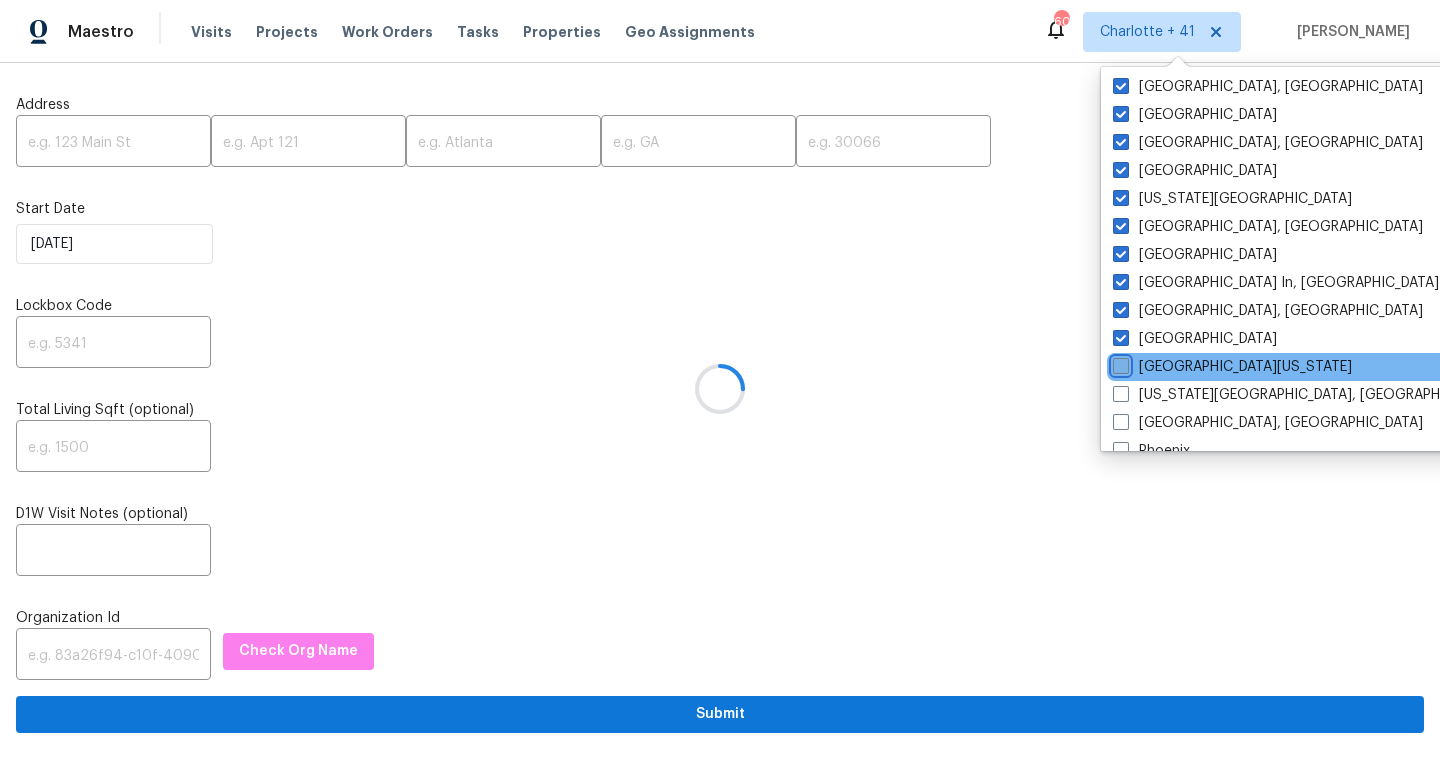 click on "[GEOGRAPHIC_DATA][US_STATE]" at bounding box center (1119, 363) 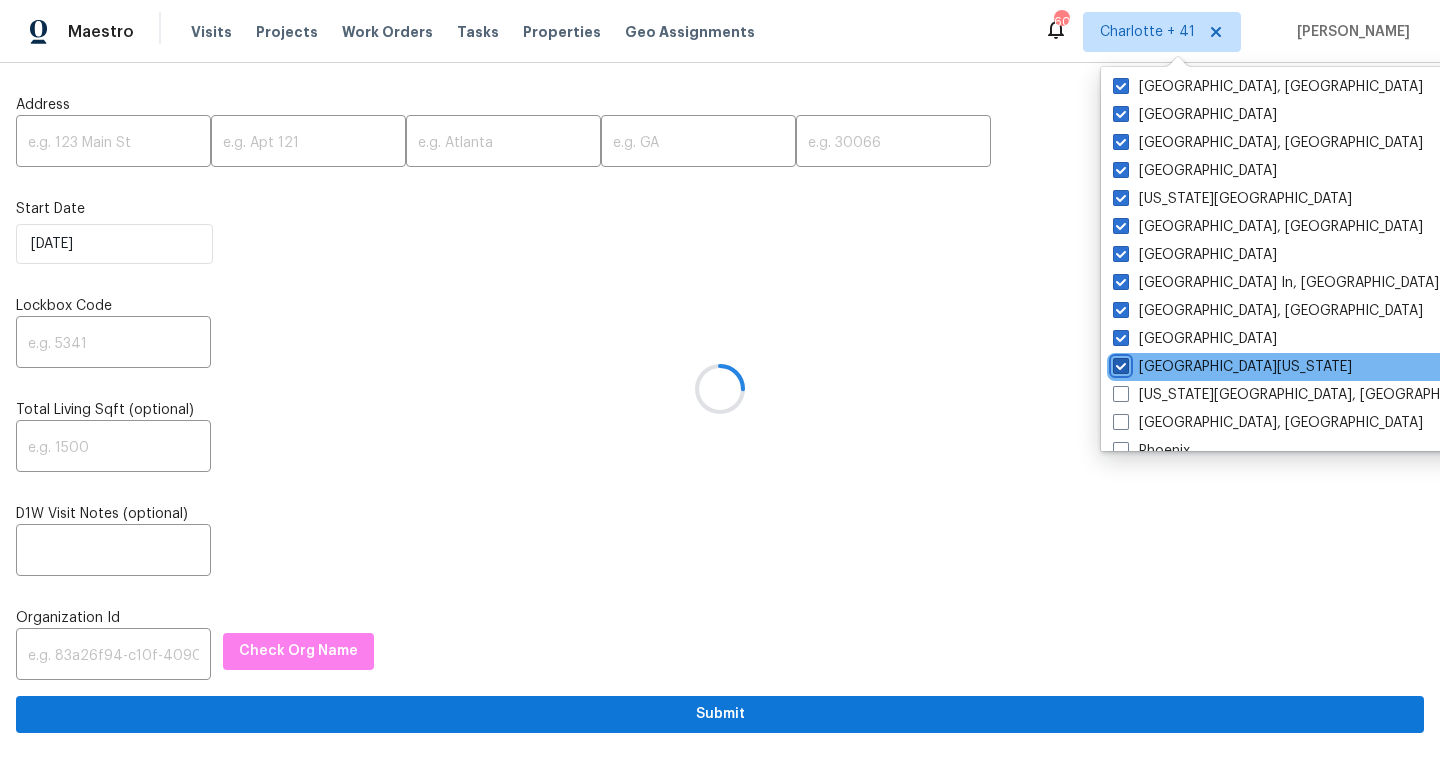 checkbox on "true" 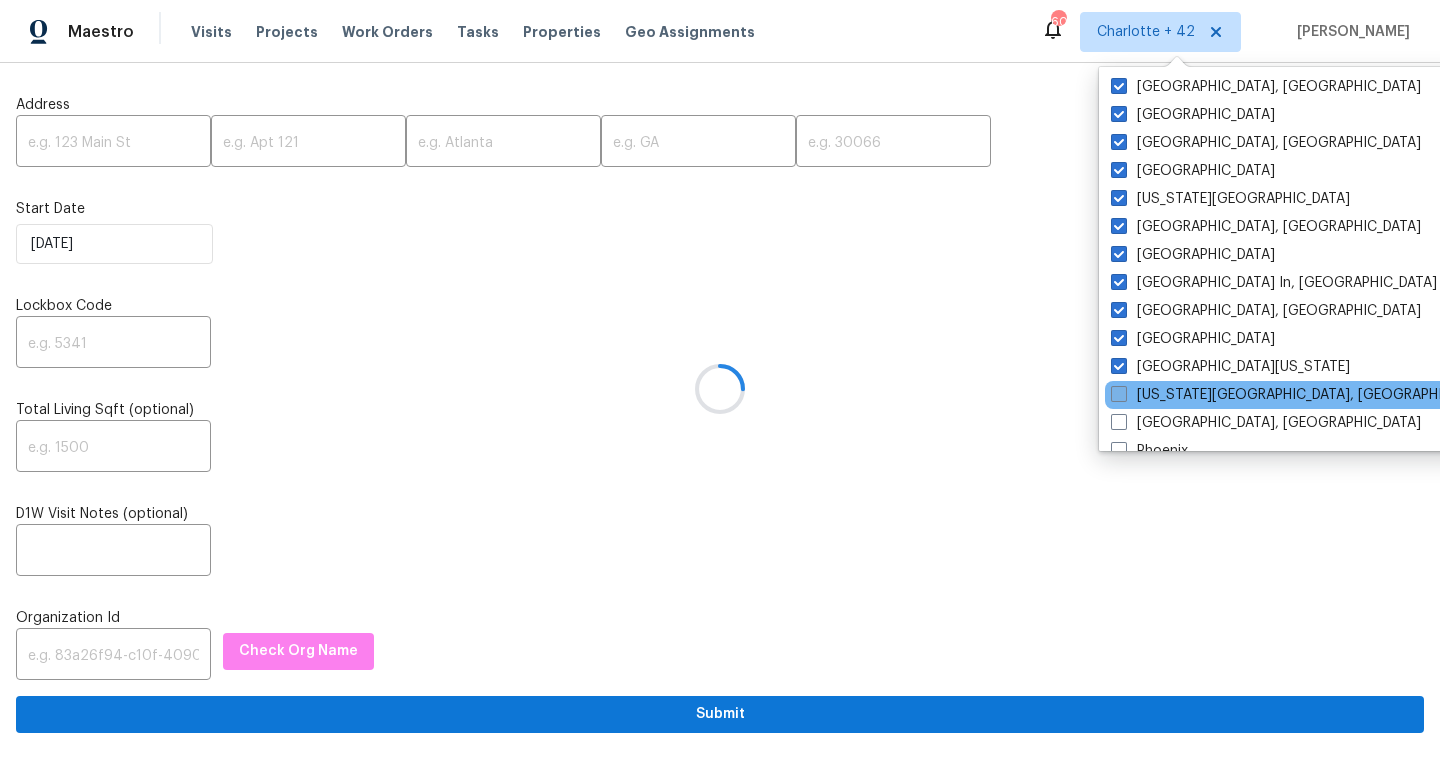 click at bounding box center (1119, 394) 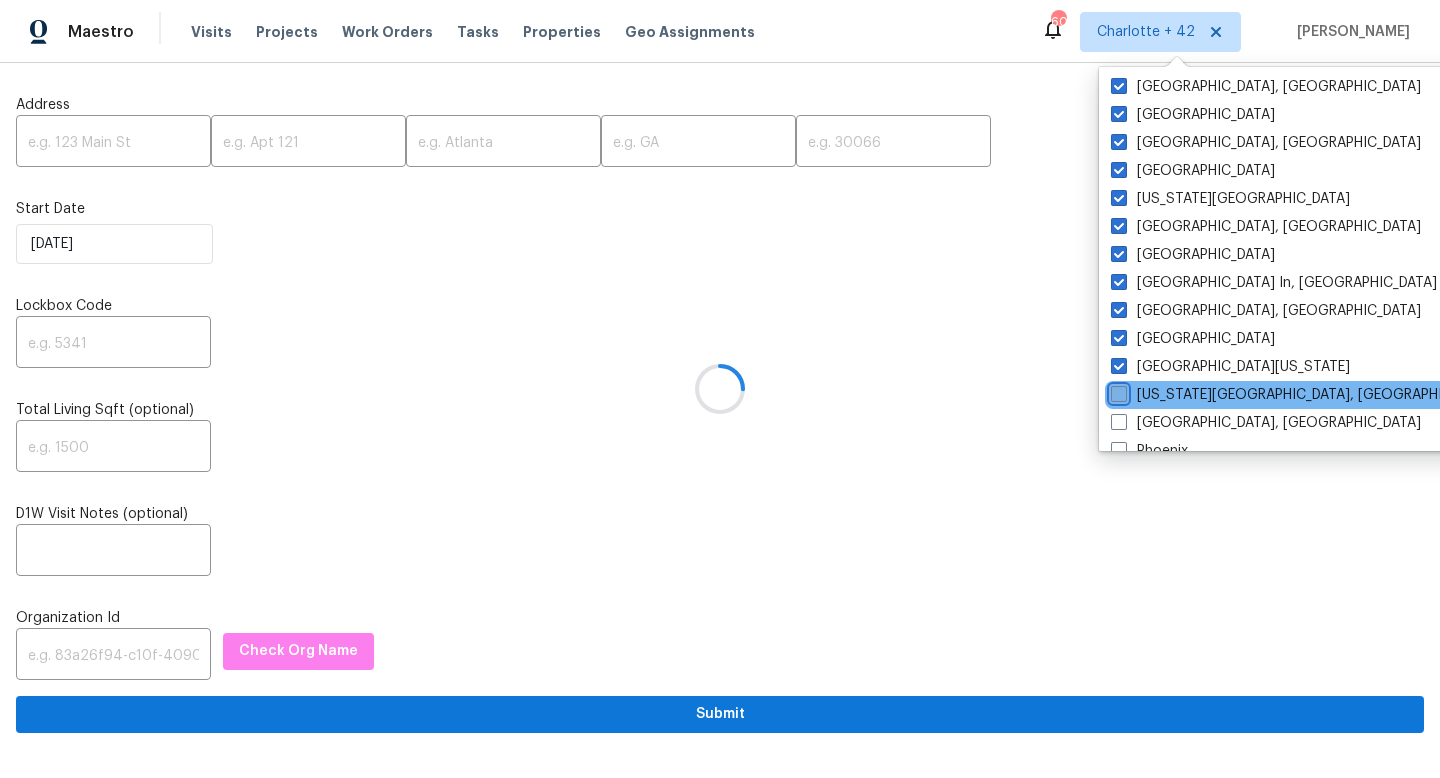 click on "[US_STATE][GEOGRAPHIC_DATA], [GEOGRAPHIC_DATA]" at bounding box center [1117, 391] 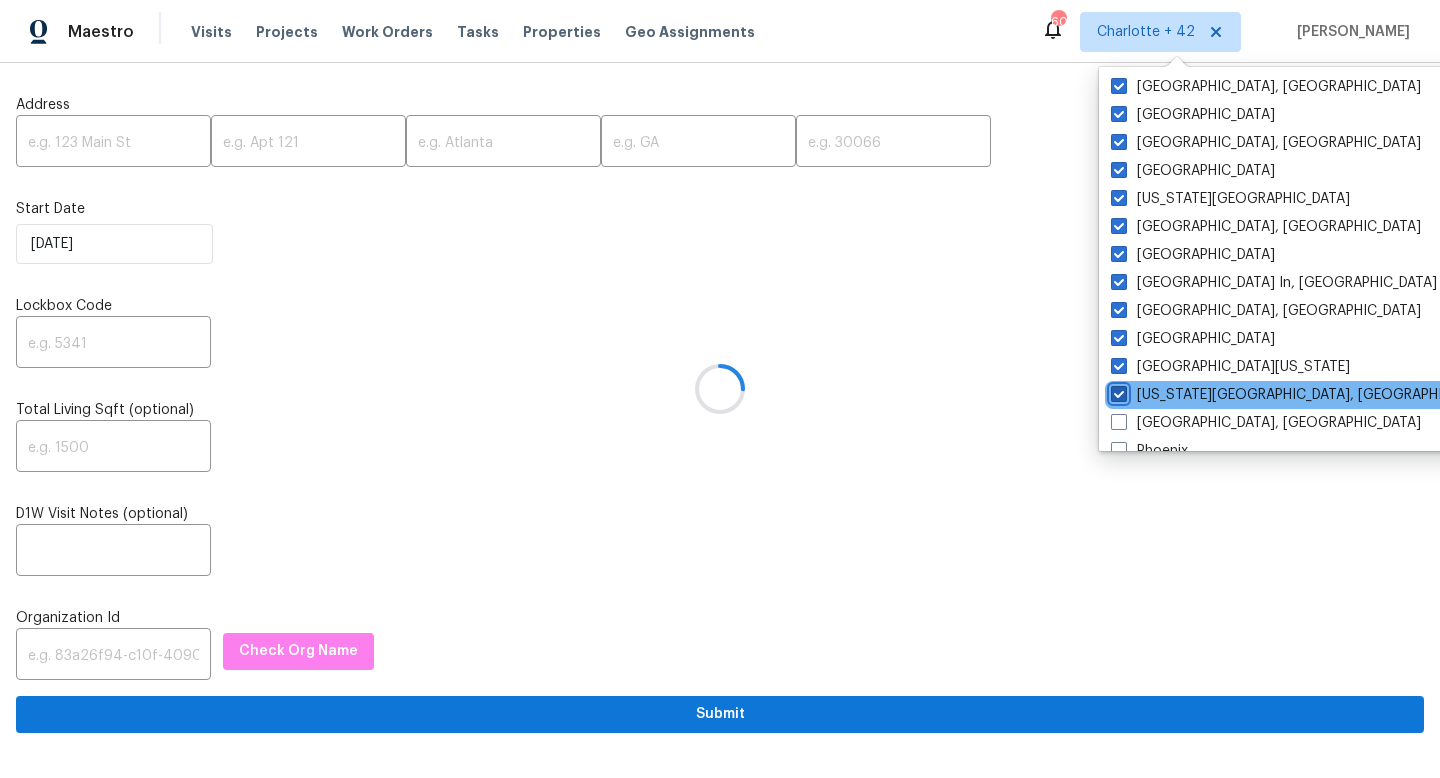 checkbox on "true" 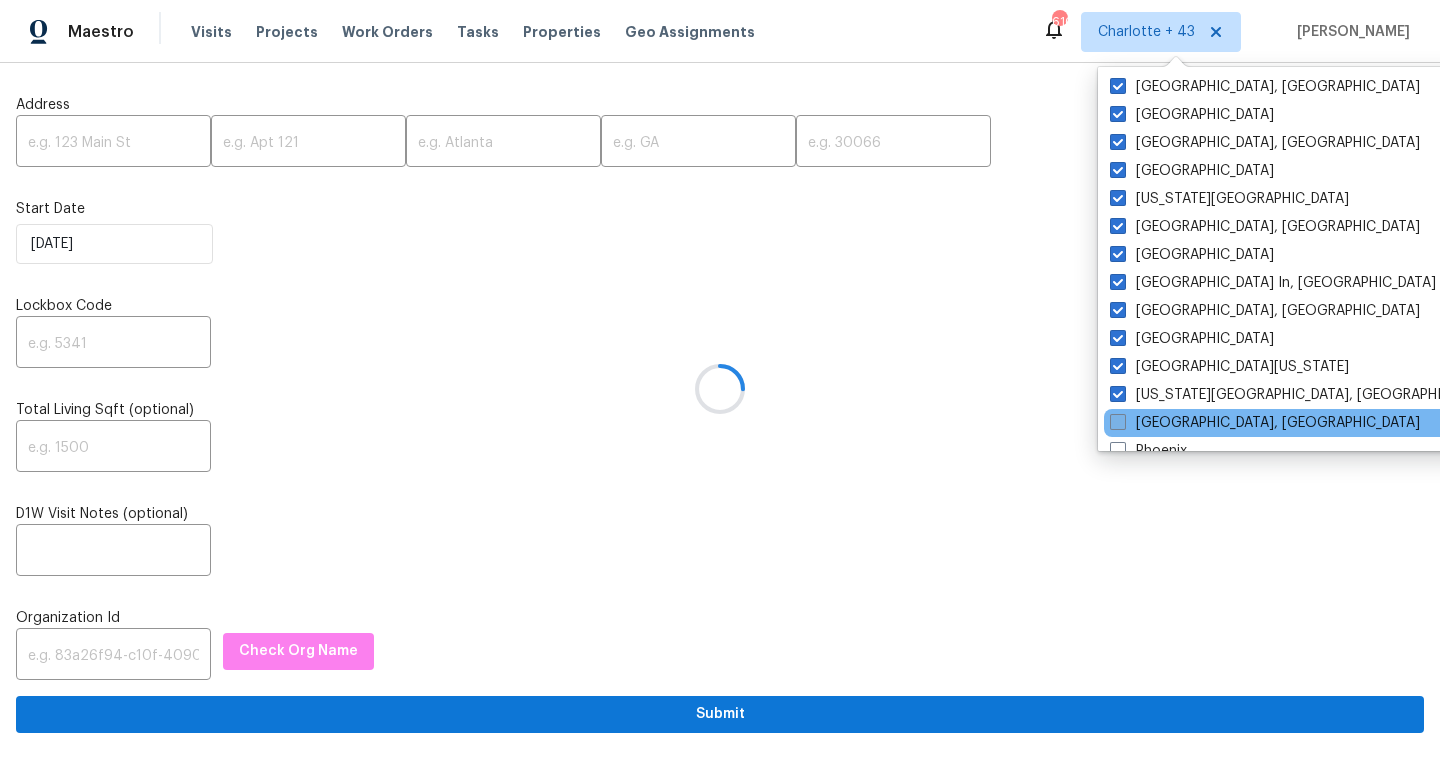 click at bounding box center [1118, 422] 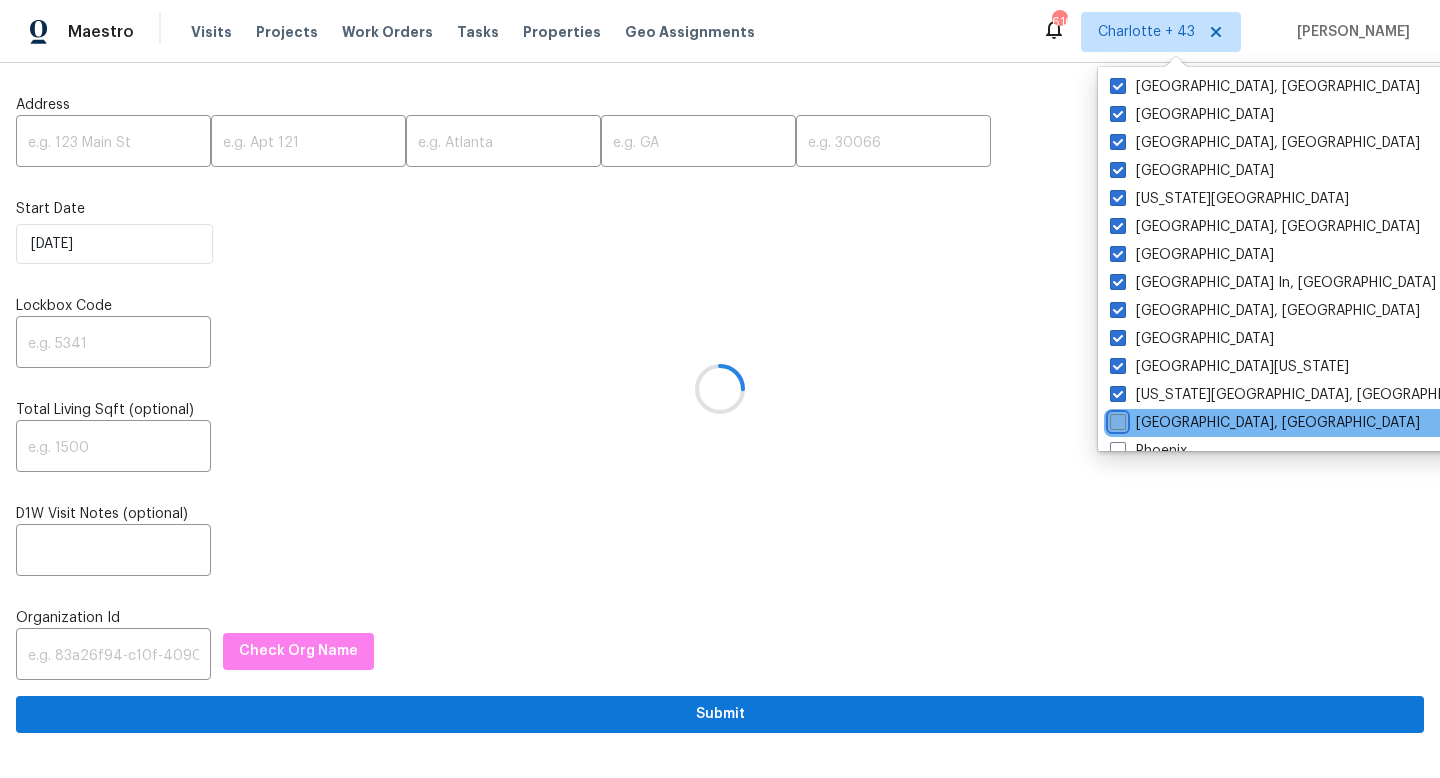 click on "[GEOGRAPHIC_DATA], [GEOGRAPHIC_DATA]" at bounding box center [1116, 419] 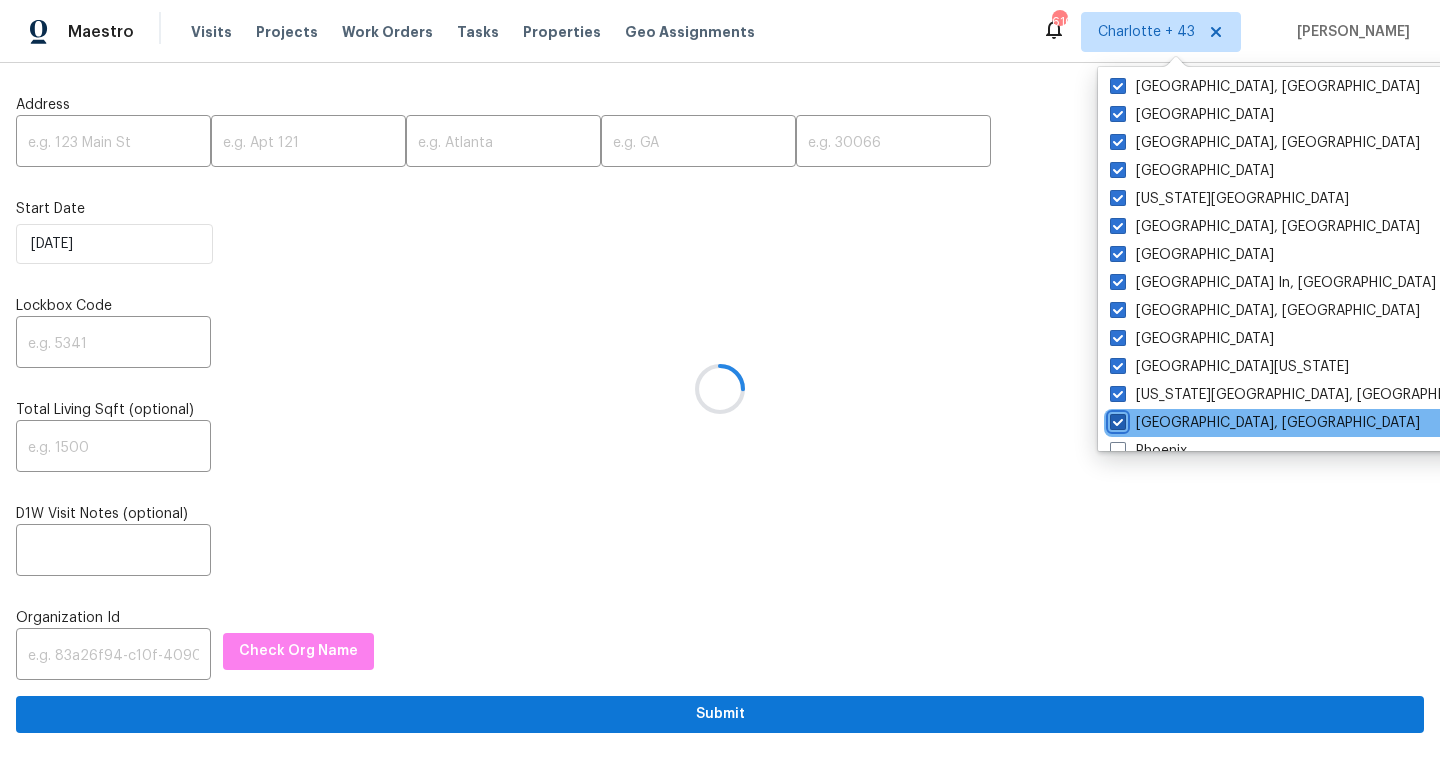 checkbox on "true" 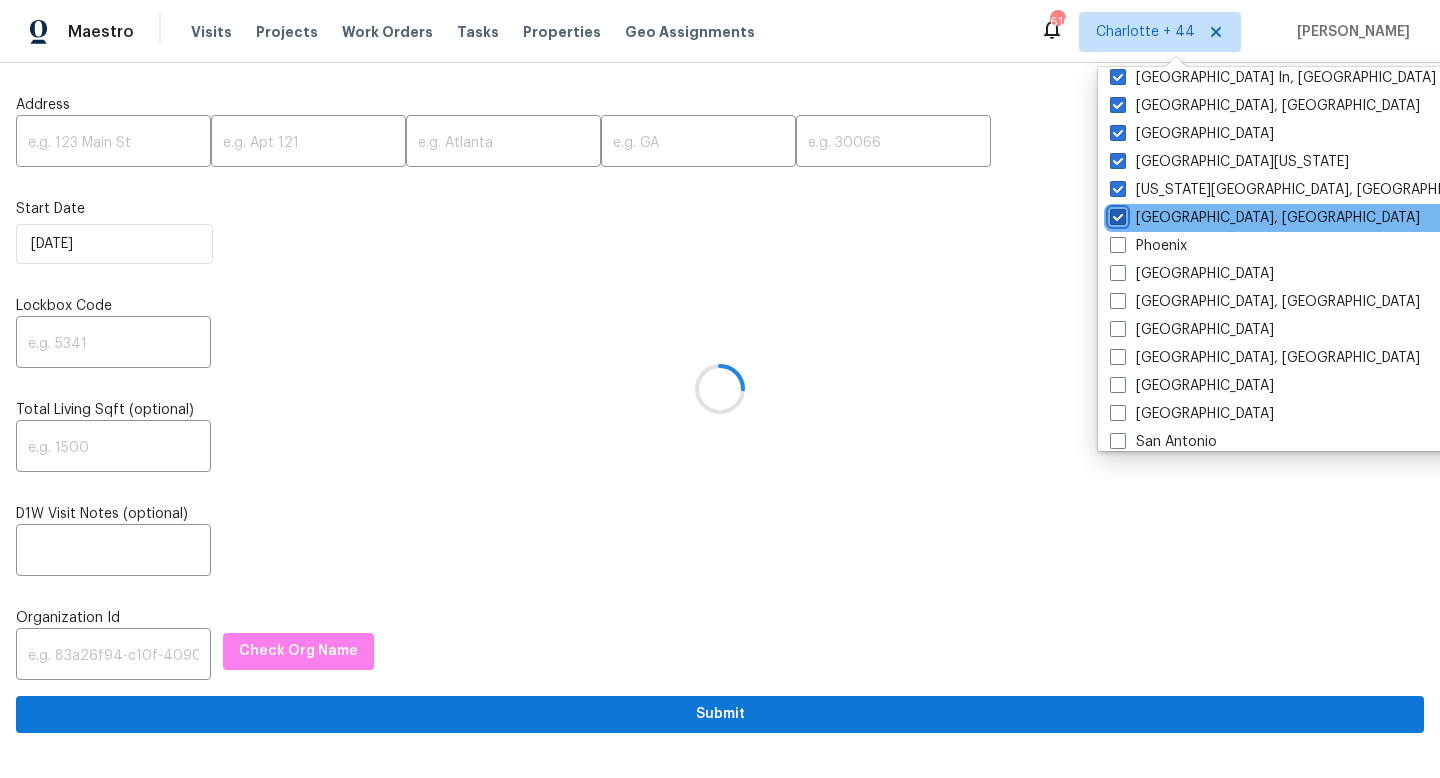 scroll, scrollTop: 1104, scrollLeft: 0, axis: vertical 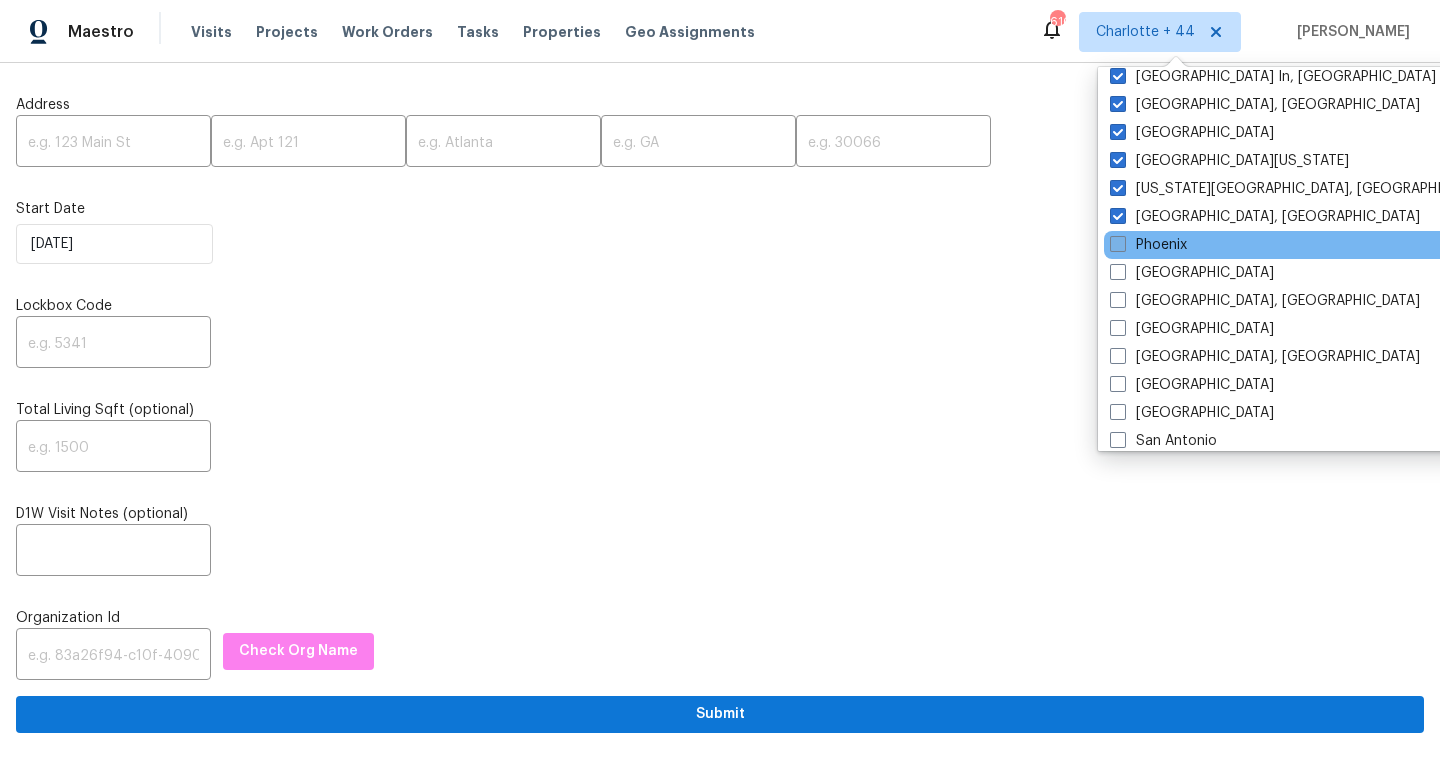 click at bounding box center [1118, 244] 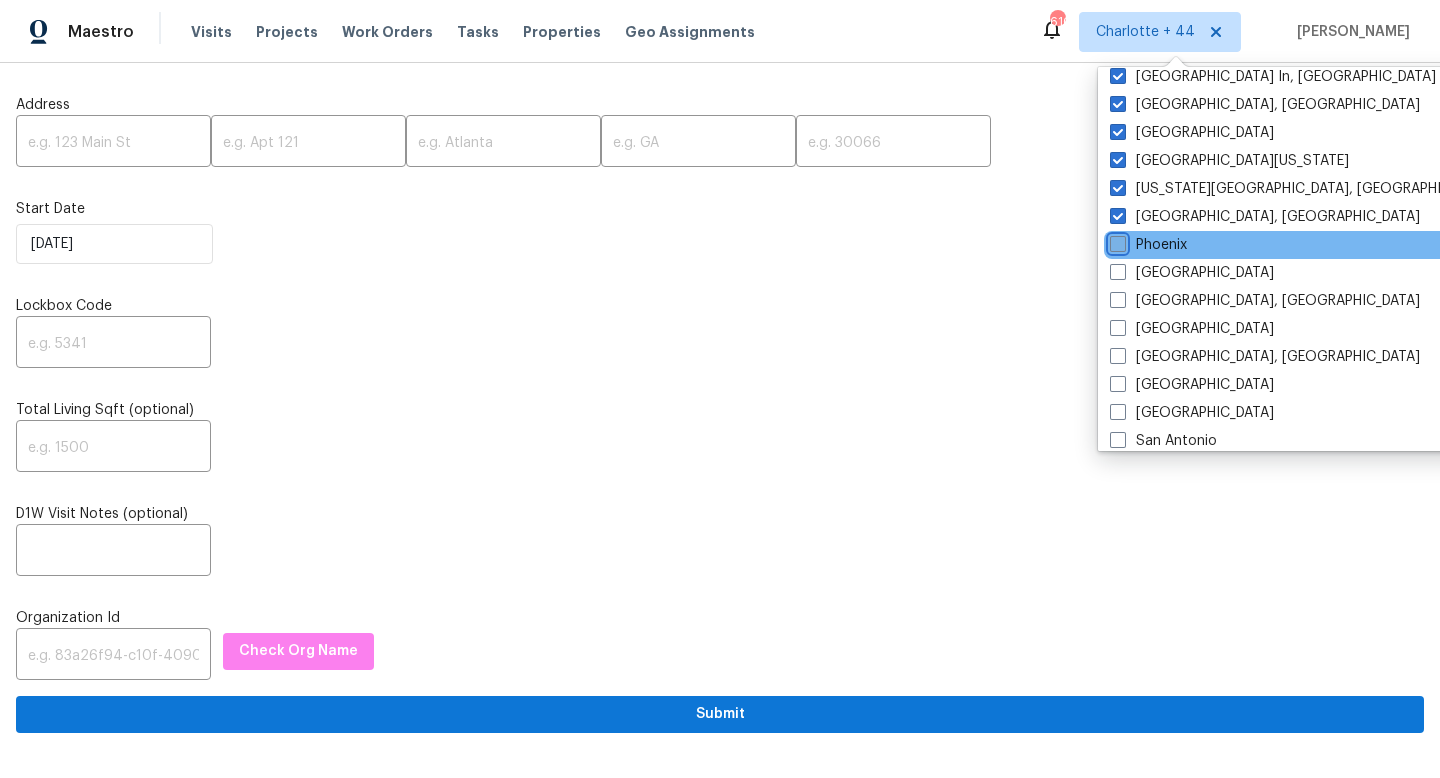 click on "Phoenix" at bounding box center [1116, 241] 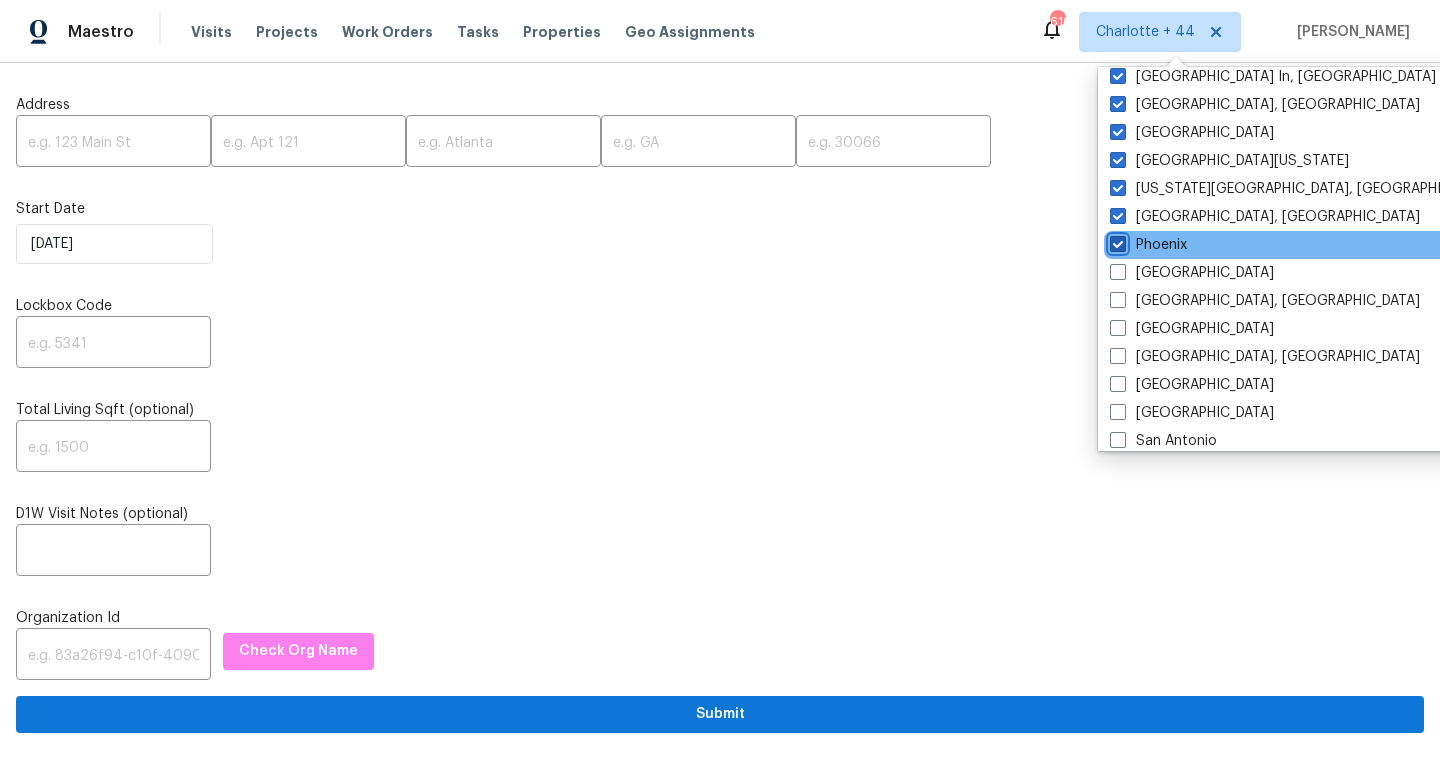 checkbox on "true" 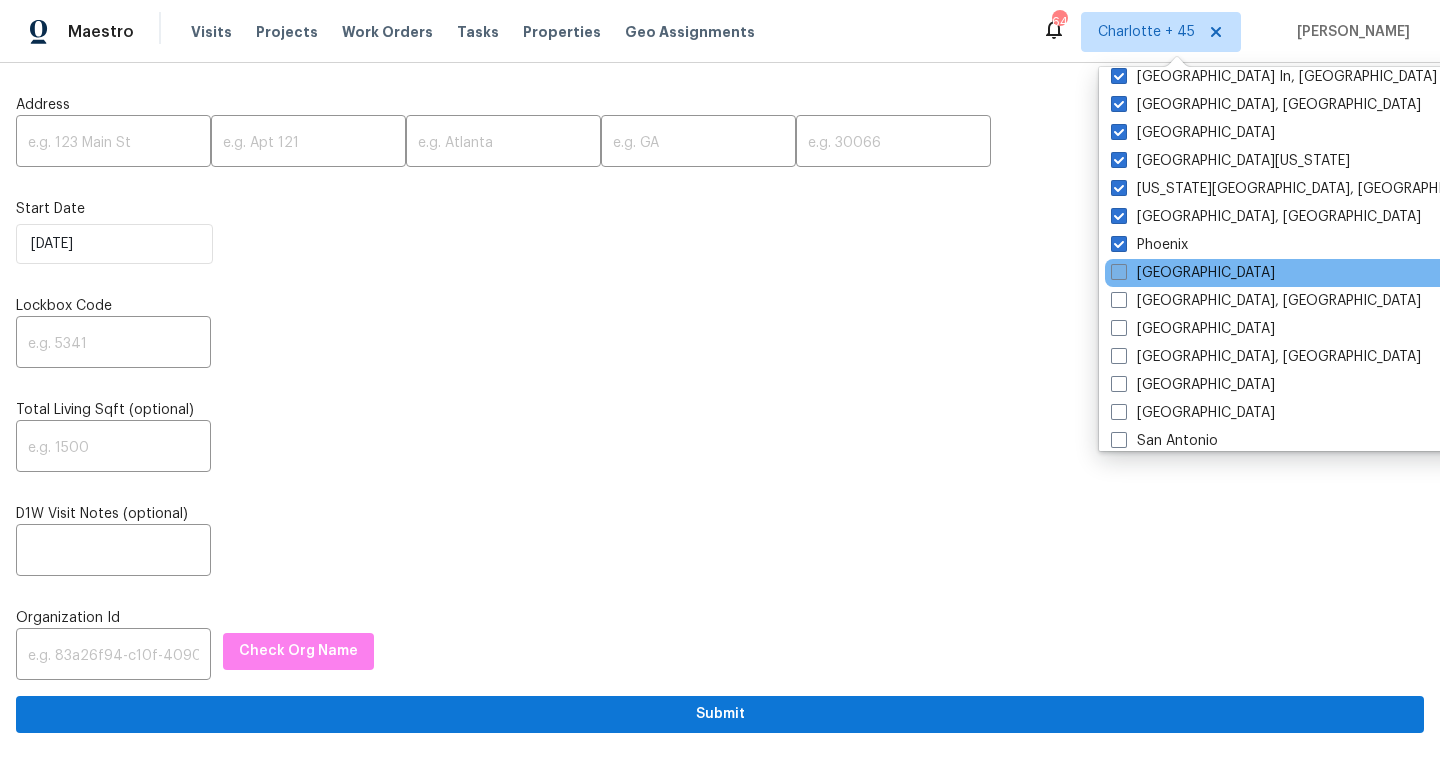 click at bounding box center (1119, 272) 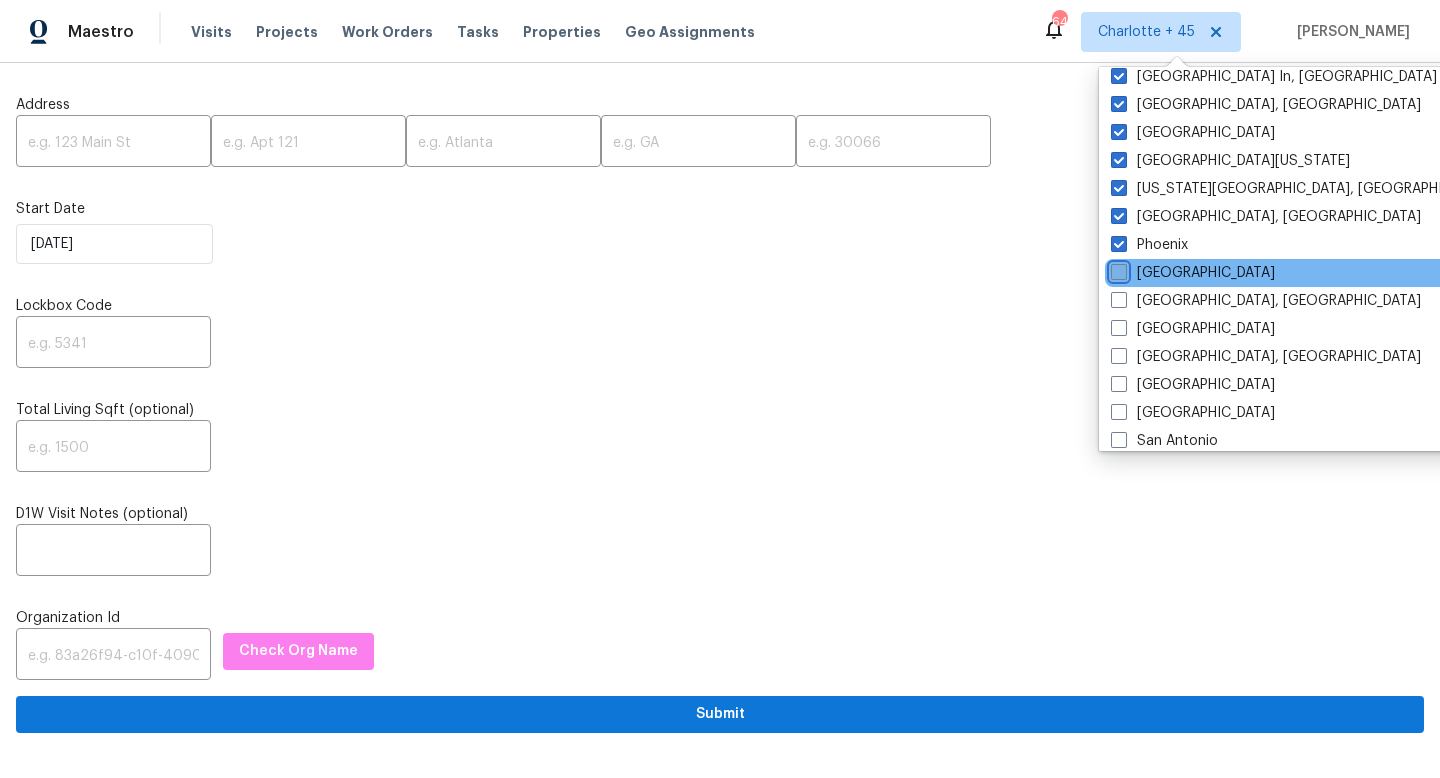 click on "[GEOGRAPHIC_DATA]" at bounding box center (1117, 269) 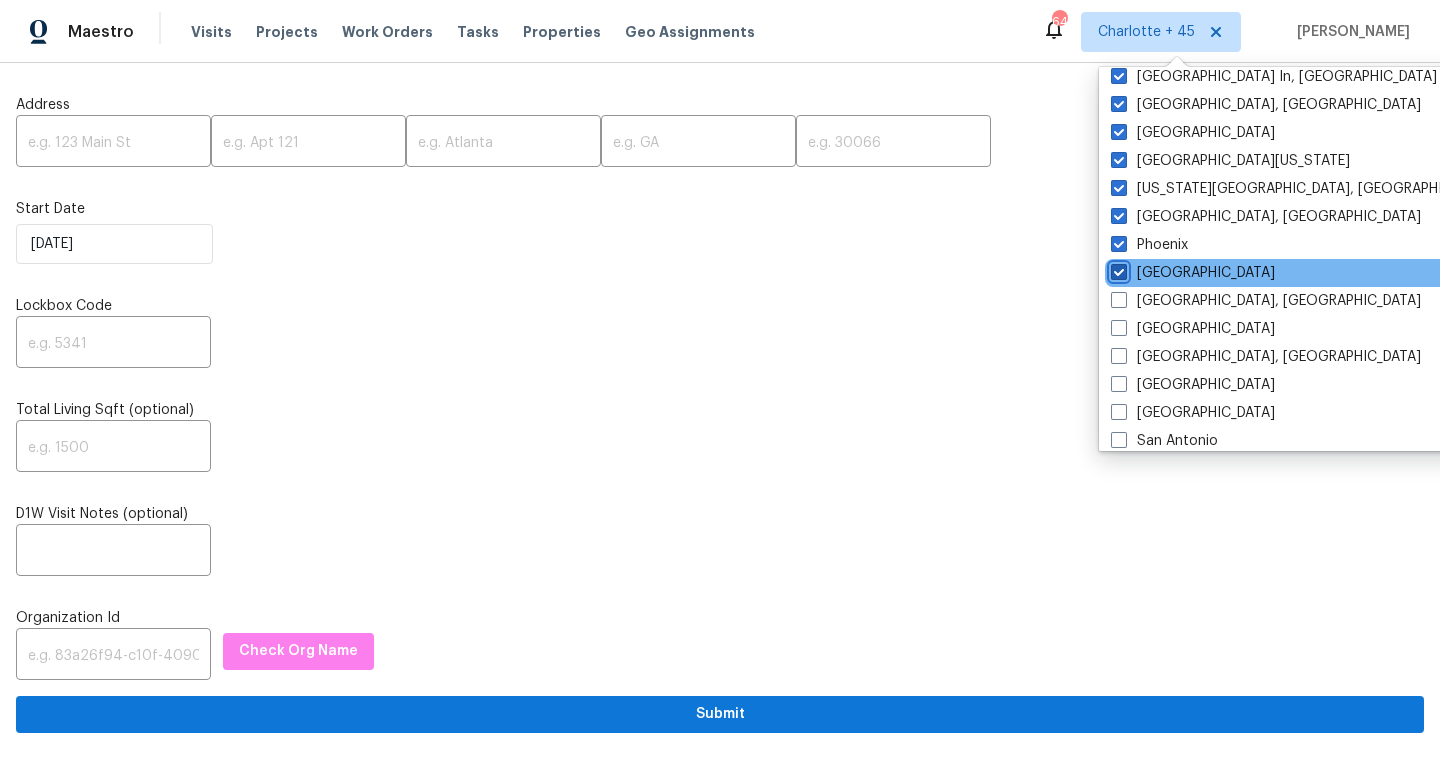 checkbox on "true" 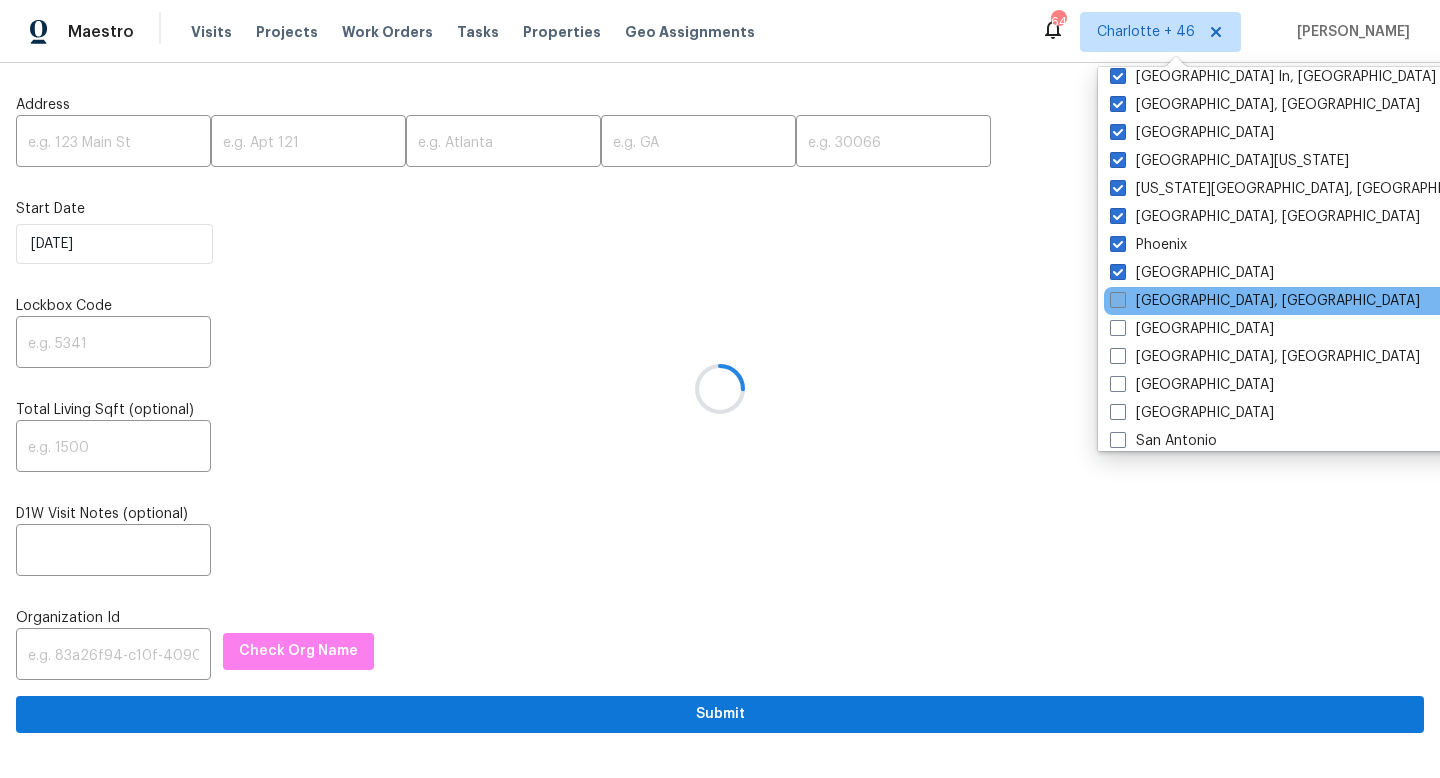 click at bounding box center (1118, 300) 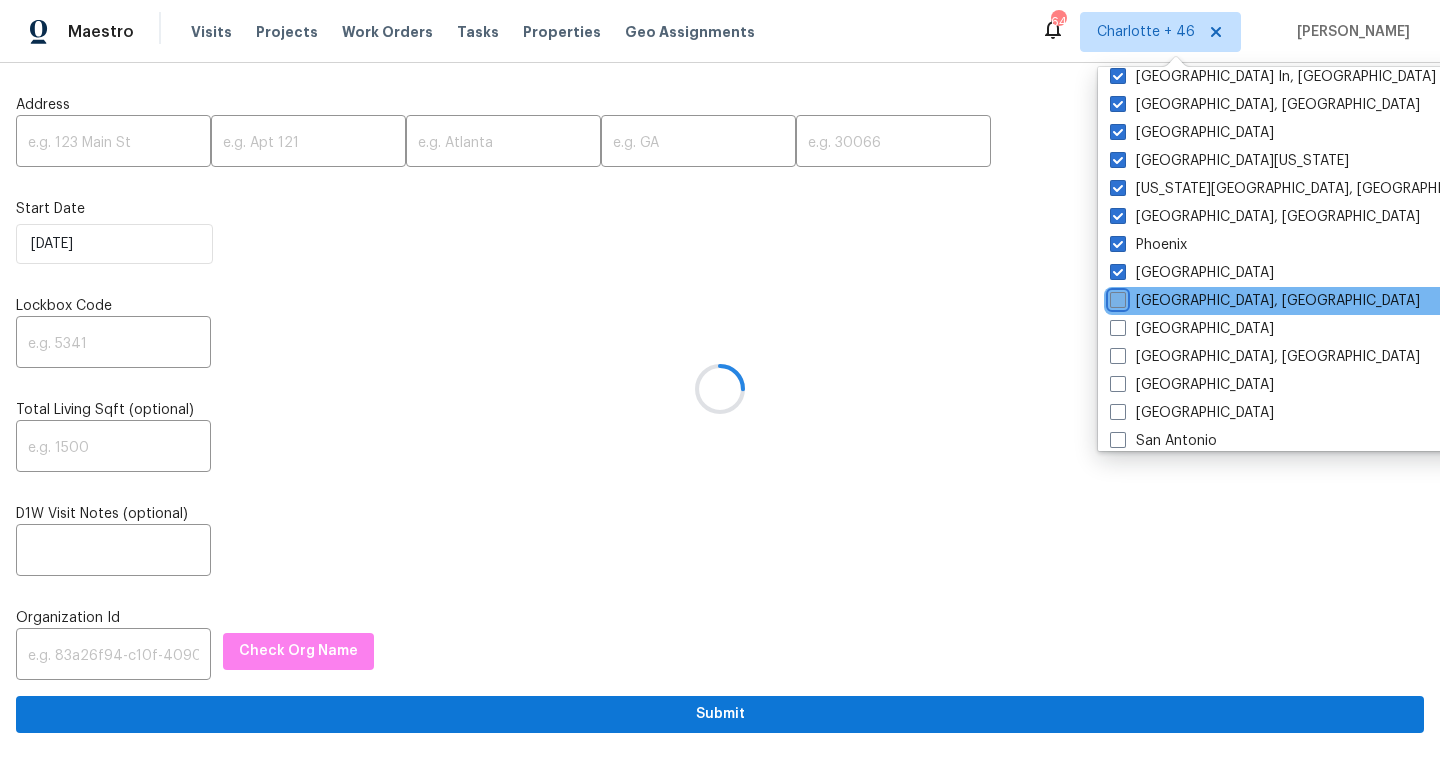 click on "[GEOGRAPHIC_DATA], [GEOGRAPHIC_DATA]" at bounding box center (1116, 297) 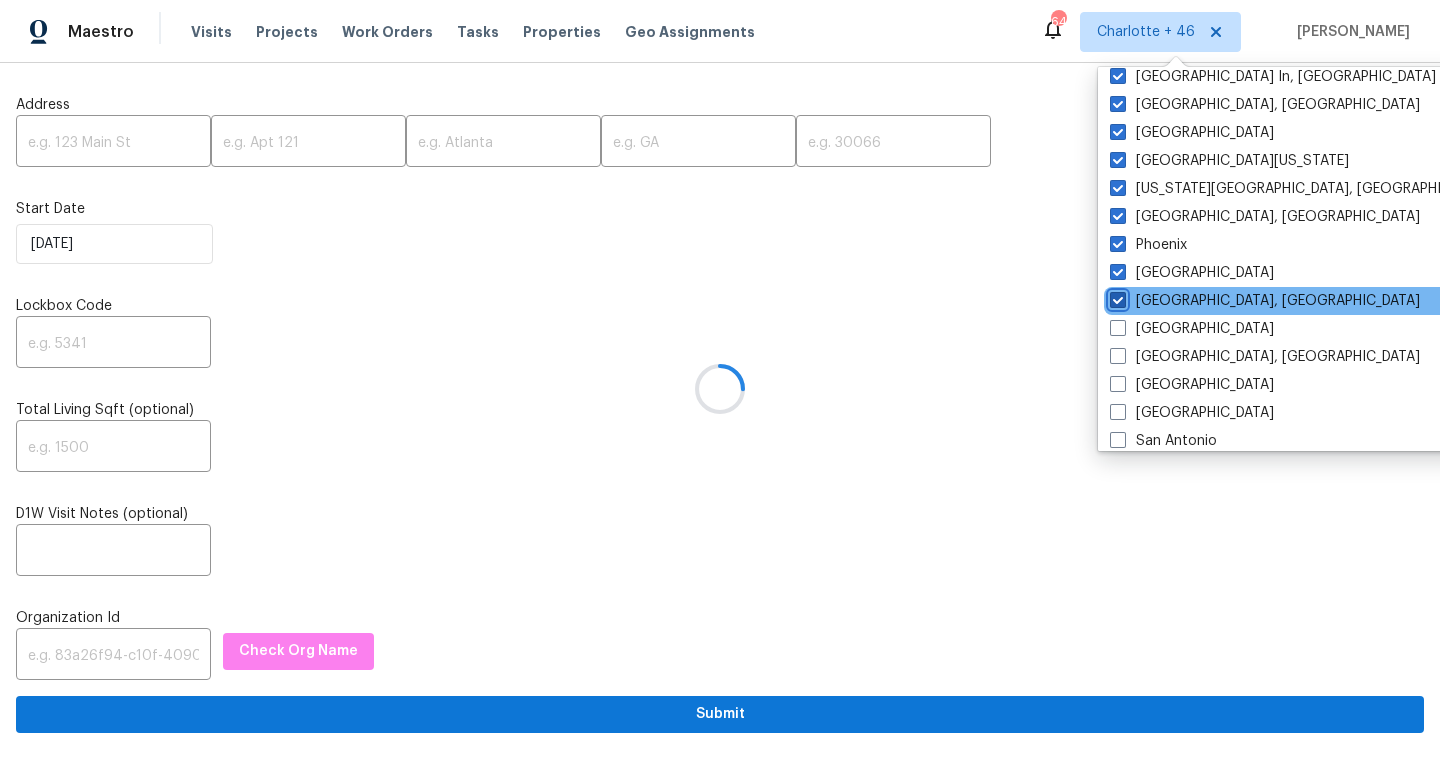 checkbox on "true" 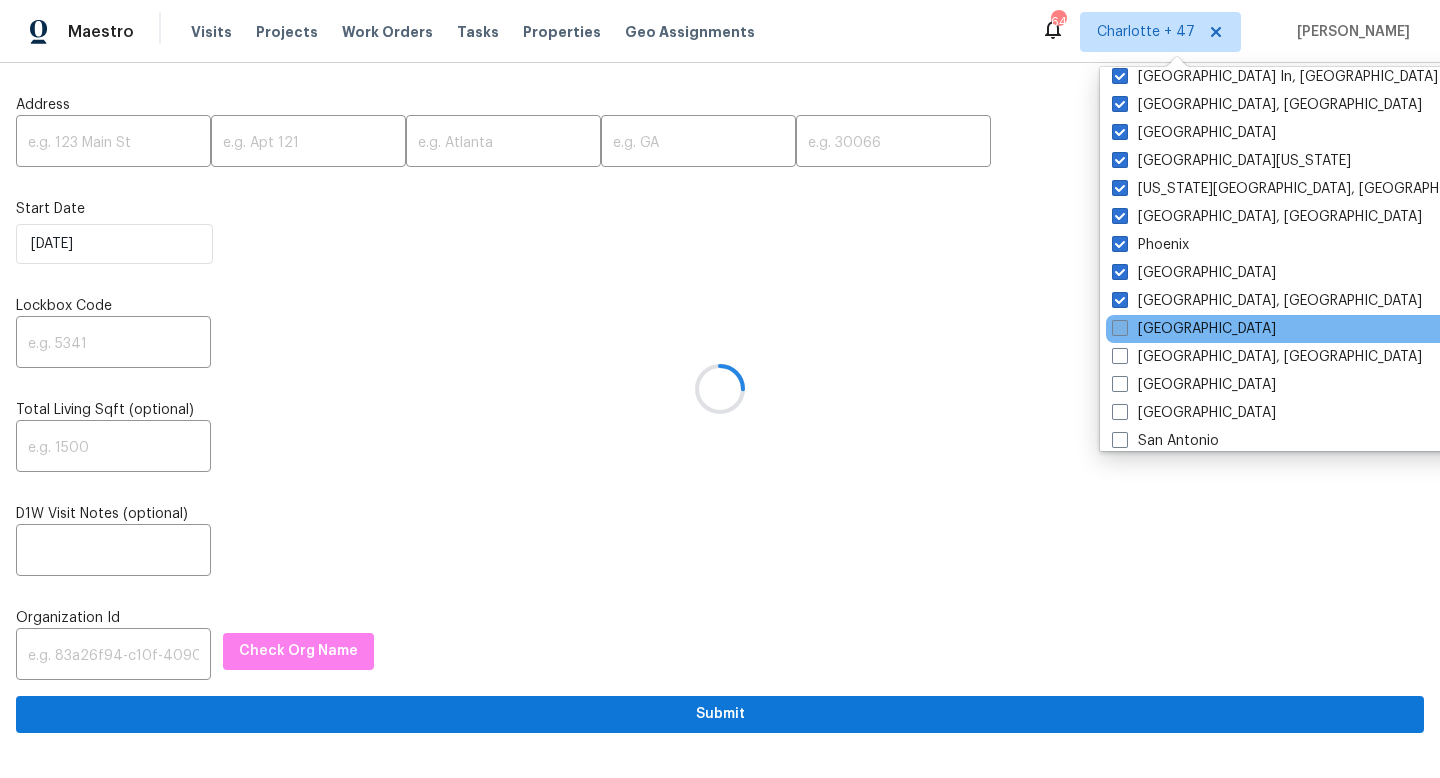 click at bounding box center [1120, 328] 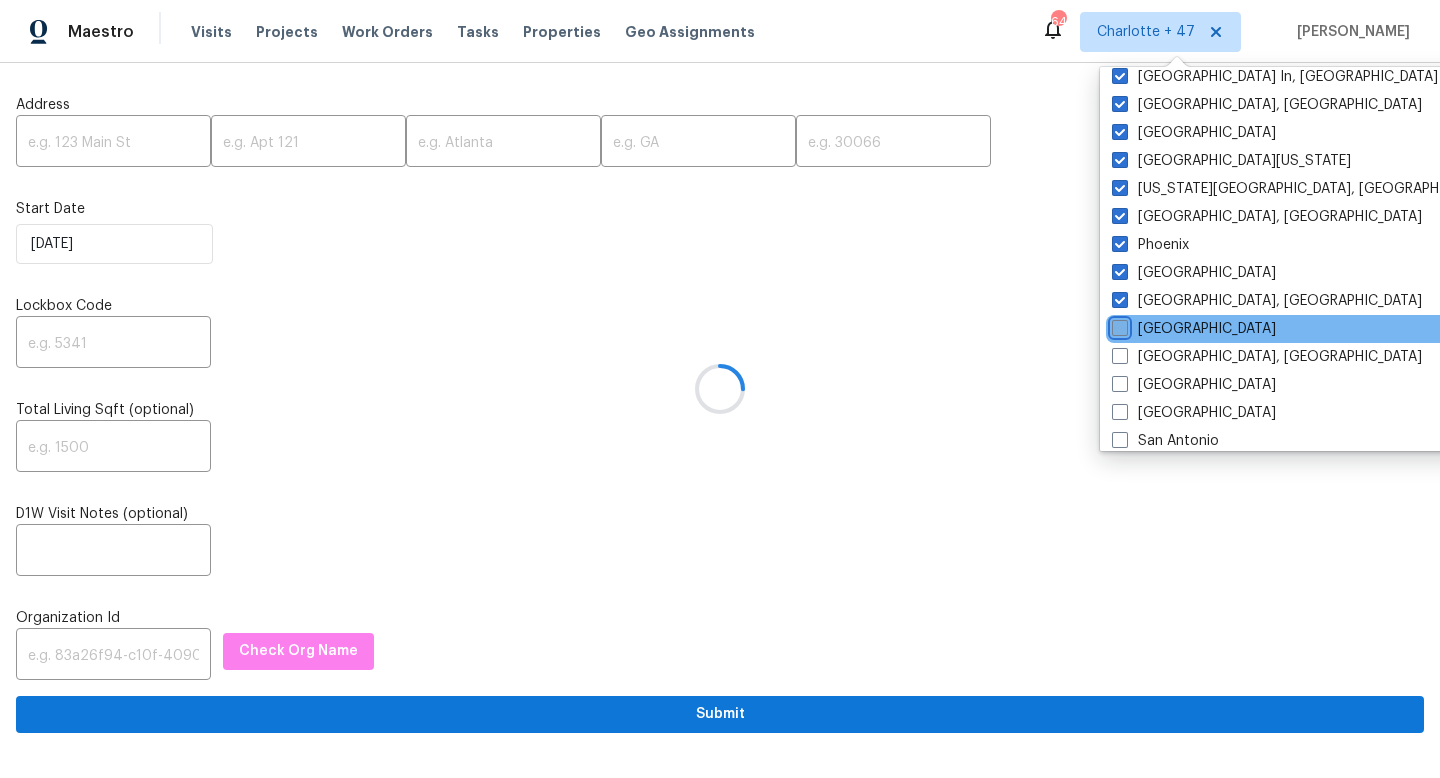 click on "[GEOGRAPHIC_DATA]" at bounding box center [1118, 325] 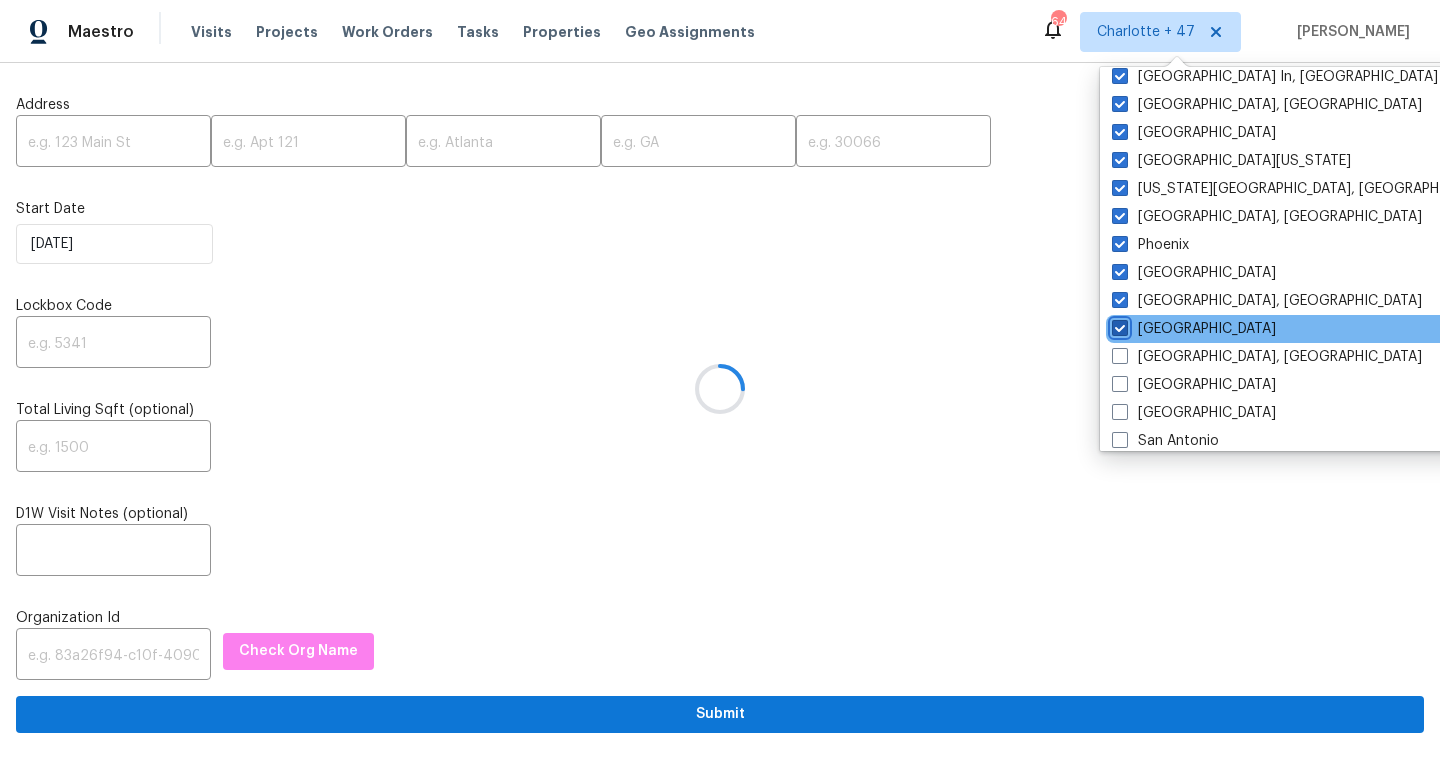 checkbox on "true" 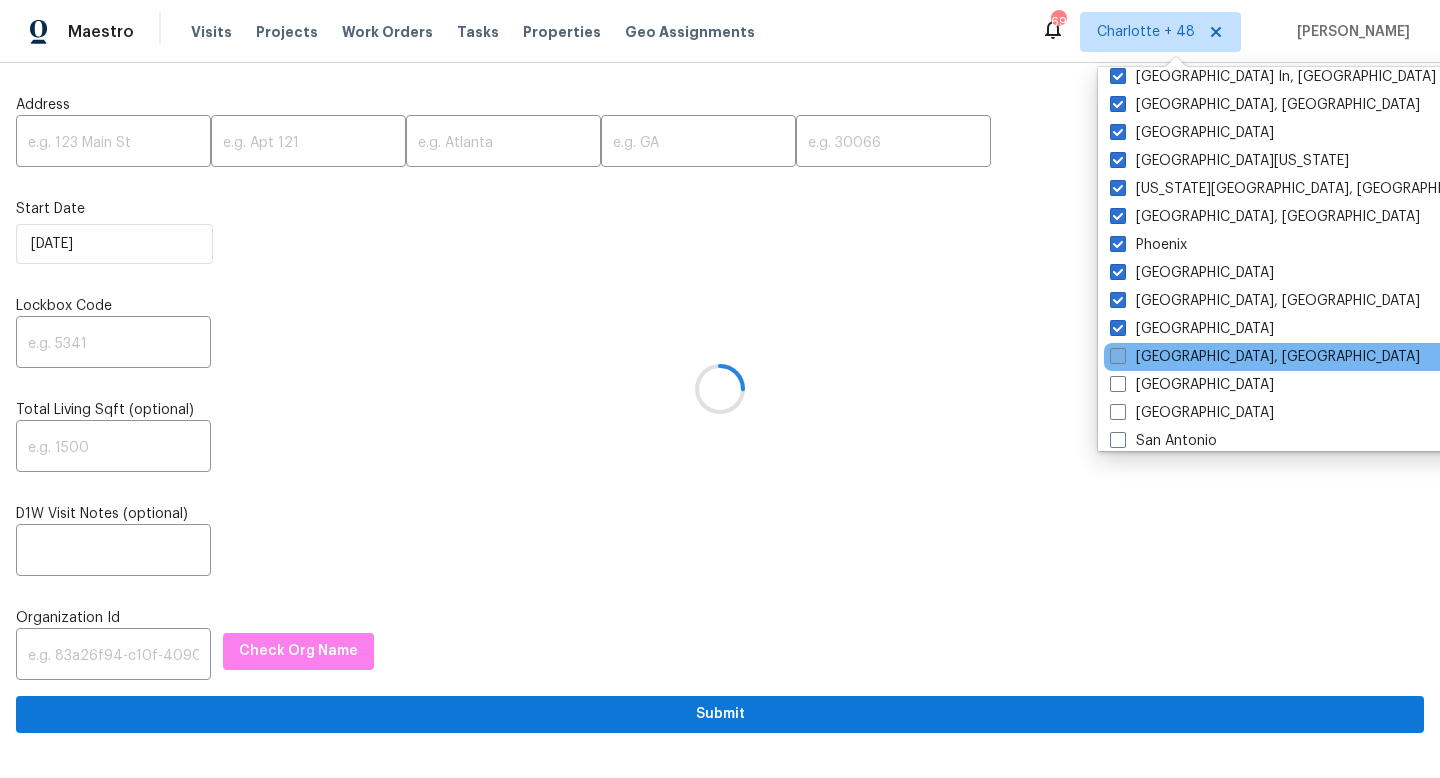 click at bounding box center [1118, 356] 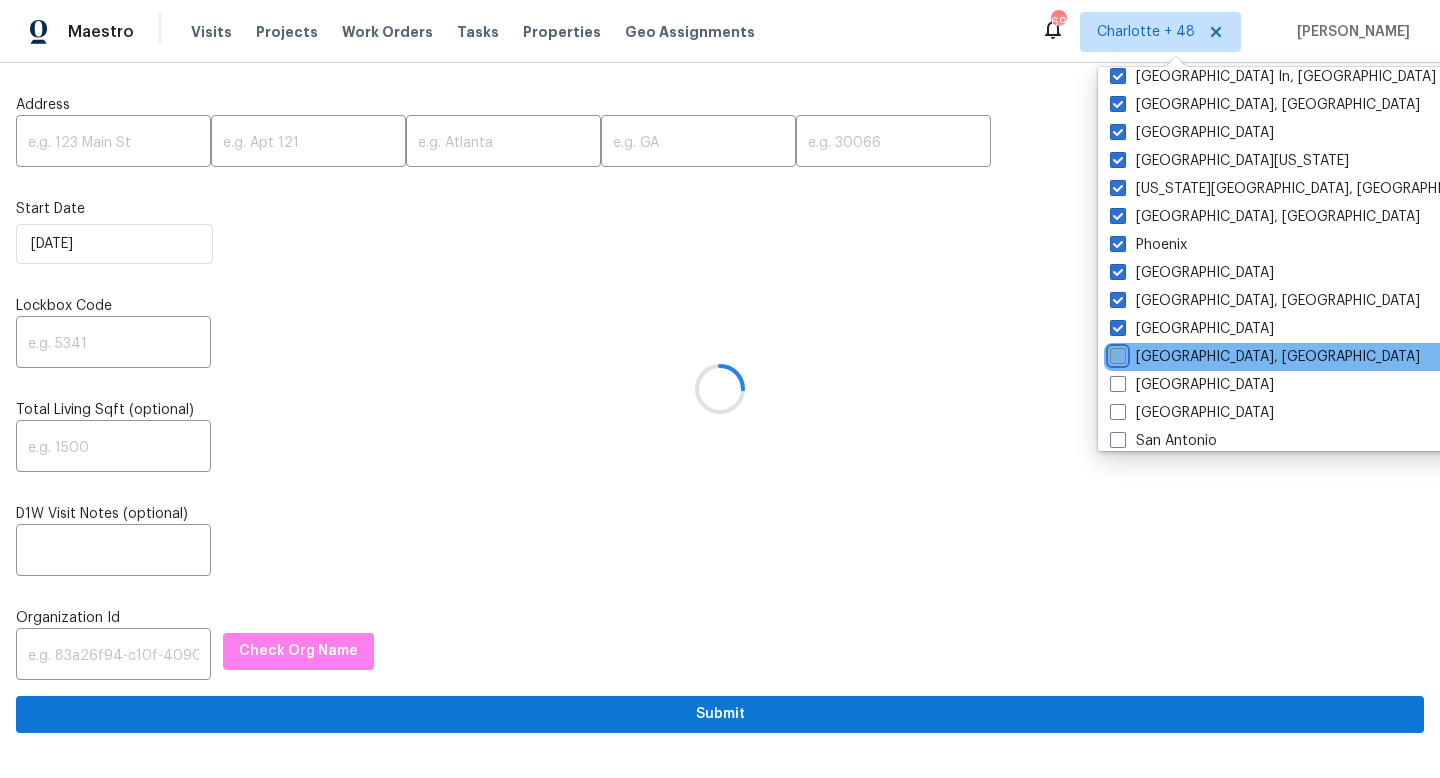 click on "[GEOGRAPHIC_DATA], [GEOGRAPHIC_DATA]" at bounding box center [1116, 353] 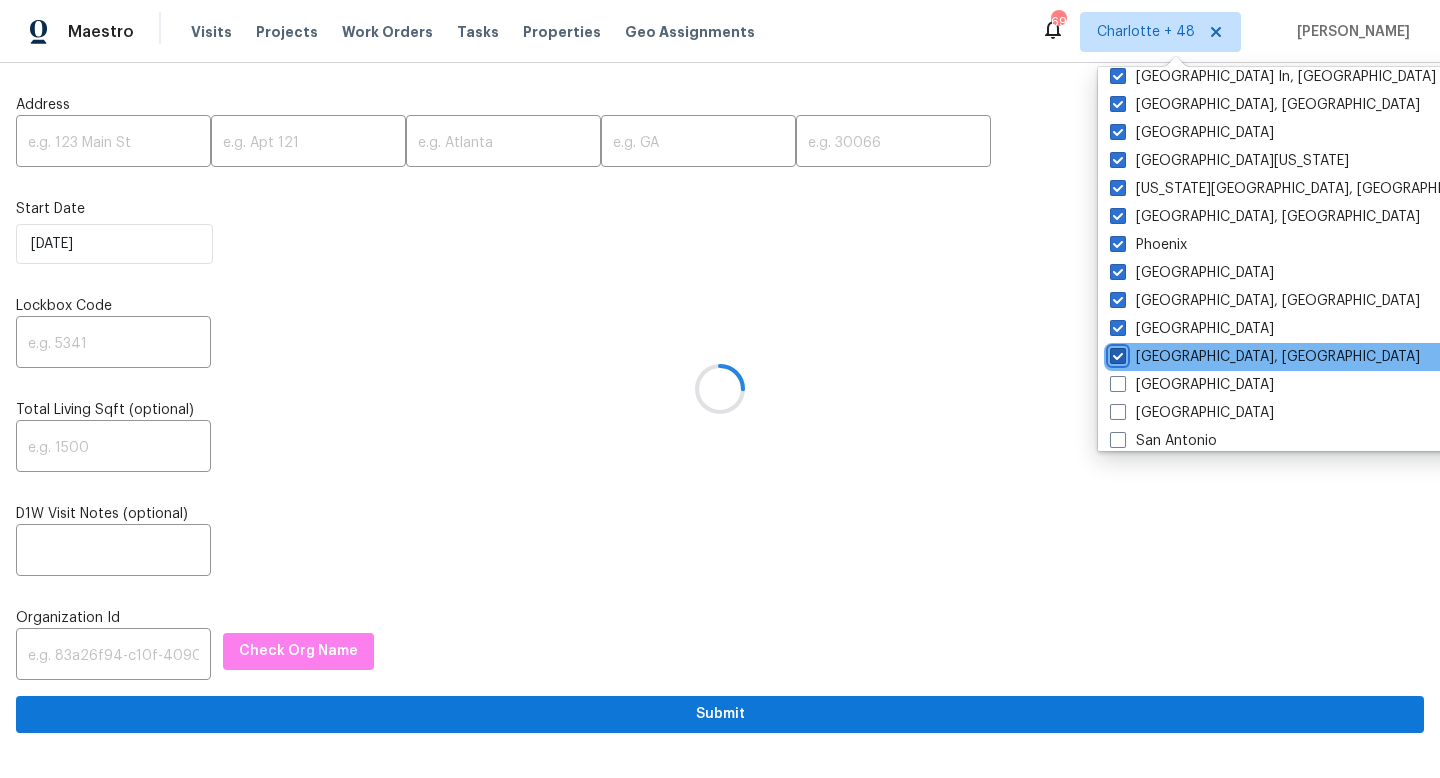 checkbox on "true" 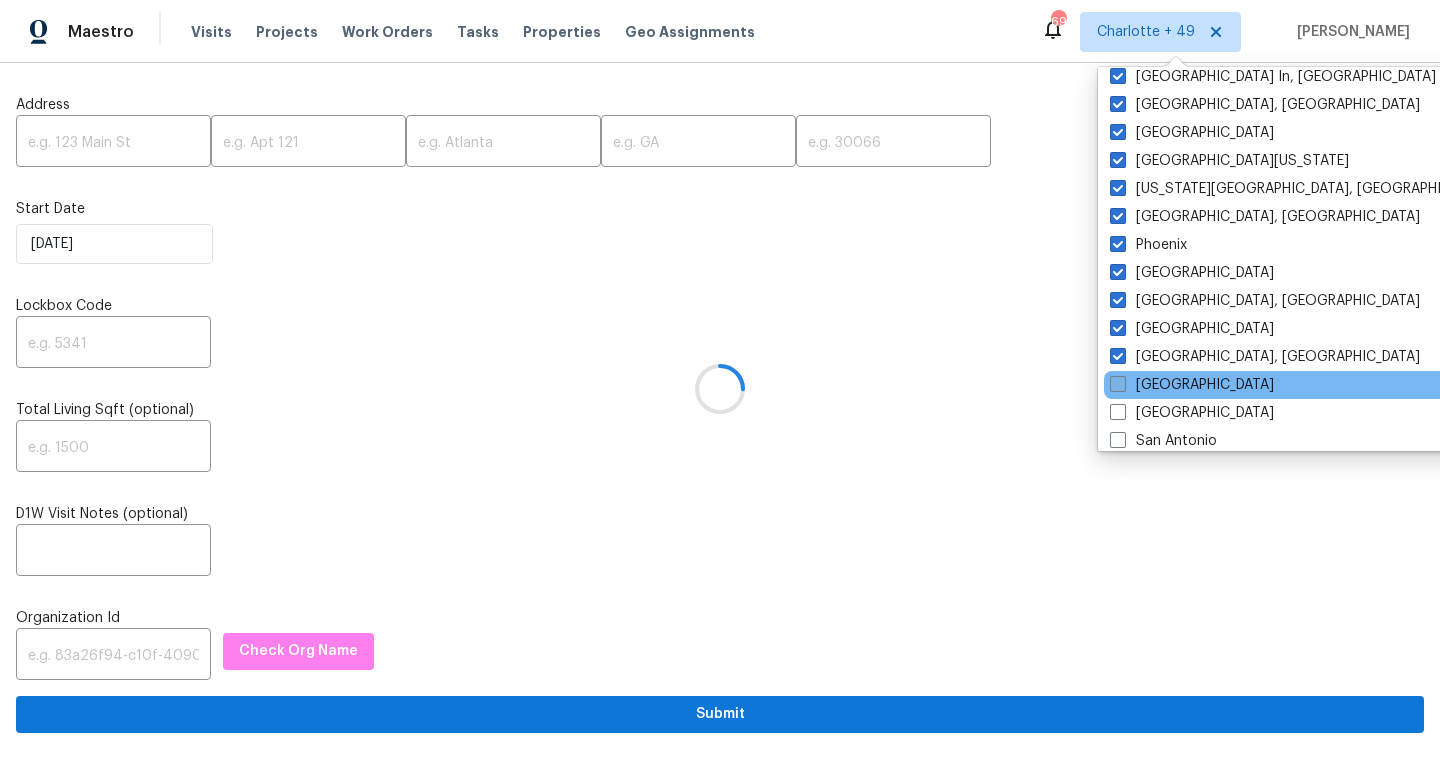 click at bounding box center [1118, 384] 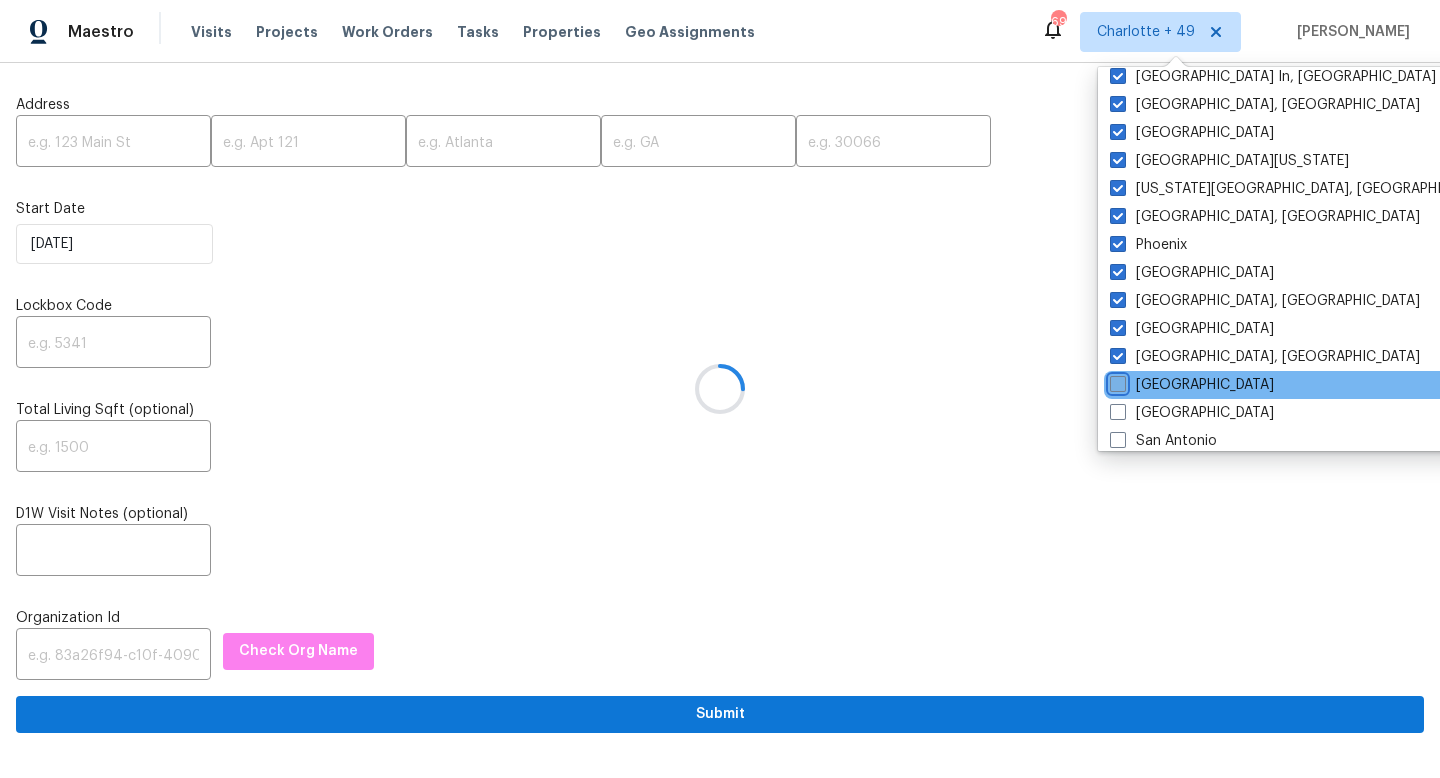 click on "[GEOGRAPHIC_DATA]" at bounding box center [1116, 381] 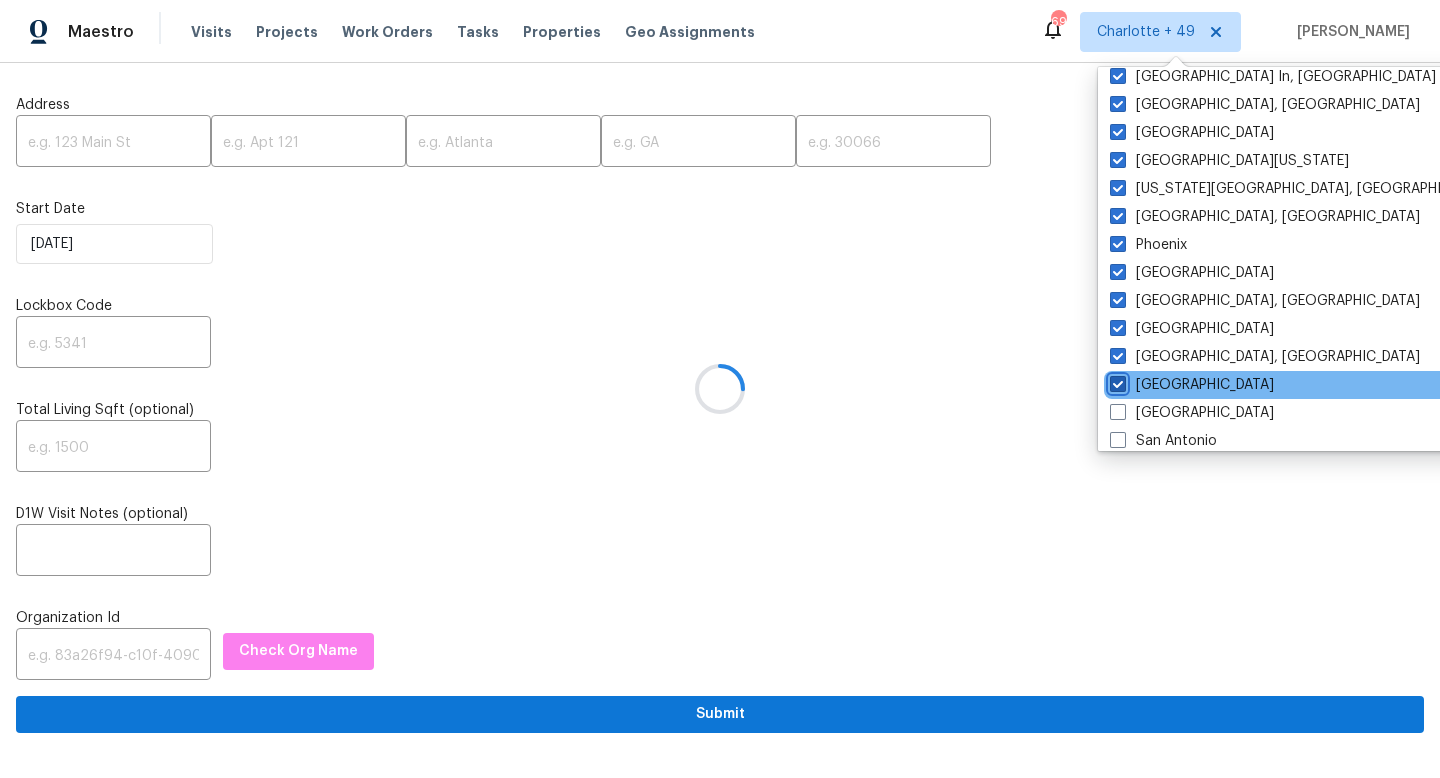 checkbox on "true" 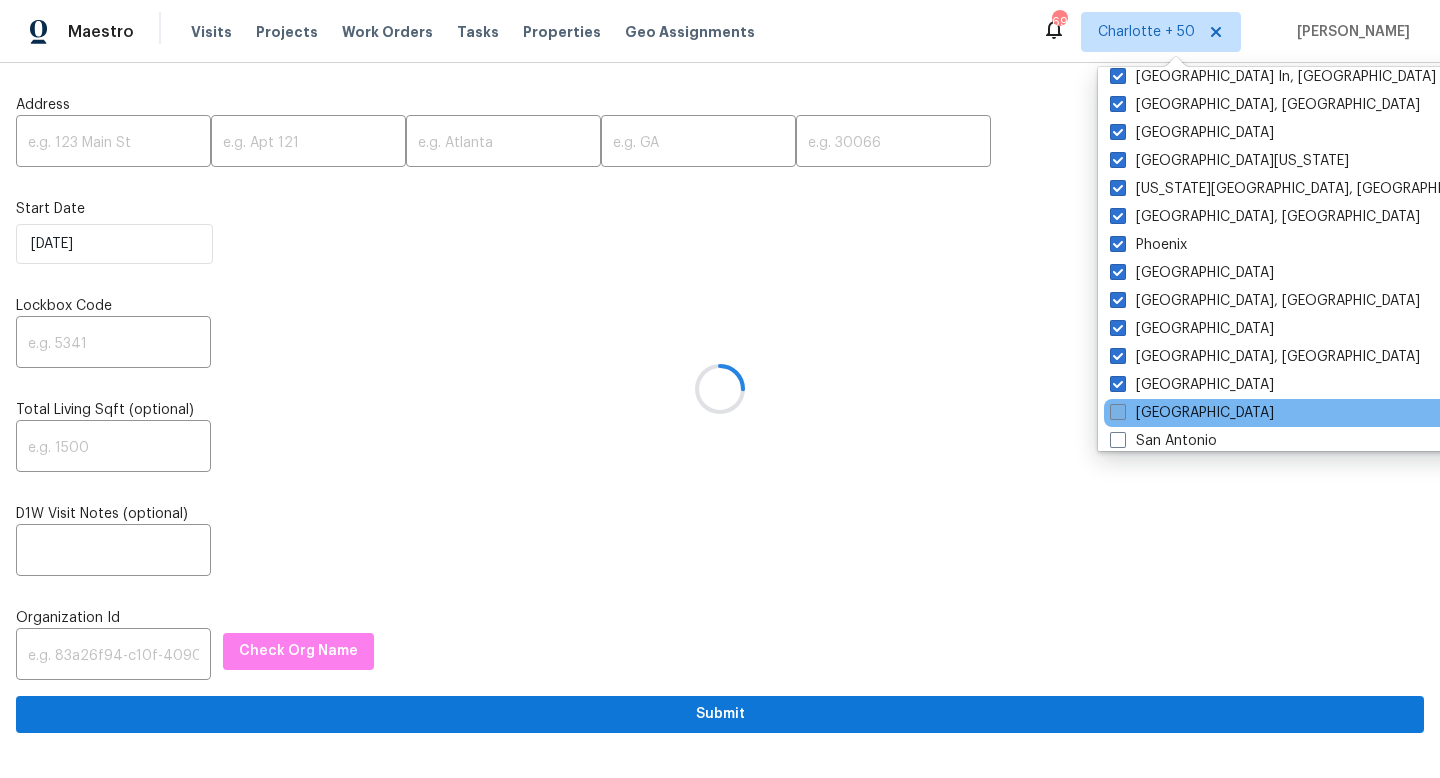 click at bounding box center (1118, 412) 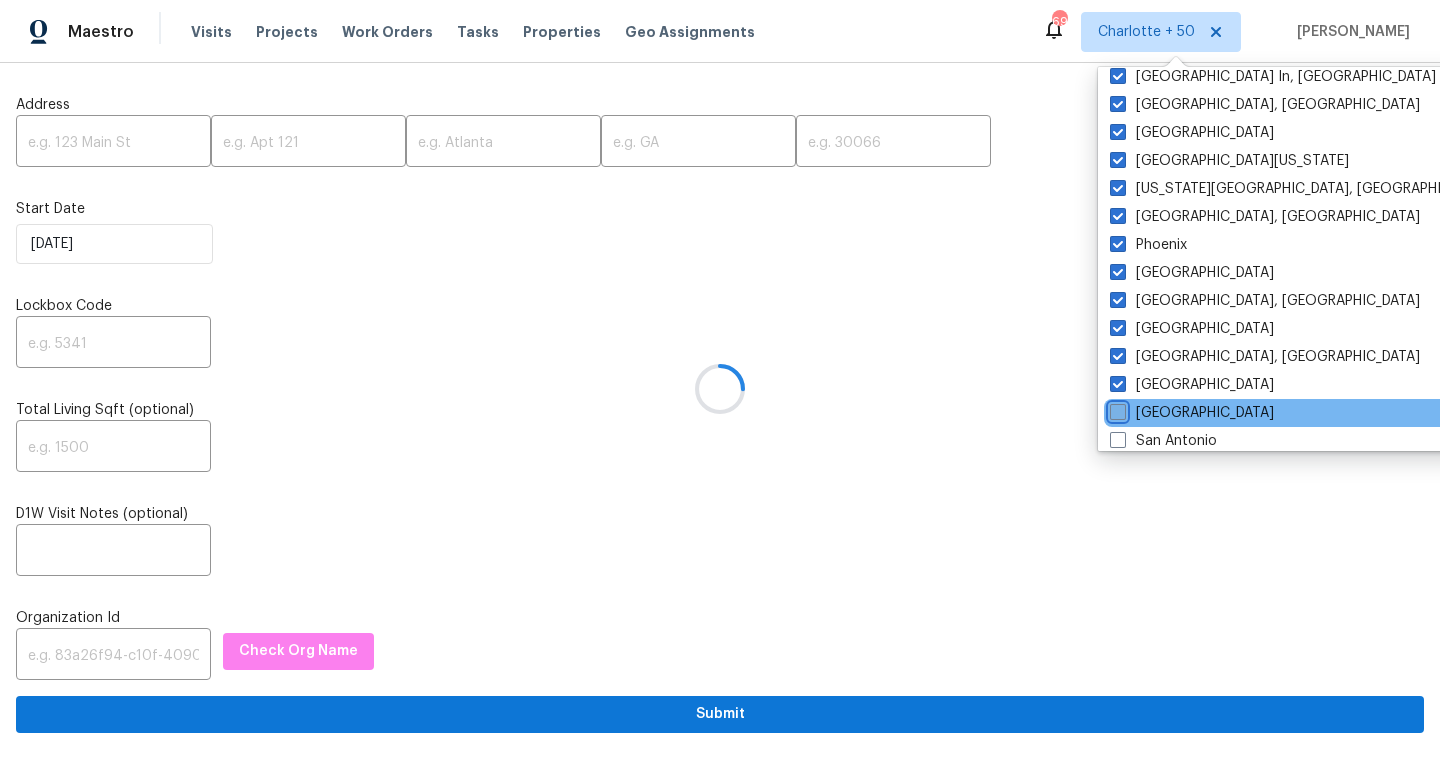 click on "[GEOGRAPHIC_DATA]" at bounding box center (1116, 409) 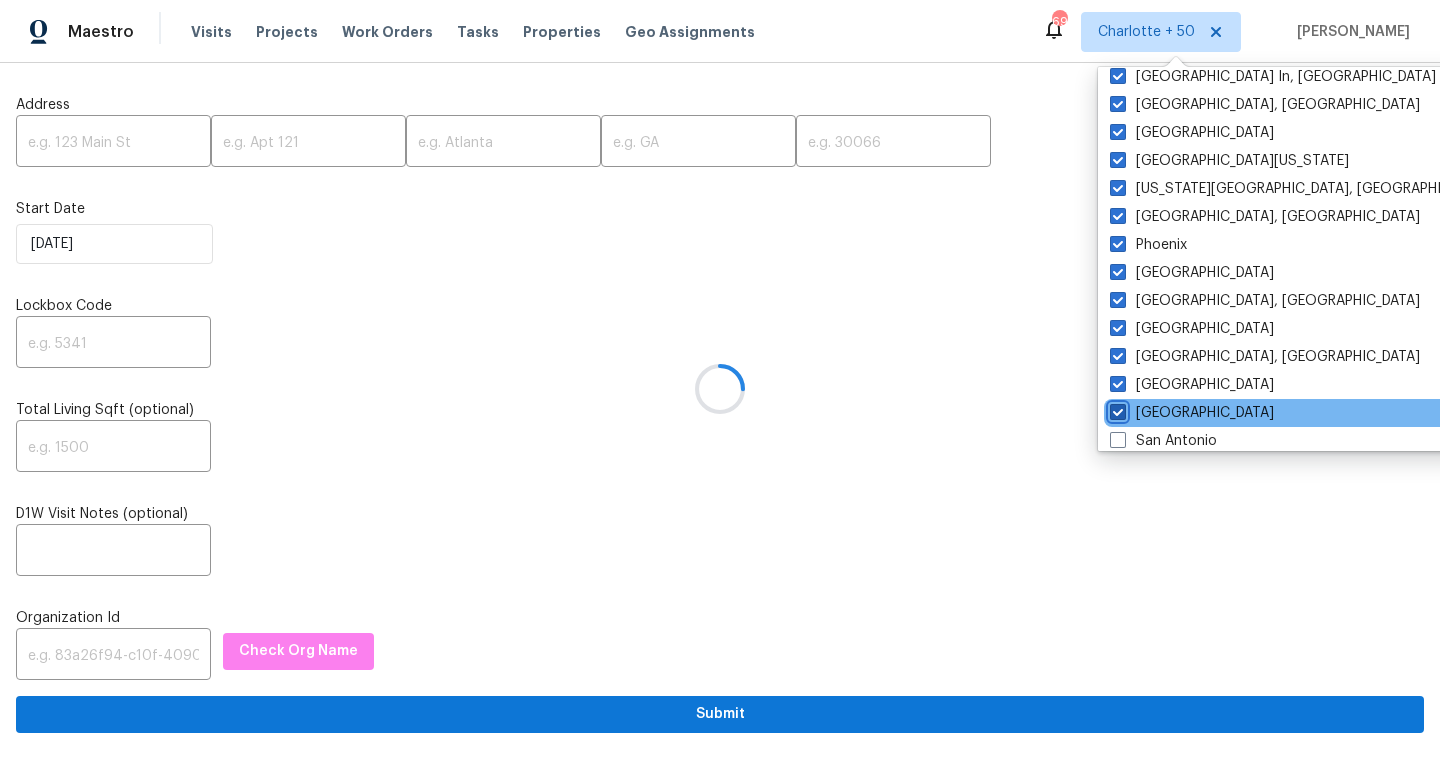 checkbox on "true" 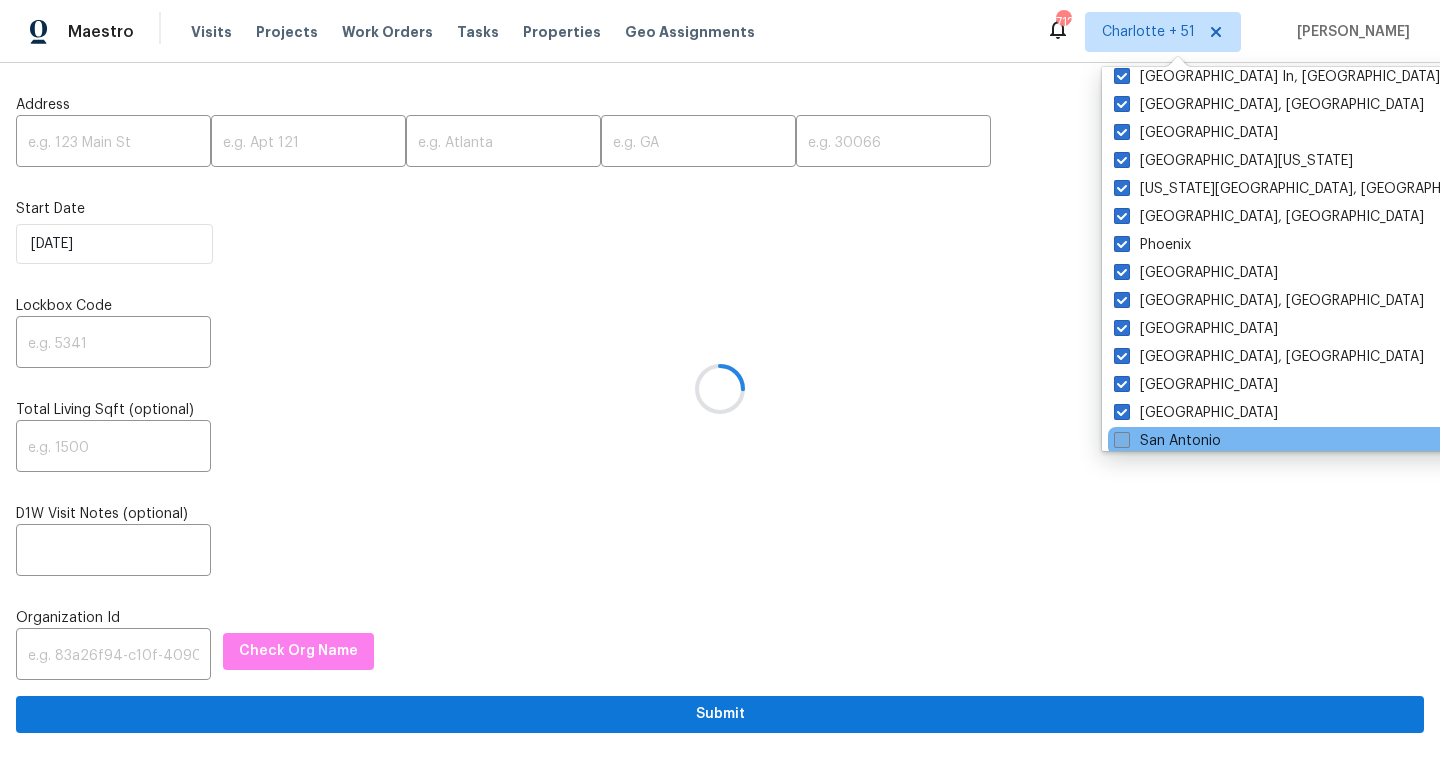 click on "San Antonio" at bounding box center [1167, 441] 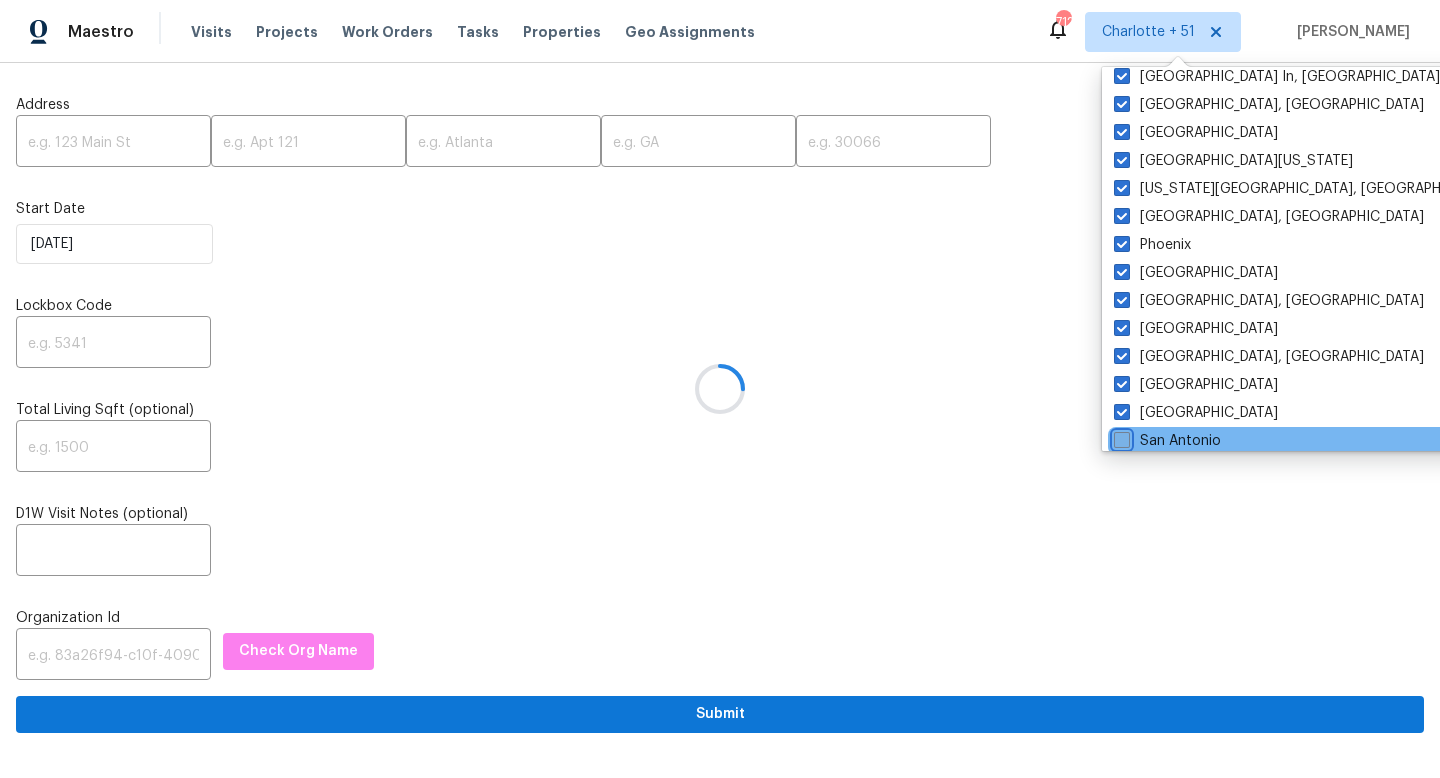 click on "San Antonio" at bounding box center [1120, 437] 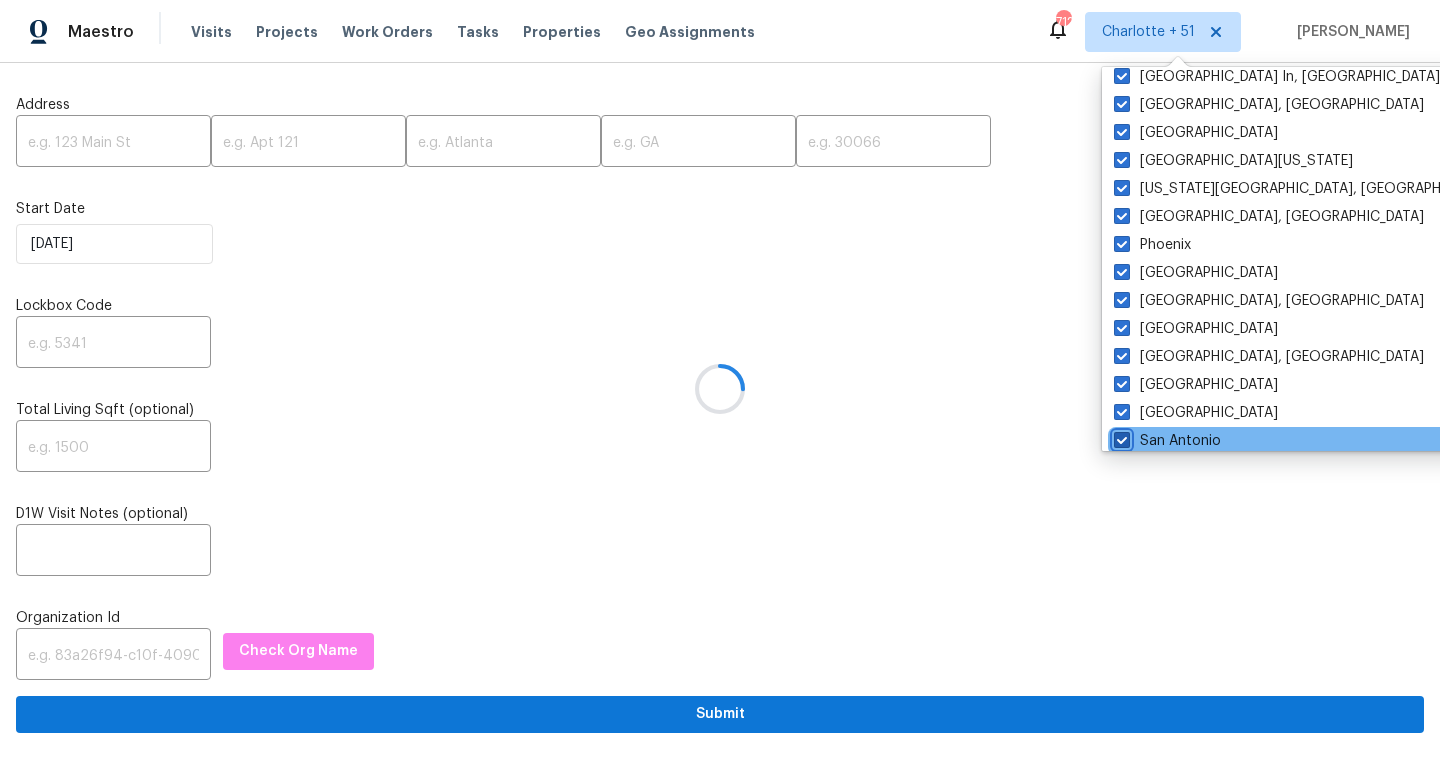 checkbox on "true" 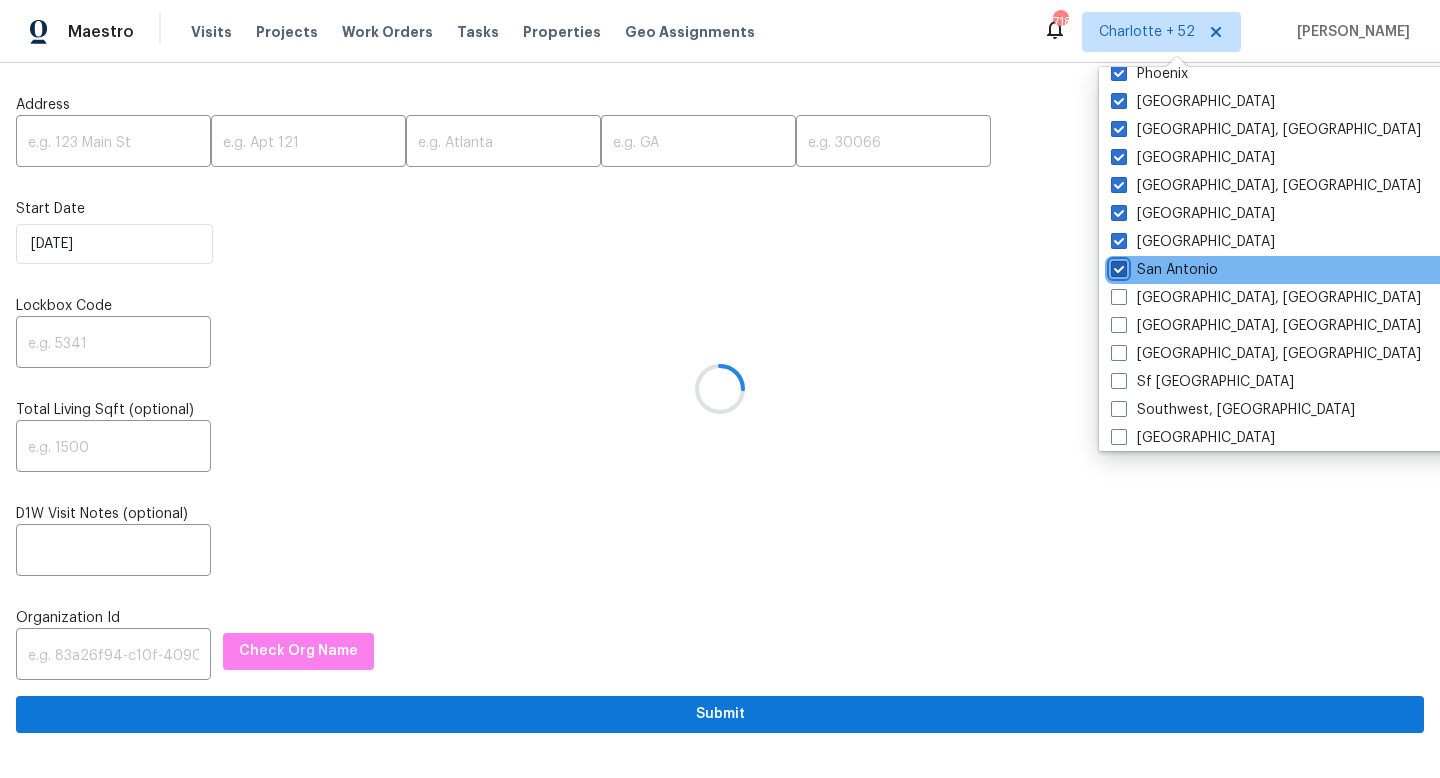scroll, scrollTop: 1340, scrollLeft: 0, axis: vertical 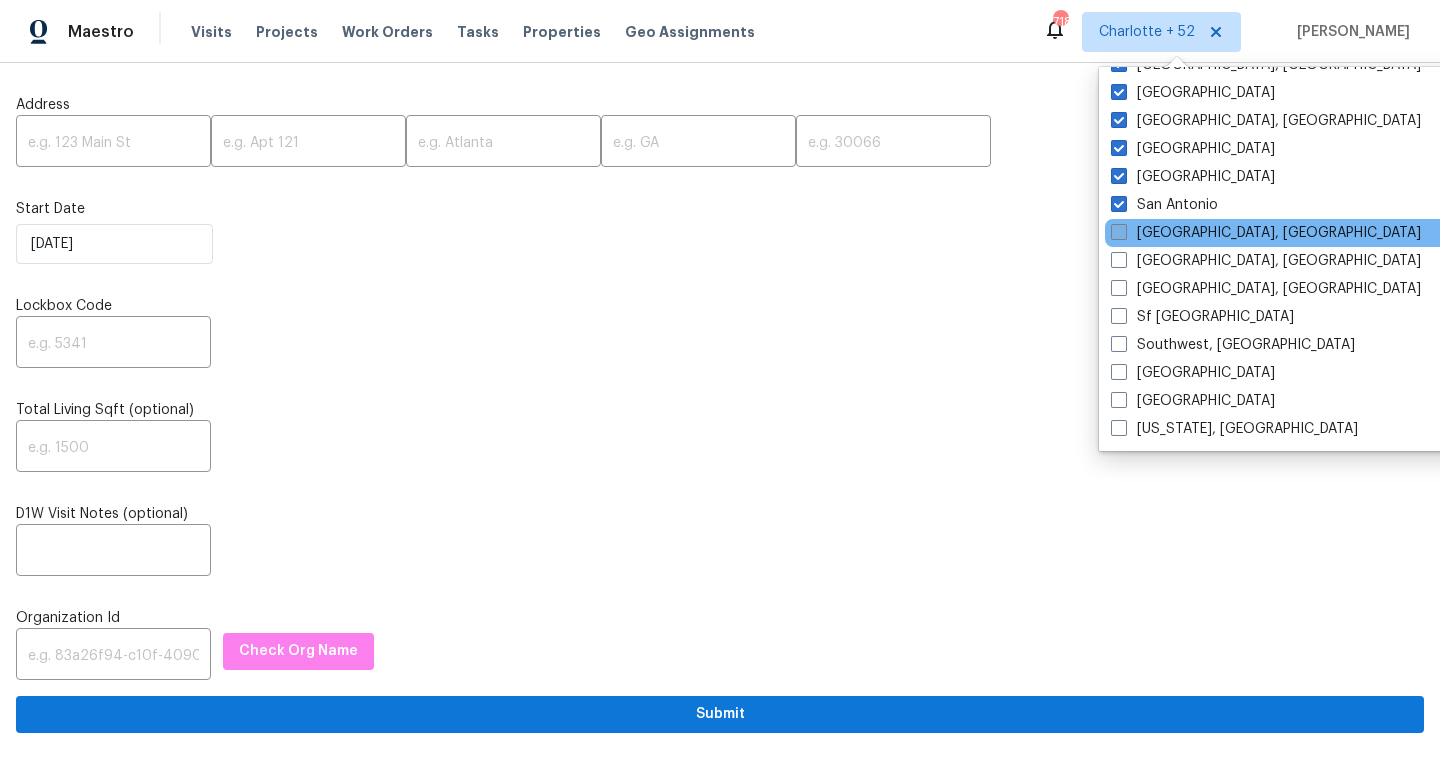 click at bounding box center [1119, 232] 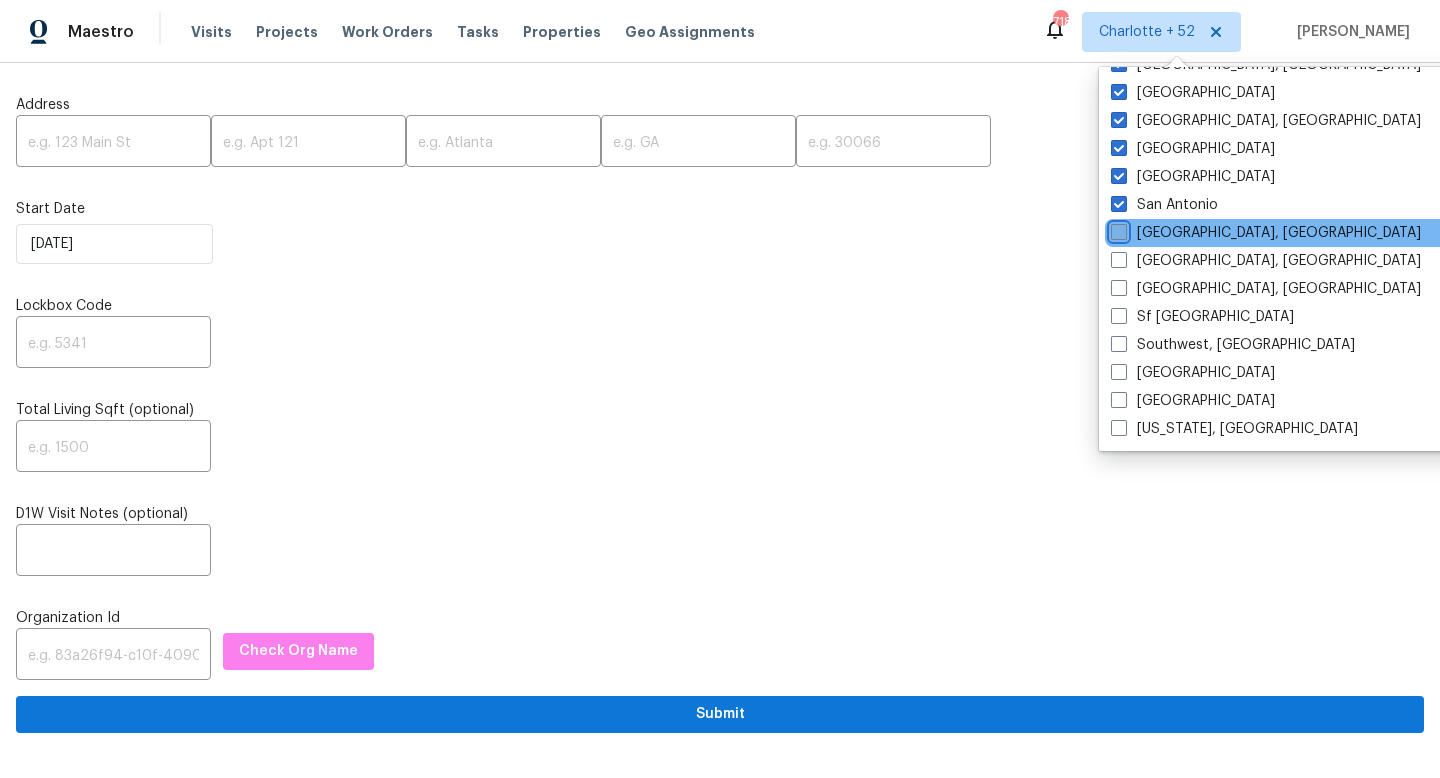 click on "[GEOGRAPHIC_DATA], [GEOGRAPHIC_DATA]" at bounding box center (1117, 229) 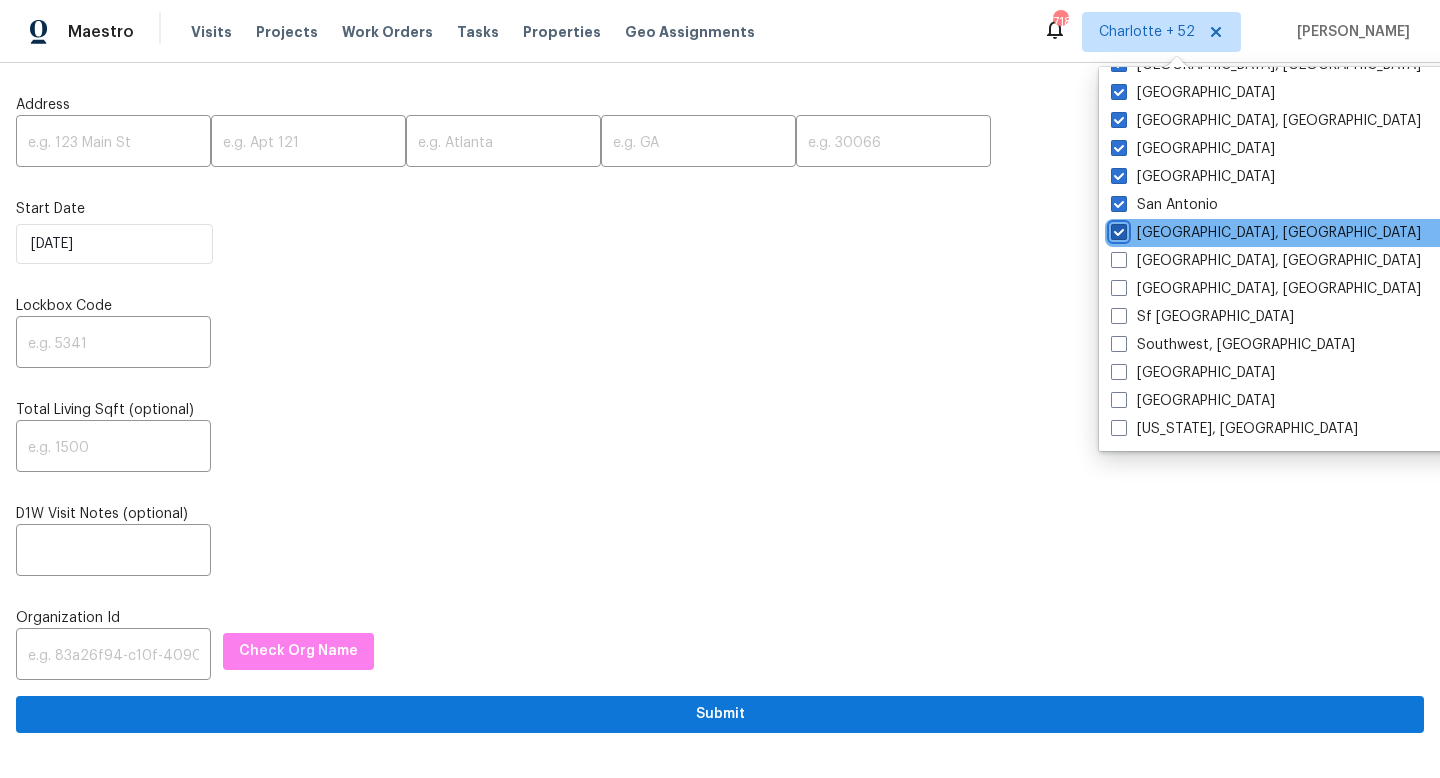 checkbox on "true" 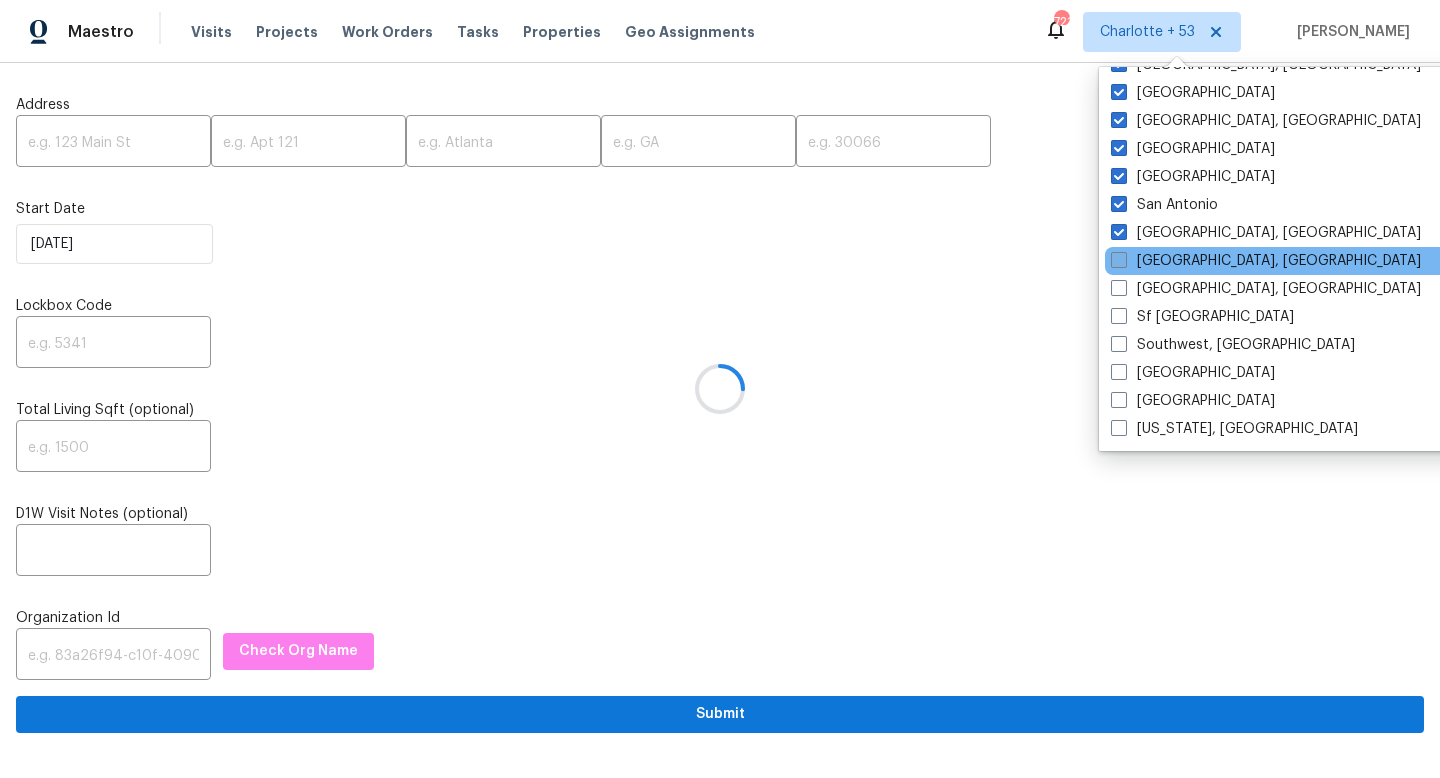 click at bounding box center (1119, 260) 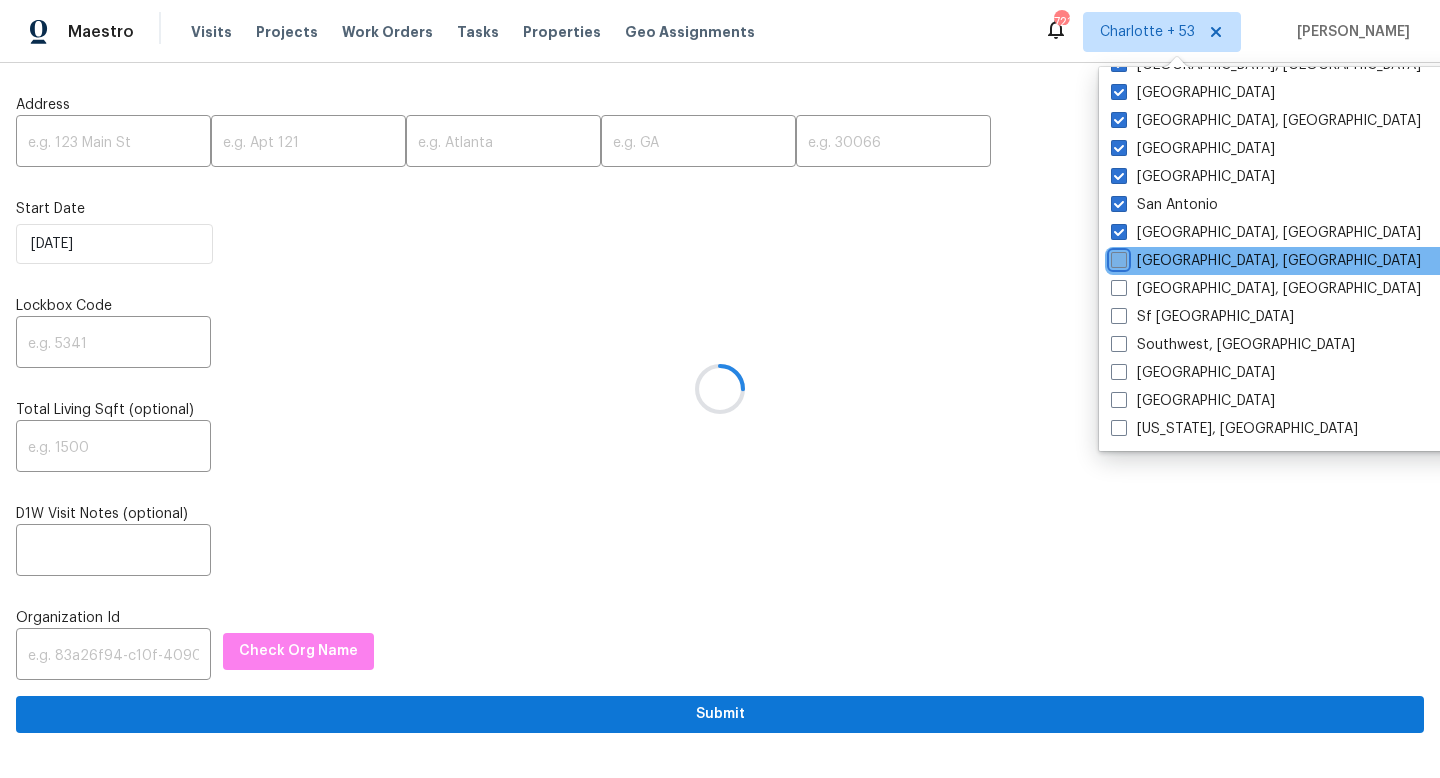 click on "[GEOGRAPHIC_DATA], [GEOGRAPHIC_DATA]" at bounding box center [1117, 257] 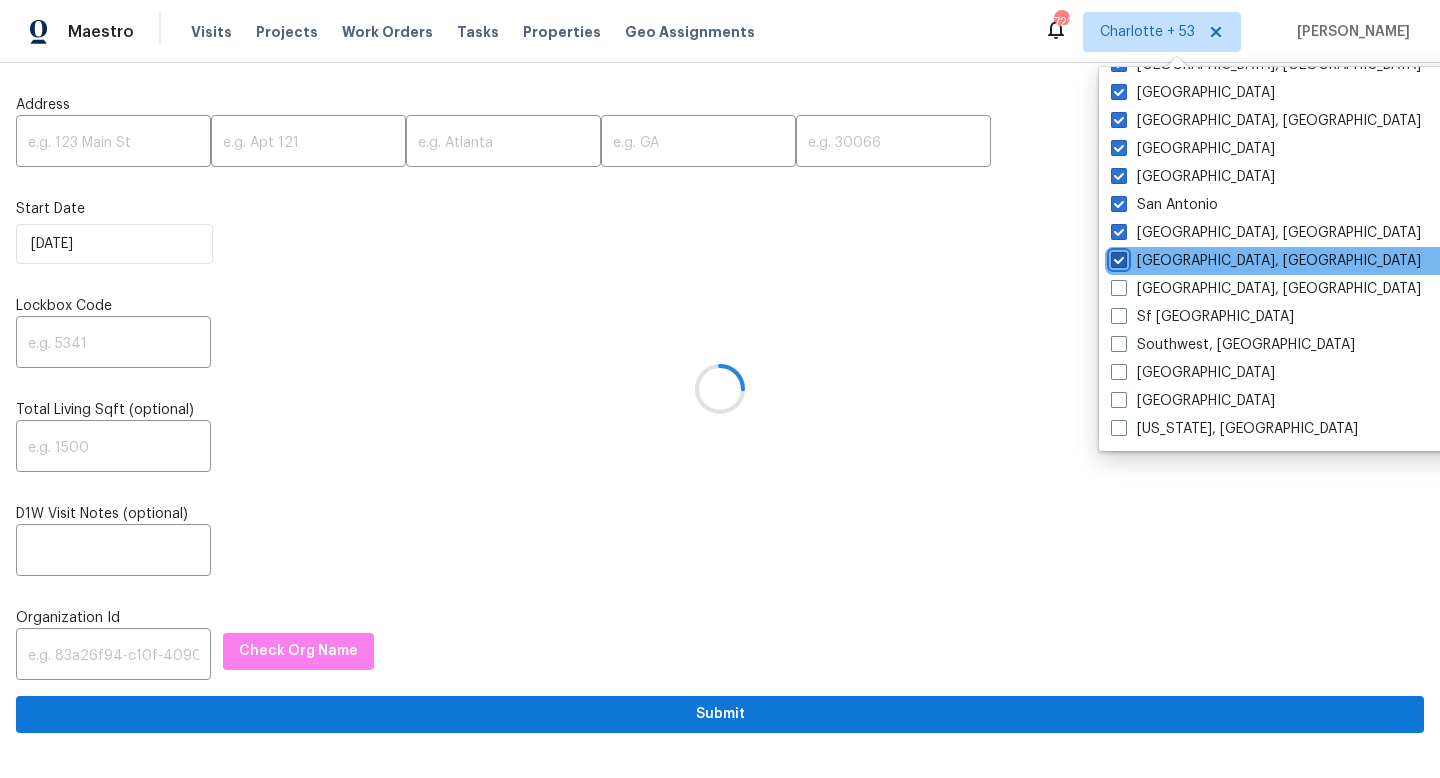 checkbox on "true" 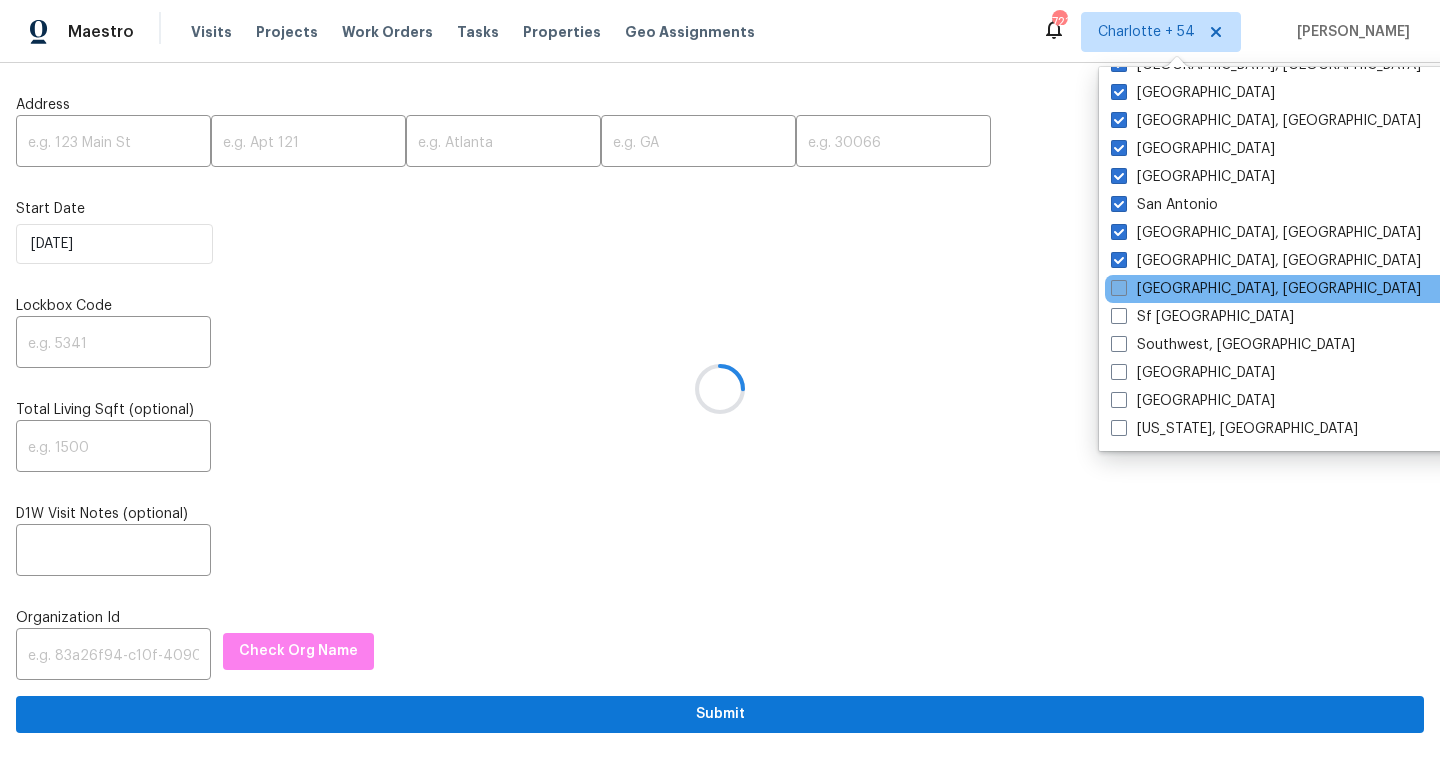 click at bounding box center [1119, 288] 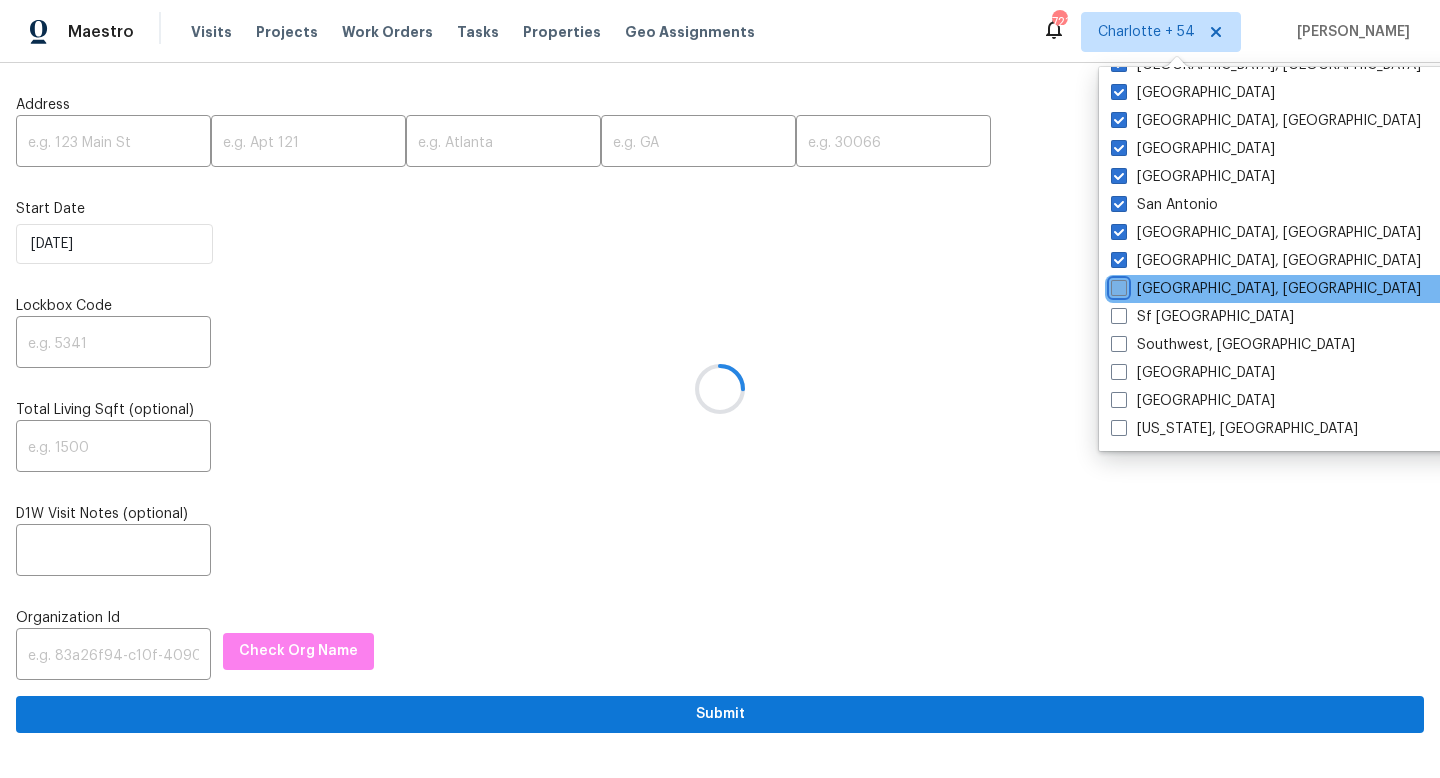 click on "[GEOGRAPHIC_DATA], [GEOGRAPHIC_DATA]" at bounding box center [1117, 285] 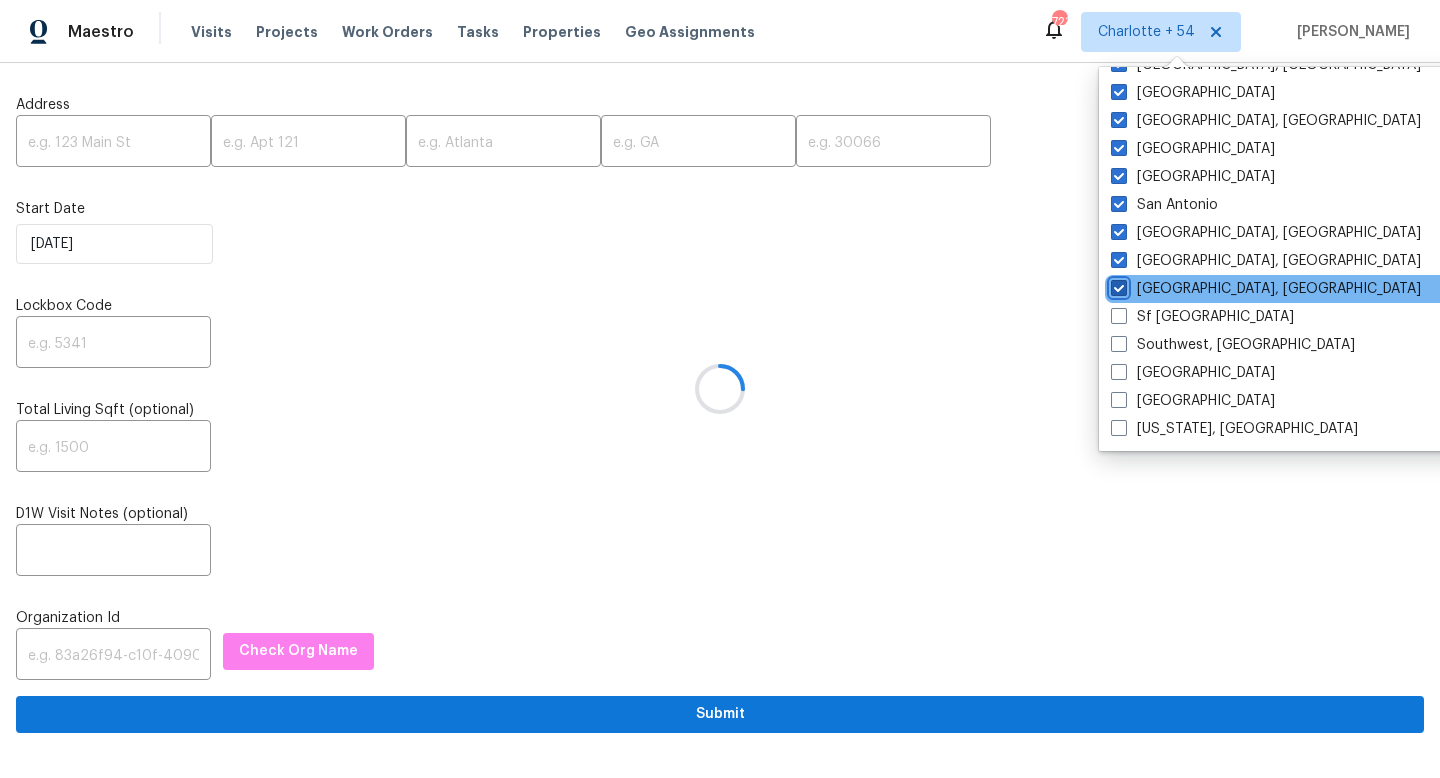checkbox on "true" 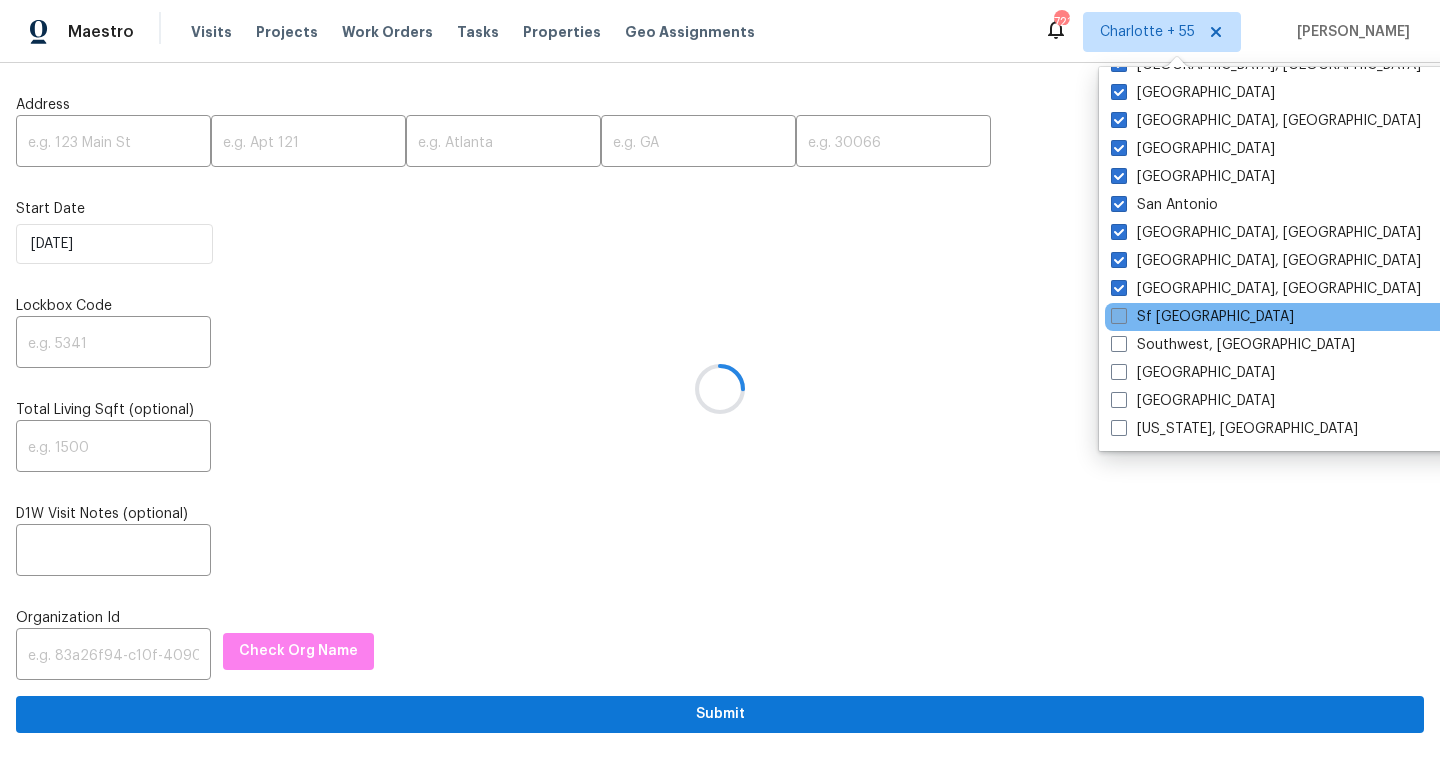 click at bounding box center (1119, 316) 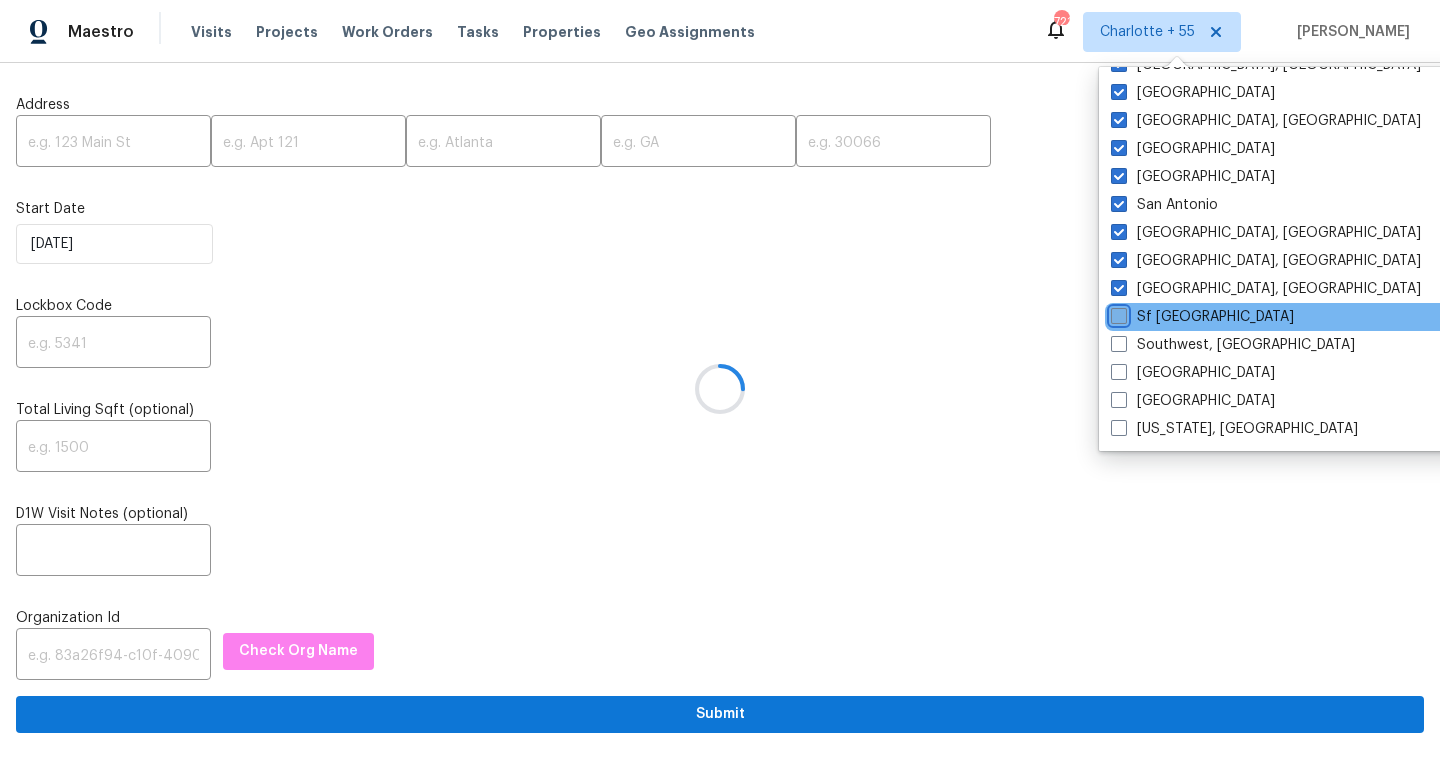 click on "Sf [GEOGRAPHIC_DATA]" at bounding box center (1117, 313) 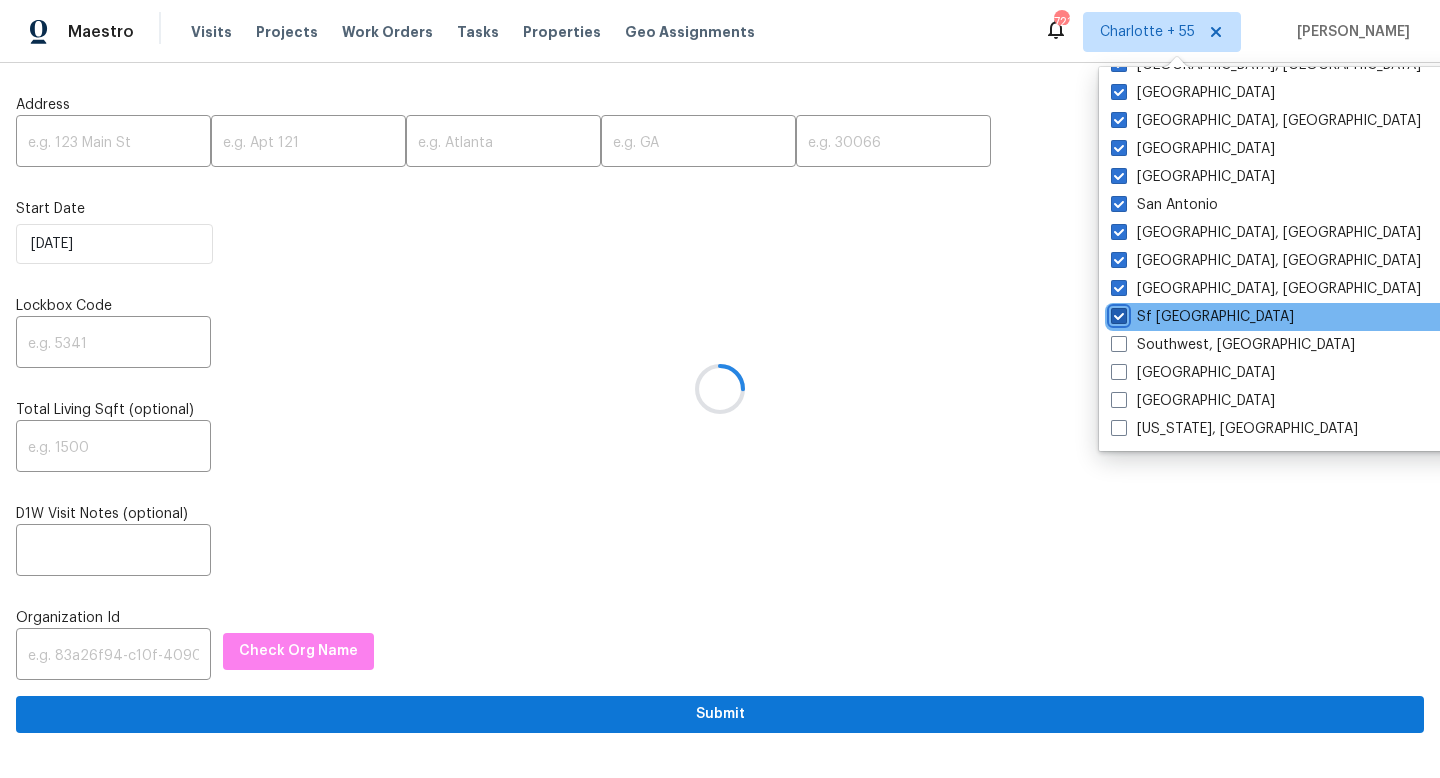 checkbox on "true" 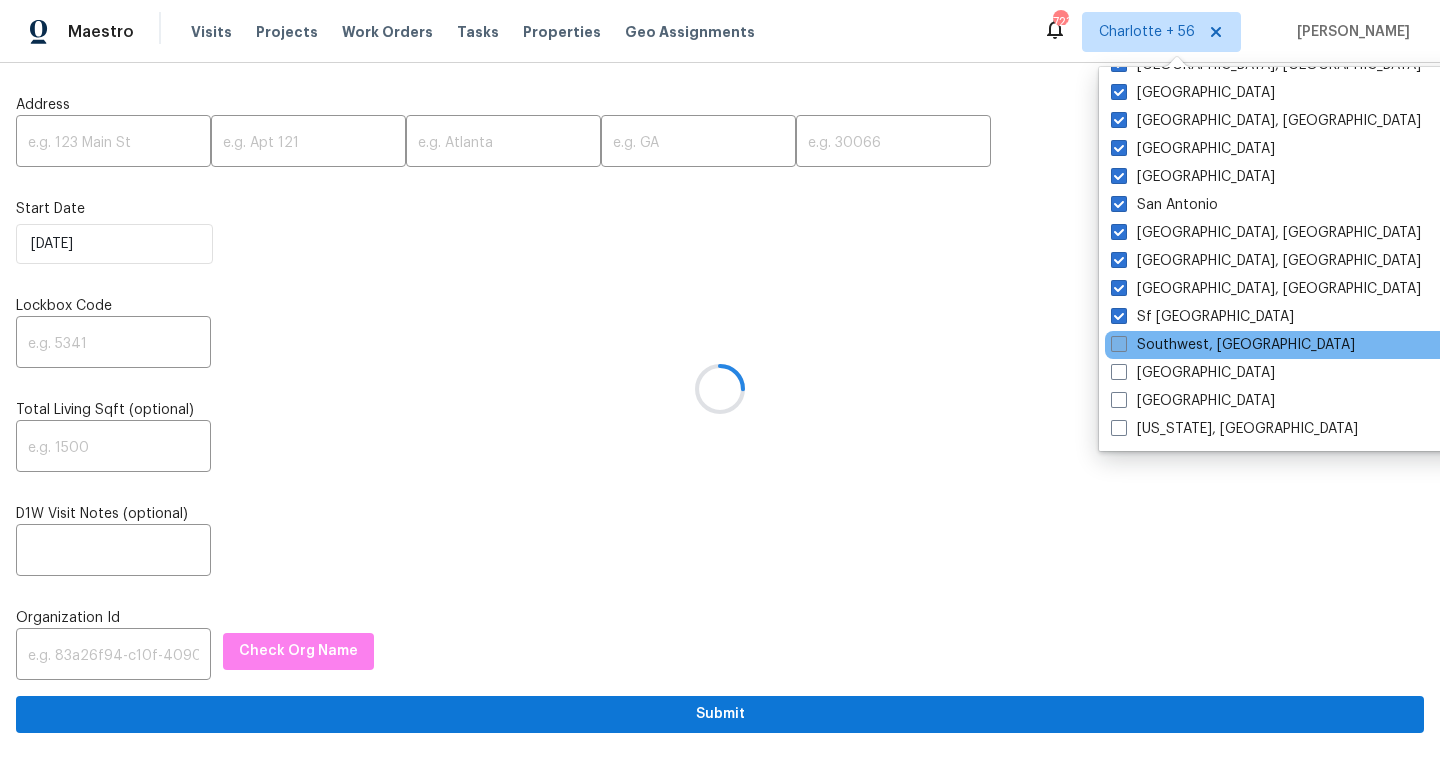 click at bounding box center [1119, 344] 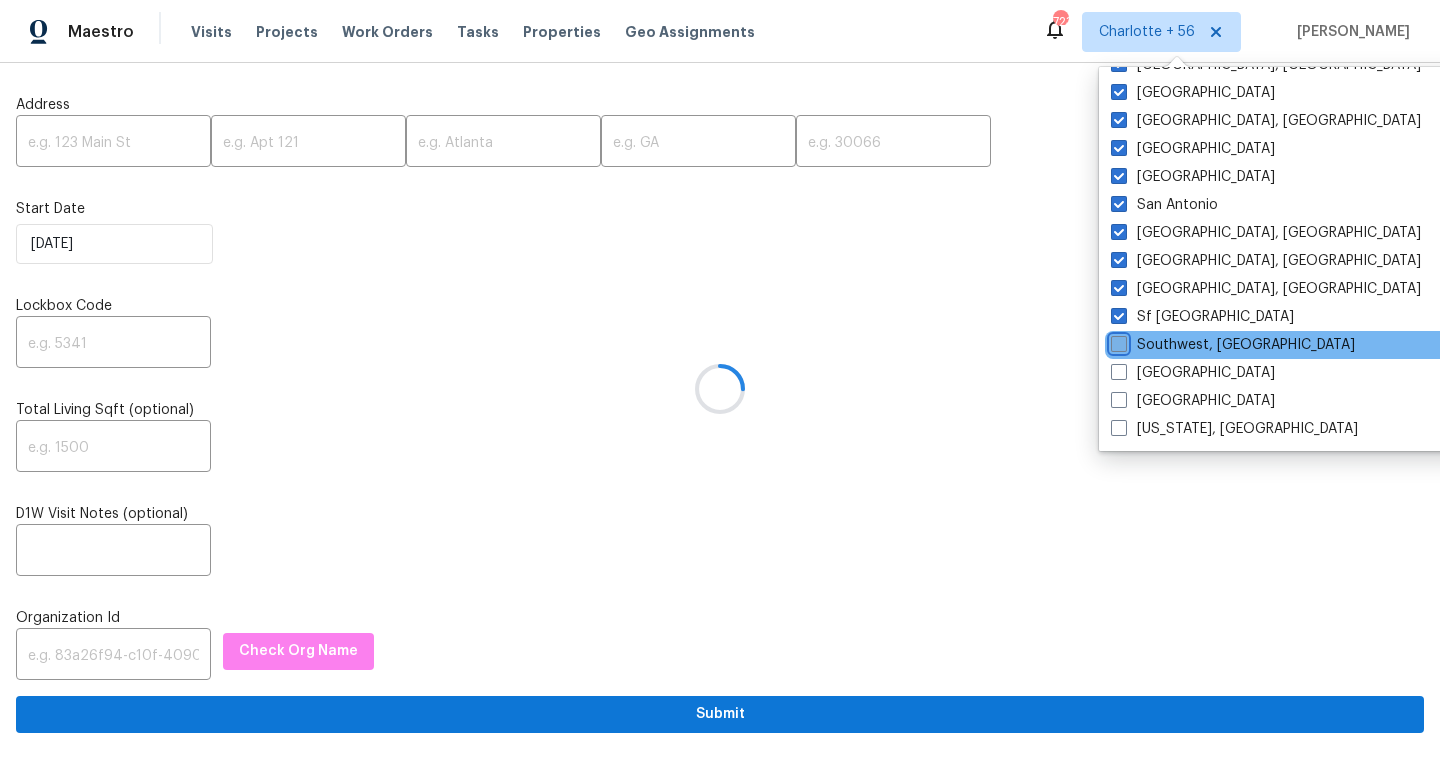 click on "Southwest, [GEOGRAPHIC_DATA]" at bounding box center [1117, 341] 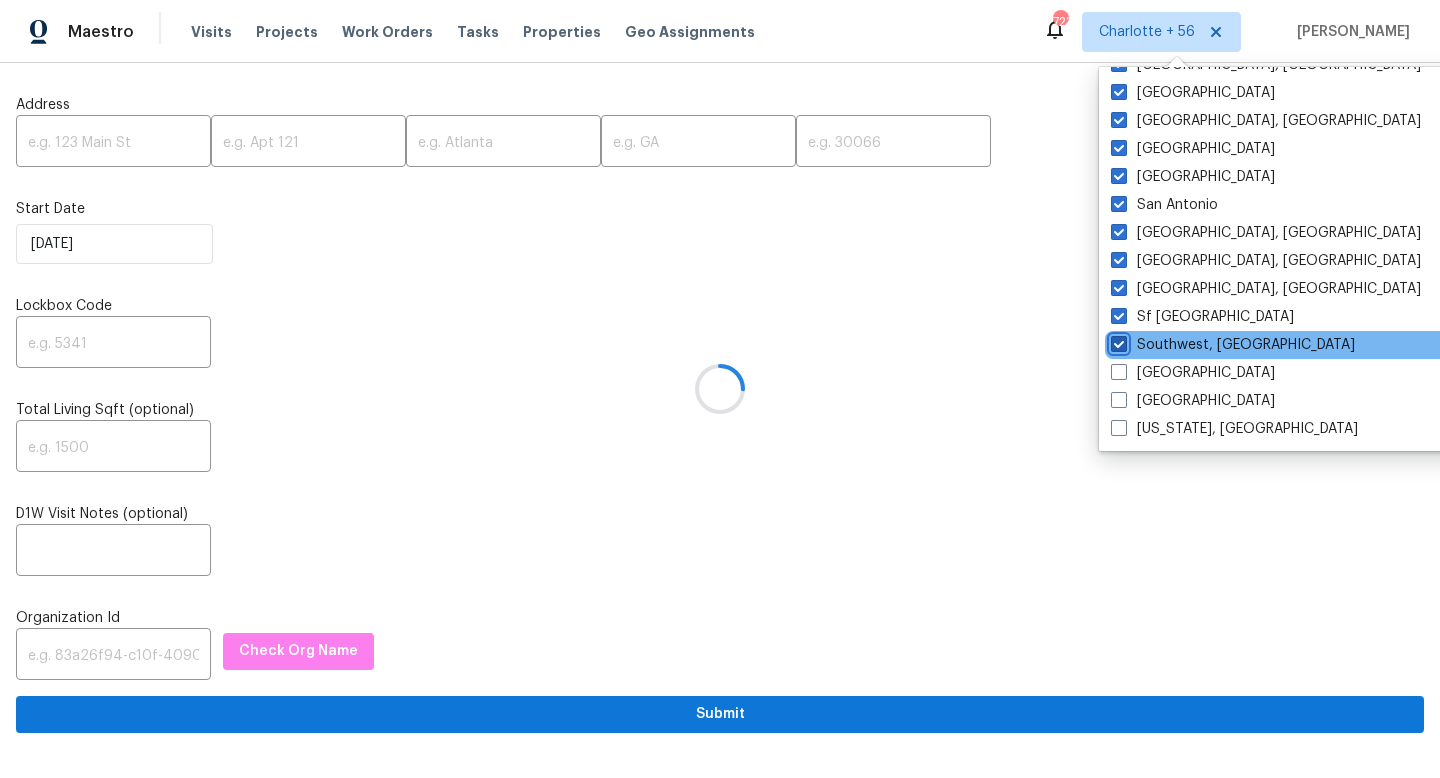 checkbox on "true" 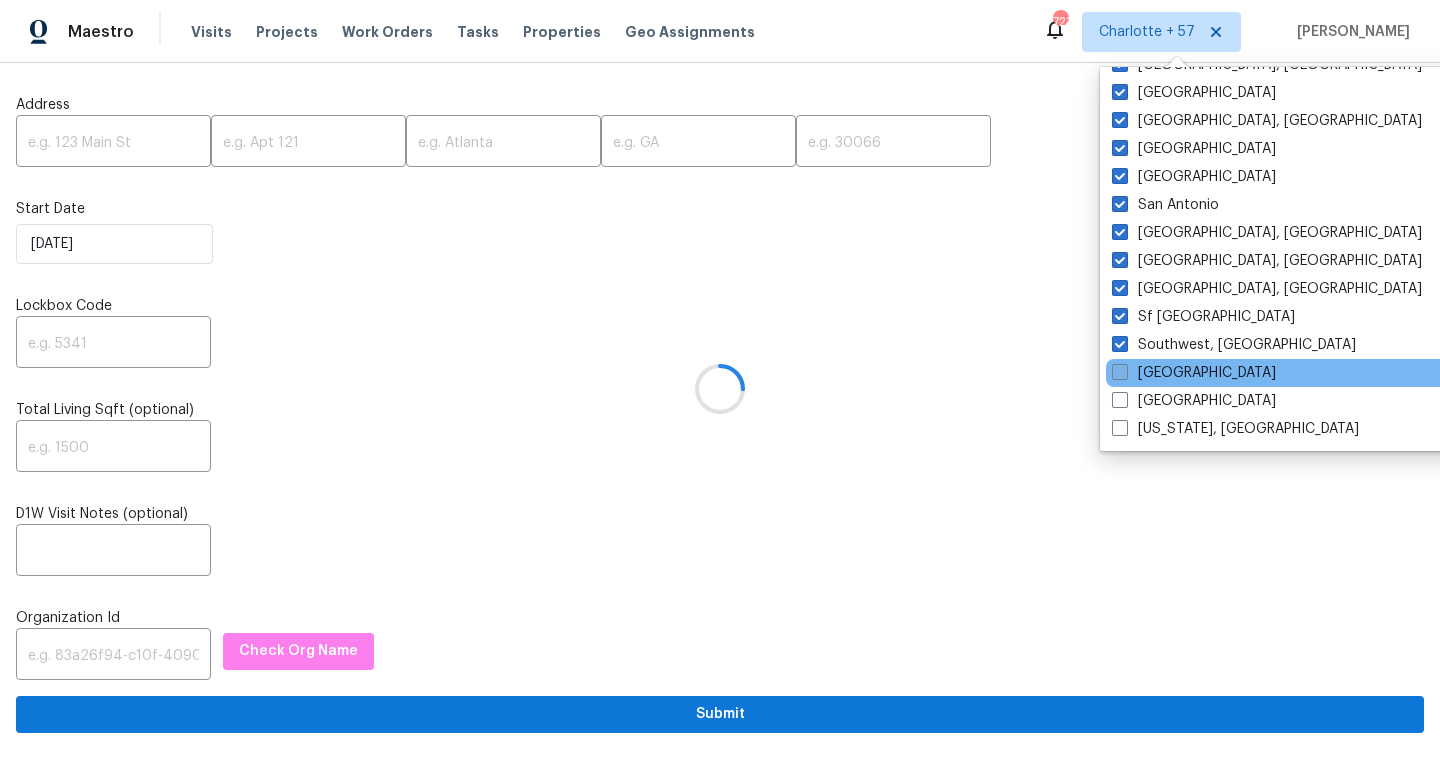 click at bounding box center (1120, 372) 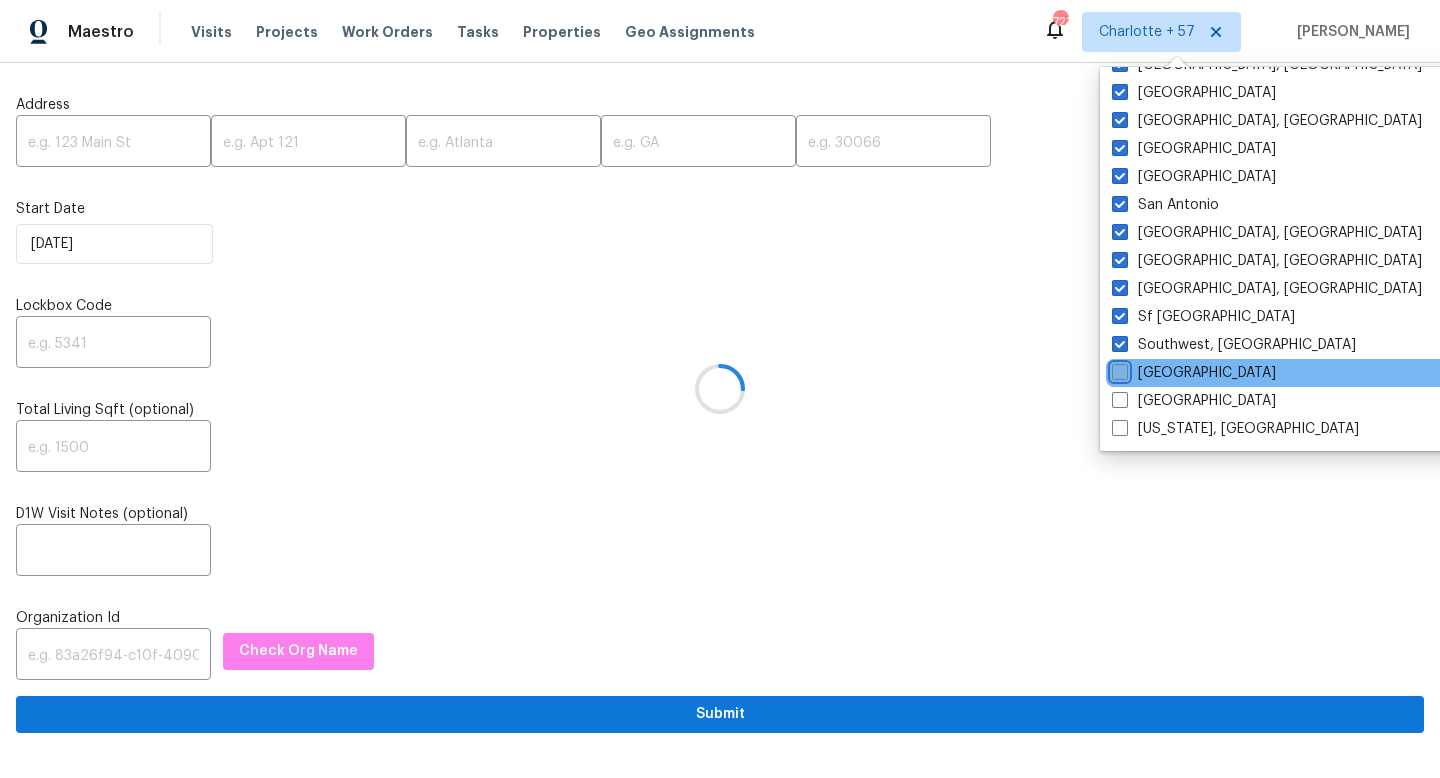 click on "[GEOGRAPHIC_DATA]" at bounding box center (1118, 369) 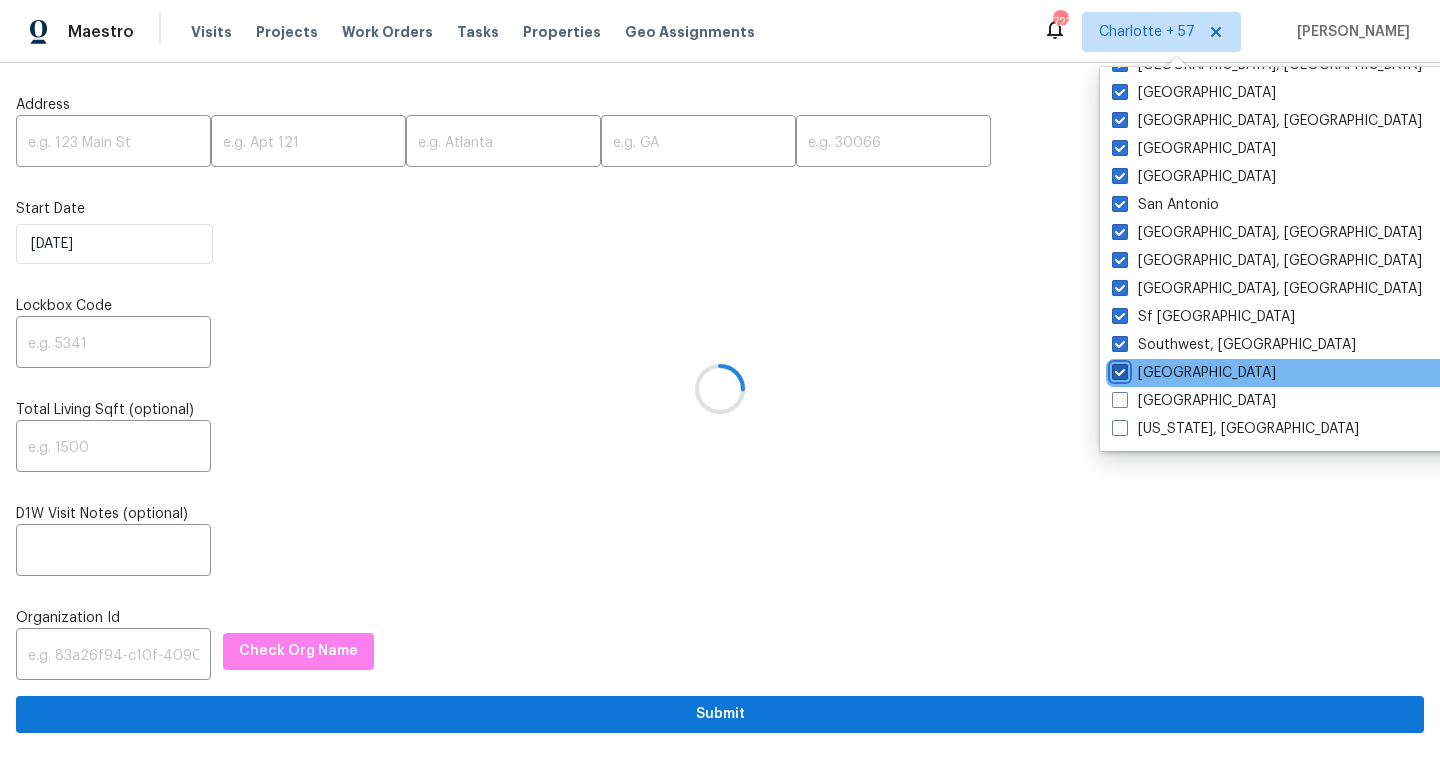 checkbox on "true" 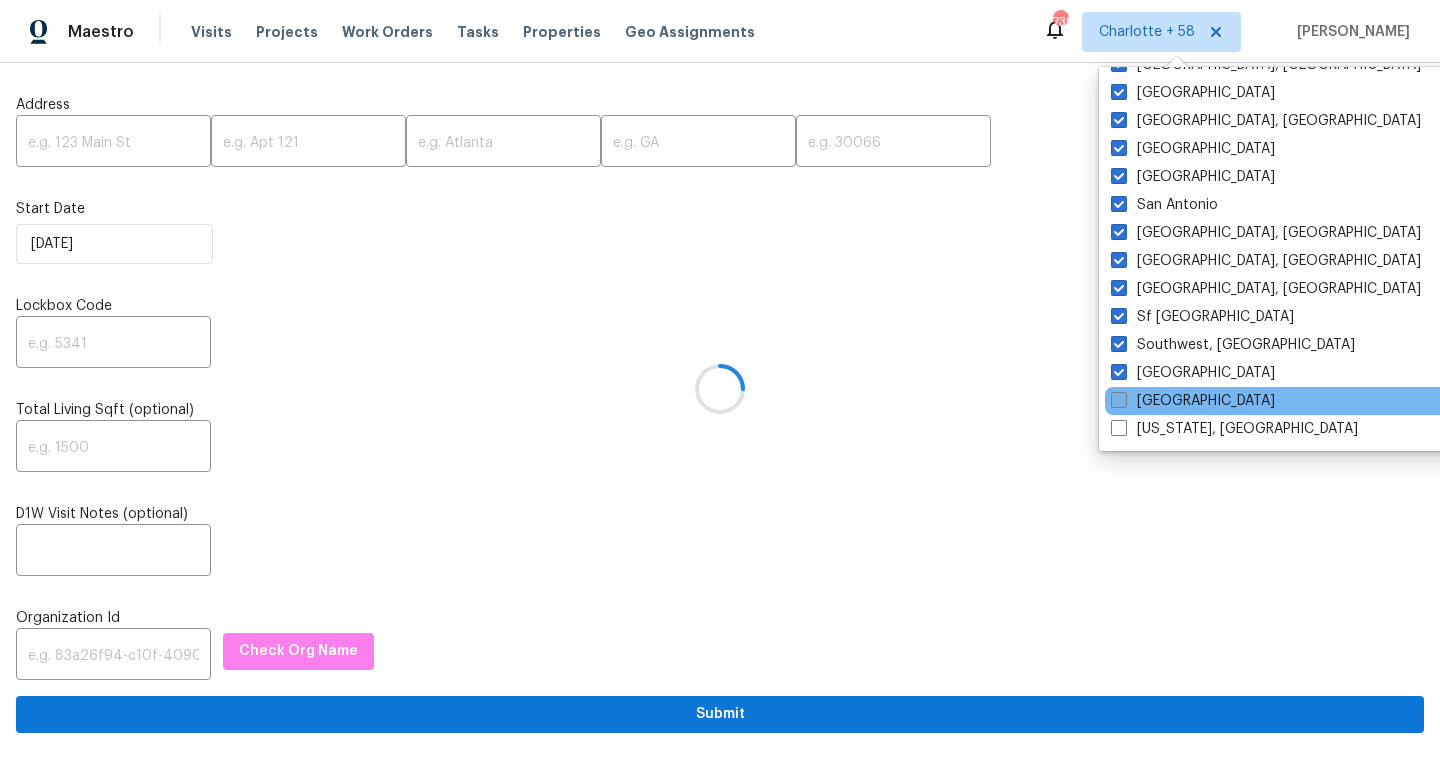 click at bounding box center (1119, 400) 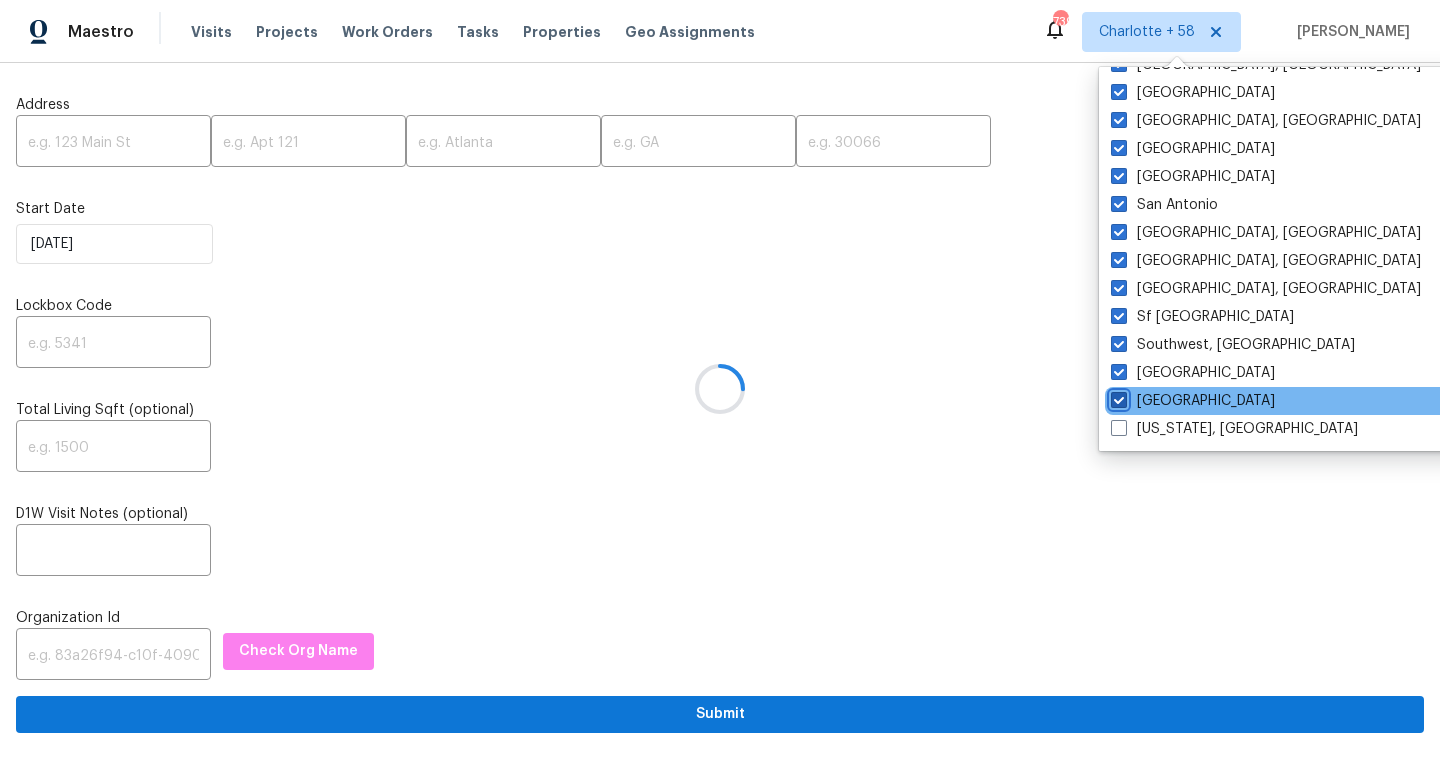 checkbox on "true" 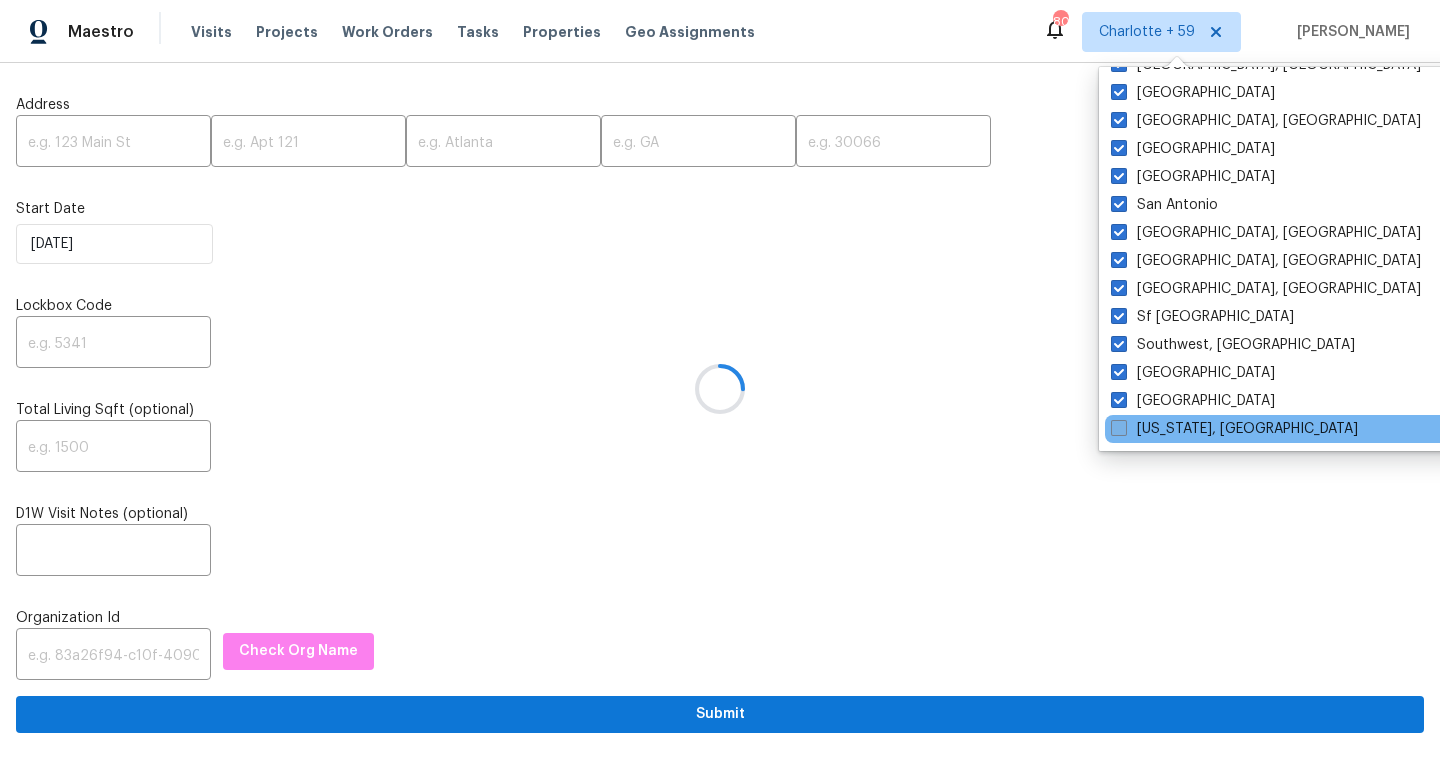 click at bounding box center [1119, 428] 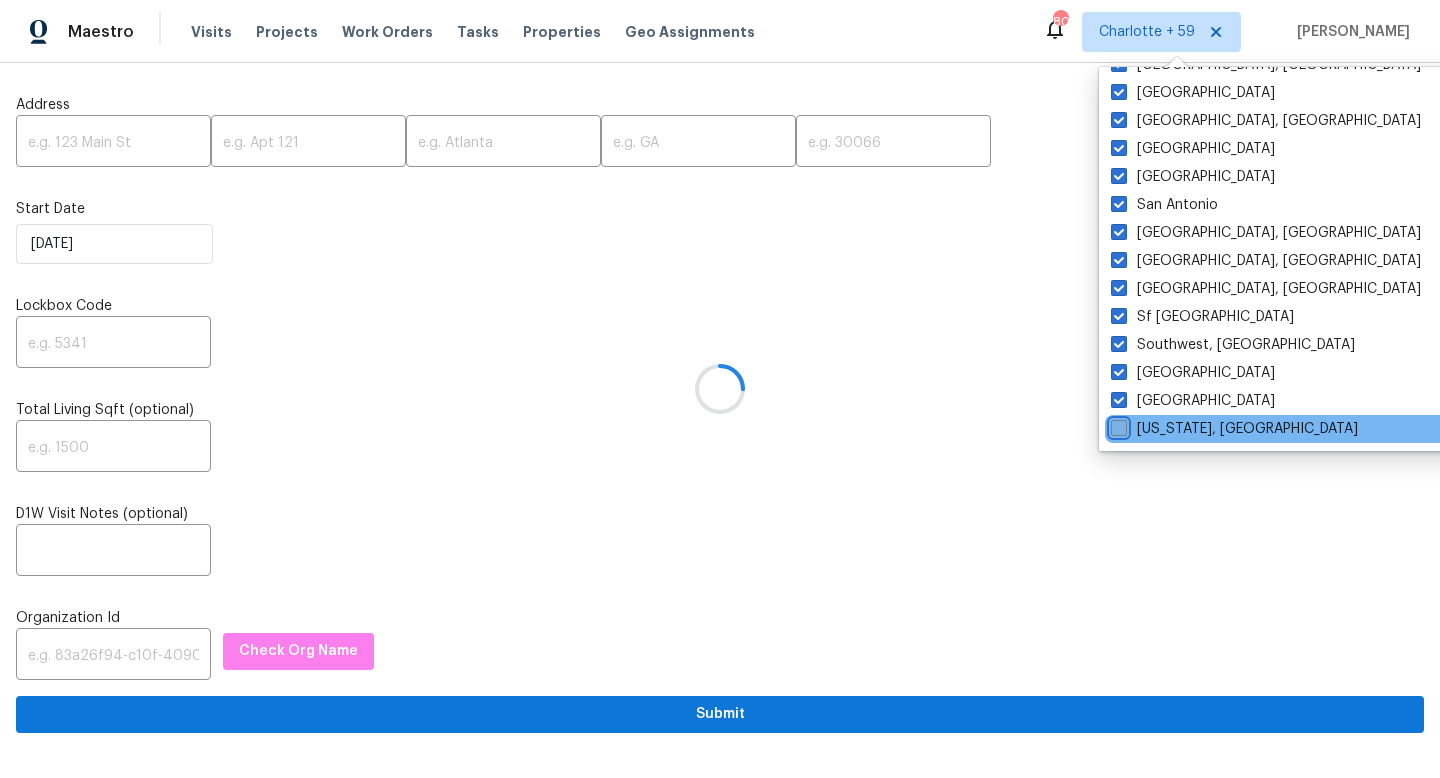 click on "[US_STATE], [GEOGRAPHIC_DATA]" at bounding box center (1117, 425) 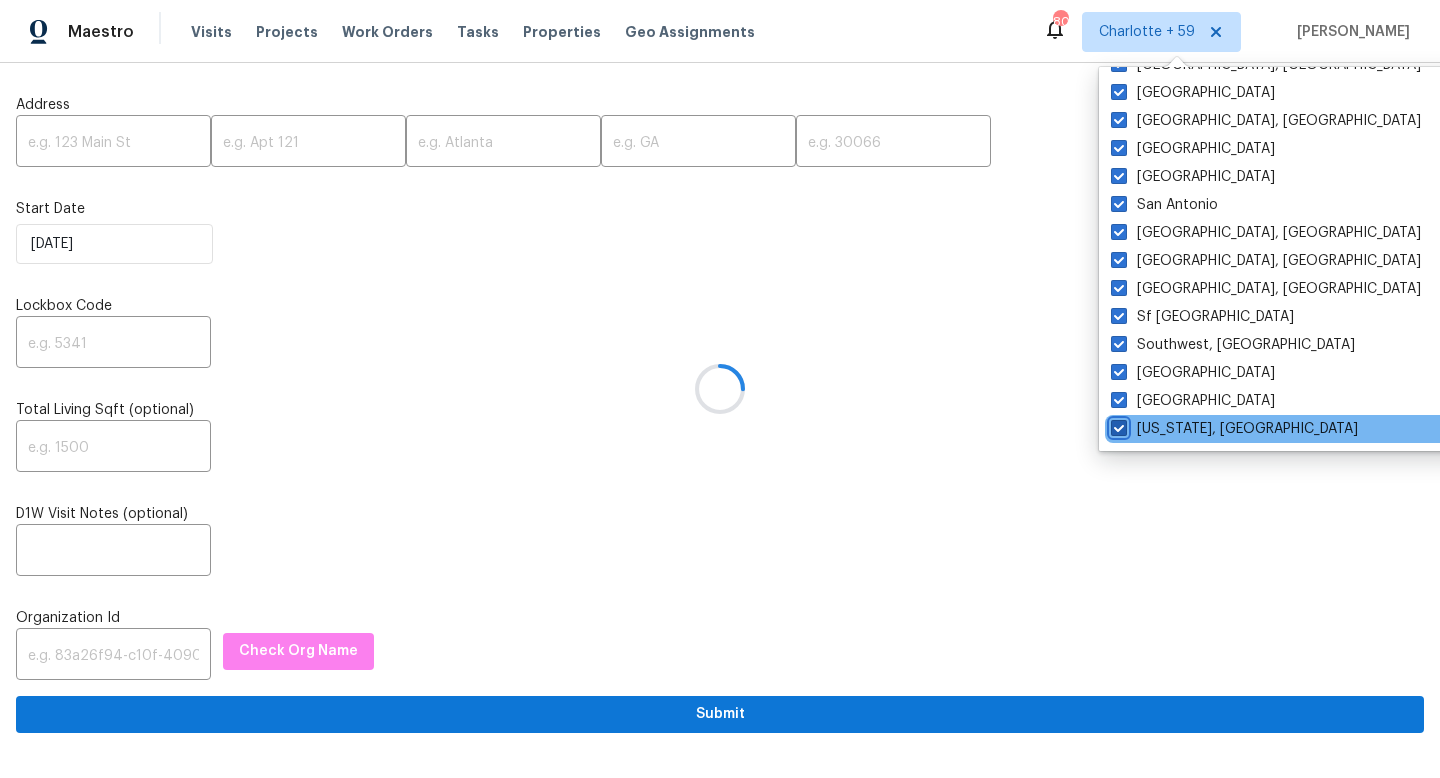 checkbox on "true" 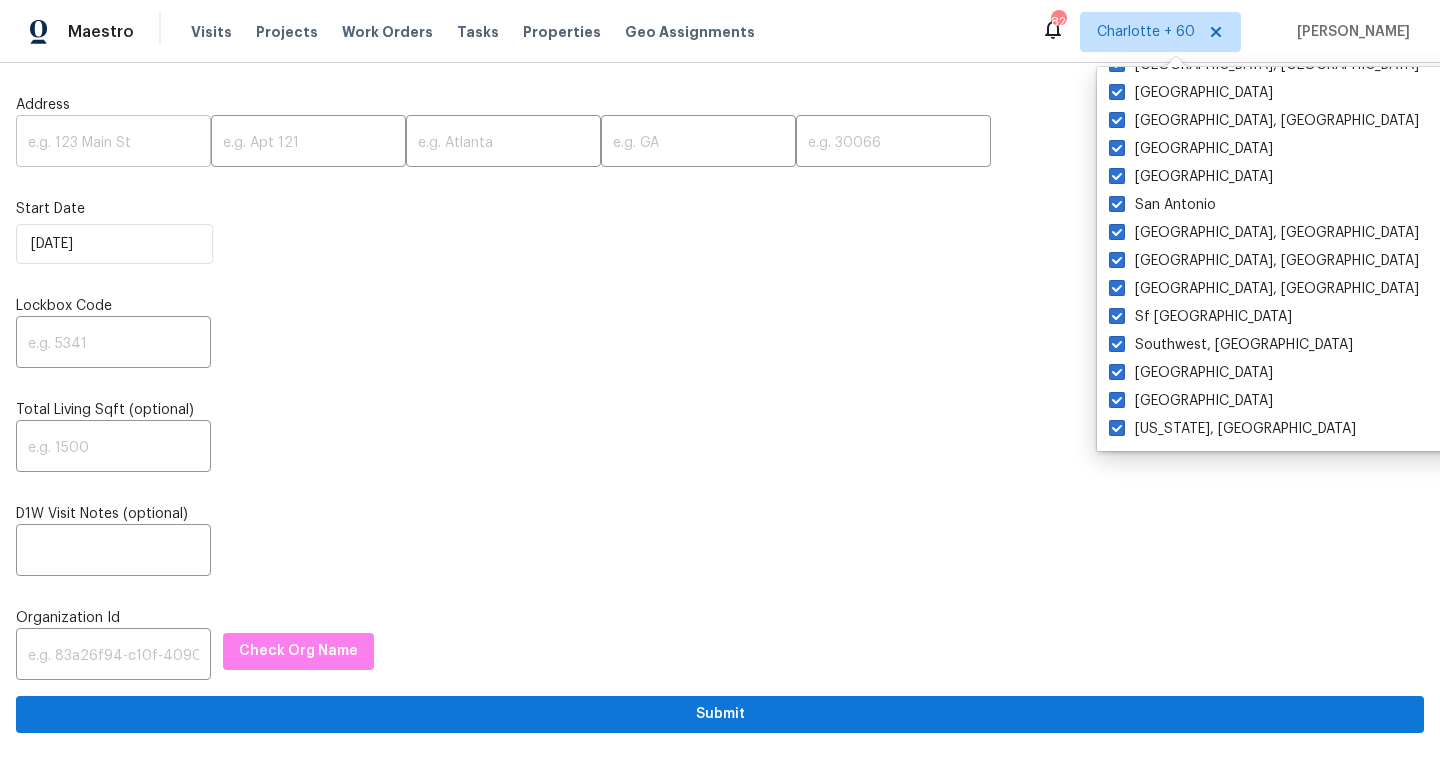 click at bounding box center (113, 143) 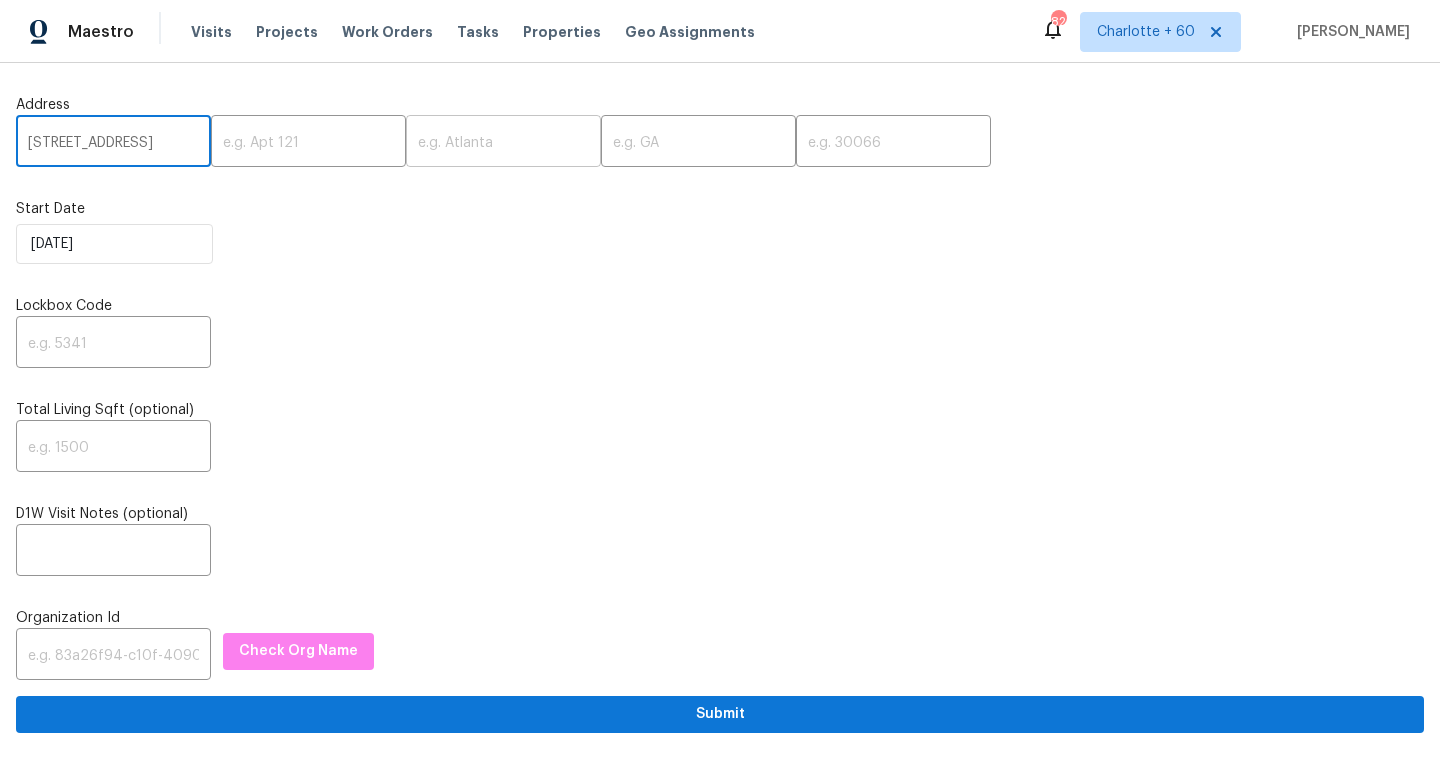 type on "16742 Quail Run Dr" 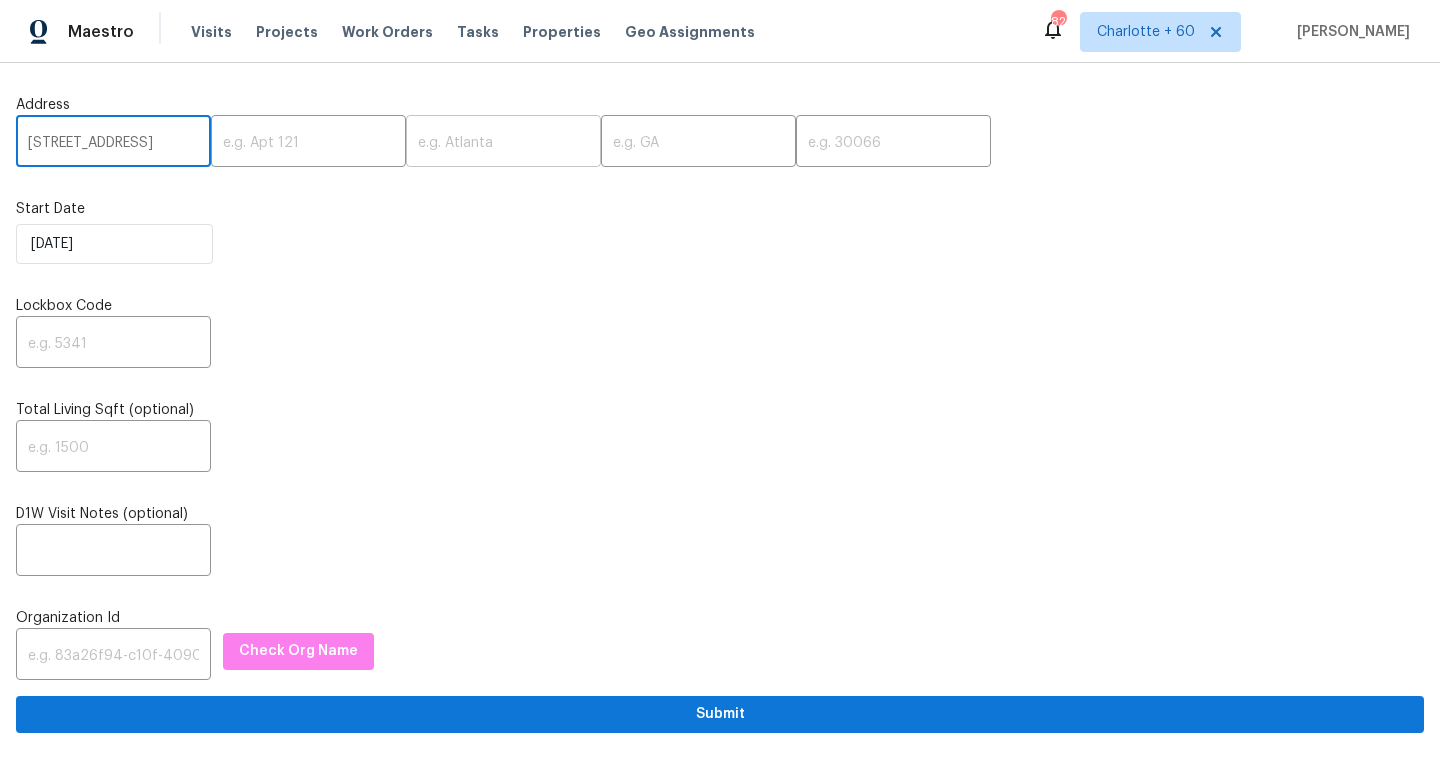 click at bounding box center (503, 143) 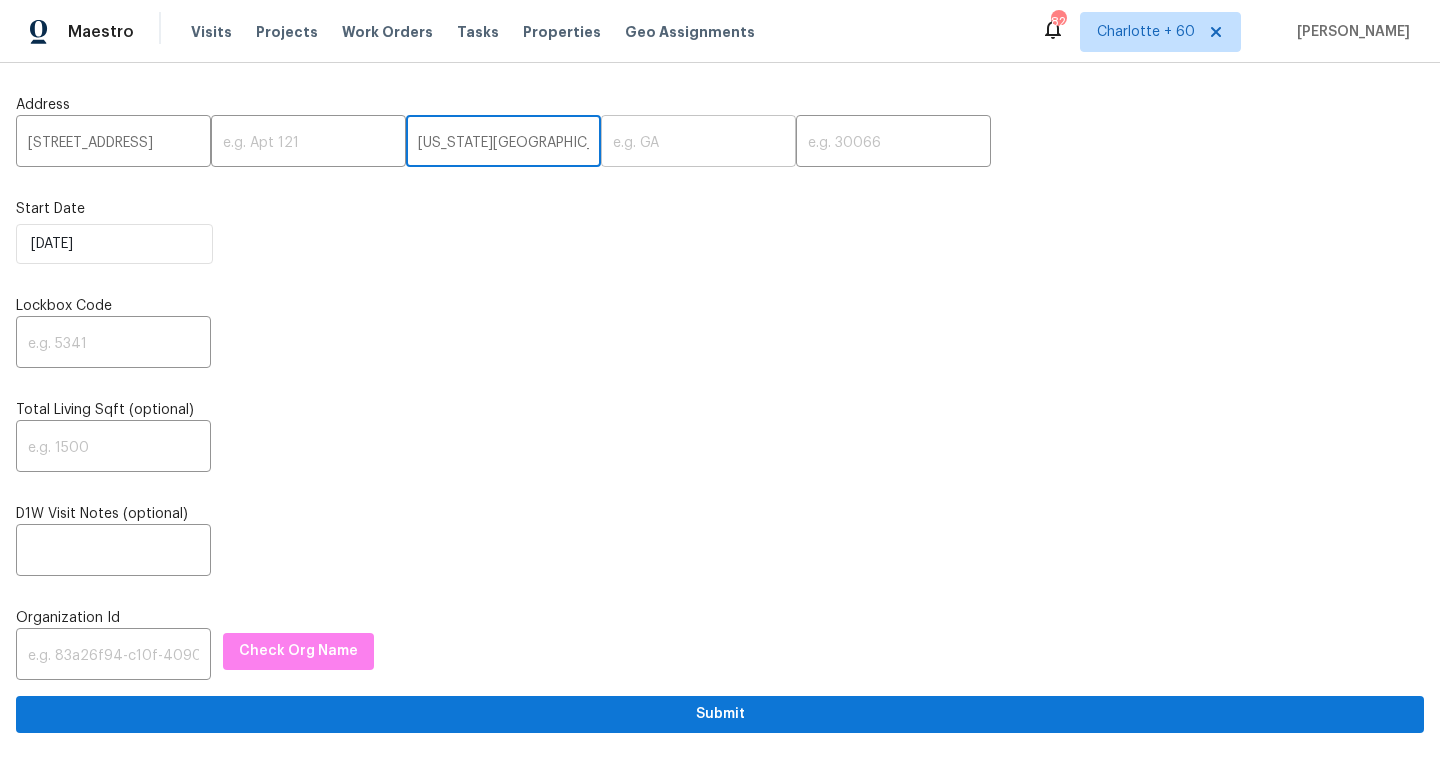 type on "Missouri City" 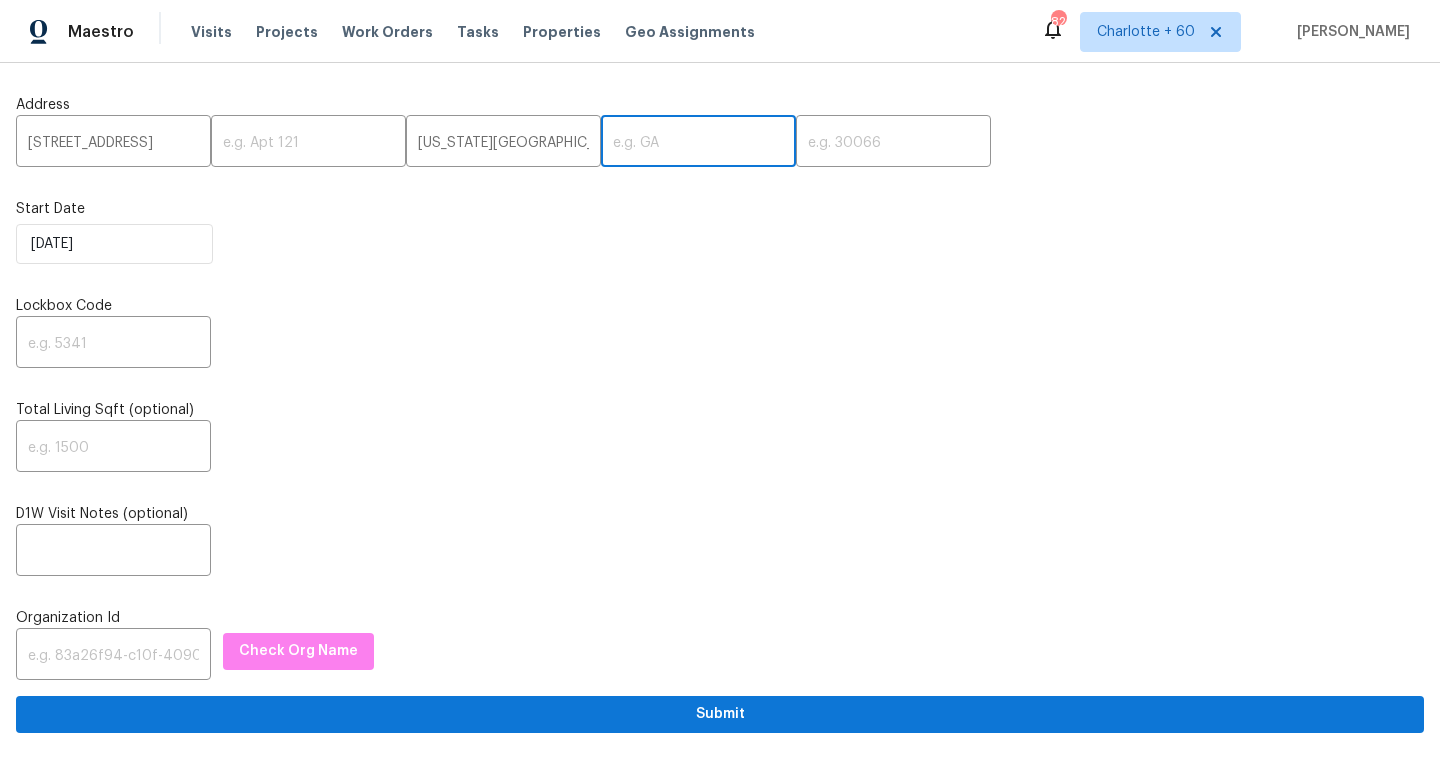 click at bounding box center [698, 143] 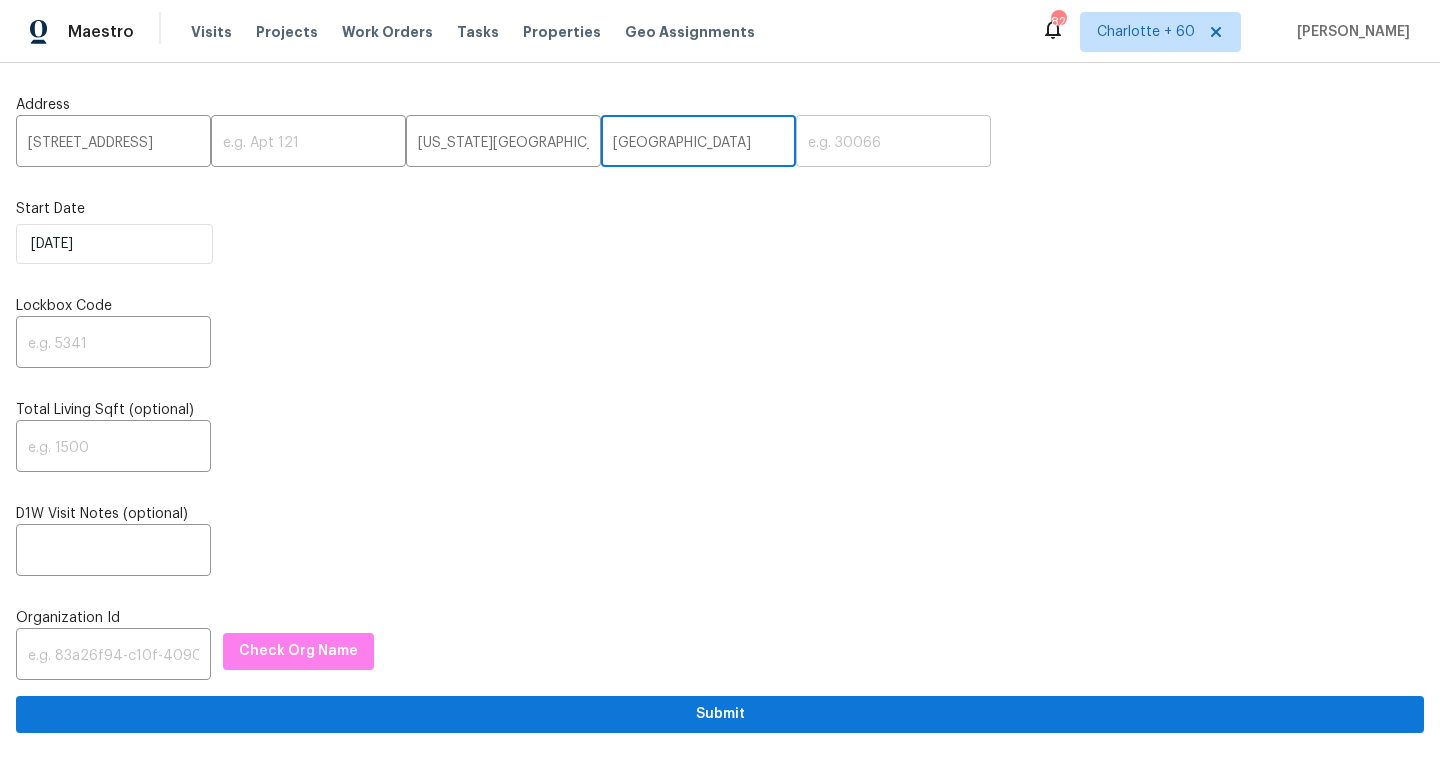 type on "TX" 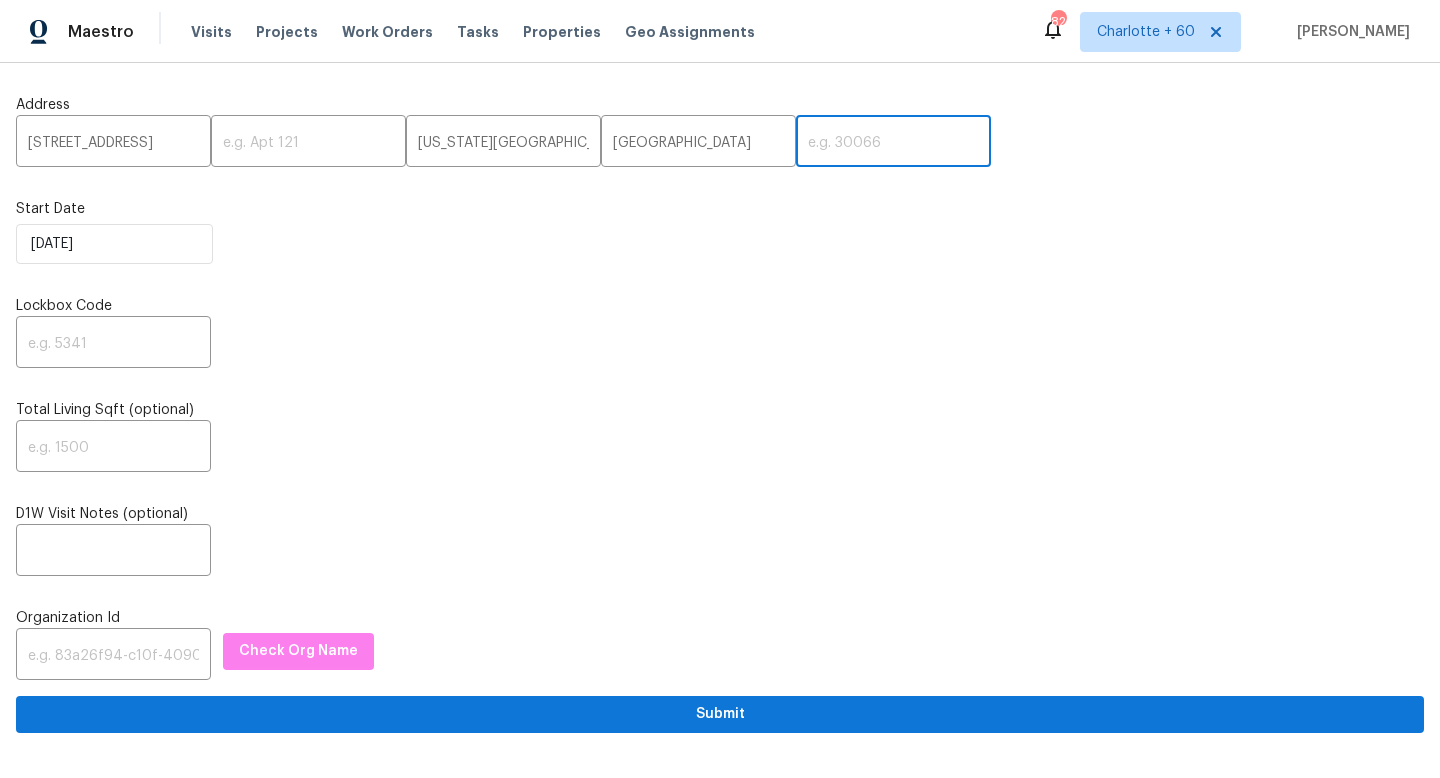 click at bounding box center [893, 143] 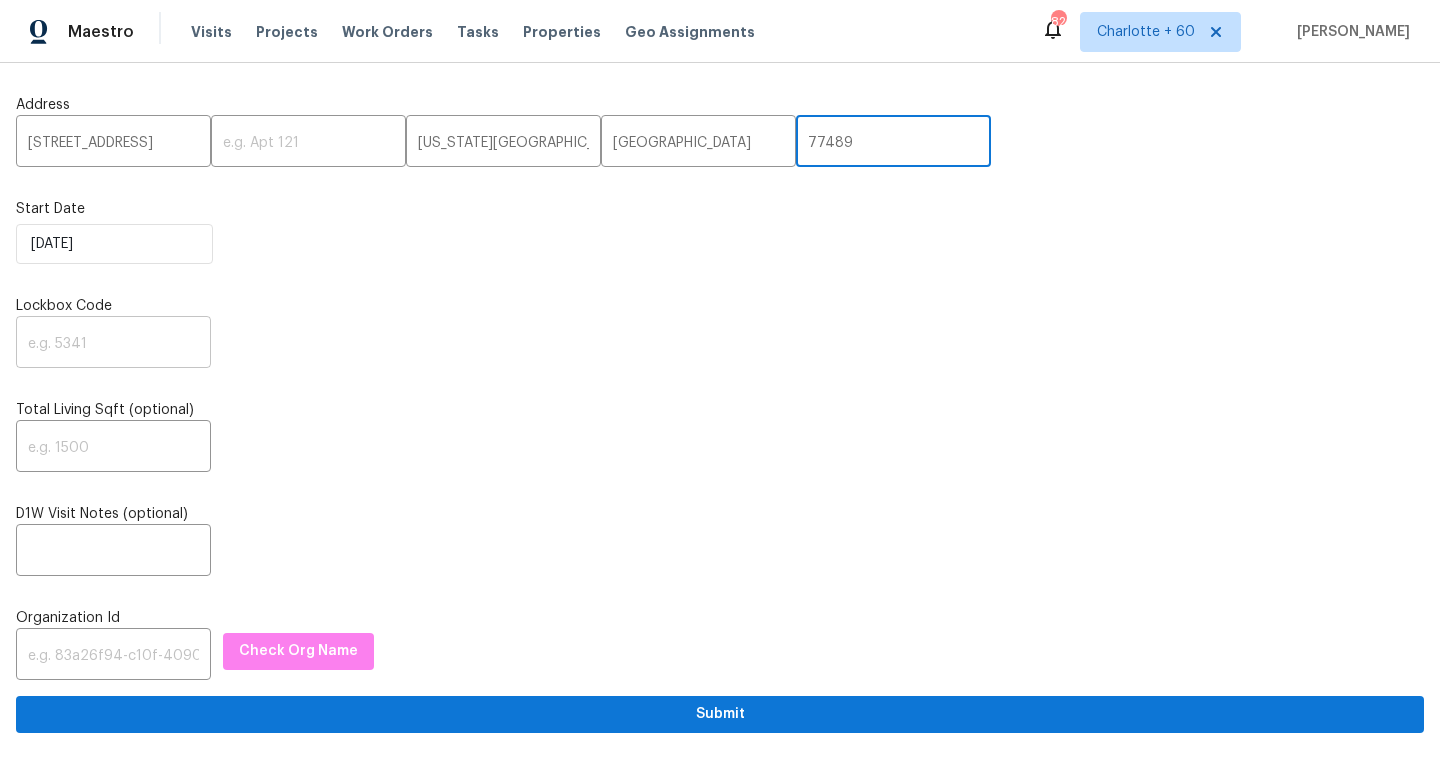 type on "77489" 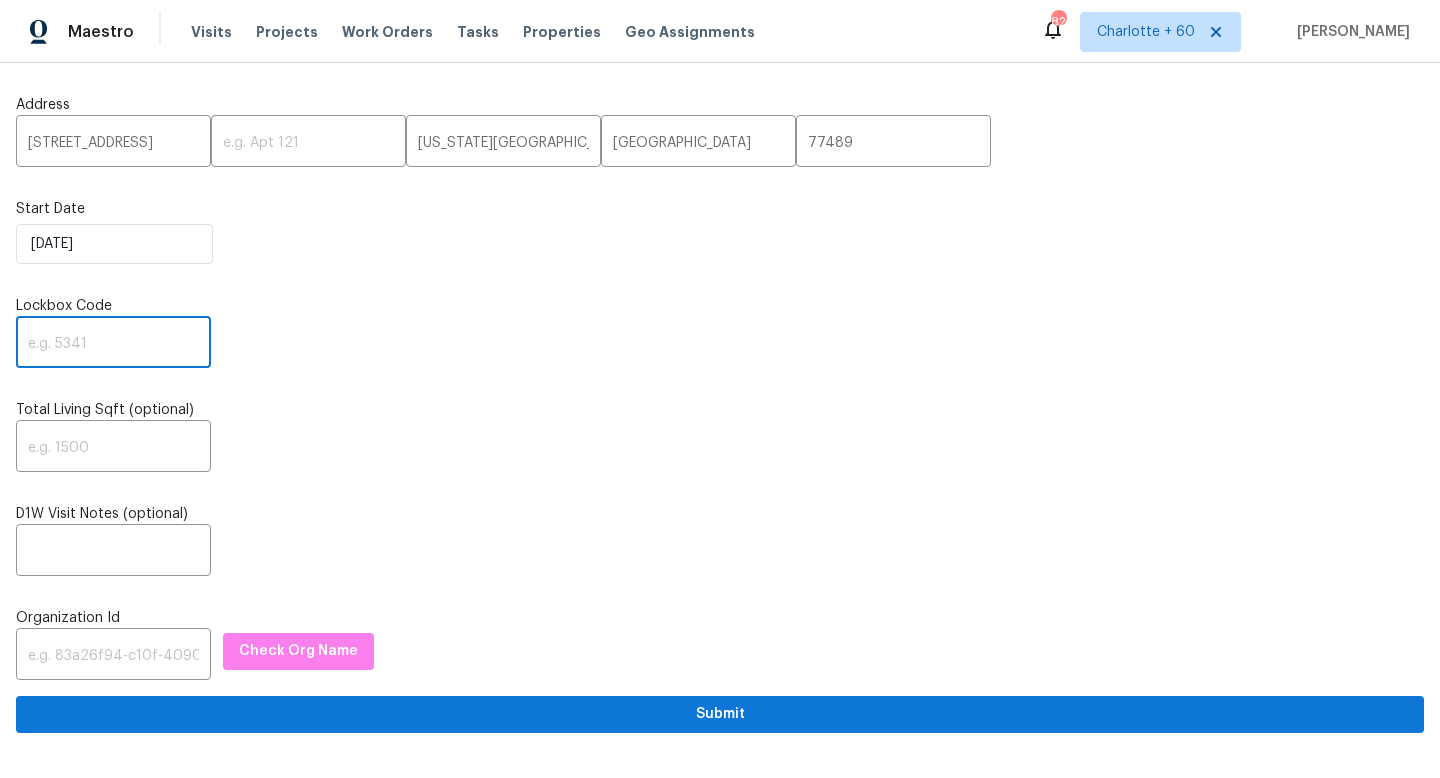 click at bounding box center [113, 344] 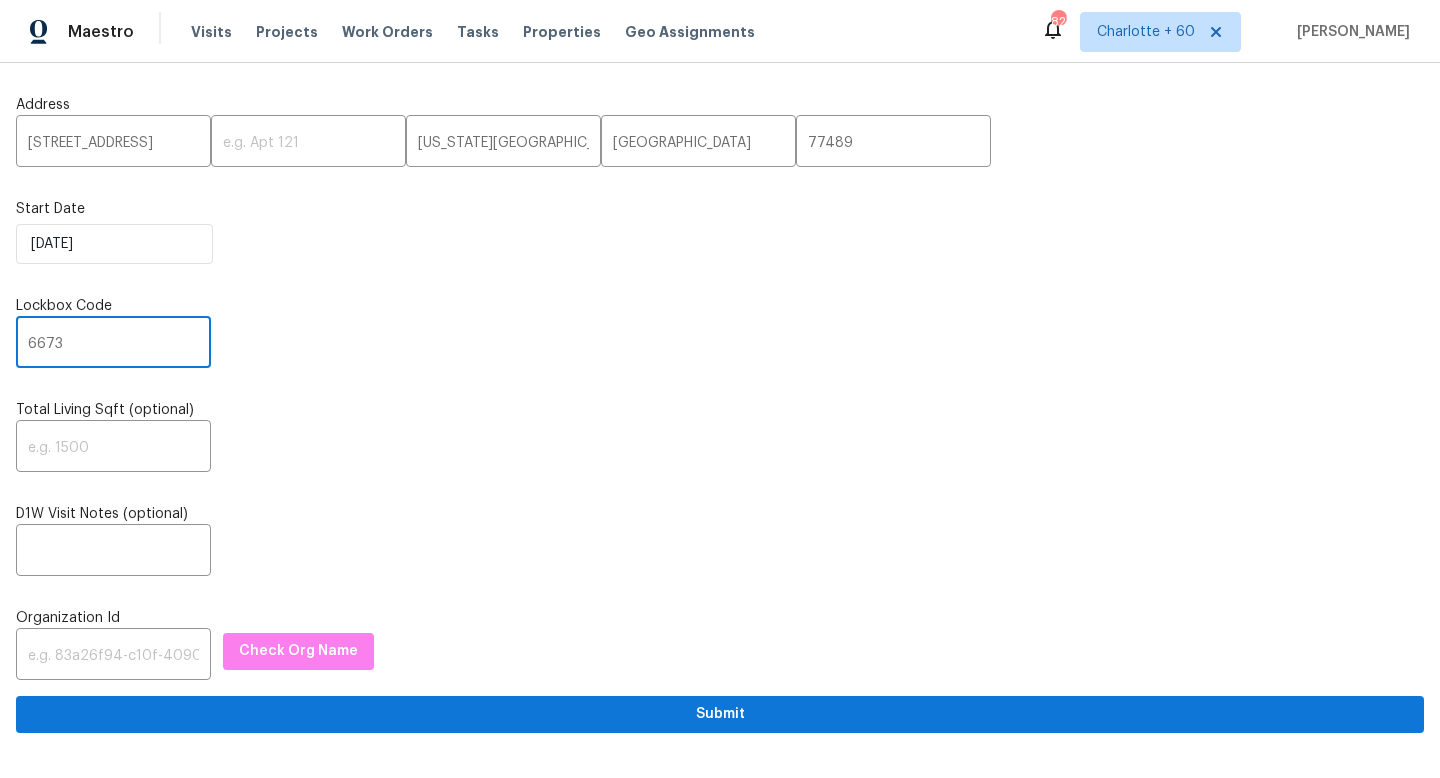 type on "6673" 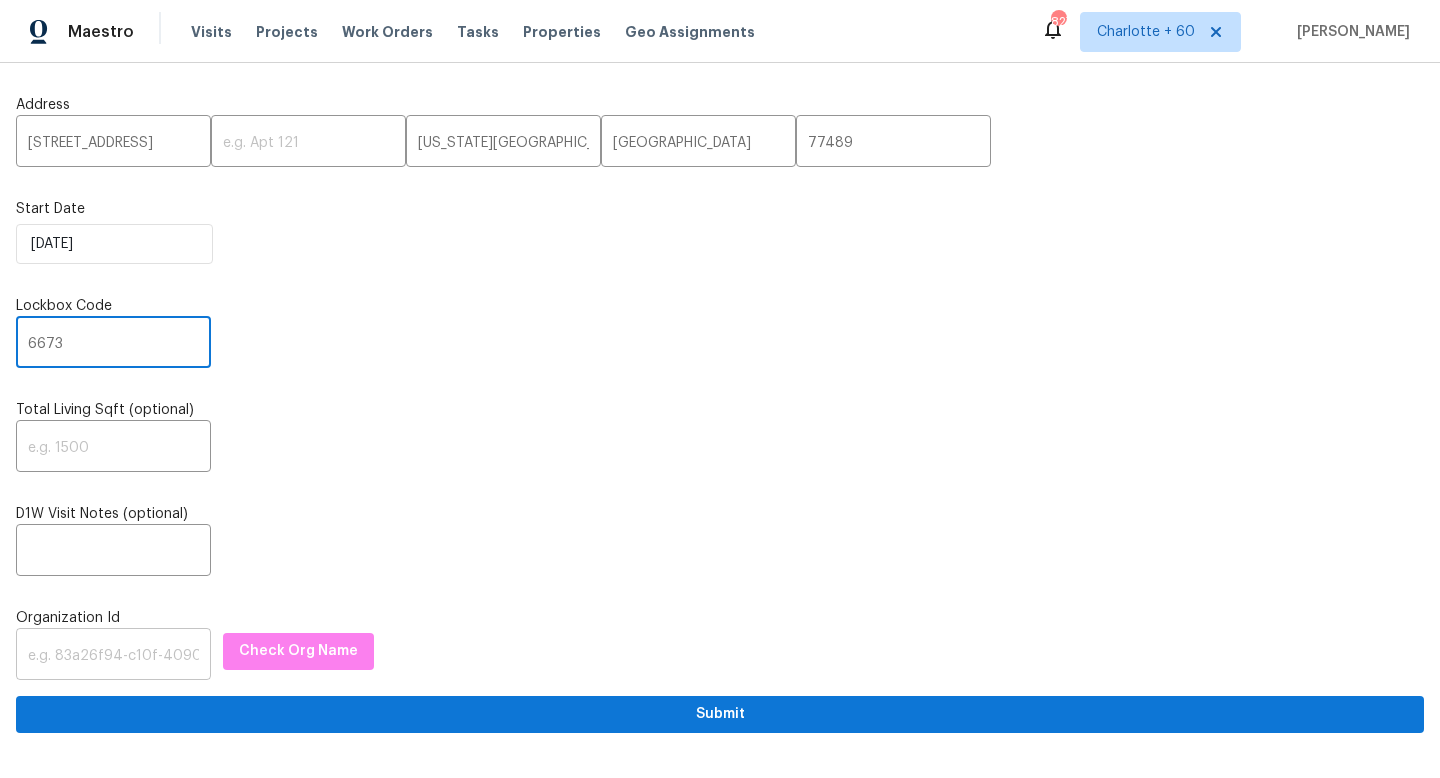 click at bounding box center (113, 656) 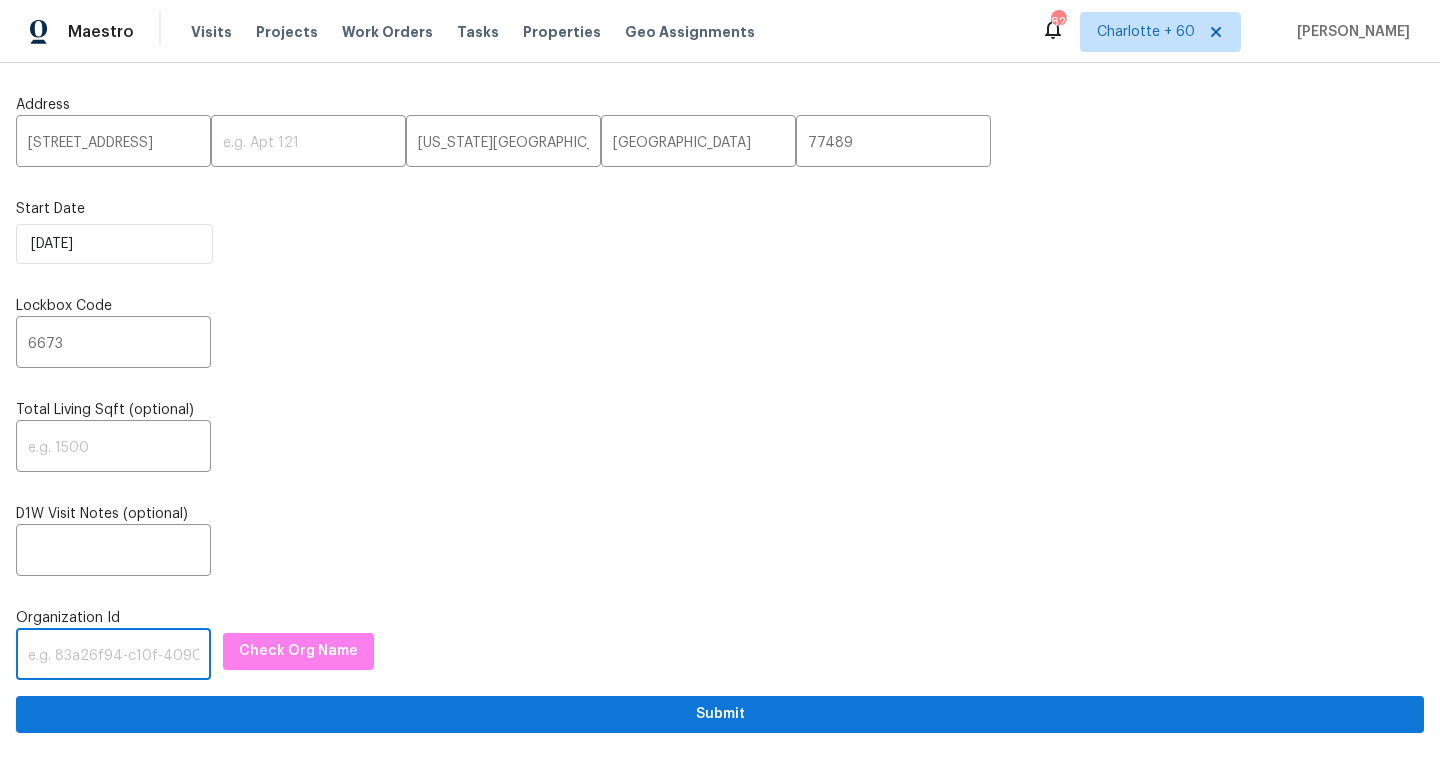 paste on "1349d153-b359-4f9b-b4dd-758ff939cc37" 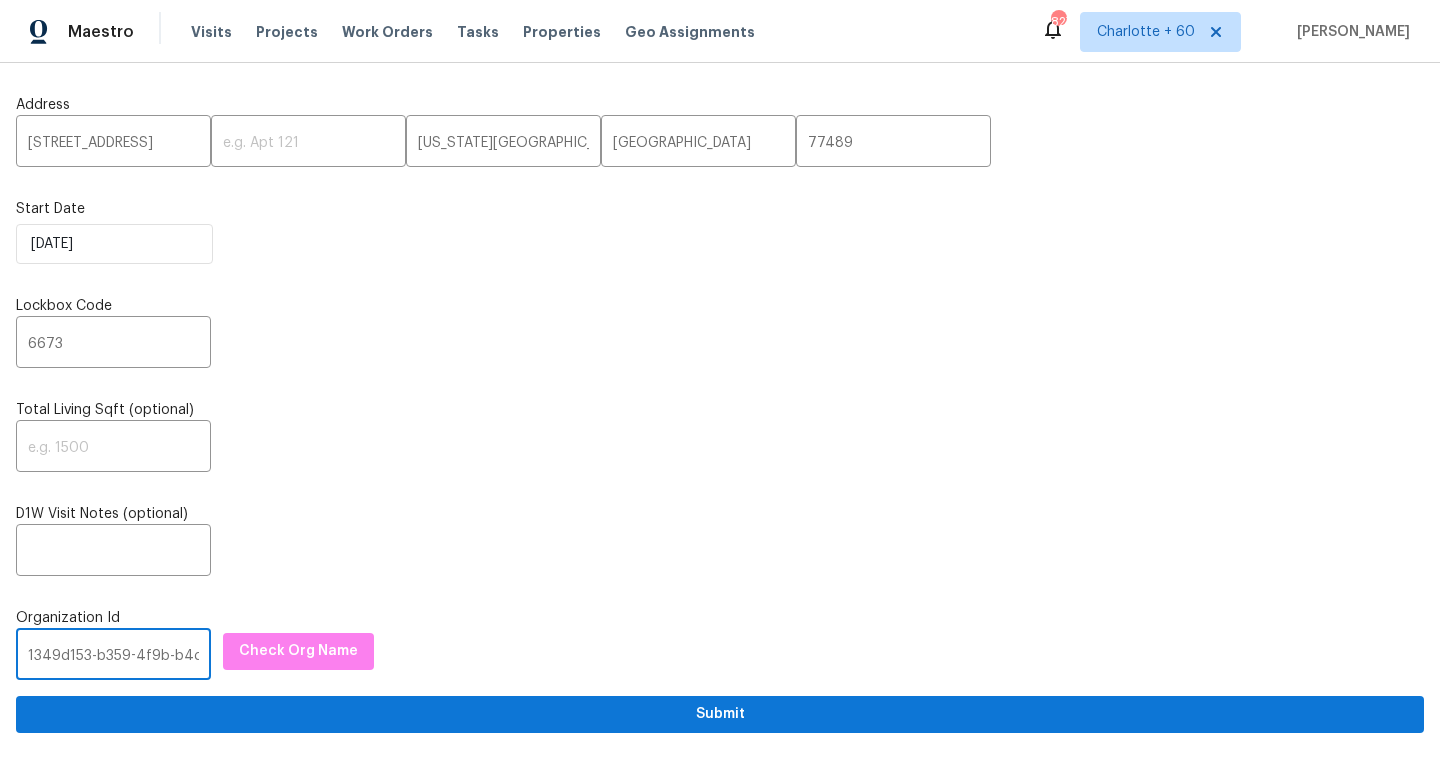 scroll, scrollTop: 0, scrollLeft: 116, axis: horizontal 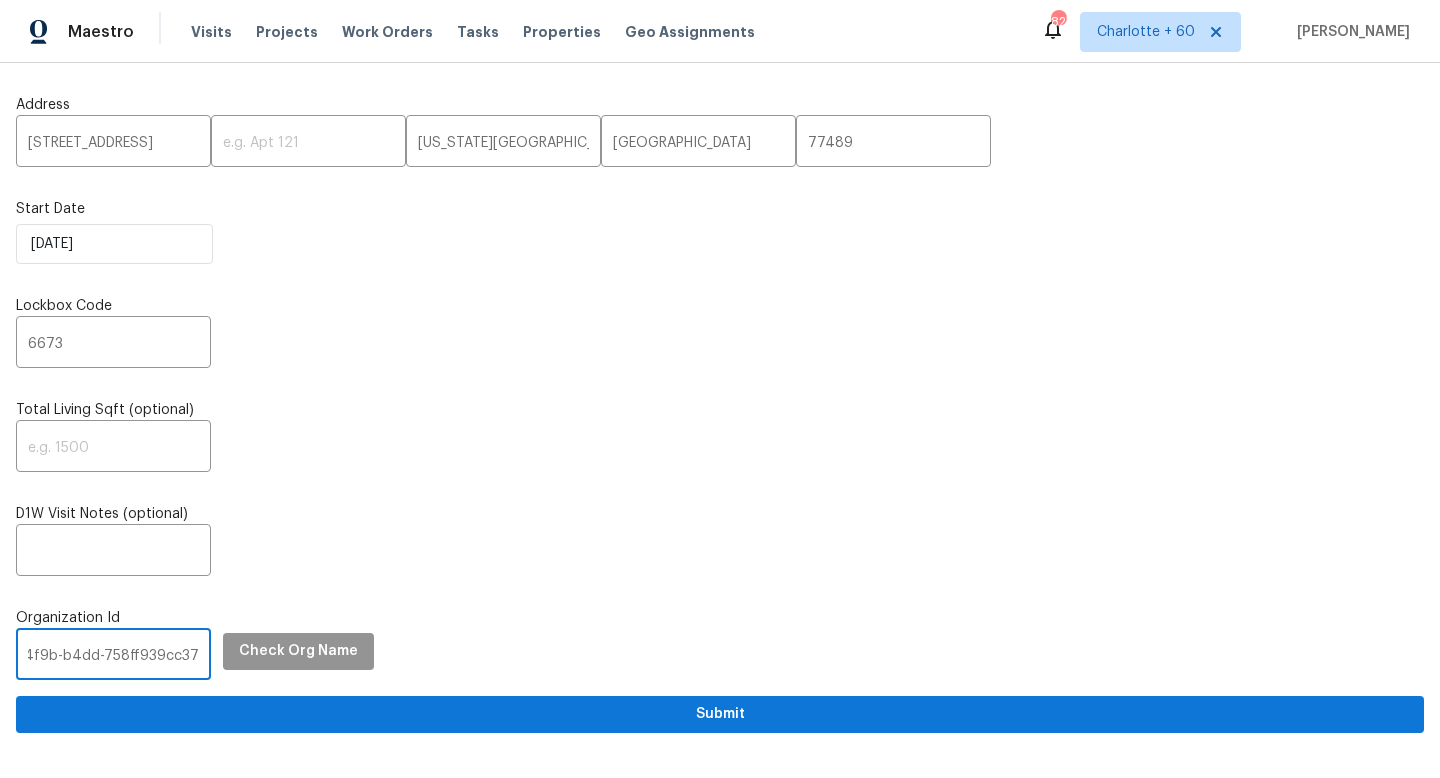 type on "1349d153-b359-4f9b-b4dd-758ff939cc37" 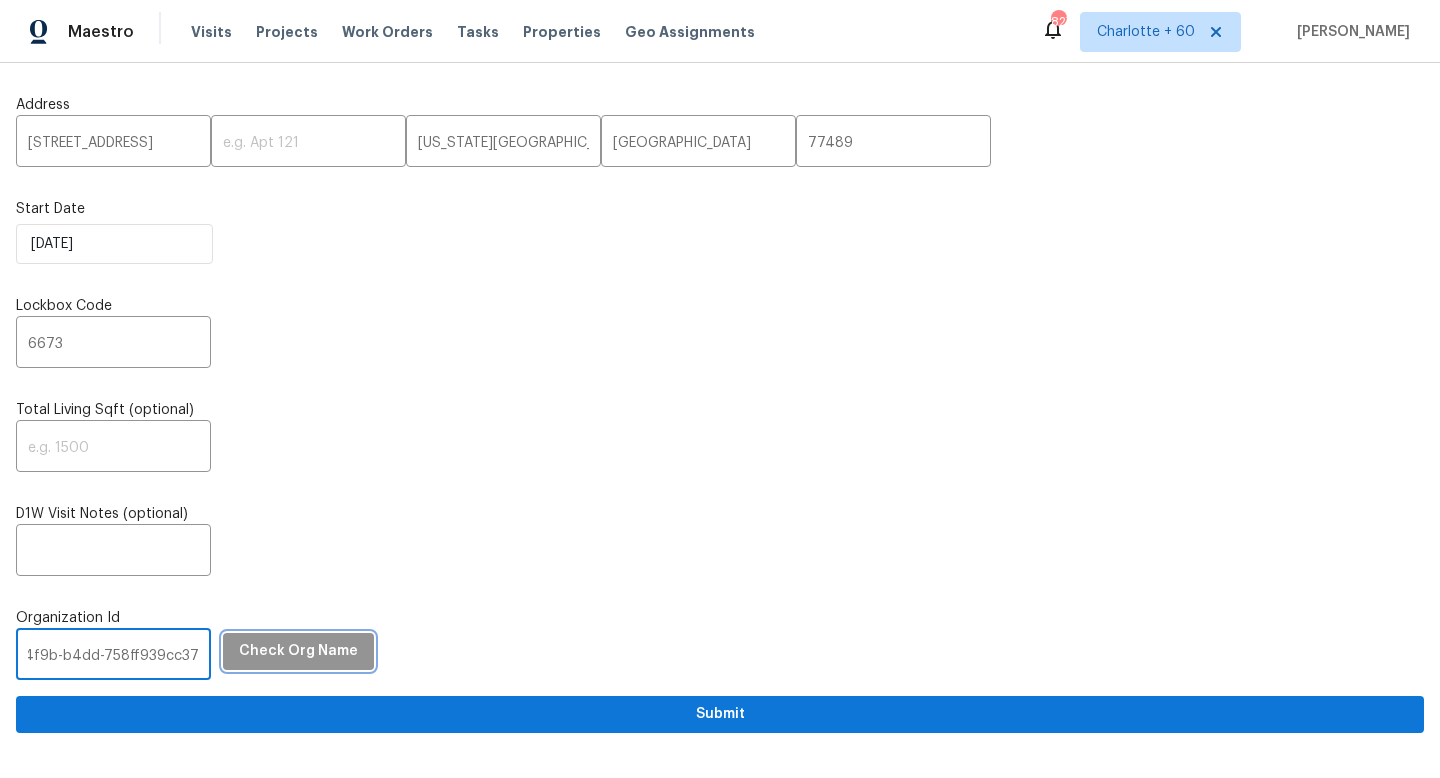 click on "Check Org Name" at bounding box center [298, 651] 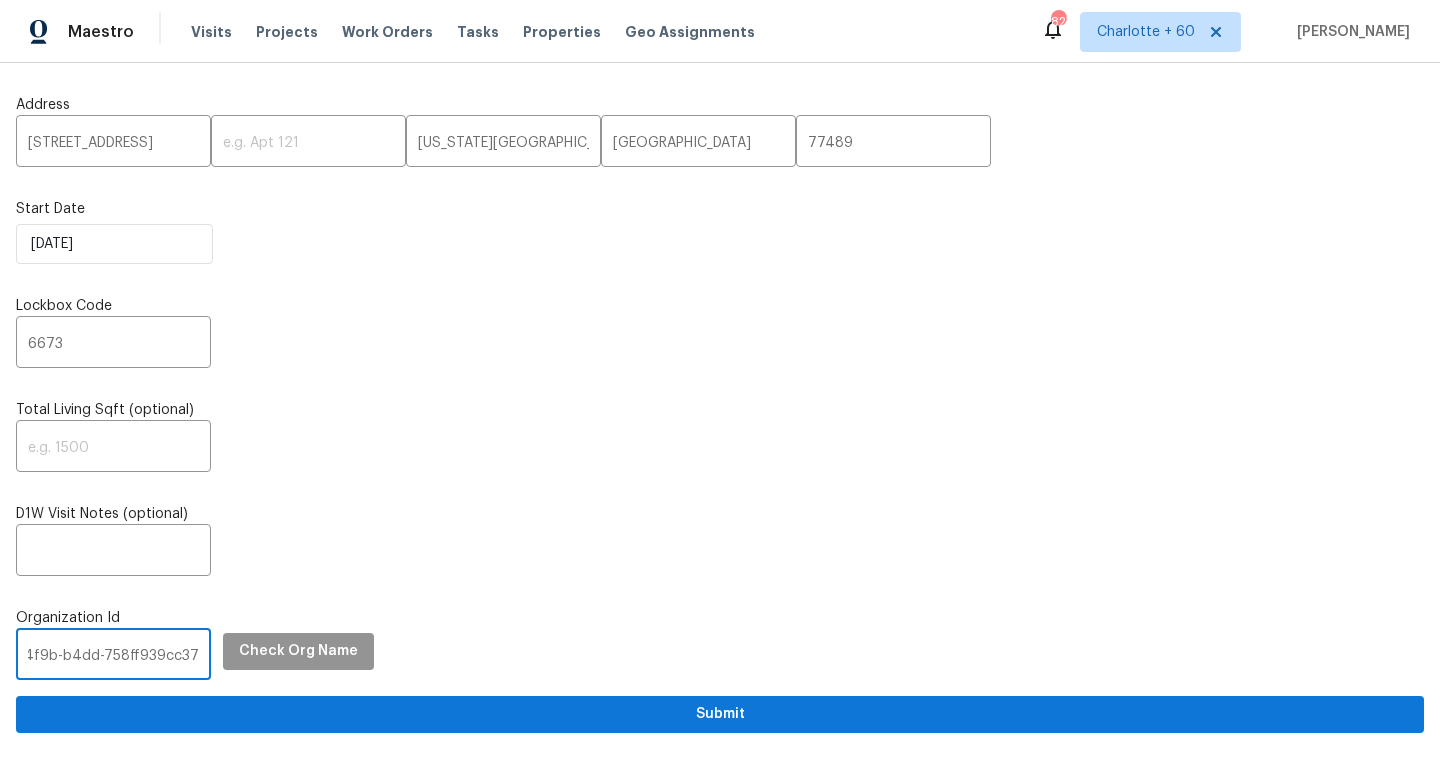 scroll, scrollTop: 0, scrollLeft: 0, axis: both 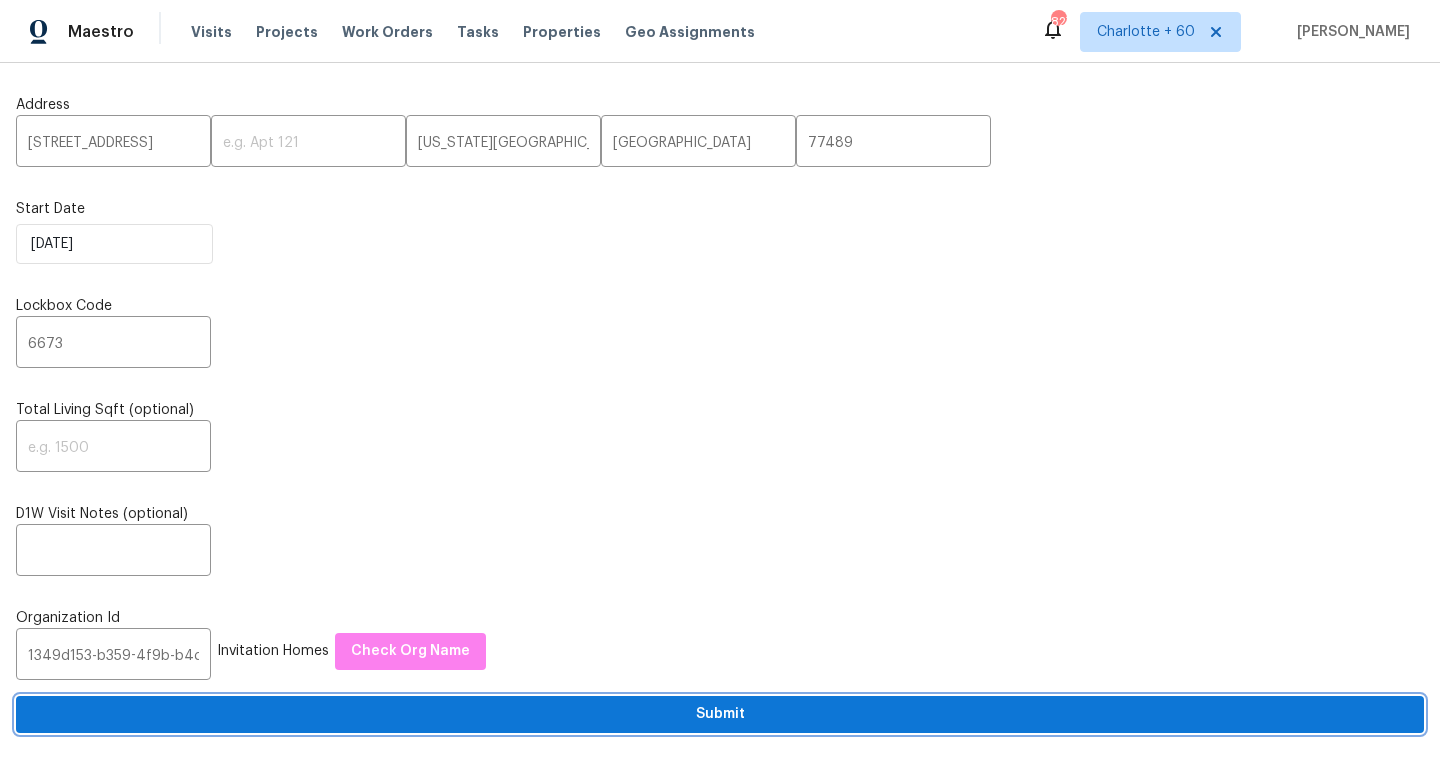 click on "Submit" at bounding box center [720, 714] 